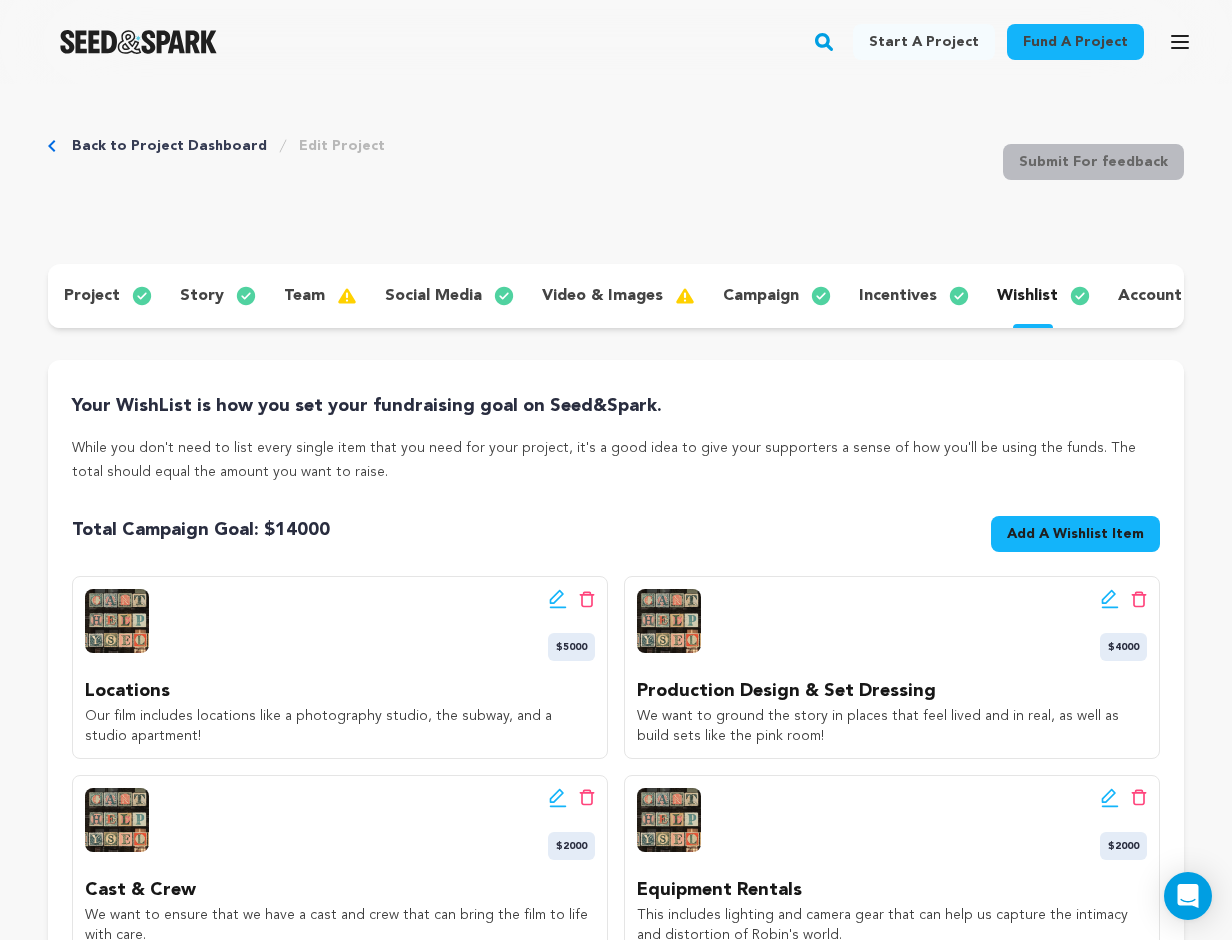 scroll, scrollTop: 159, scrollLeft: 0, axis: vertical 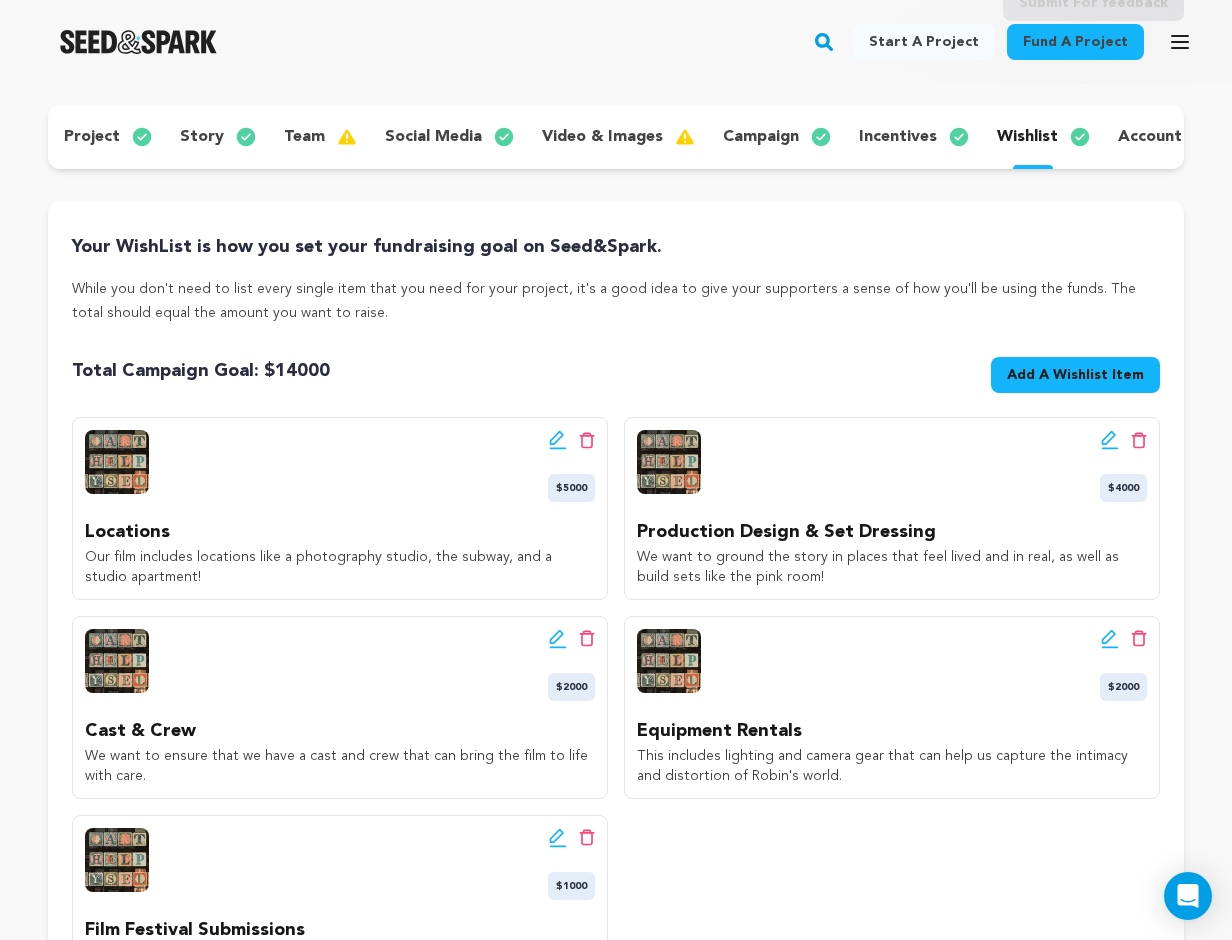 click on "incentives" at bounding box center [898, 137] 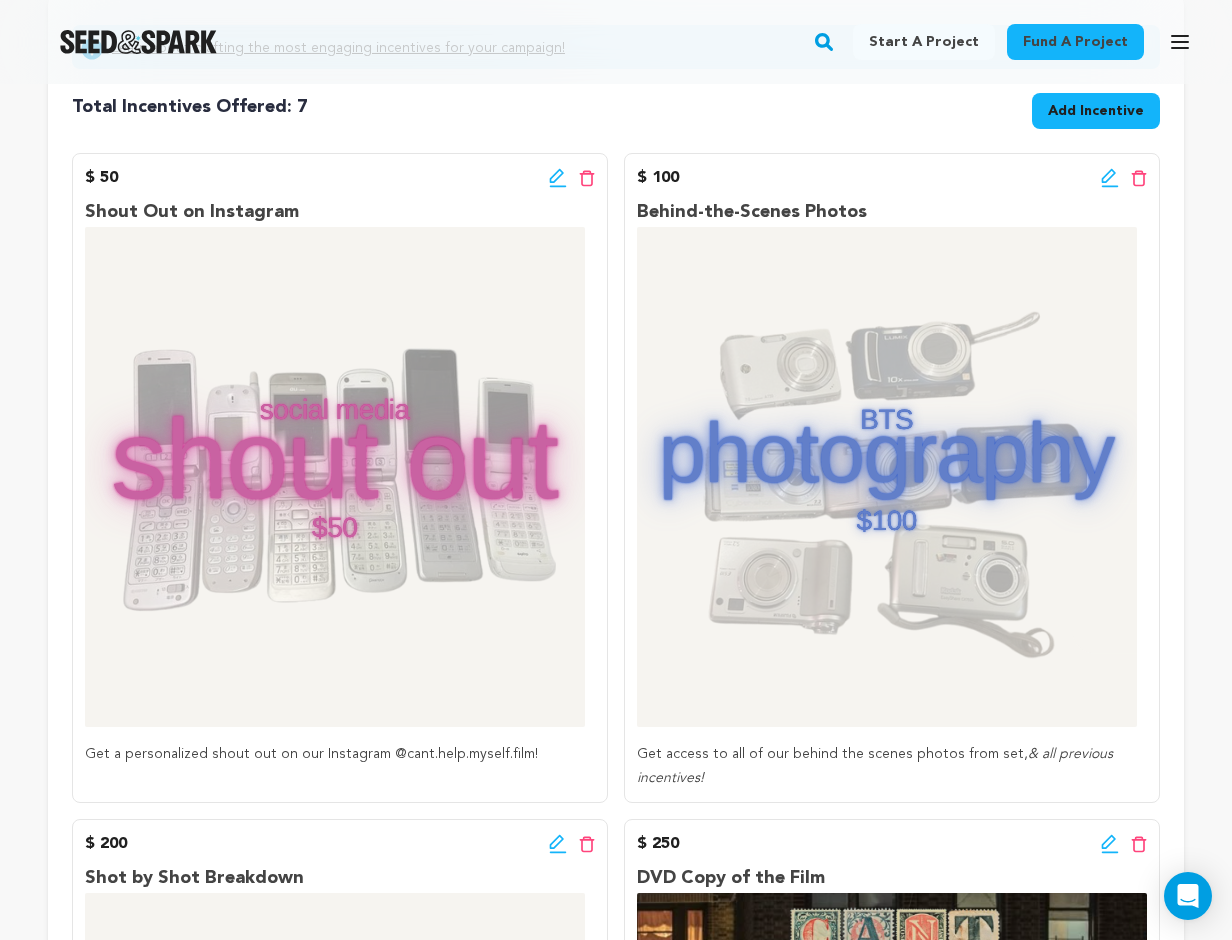 scroll, scrollTop: 368, scrollLeft: 0, axis: vertical 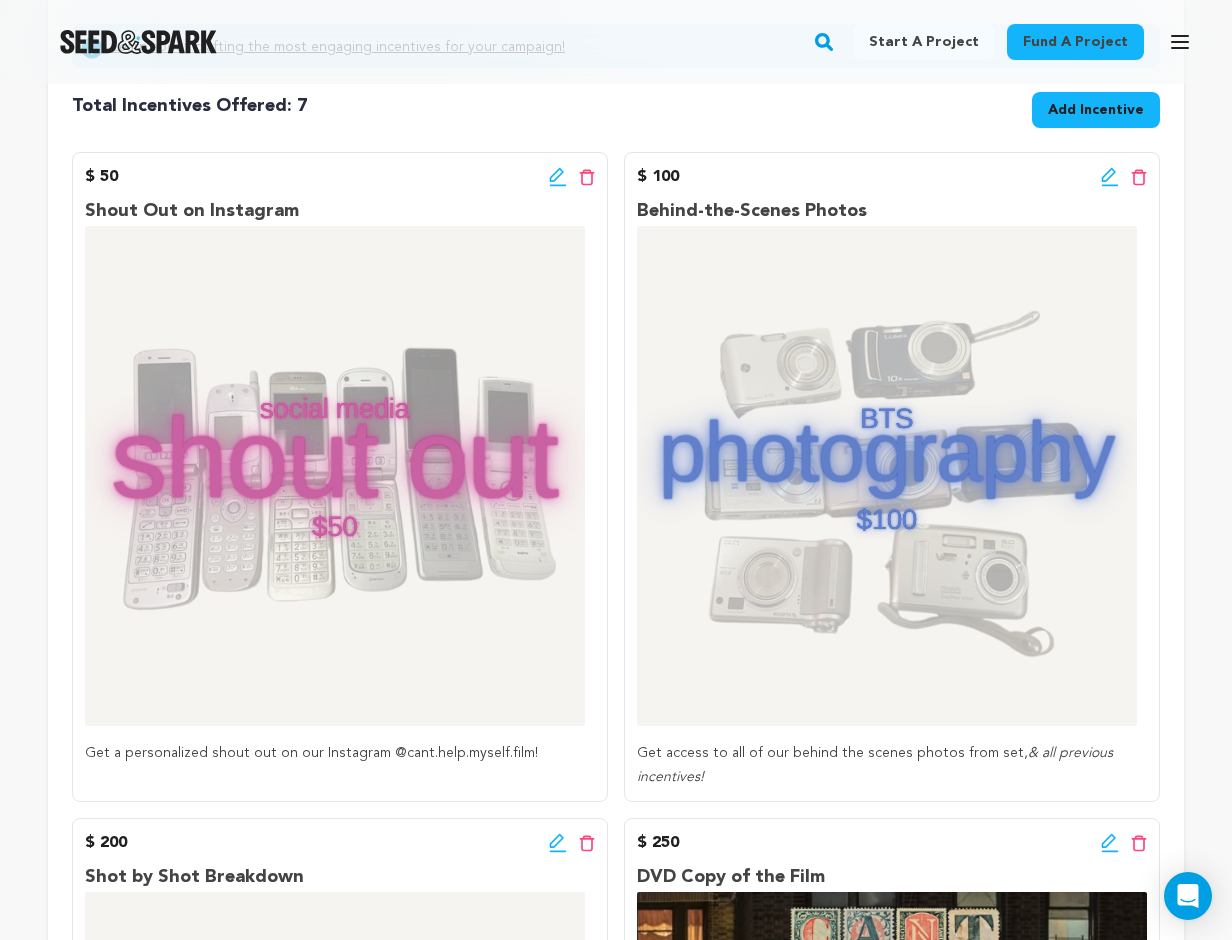 click 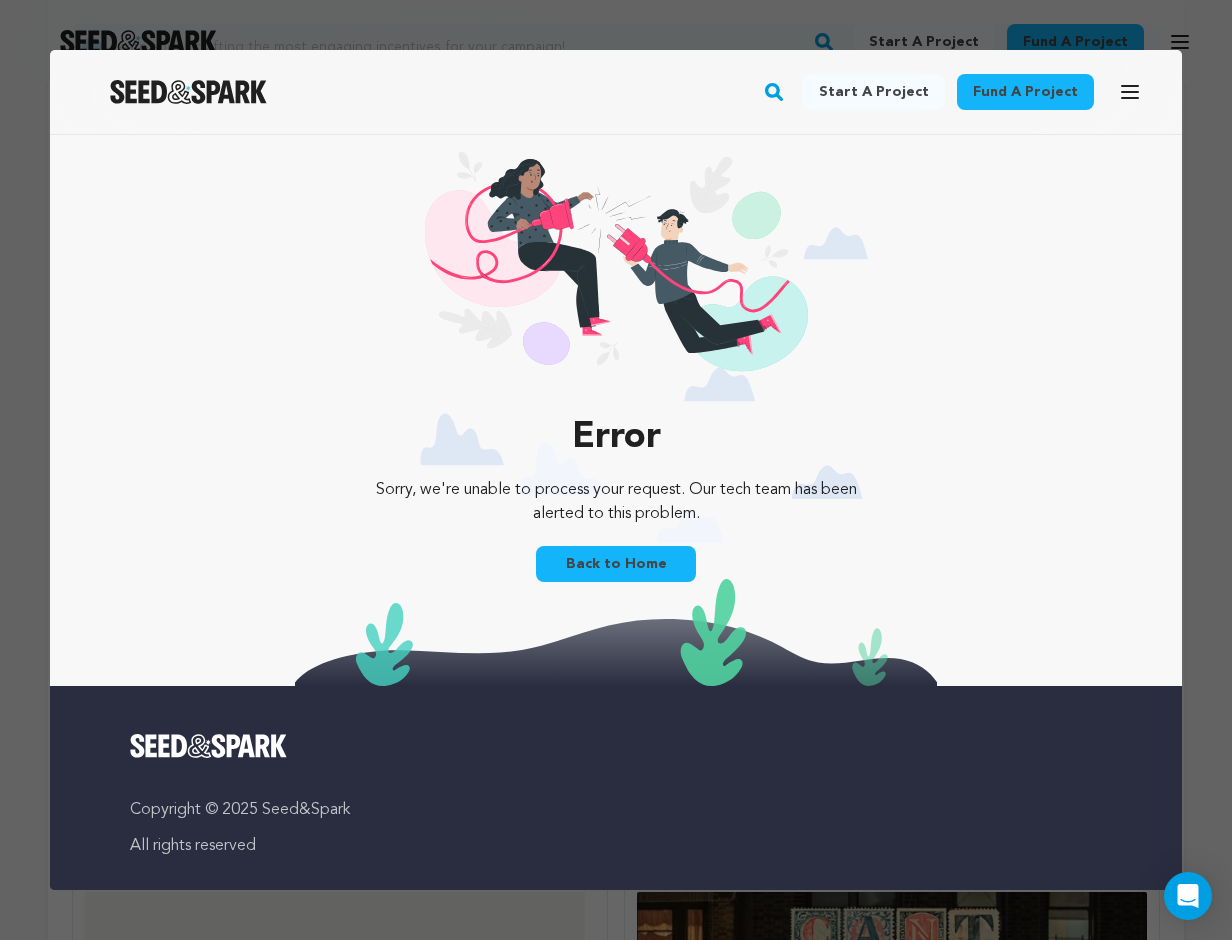 scroll, scrollTop: 0, scrollLeft: 0, axis: both 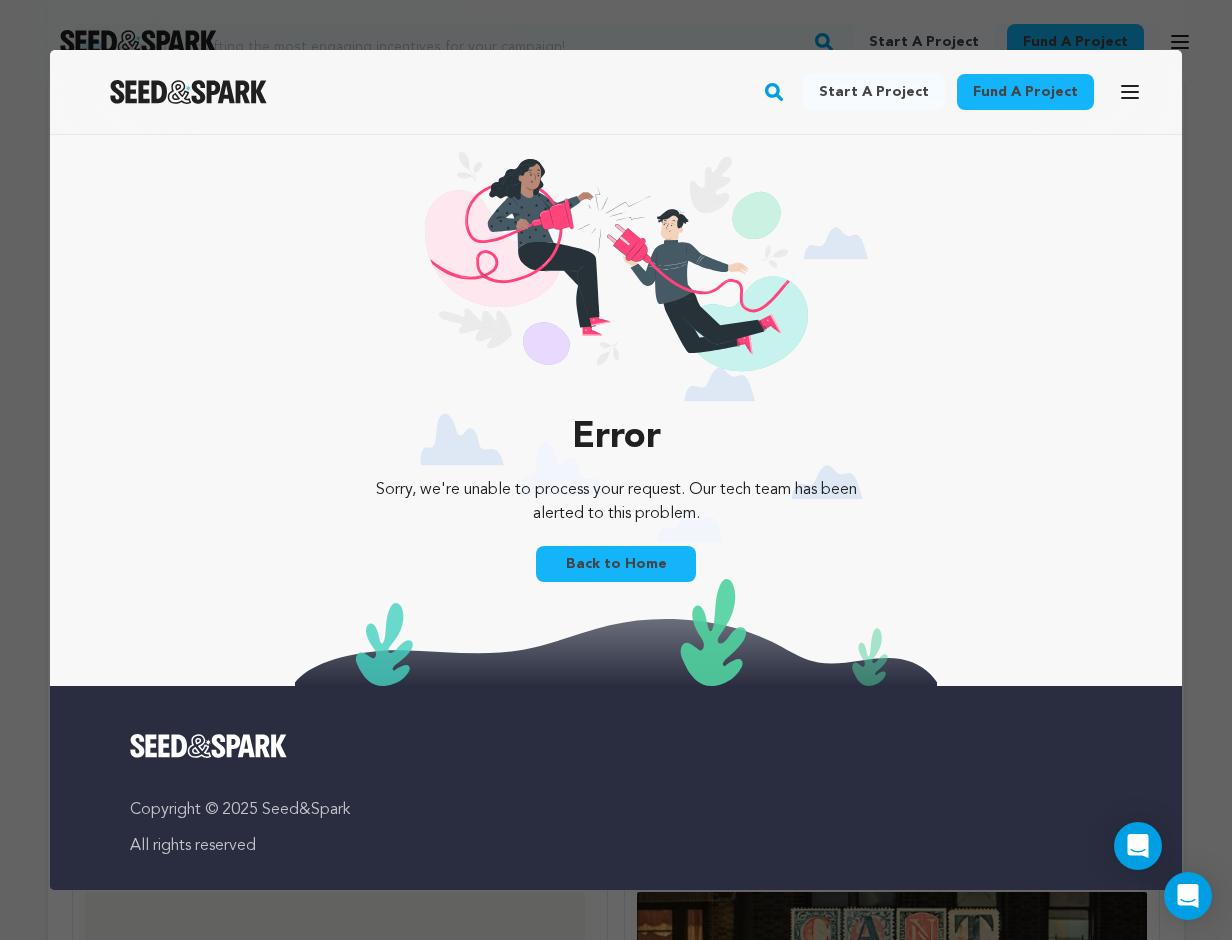 click 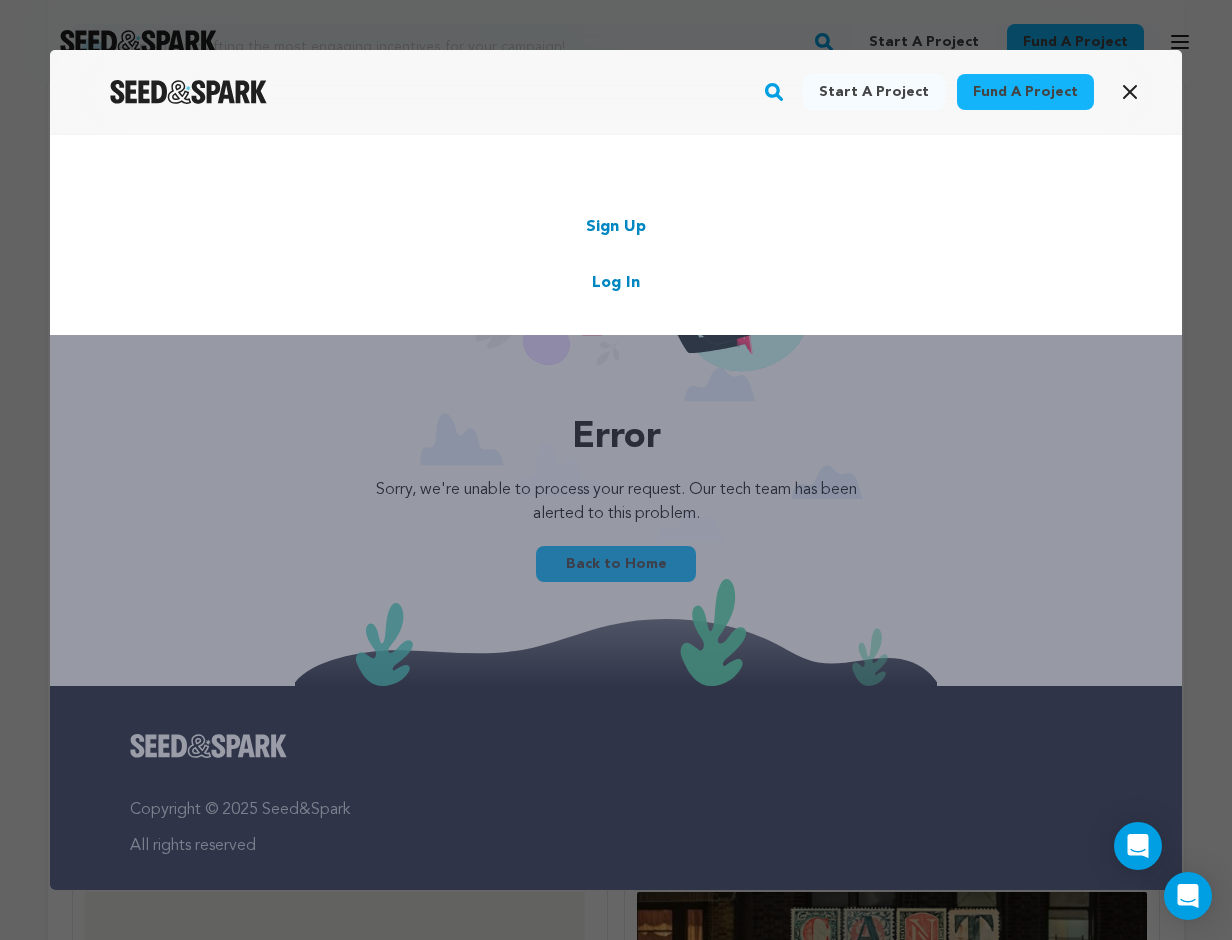 click on "Log In" at bounding box center (616, 283) 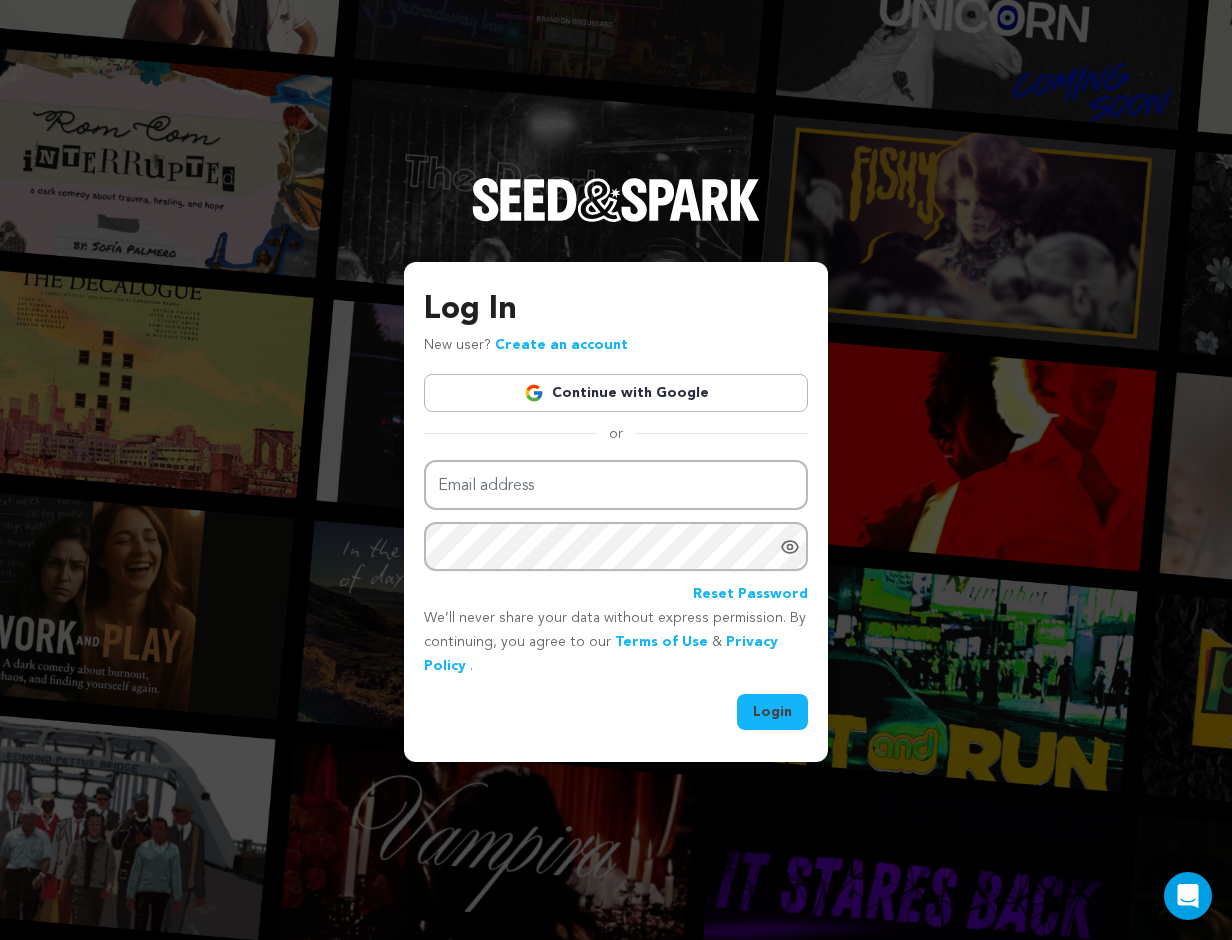scroll, scrollTop: 0, scrollLeft: 0, axis: both 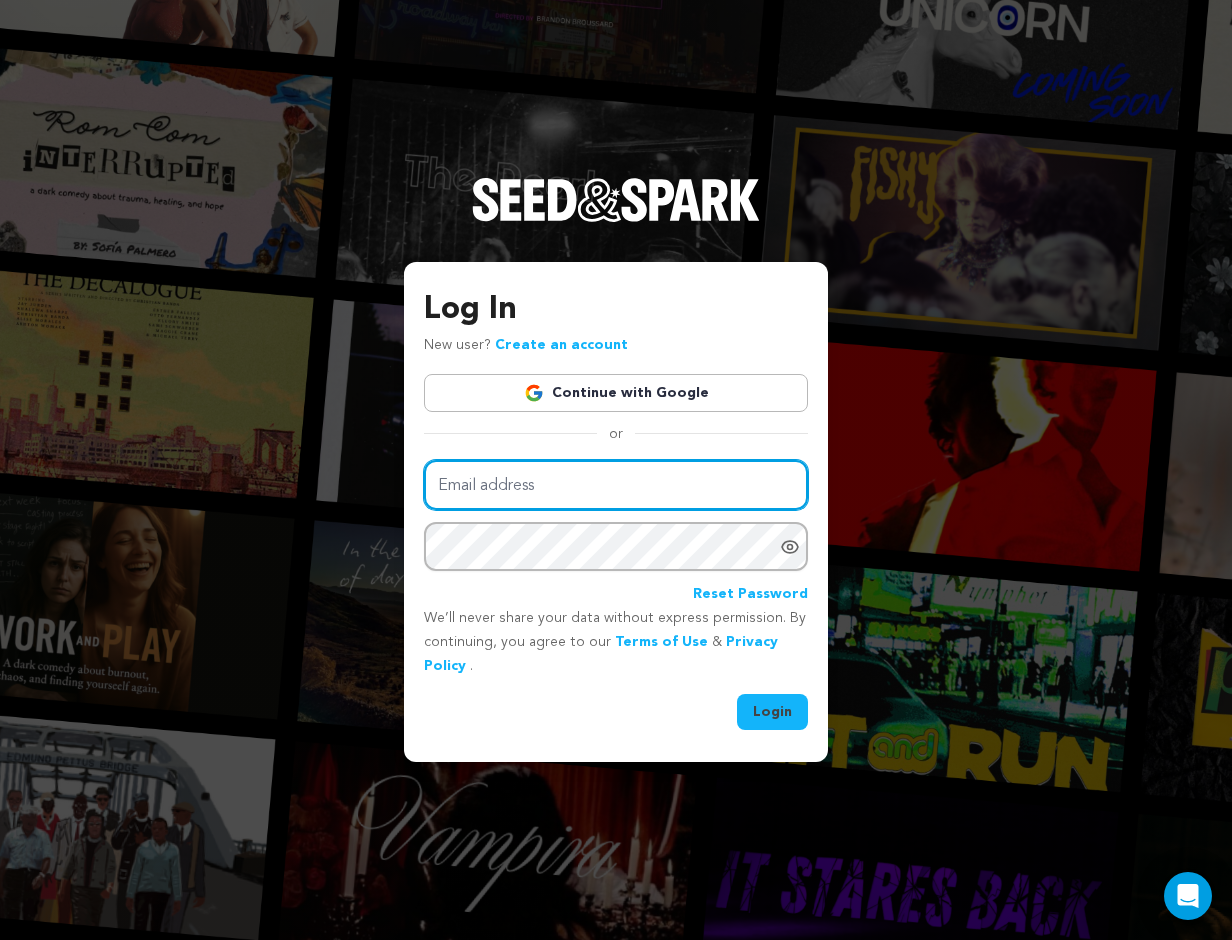 type on "srpeoples@icloud.com" 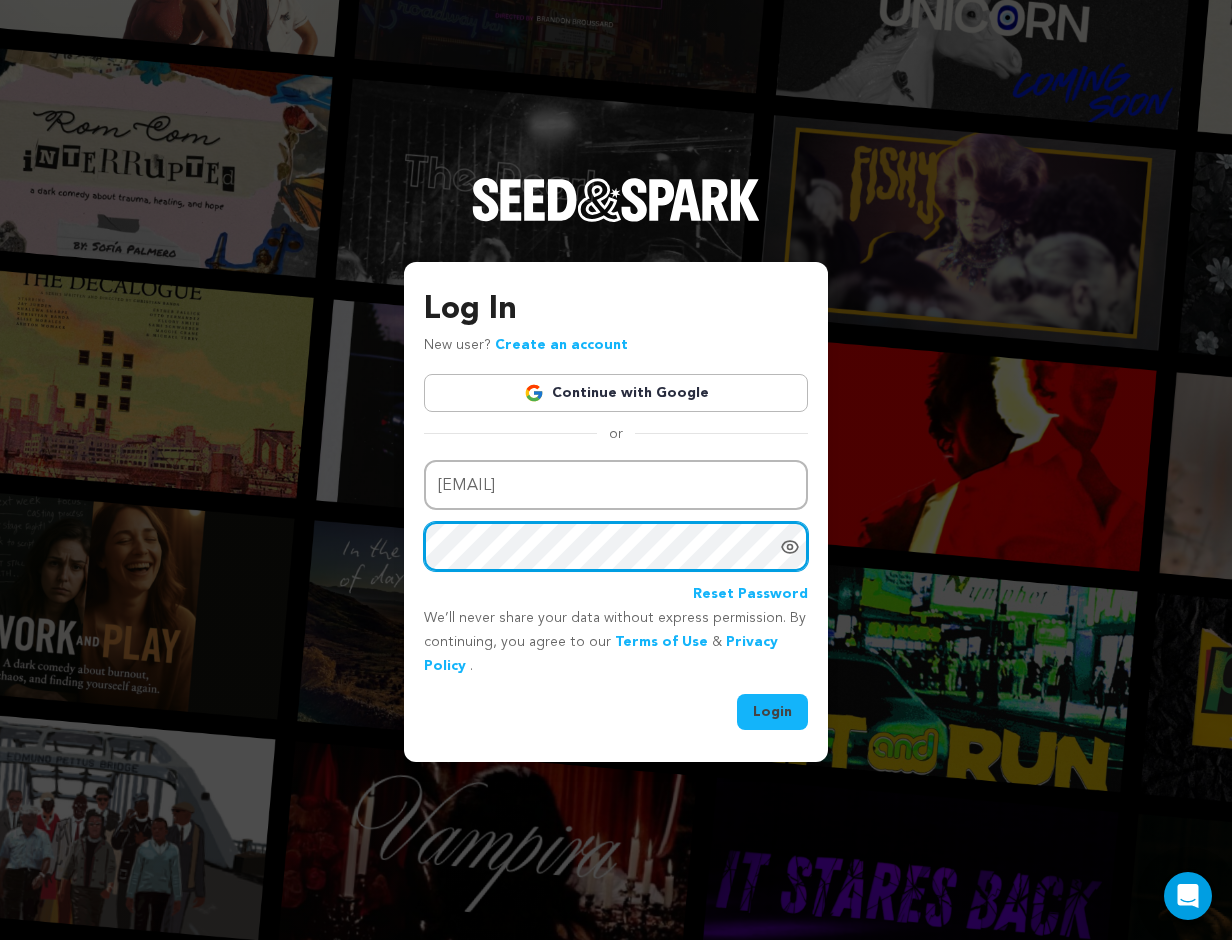 click on "Login" at bounding box center [772, 712] 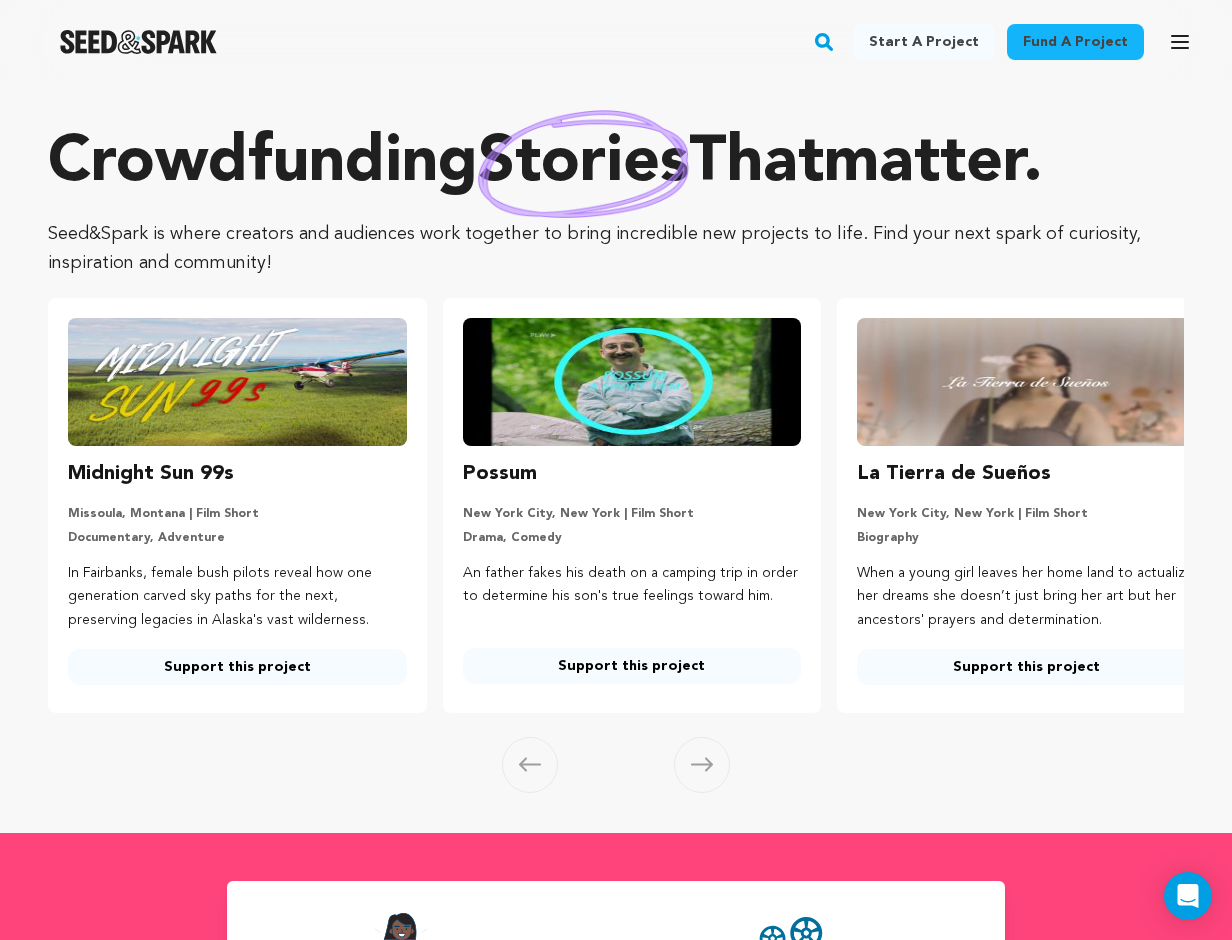 scroll, scrollTop: 0, scrollLeft: 0, axis: both 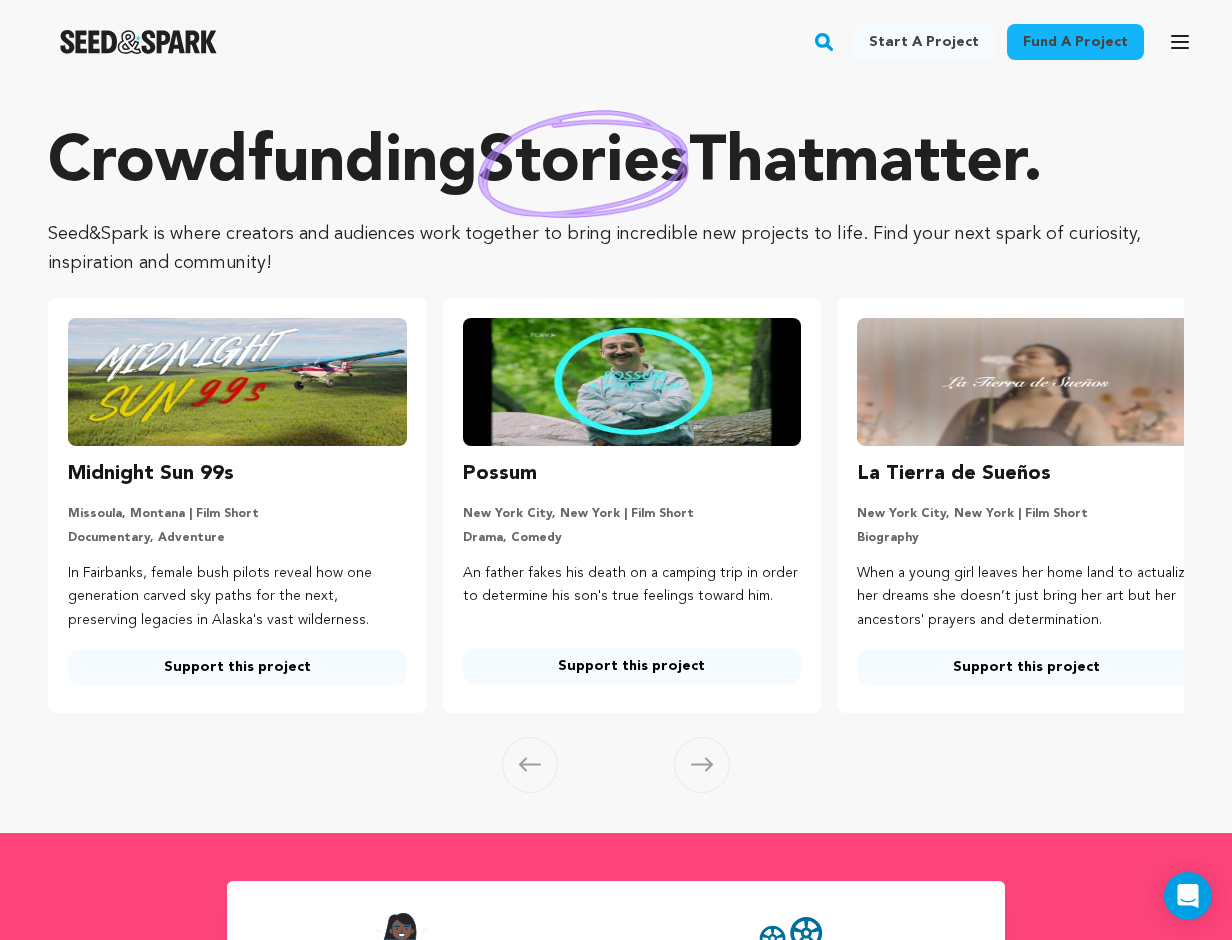 click on "Open main menu" at bounding box center [1180, 42] 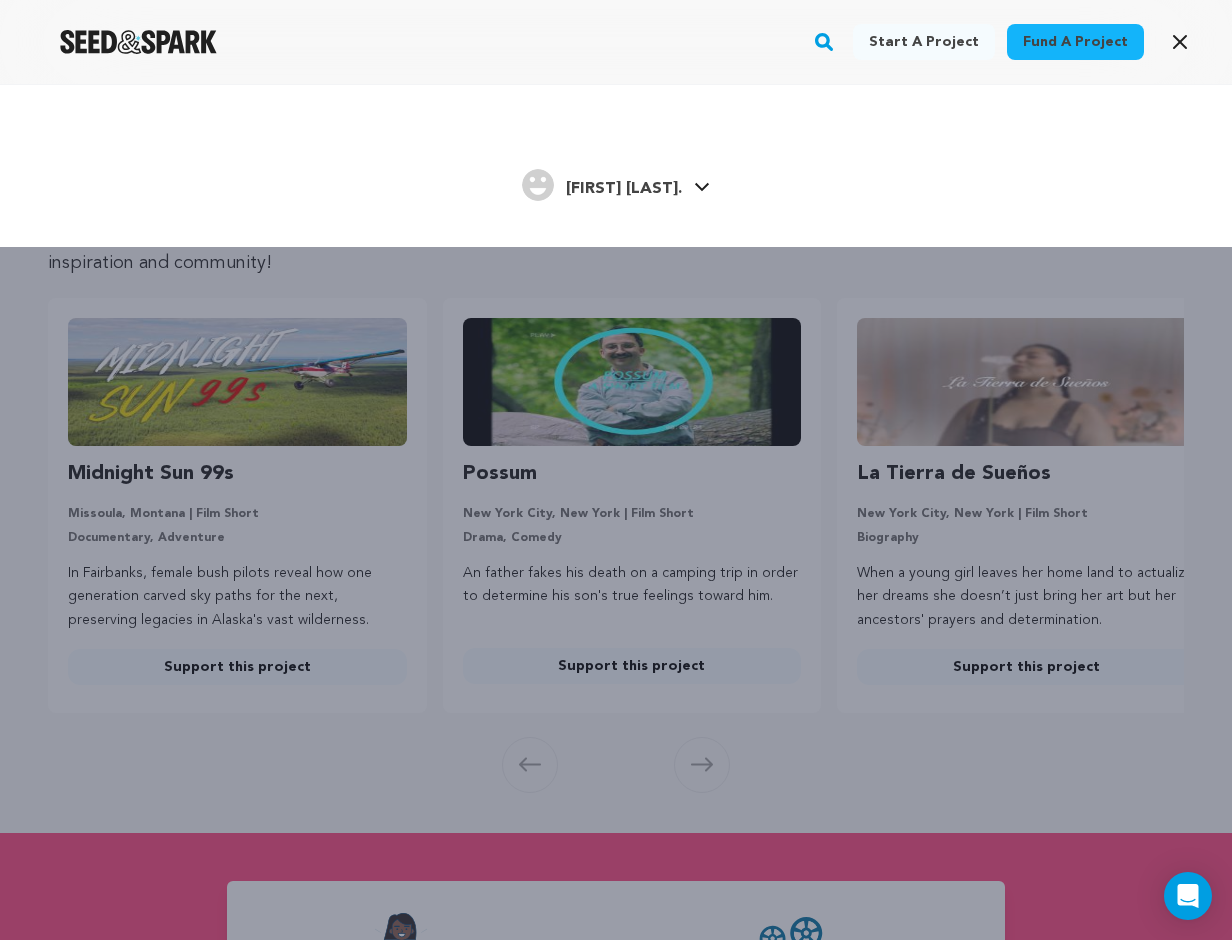 click on "[FIRST] [LAST]" at bounding box center [624, 189] 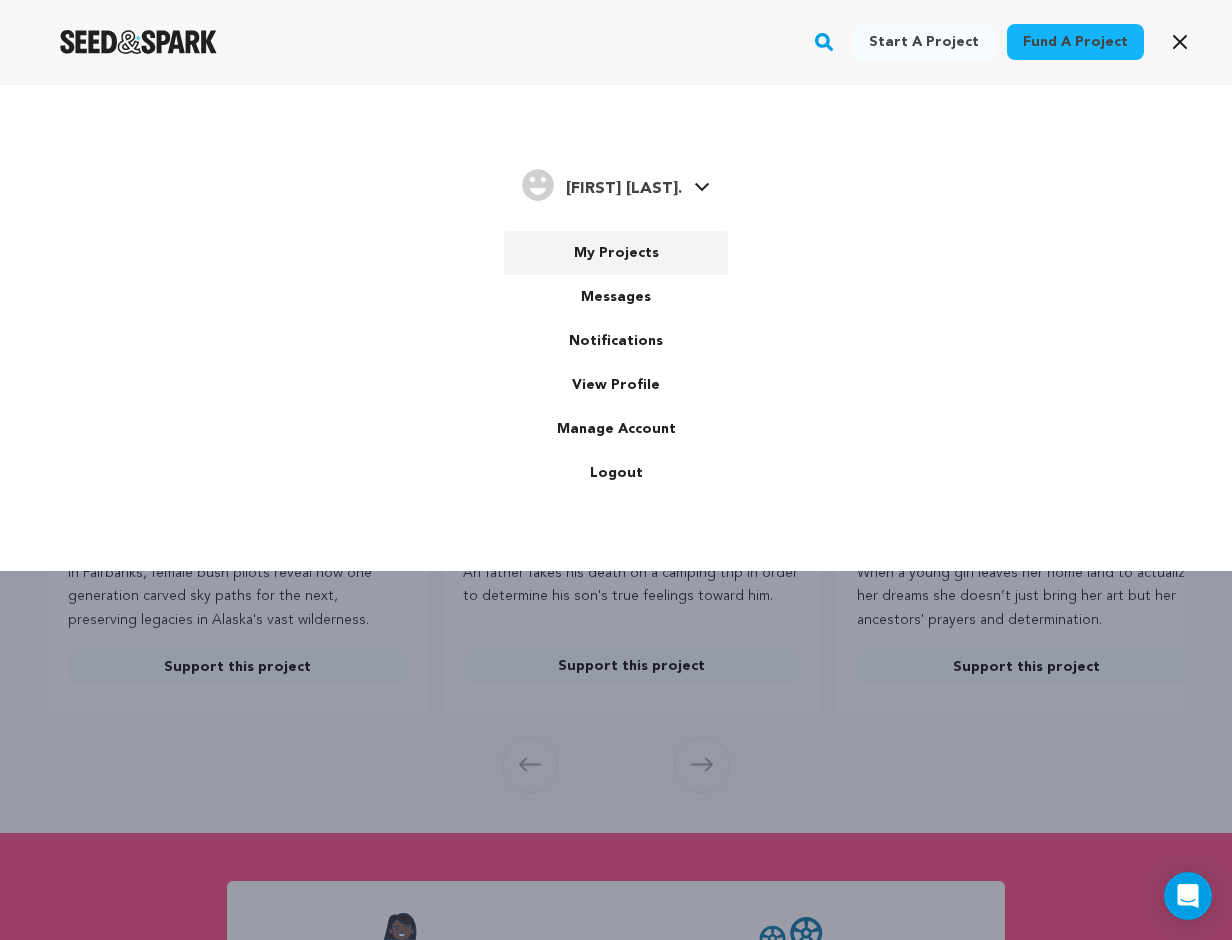 click on "My Projects" at bounding box center (616, 253) 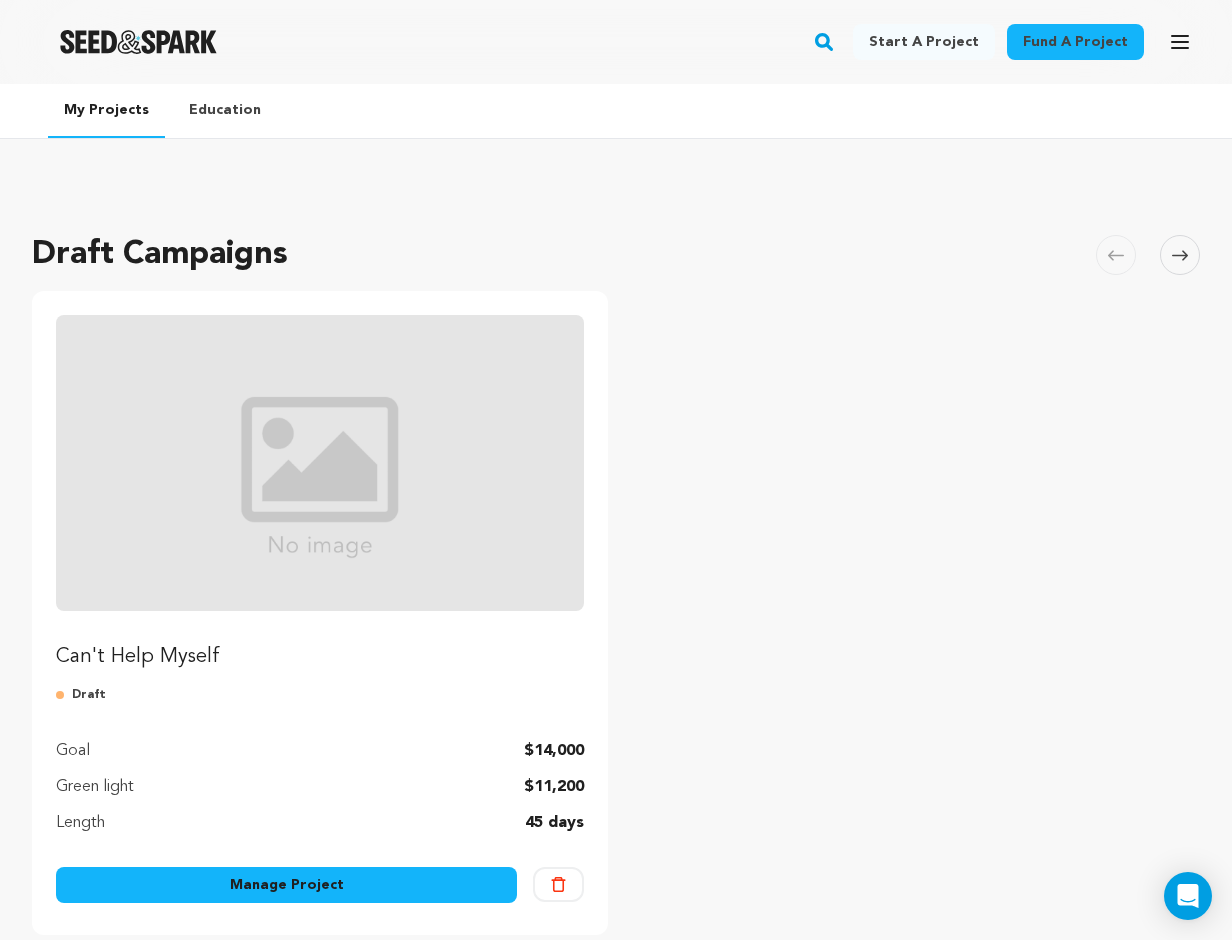 scroll, scrollTop: 0, scrollLeft: 0, axis: both 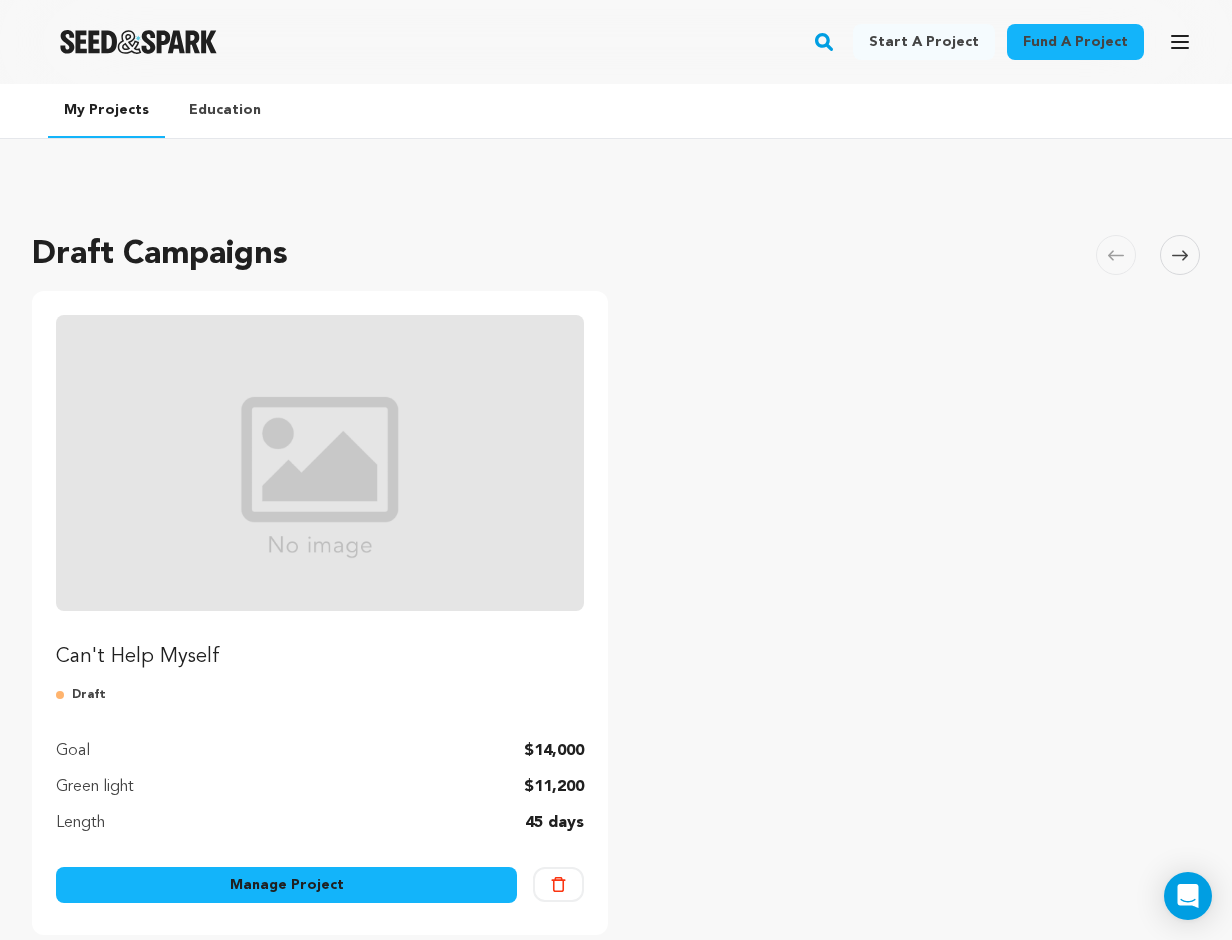 click on "Manage Project" at bounding box center [286, 885] 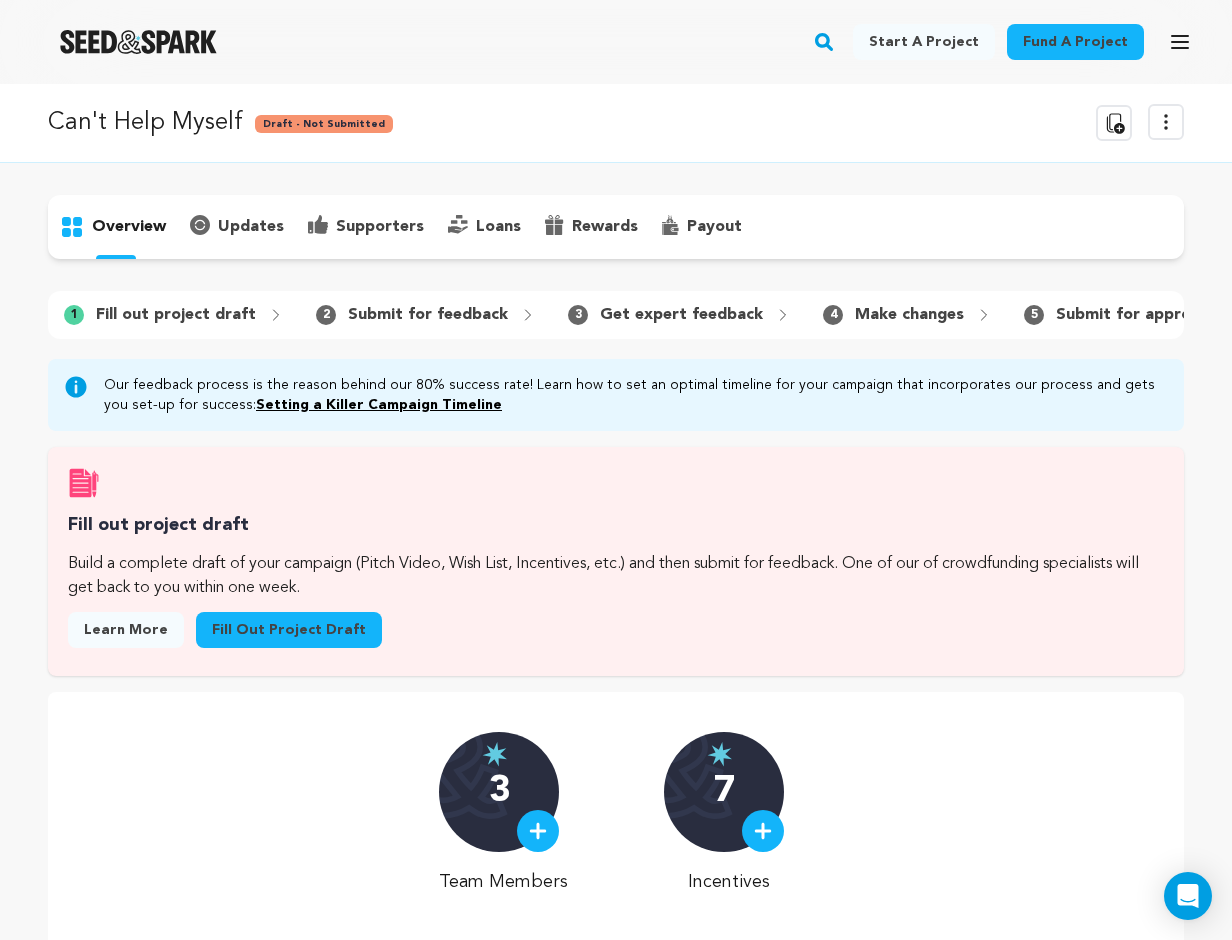 scroll, scrollTop: 0, scrollLeft: 0, axis: both 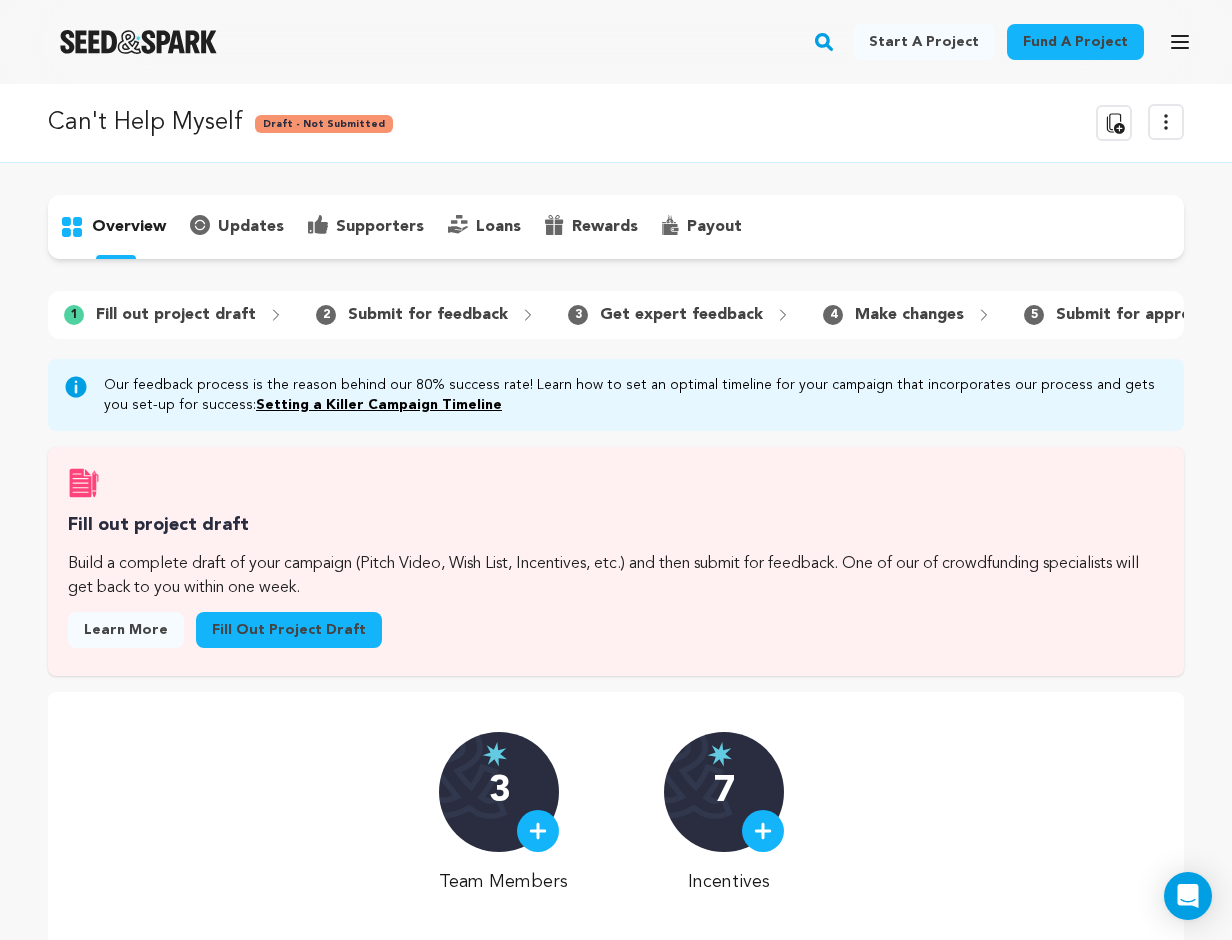 click at bounding box center (763, 831) 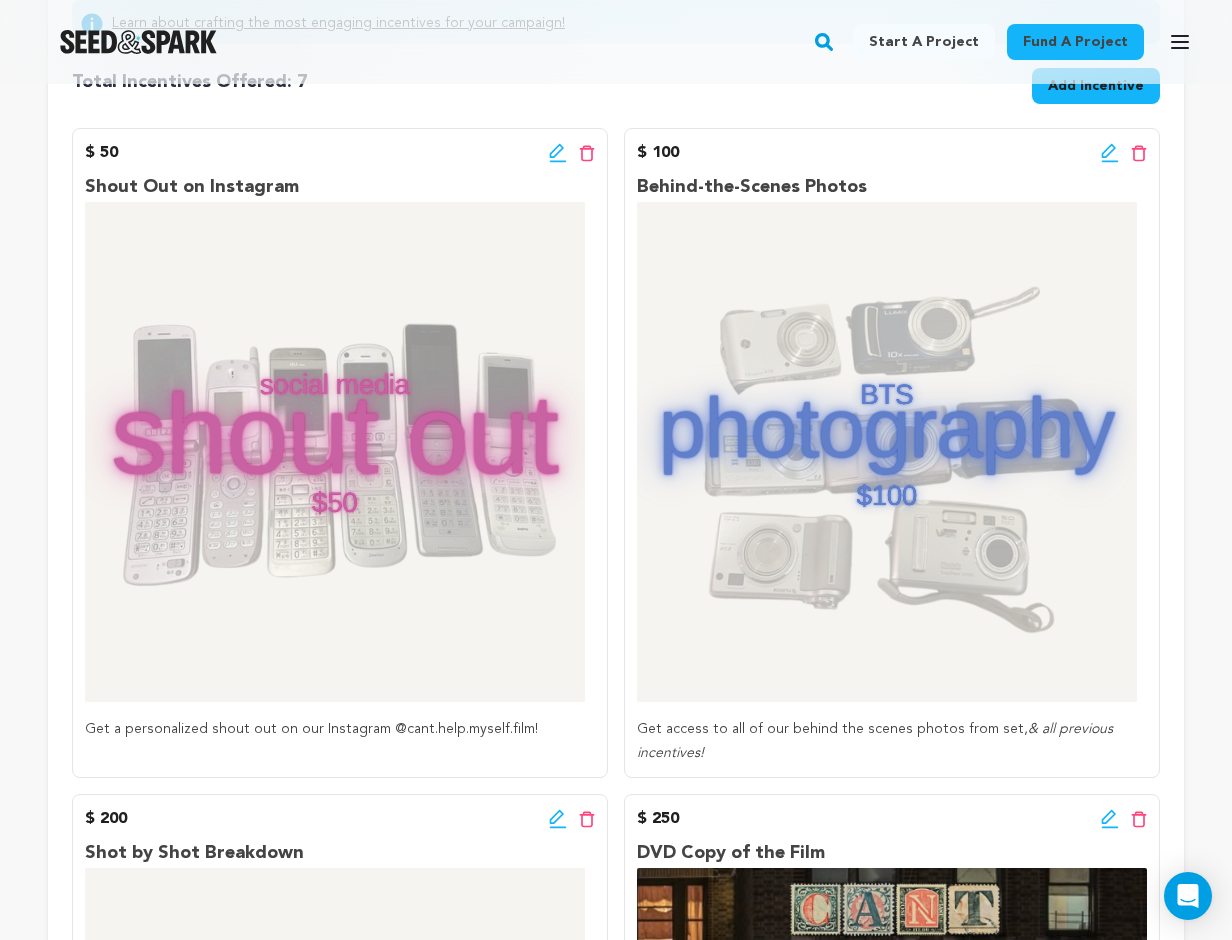 scroll, scrollTop: 399, scrollLeft: 0, axis: vertical 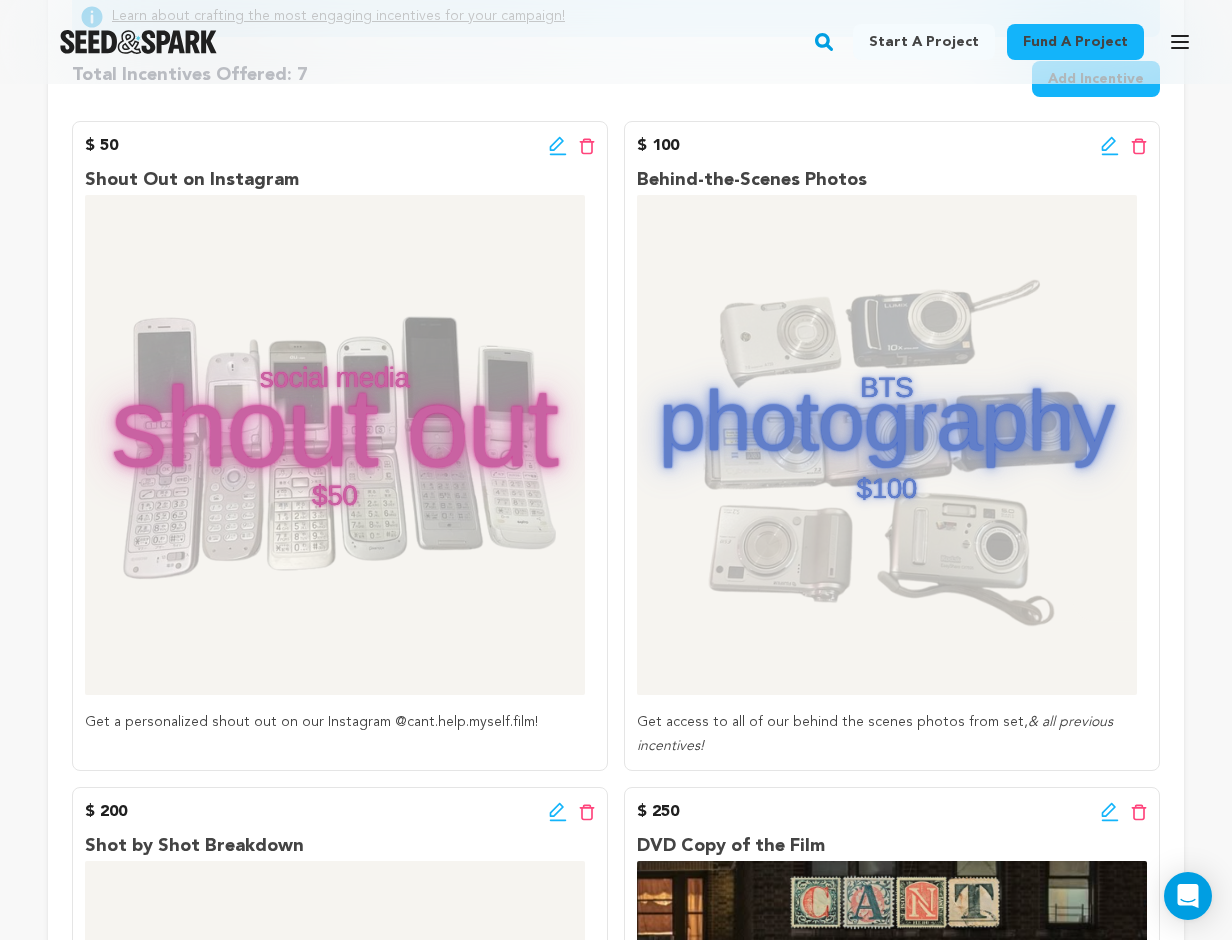 click 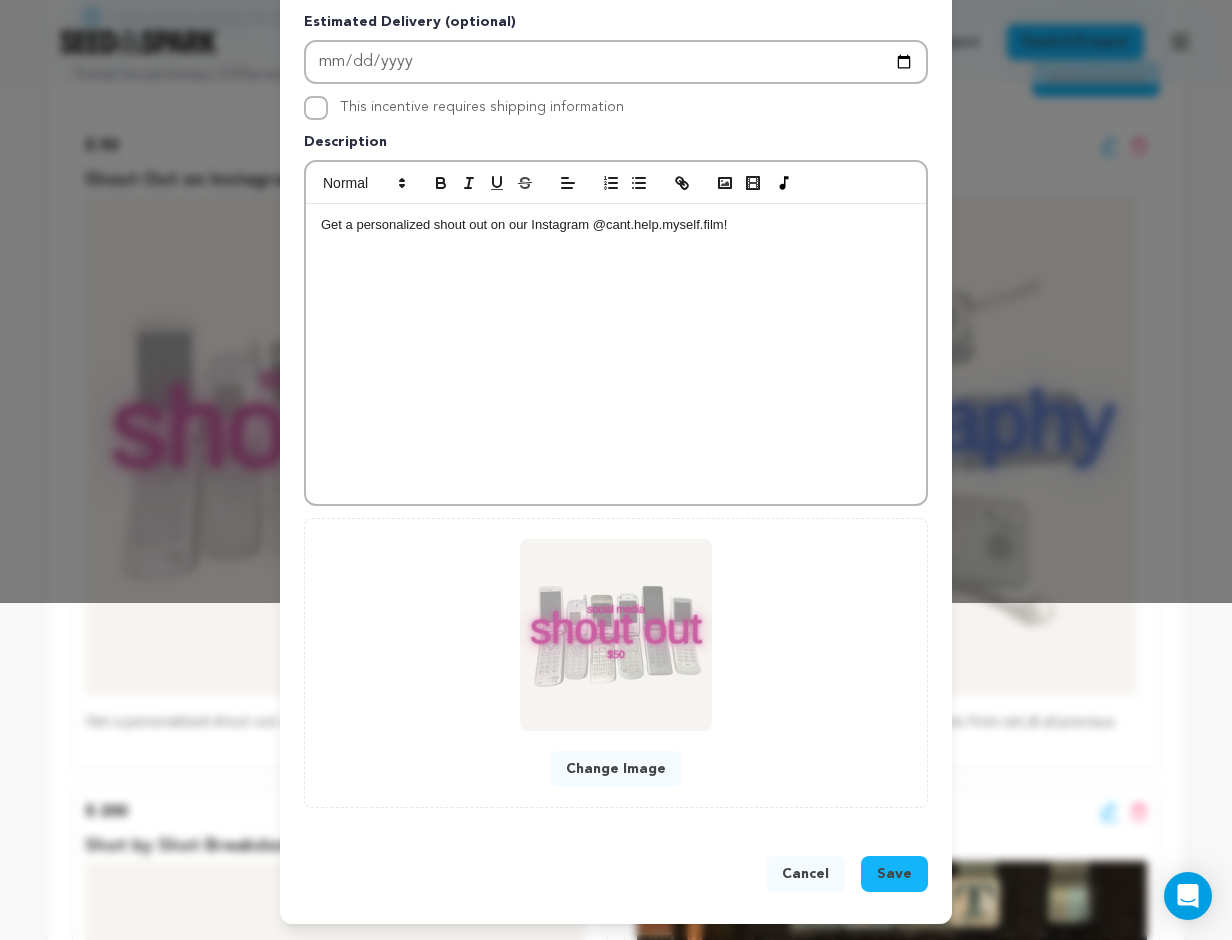 scroll, scrollTop: 338, scrollLeft: 0, axis: vertical 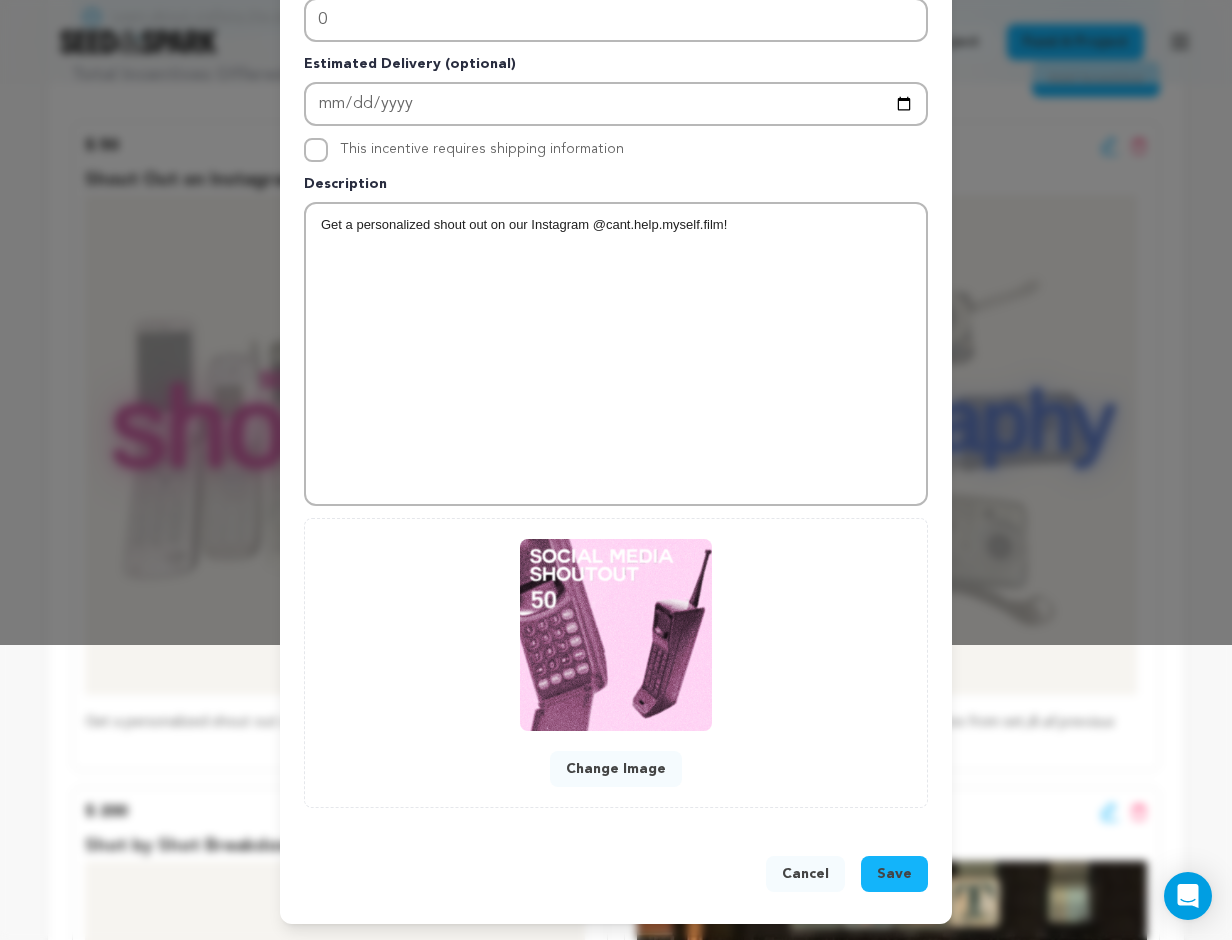 click on "Save" at bounding box center [894, 874] 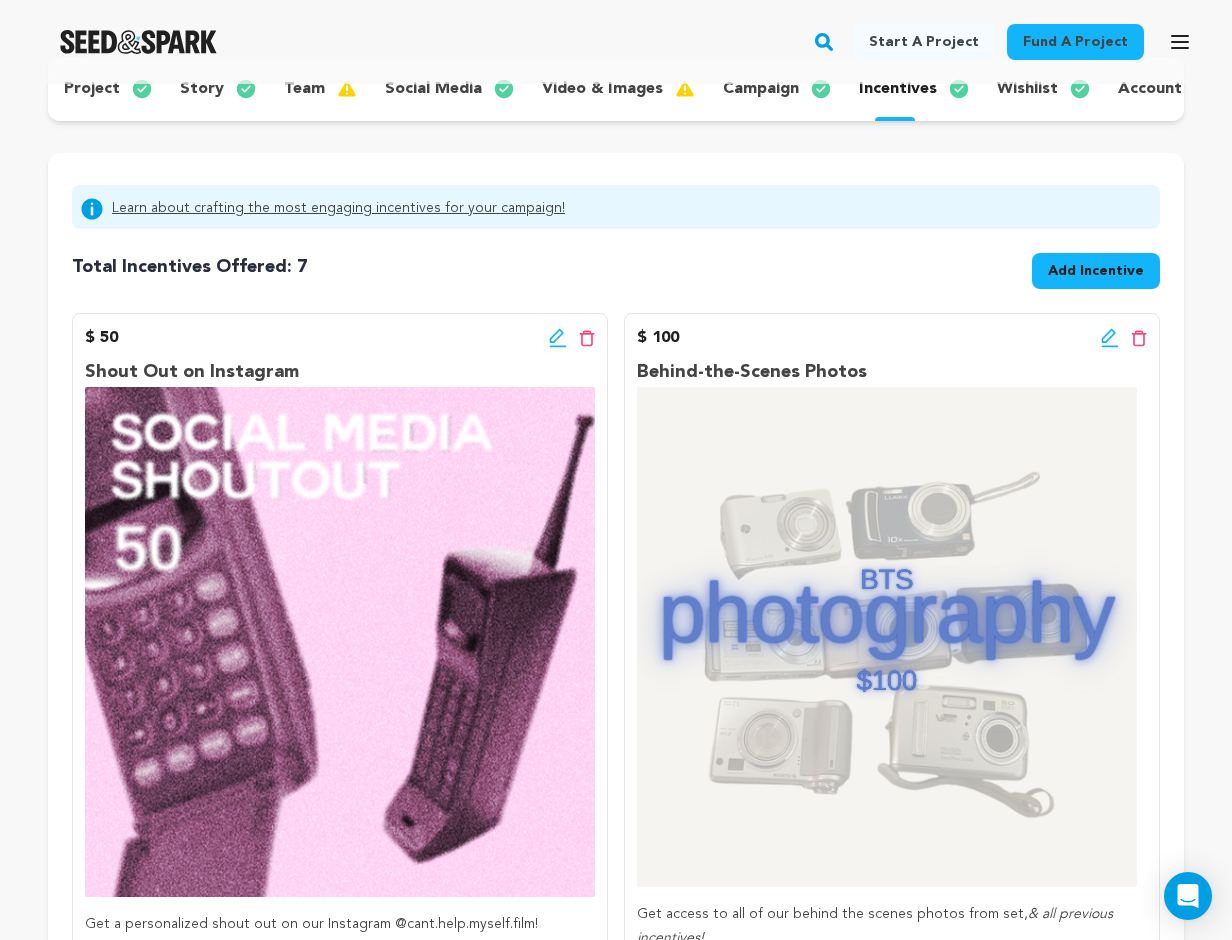 scroll, scrollTop: 205, scrollLeft: 0, axis: vertical 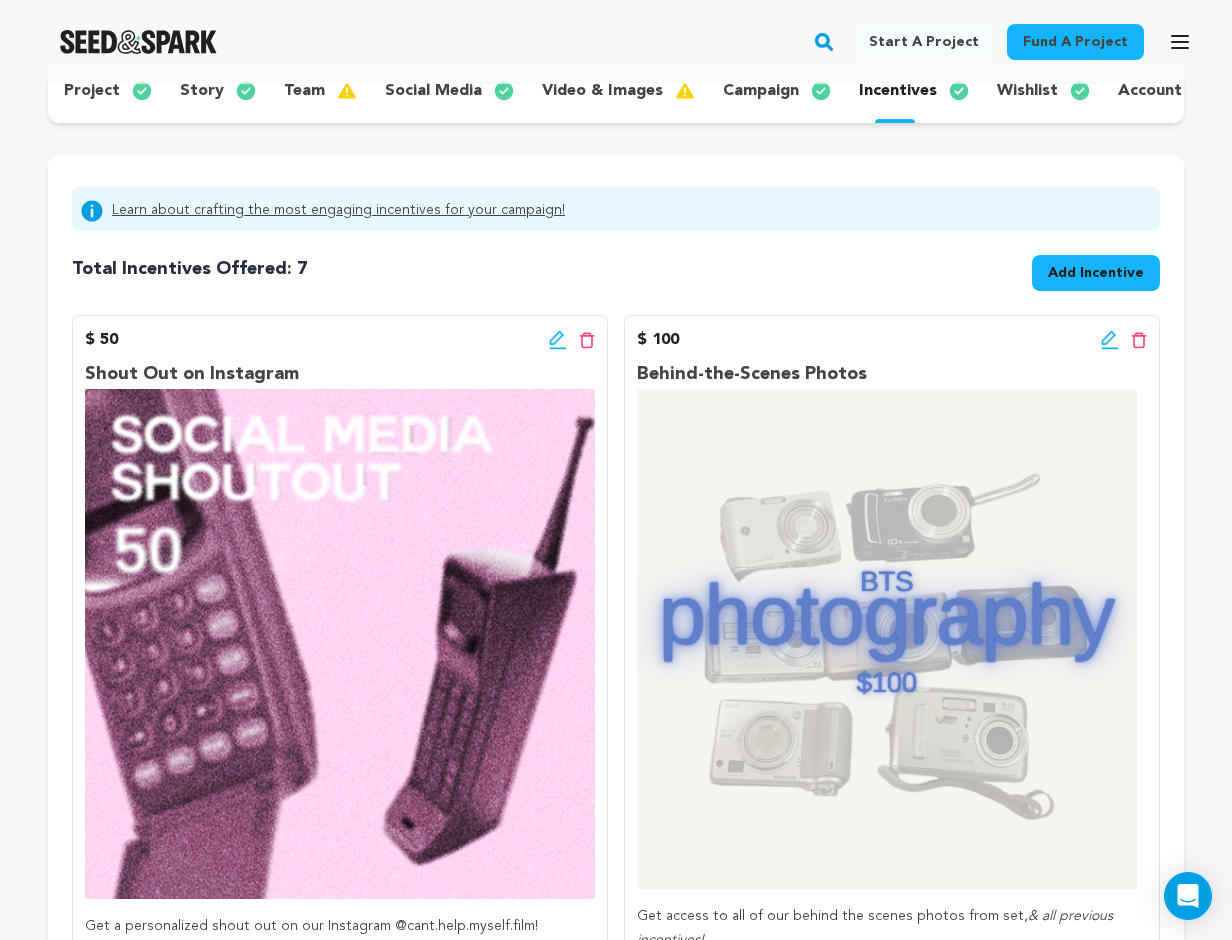 click on "project" at bounding box center [92, 91] 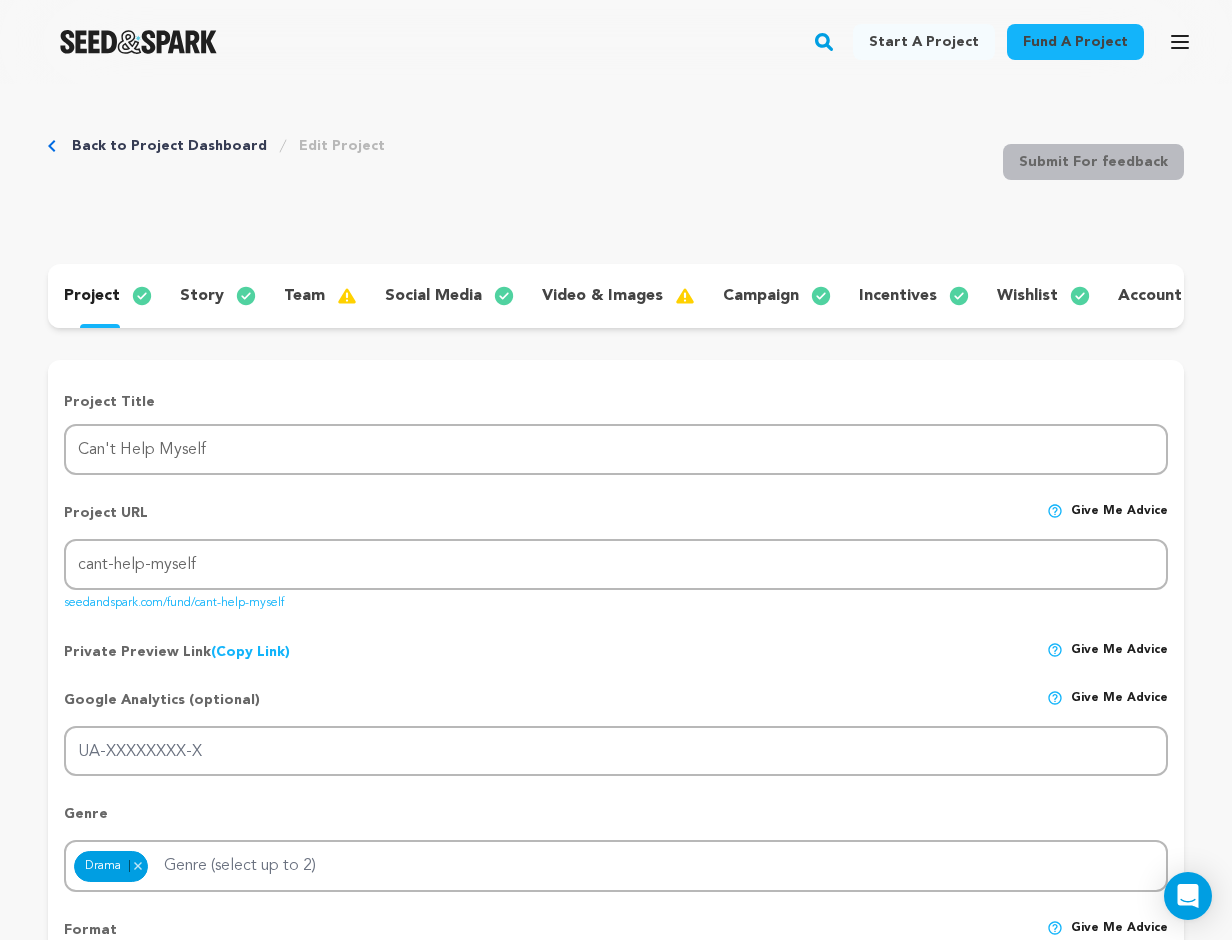 scroll, scrollTop: 0, scrollLeft: 0, axis: both 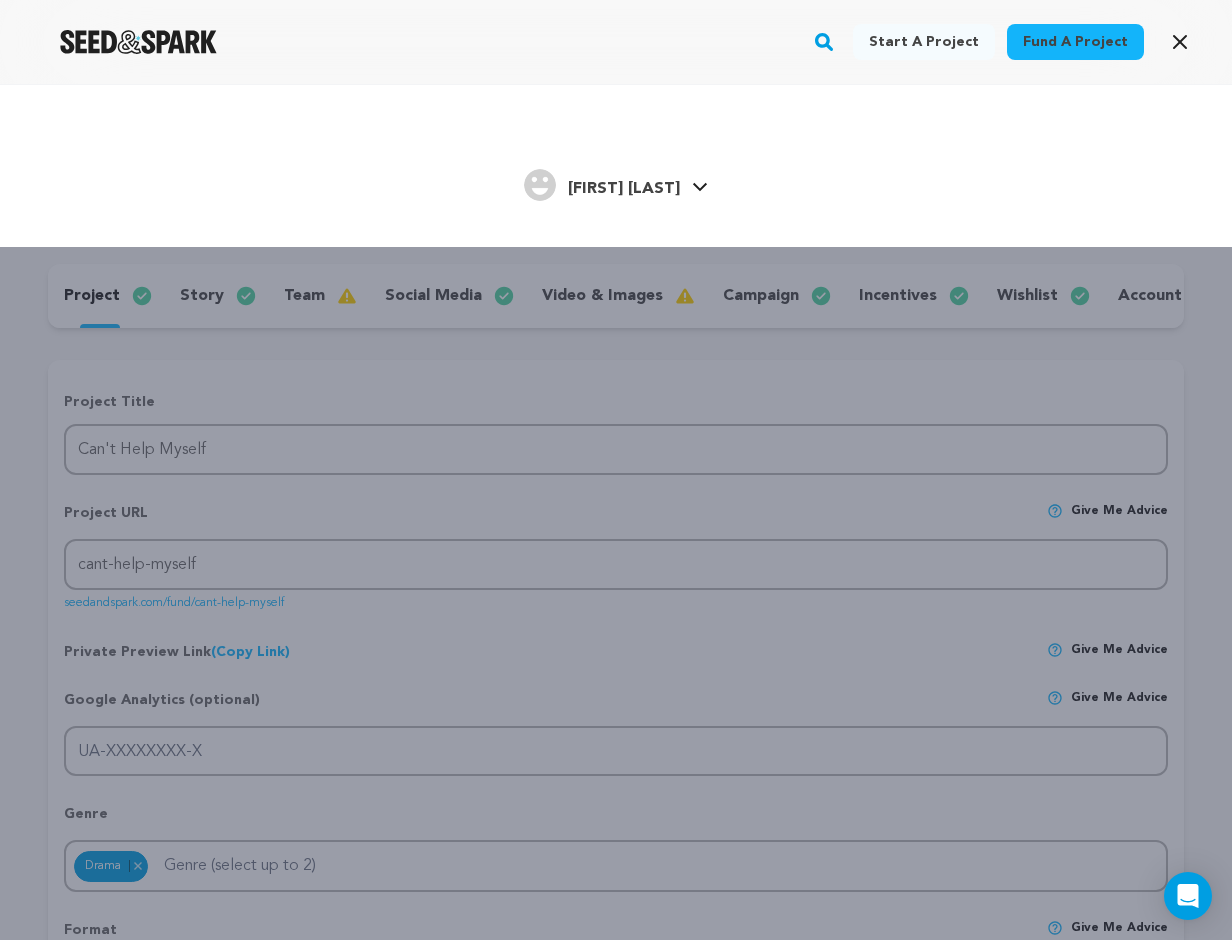 click on "[FIRST] [LAST]" at bounding box center [624, 189] 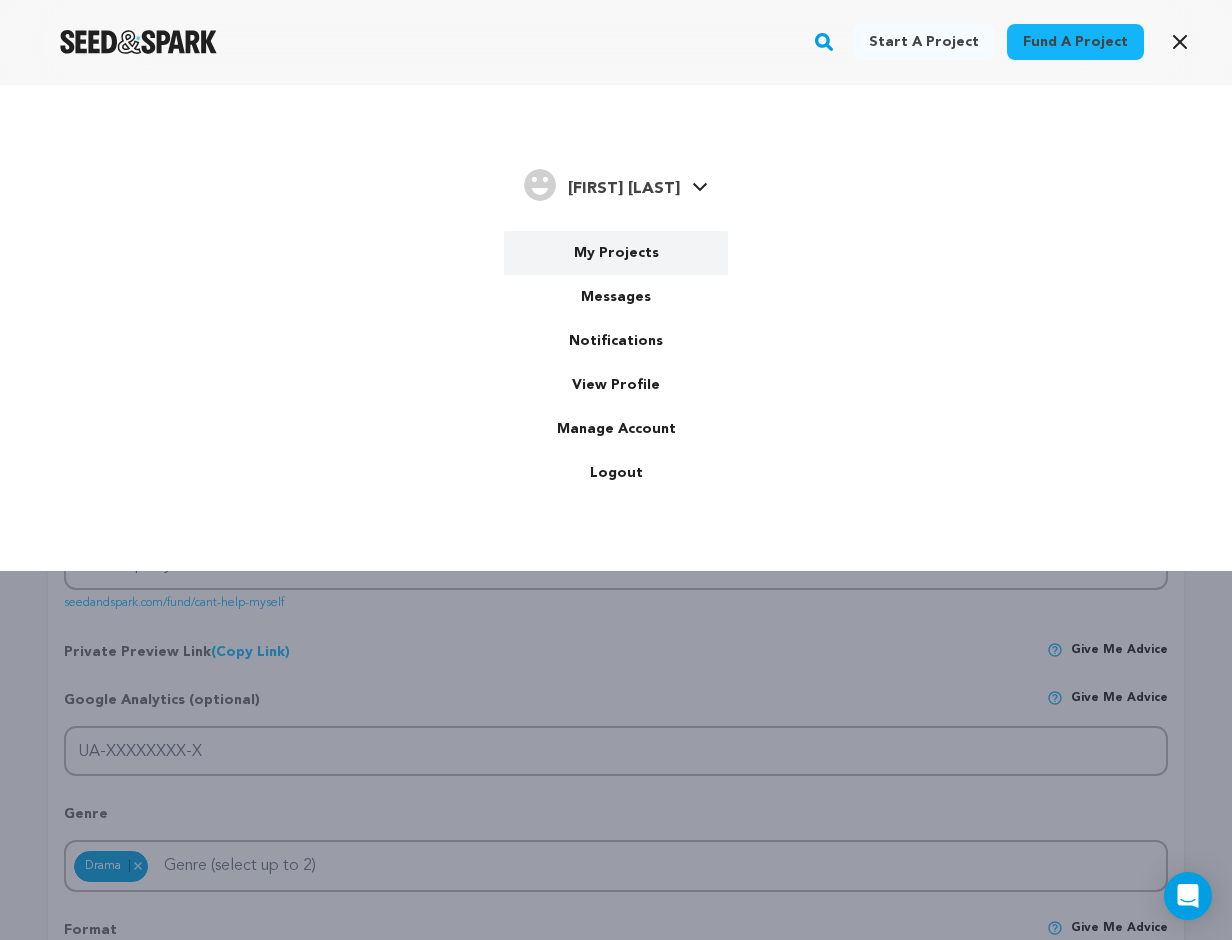 click on "My Projects" at bounding box center (616, 253) 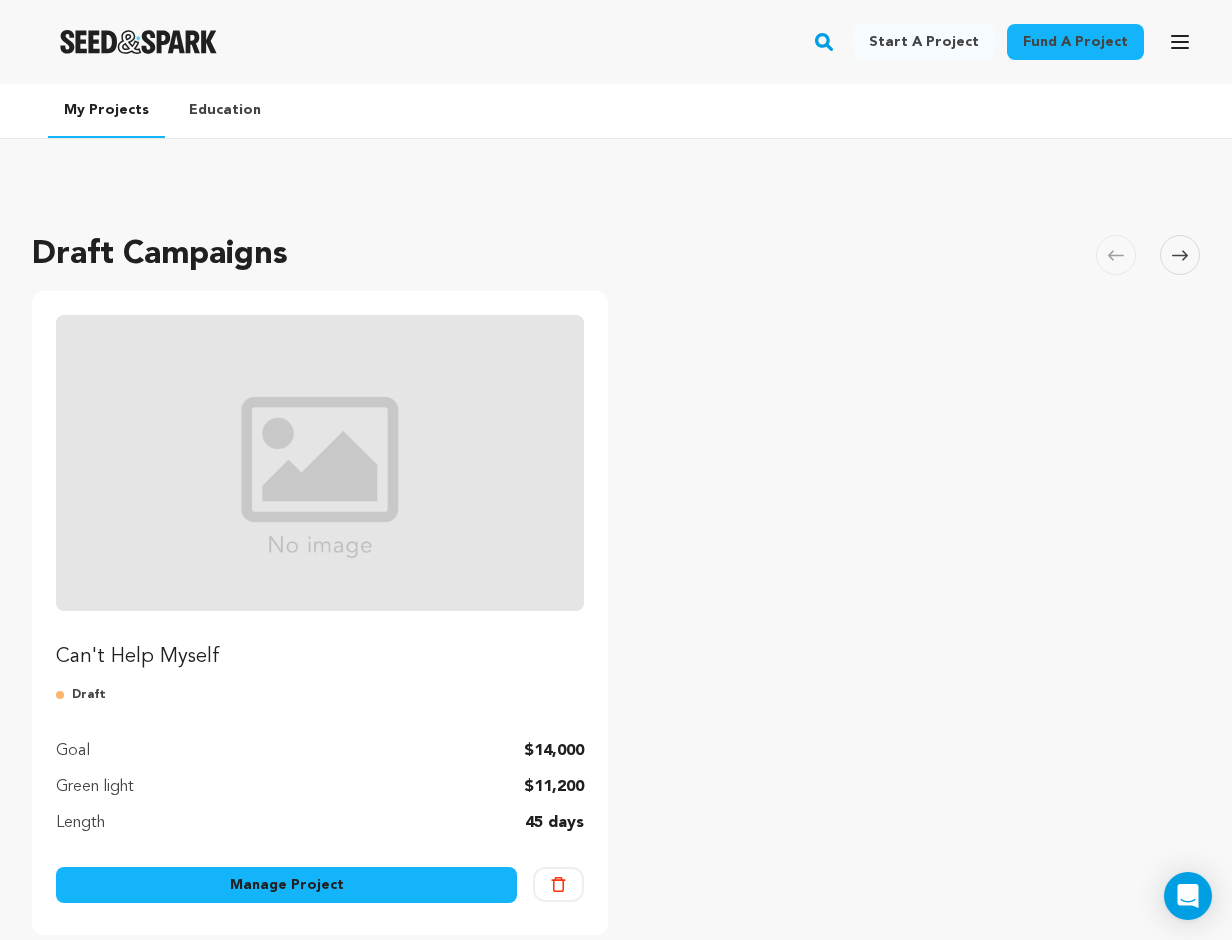 scroll, scrollTop: 0, scrollLeft: 0, axis: both 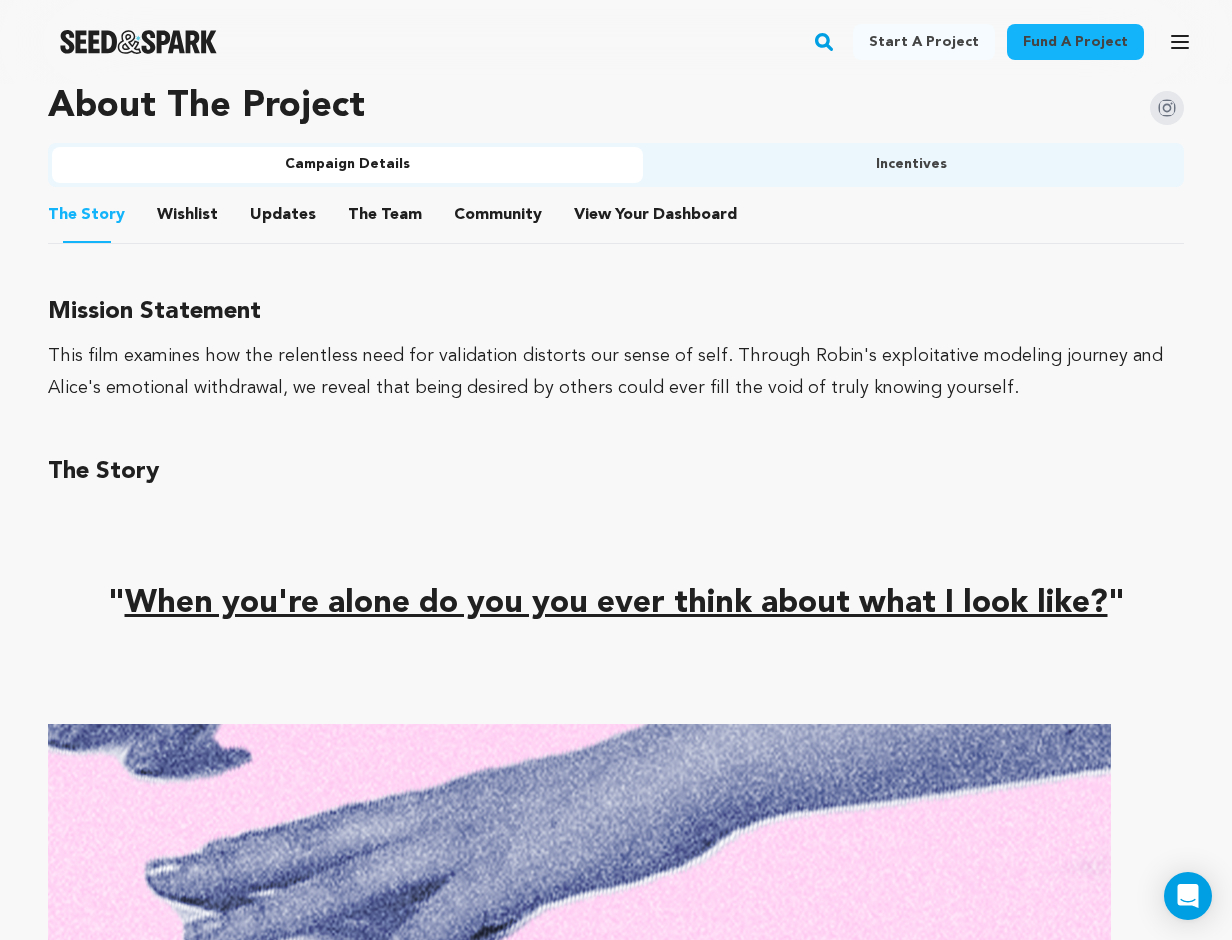 click 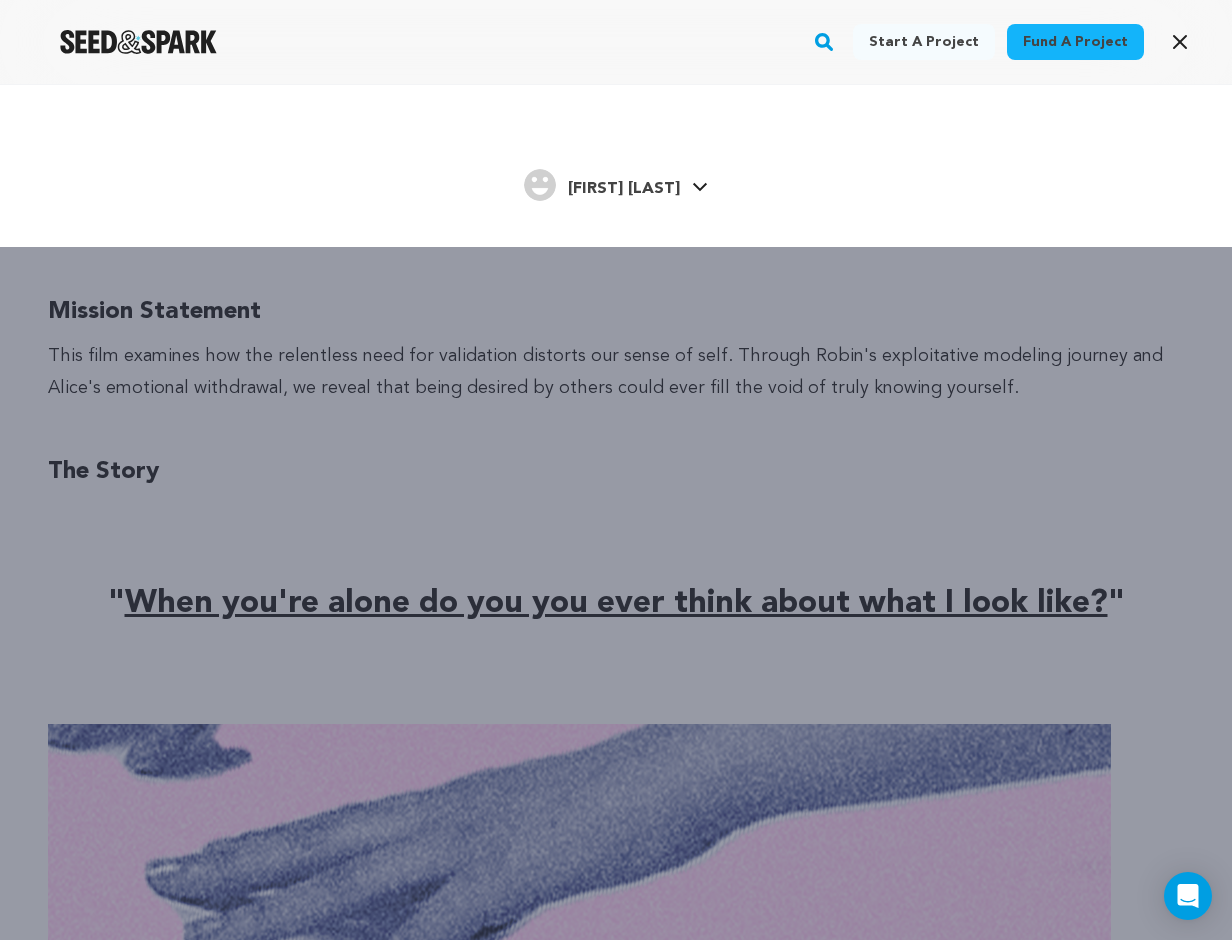 click on "[FIRST] [LAST]" at bounding box center (624, 189) 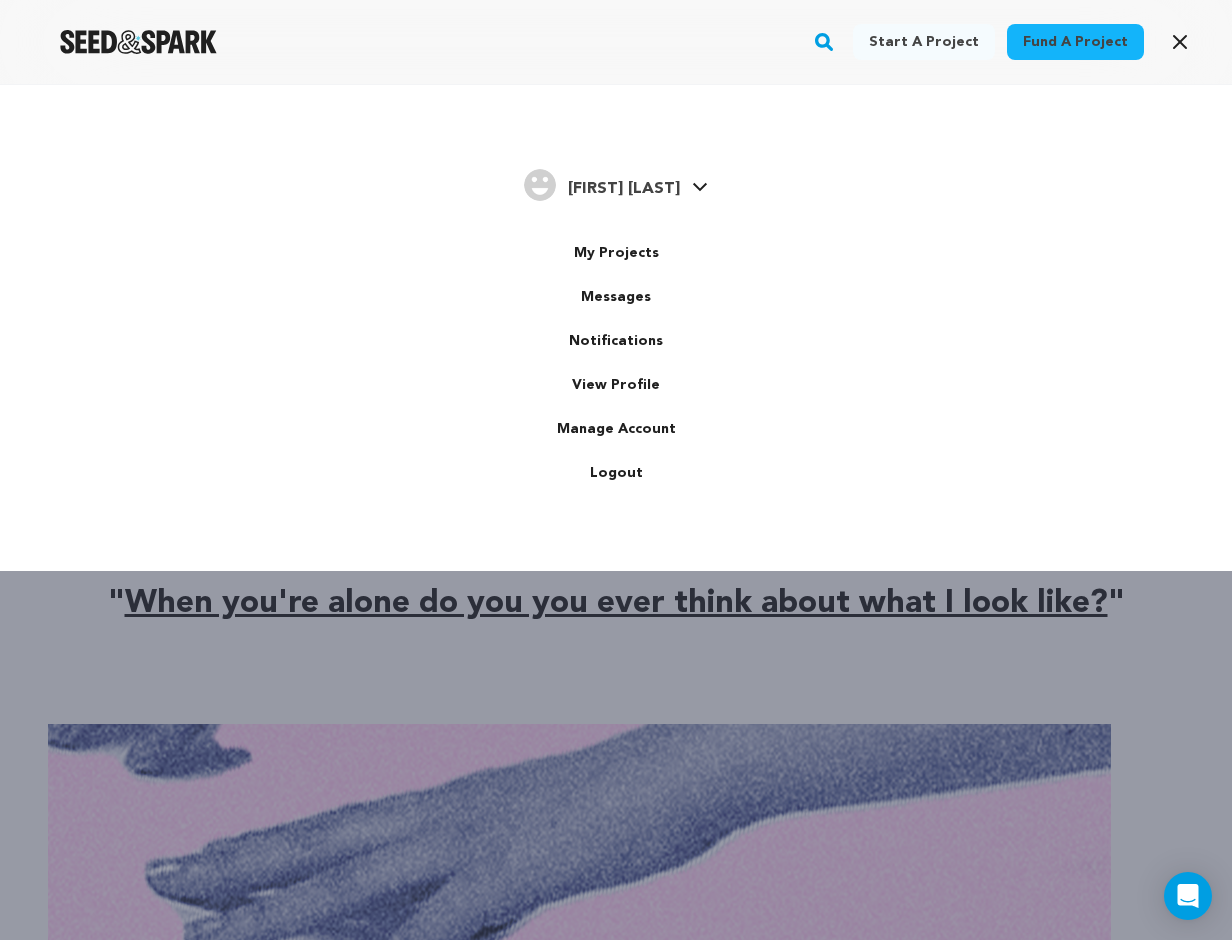 scroll, scrollTop: 0, scrollLeft: 0, axis: both 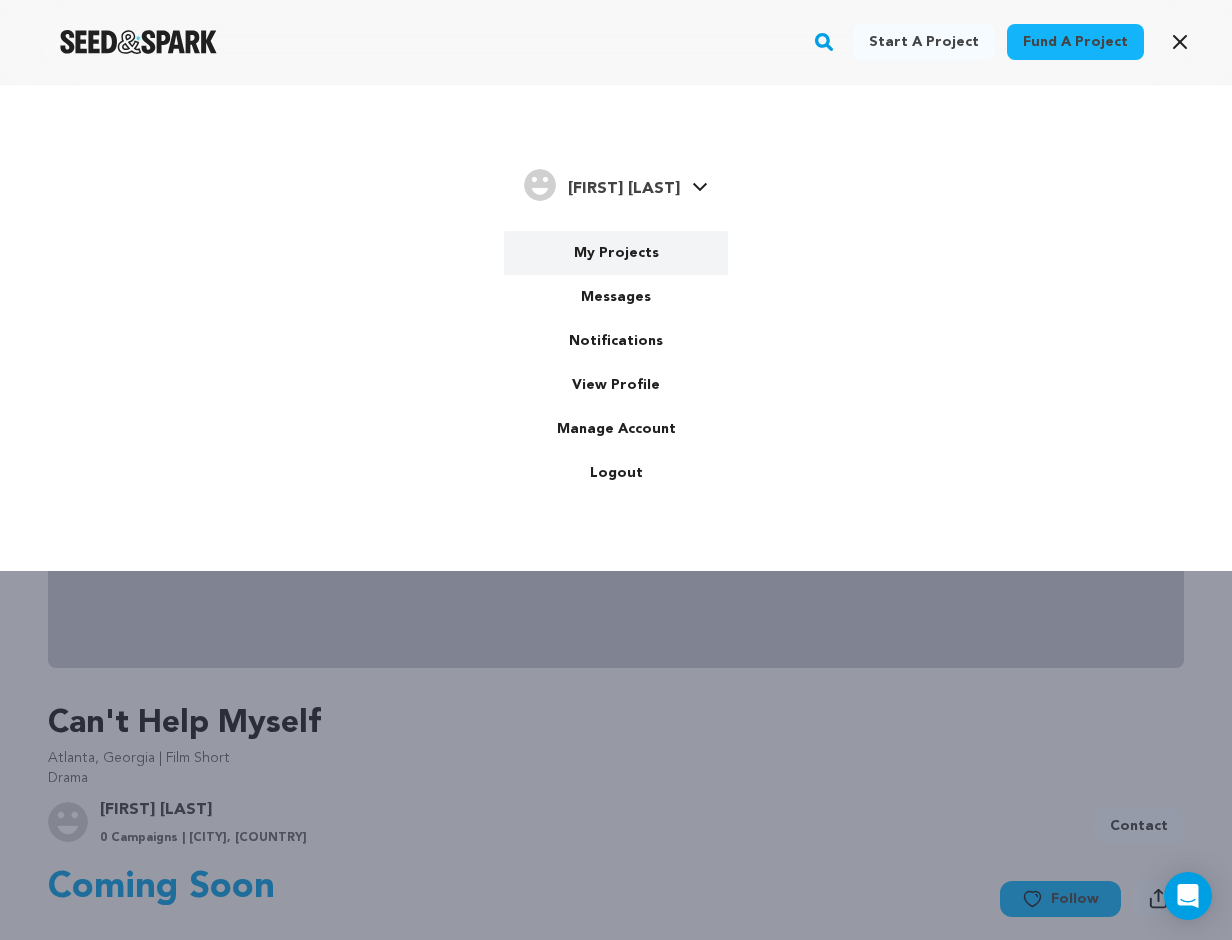 click on "My Projects" at bounding box center [616, 253] 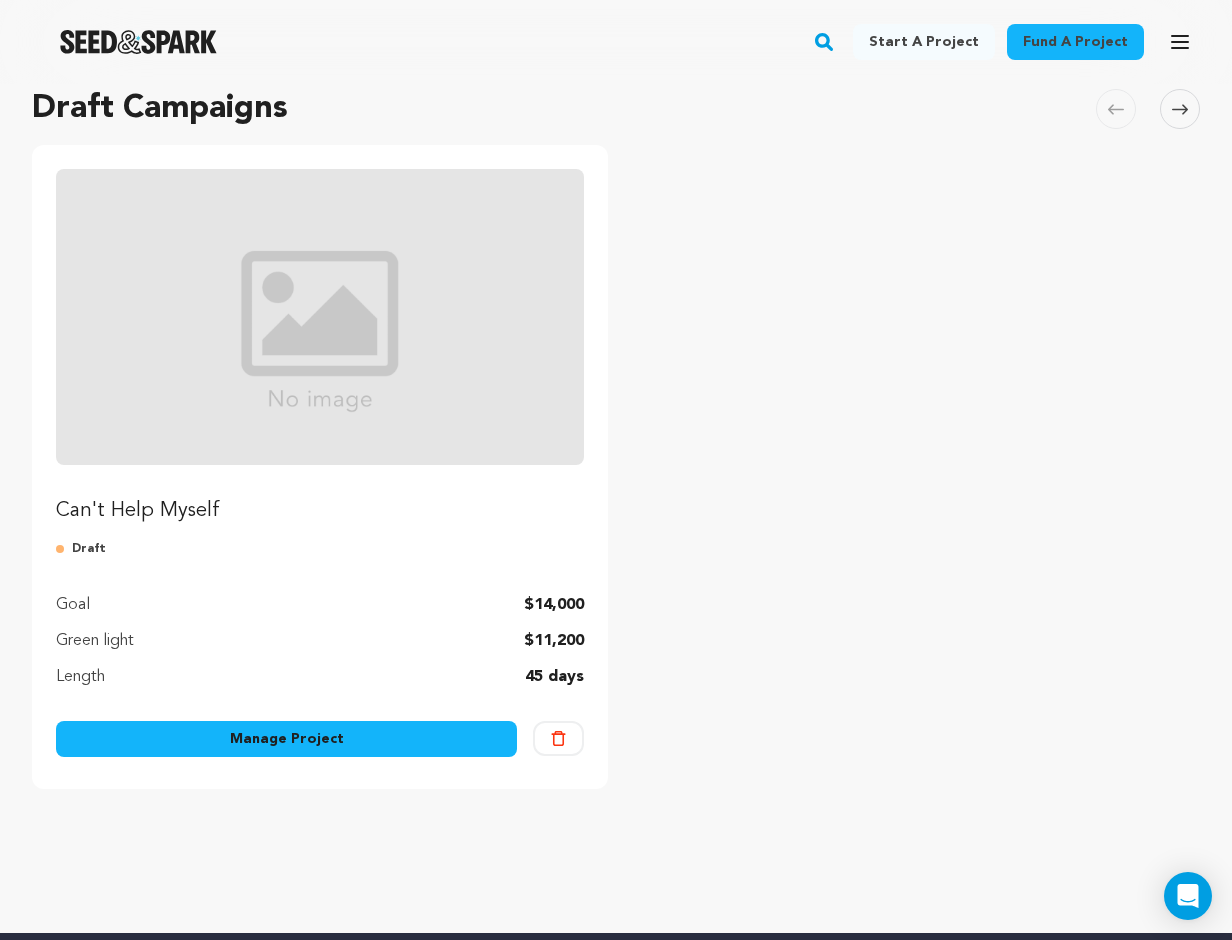 scroll, scrollTop: 168, scrollLeft: 0, axis: vertical 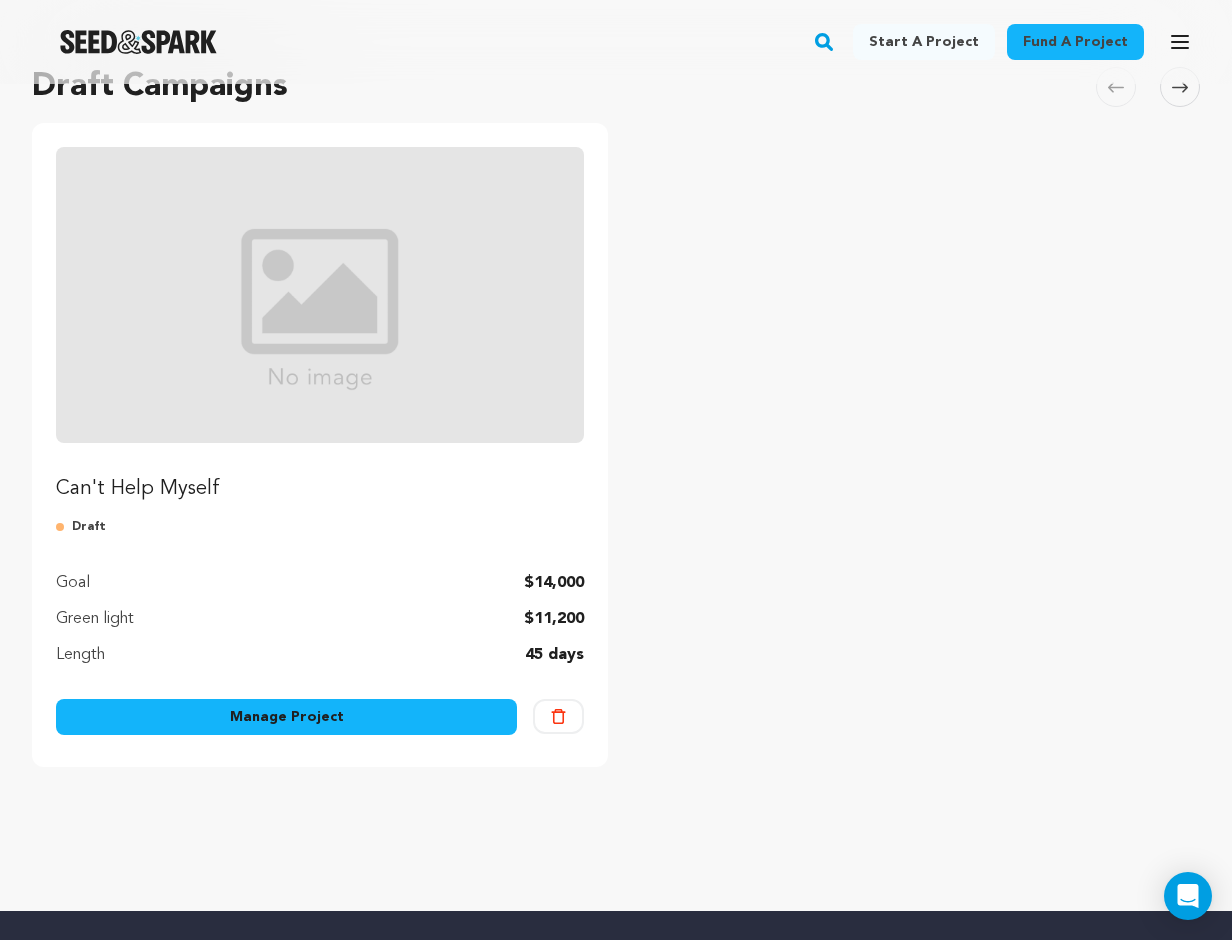 click on "Can't Help Myself
Draft
Goal
$14,000
Green light
$11,200
Length
45 days
Manage Project
Delete" at bounding box center (320, 445) 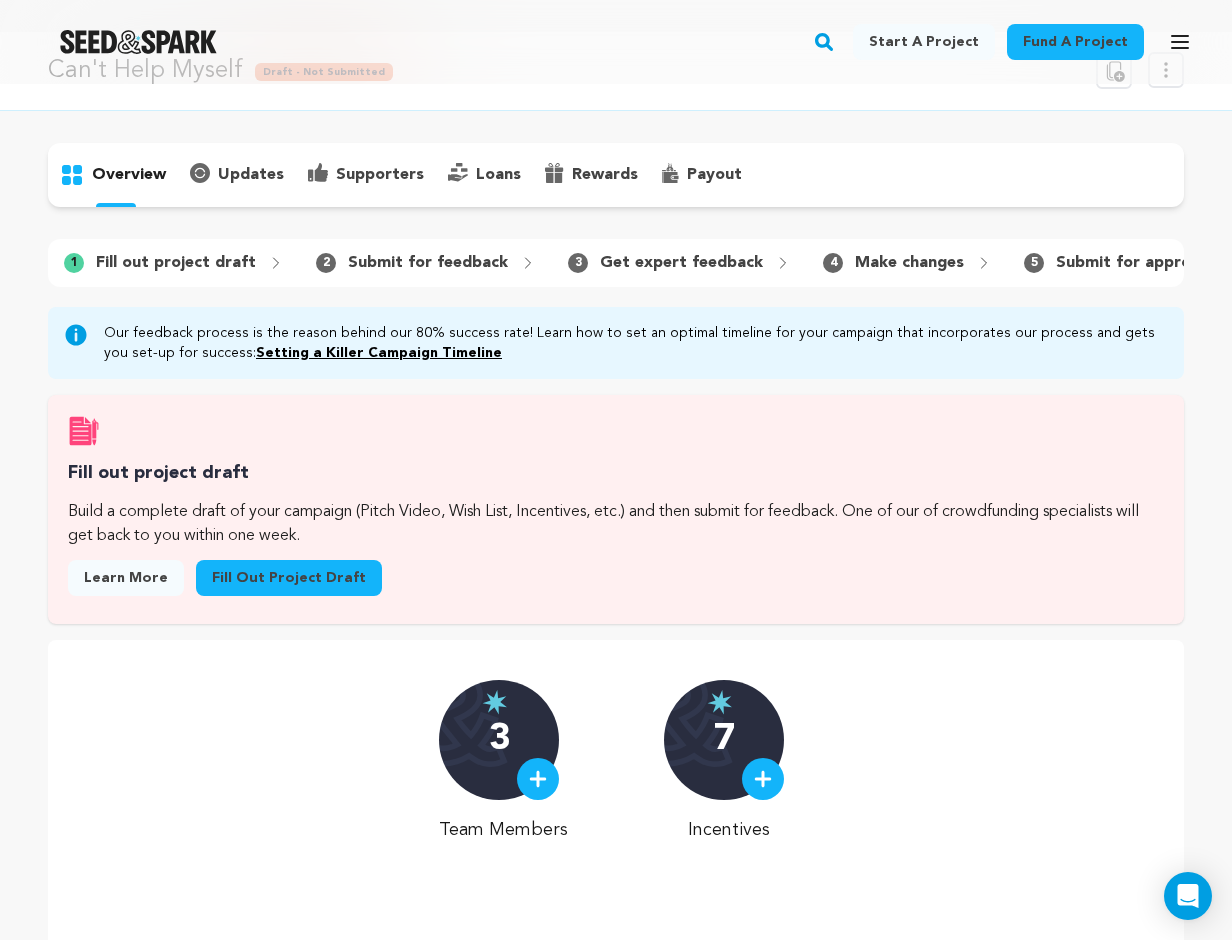 scroll, scrollTop: 65, scrollLeft: 0, axis: vertical 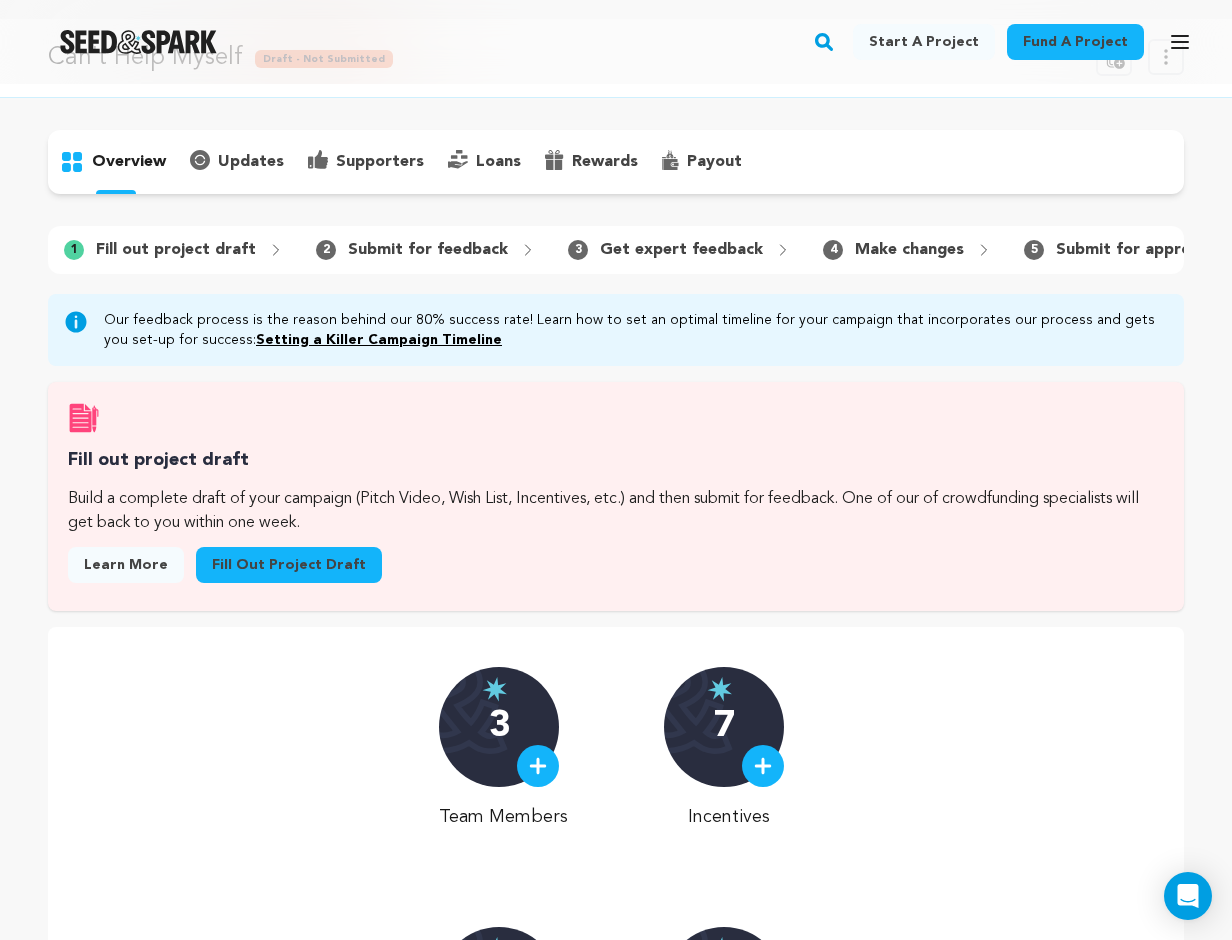 click at bounding box center [763, 766] 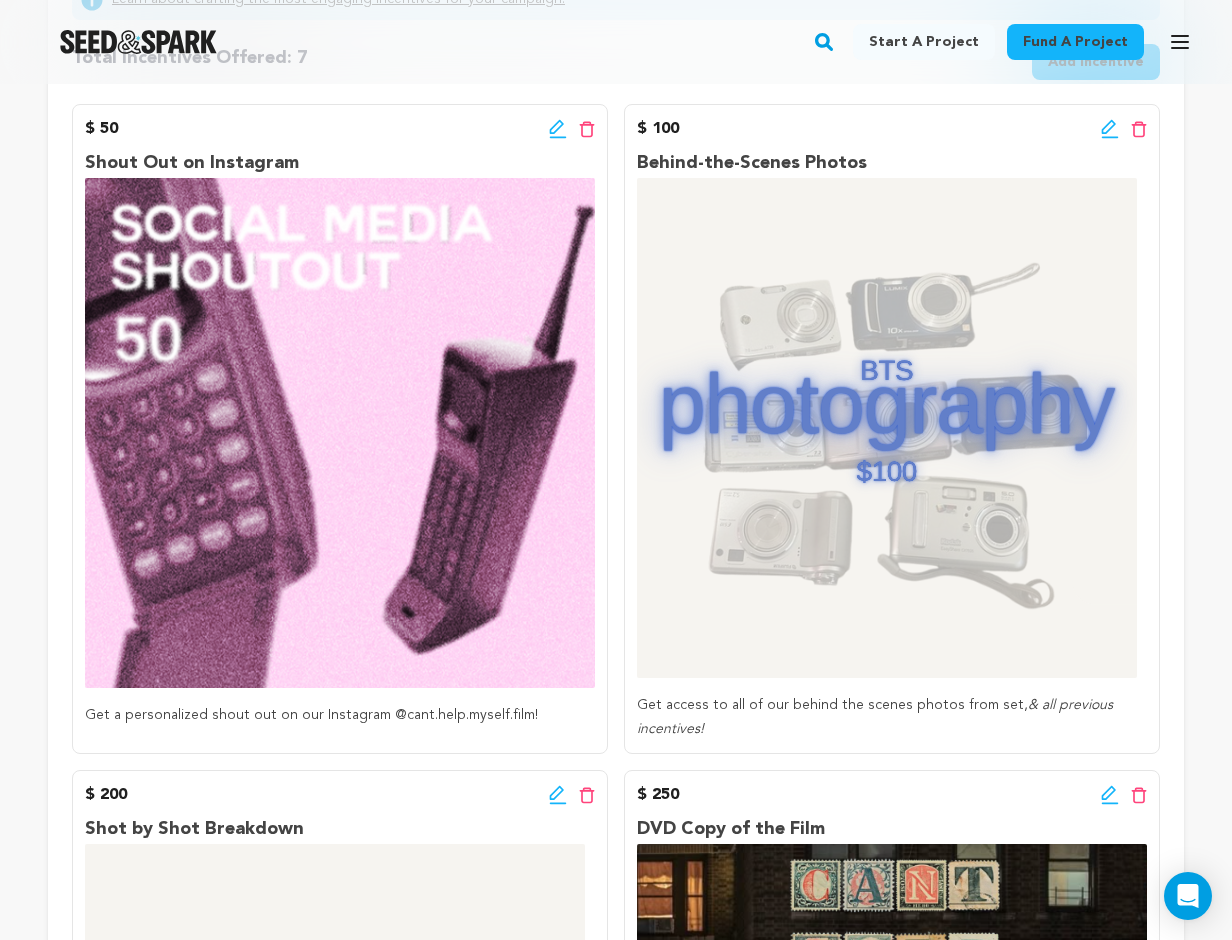 scroll, scrollTop: 428, scrollLeft: 0, axis: vertical 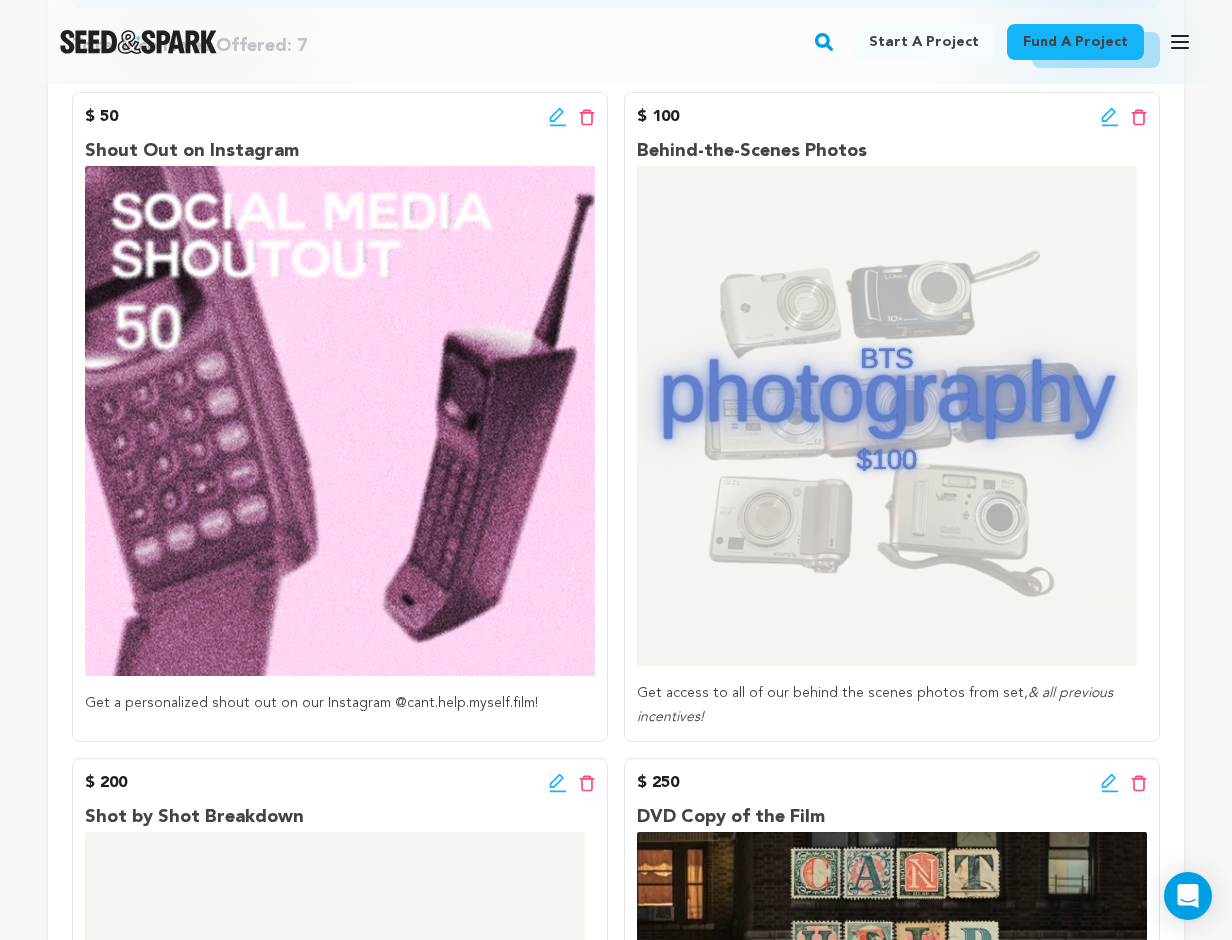 click 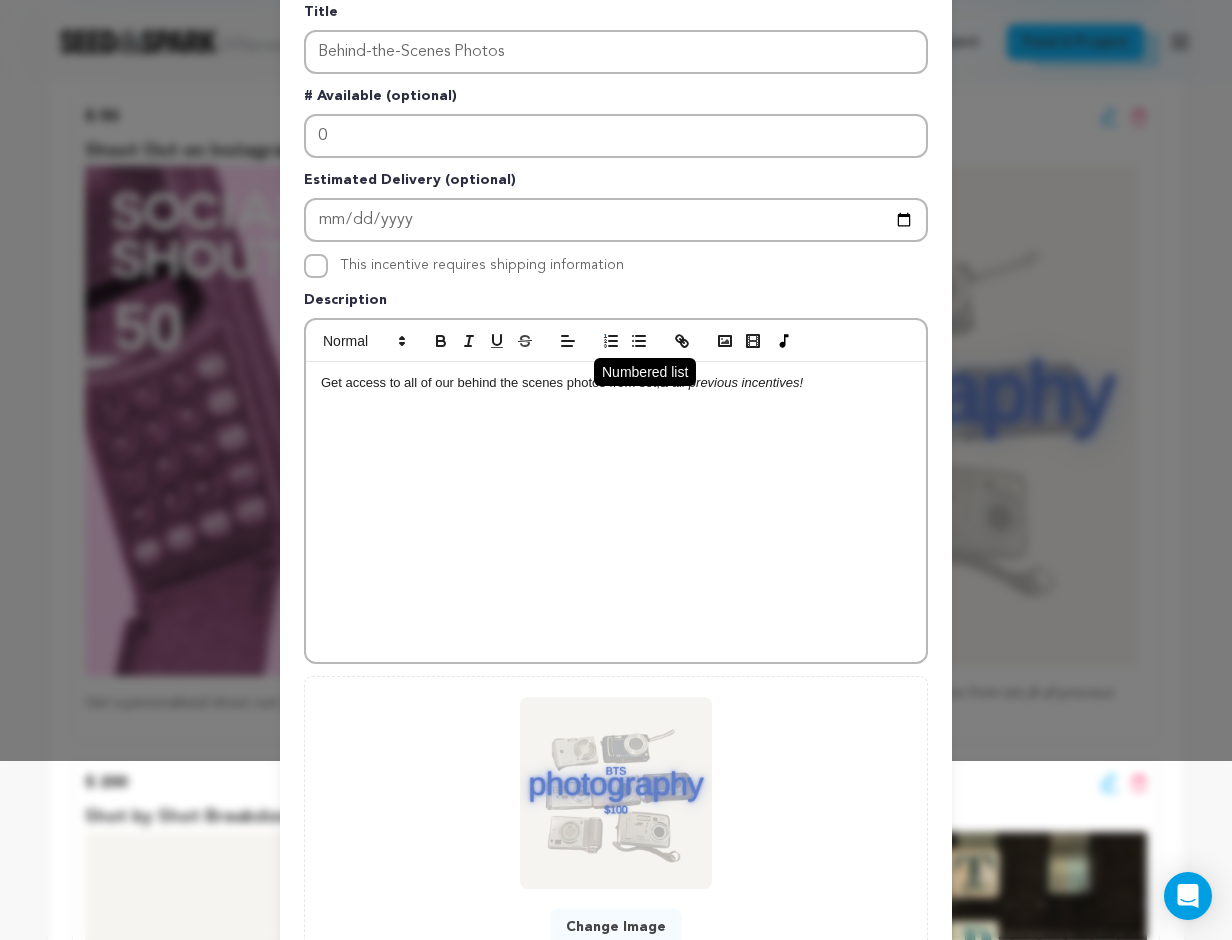 scroll, scrollTop: 253, scrollLeft: 0, axis: vertical 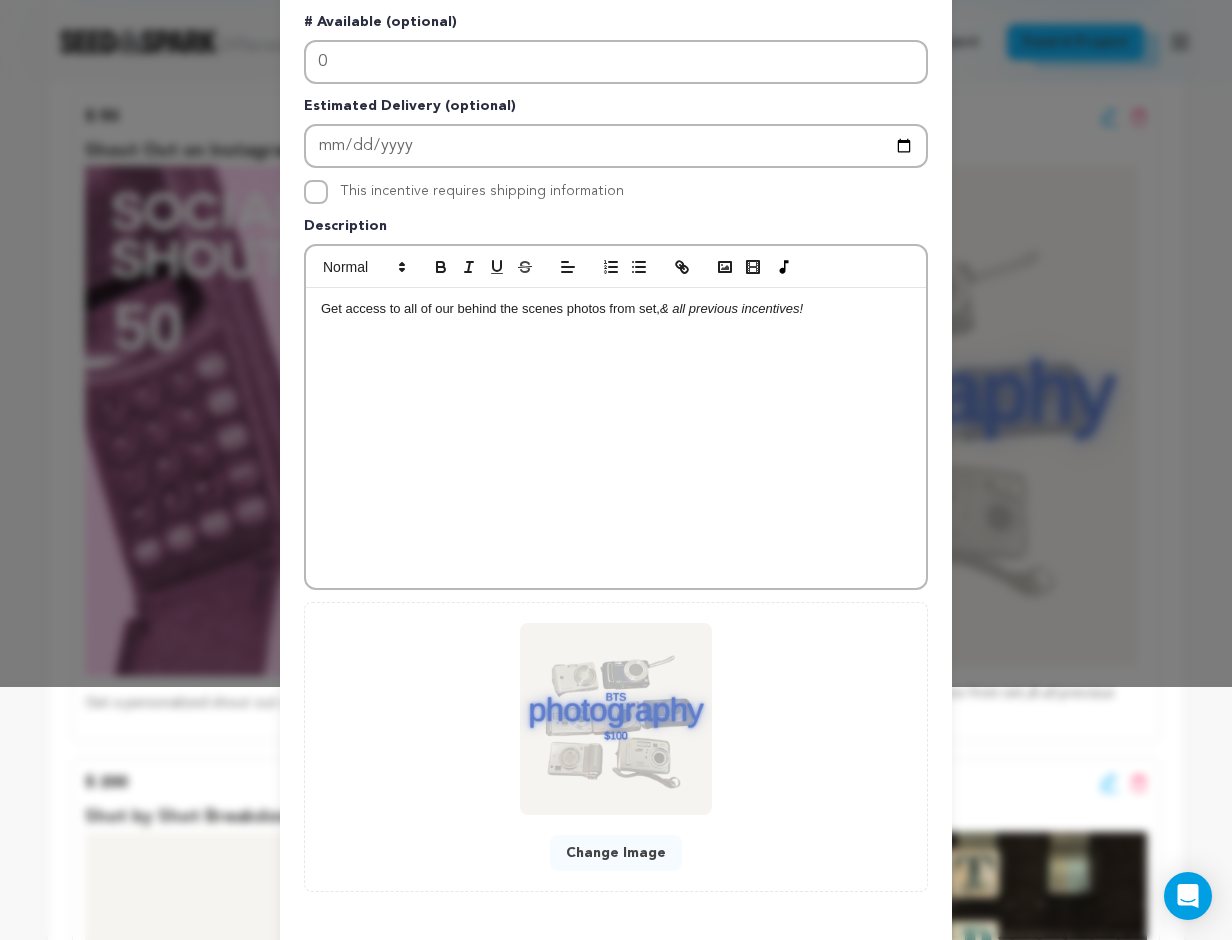 click on "Change Image" at bounding box center (616, 853) 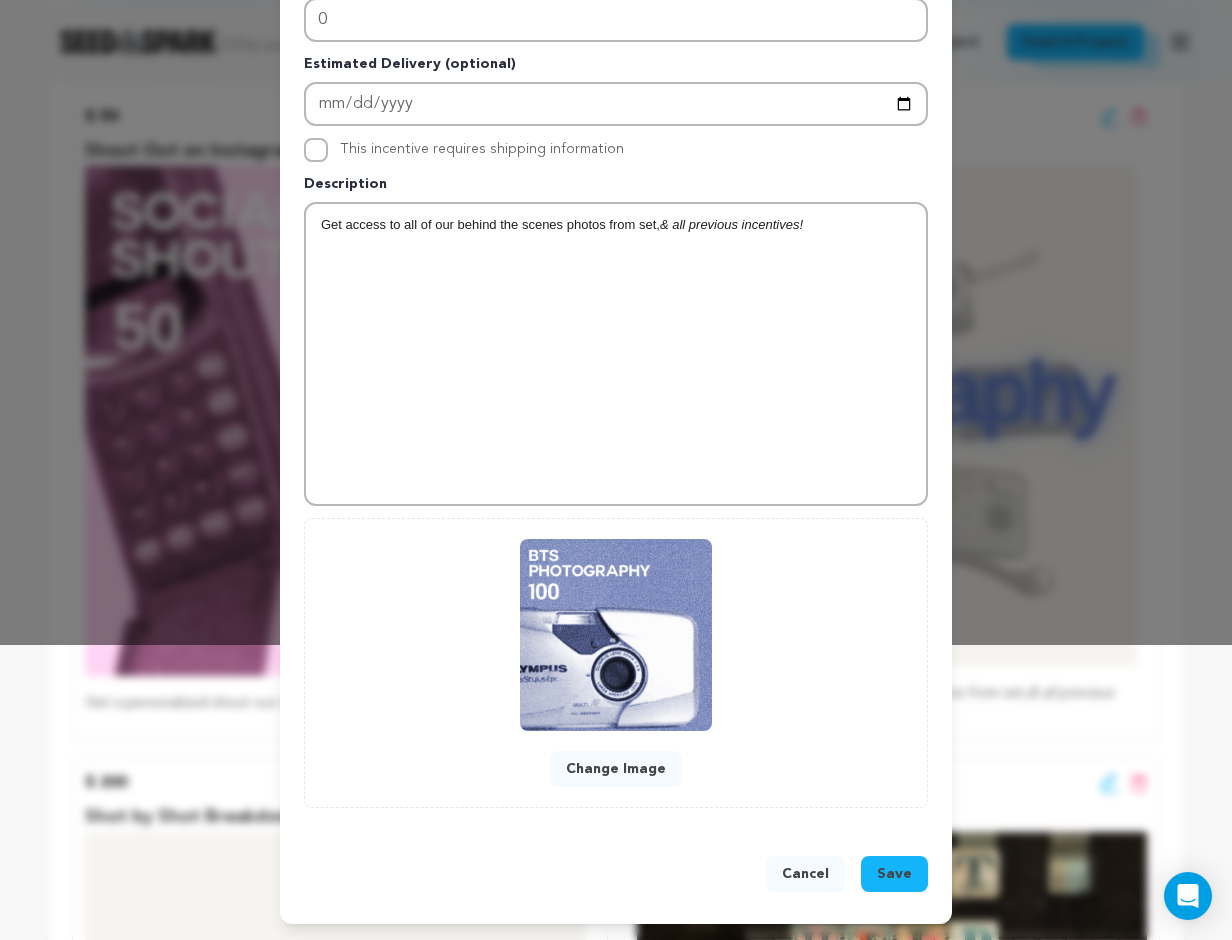 scroll, scrollTop: 295, scrollLeft: 0, axis: vertical 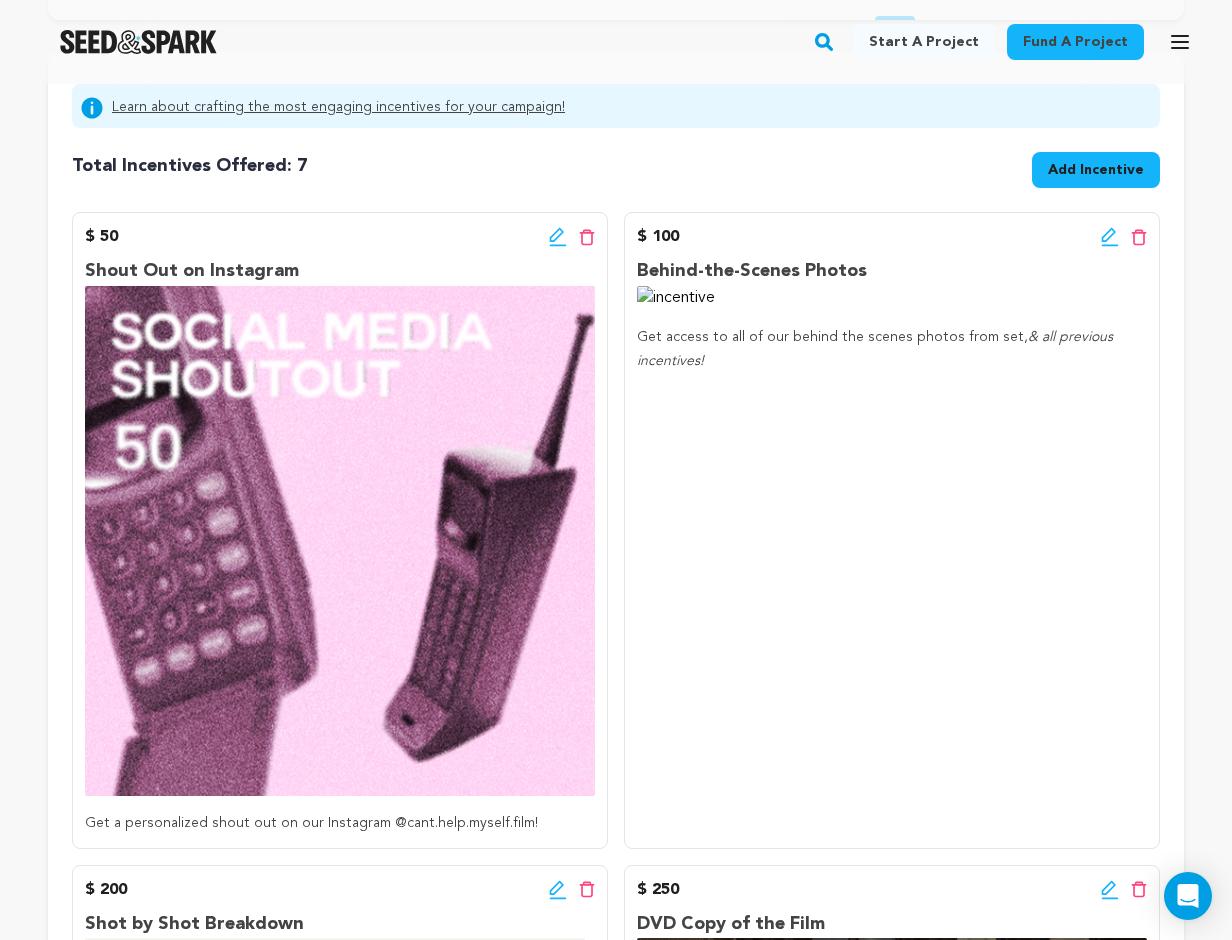 click 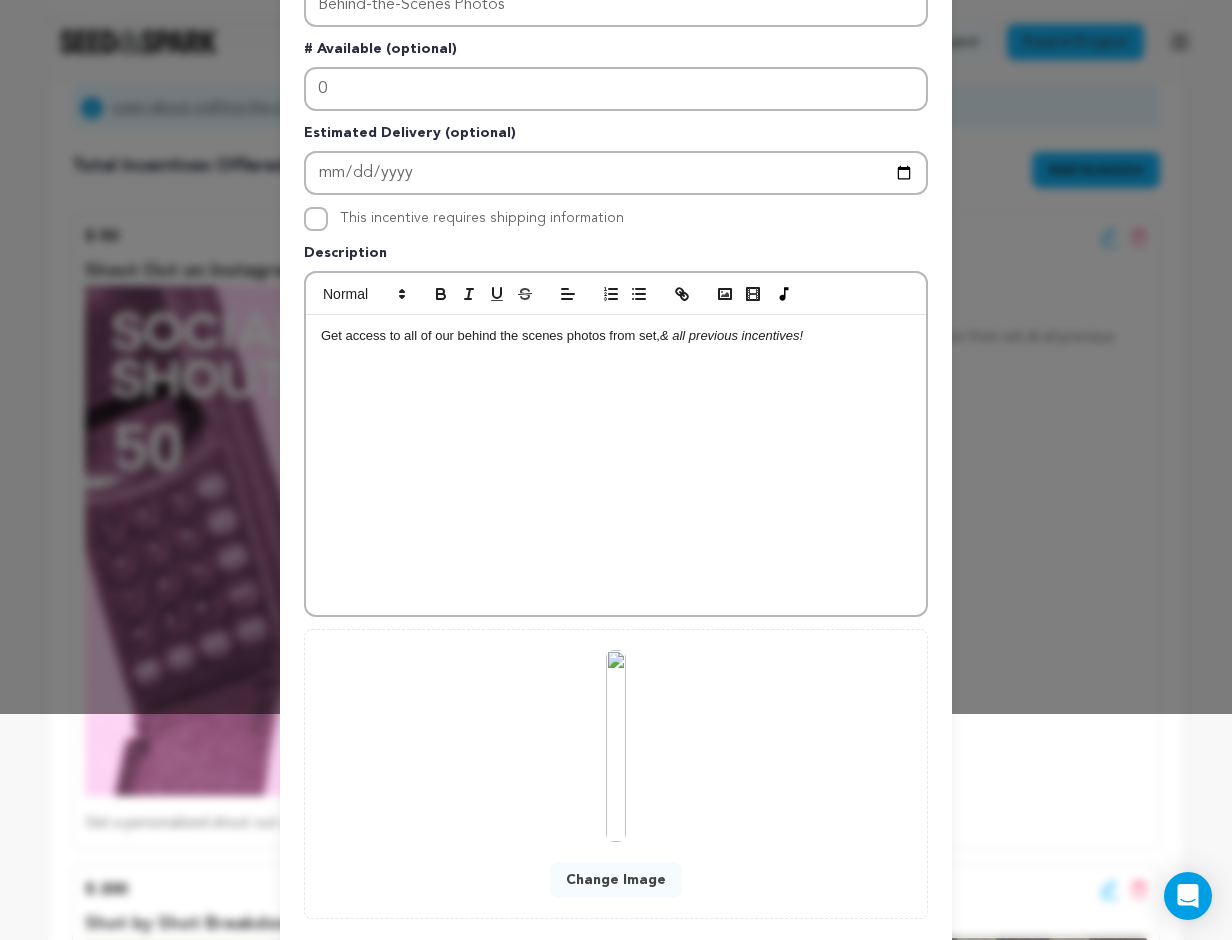 scroll, scrollTop: 225, scrollLeft: 0, axis: vertical 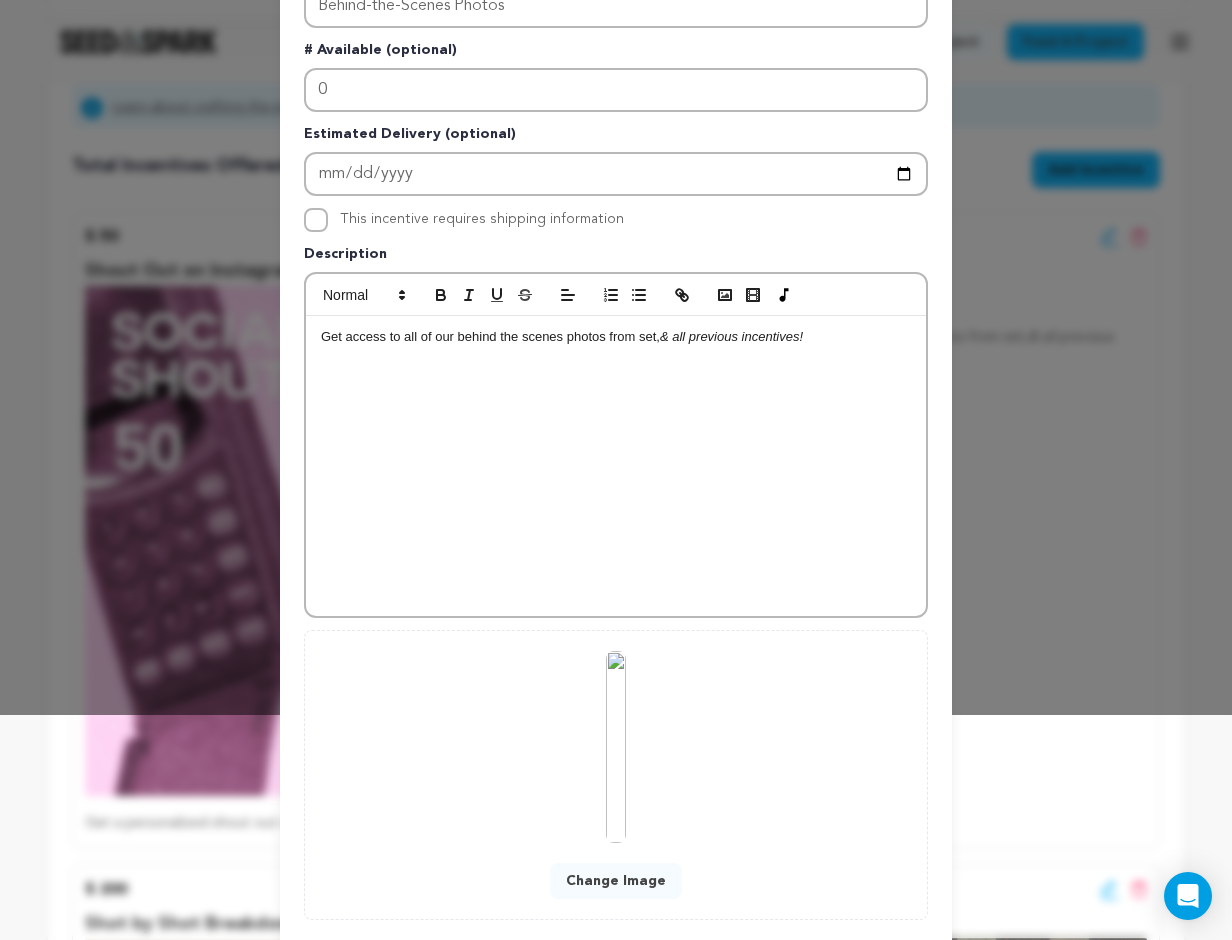click on "Change Image" at bounding box center [616, 881] 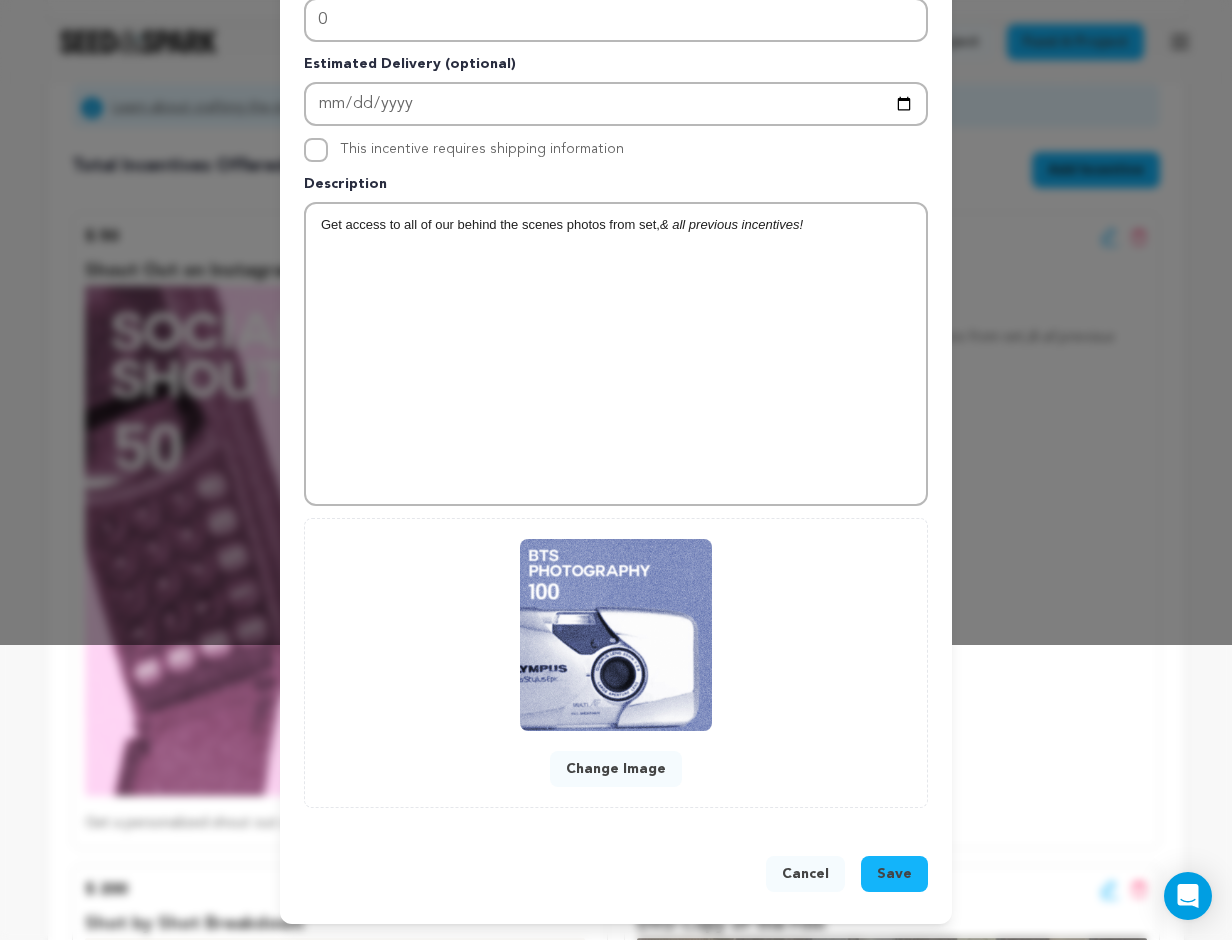 scroll, scrollTop: 295, scrollLeft: 0, axis: vertical 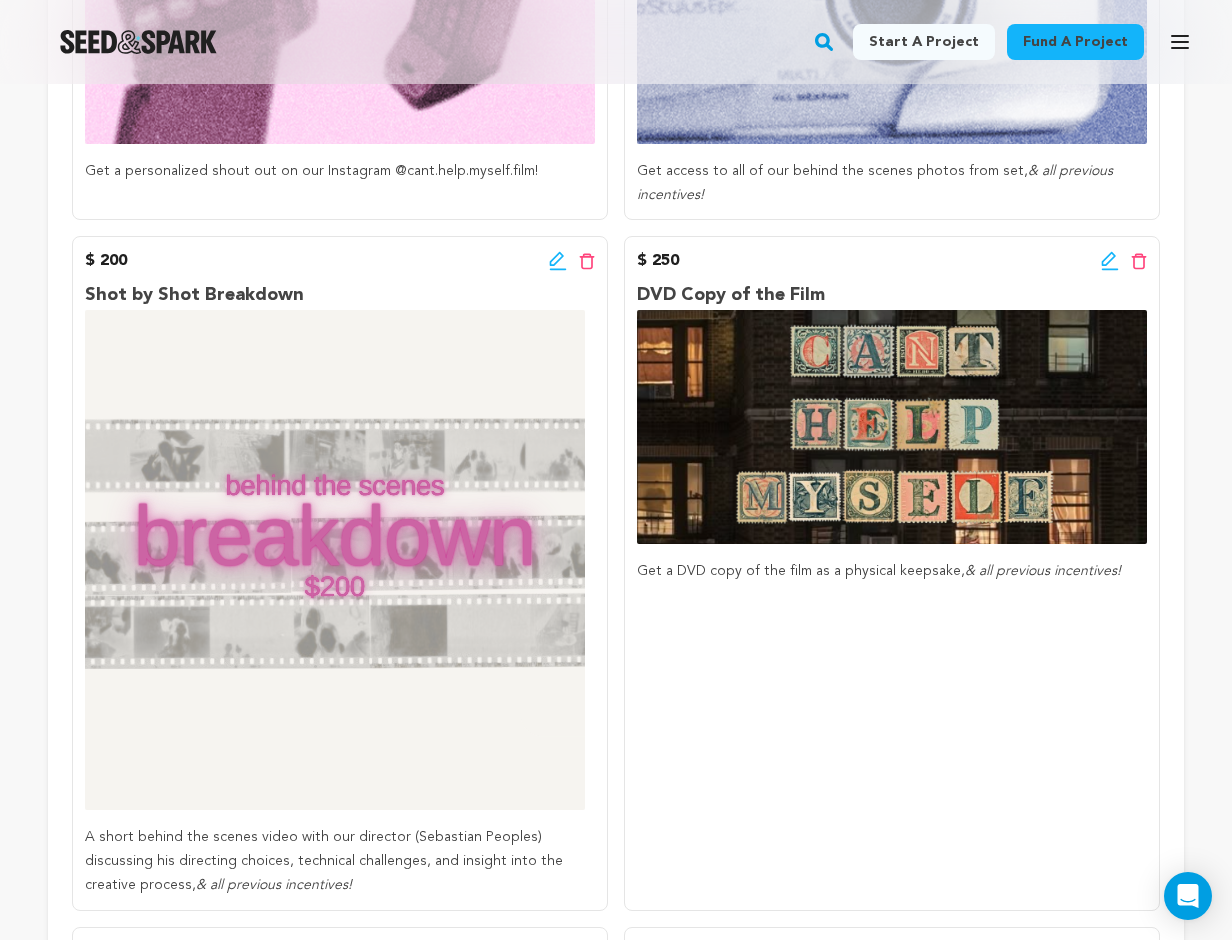 click 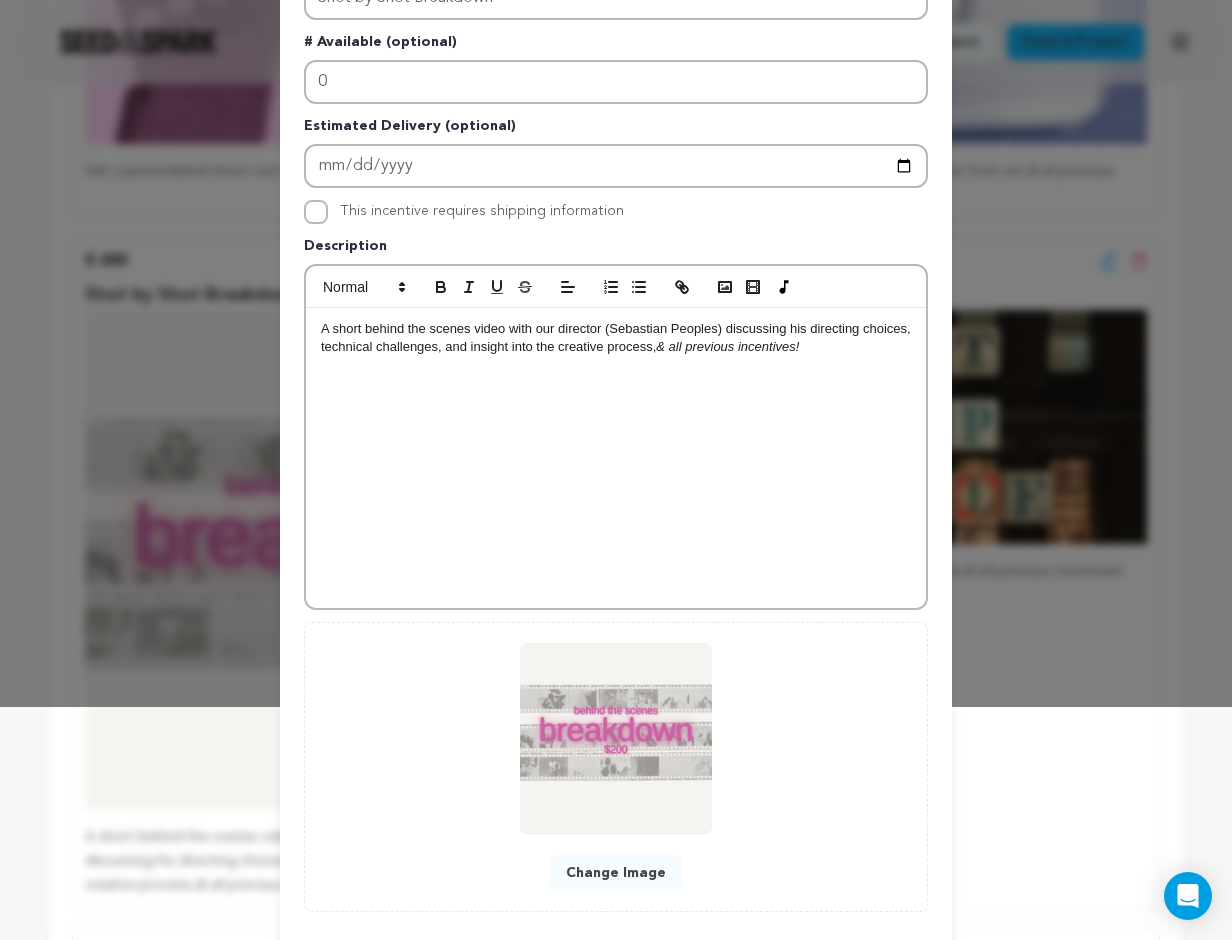 scroll, scrollTop: 235, scrollLeft: 0, axis: vertical 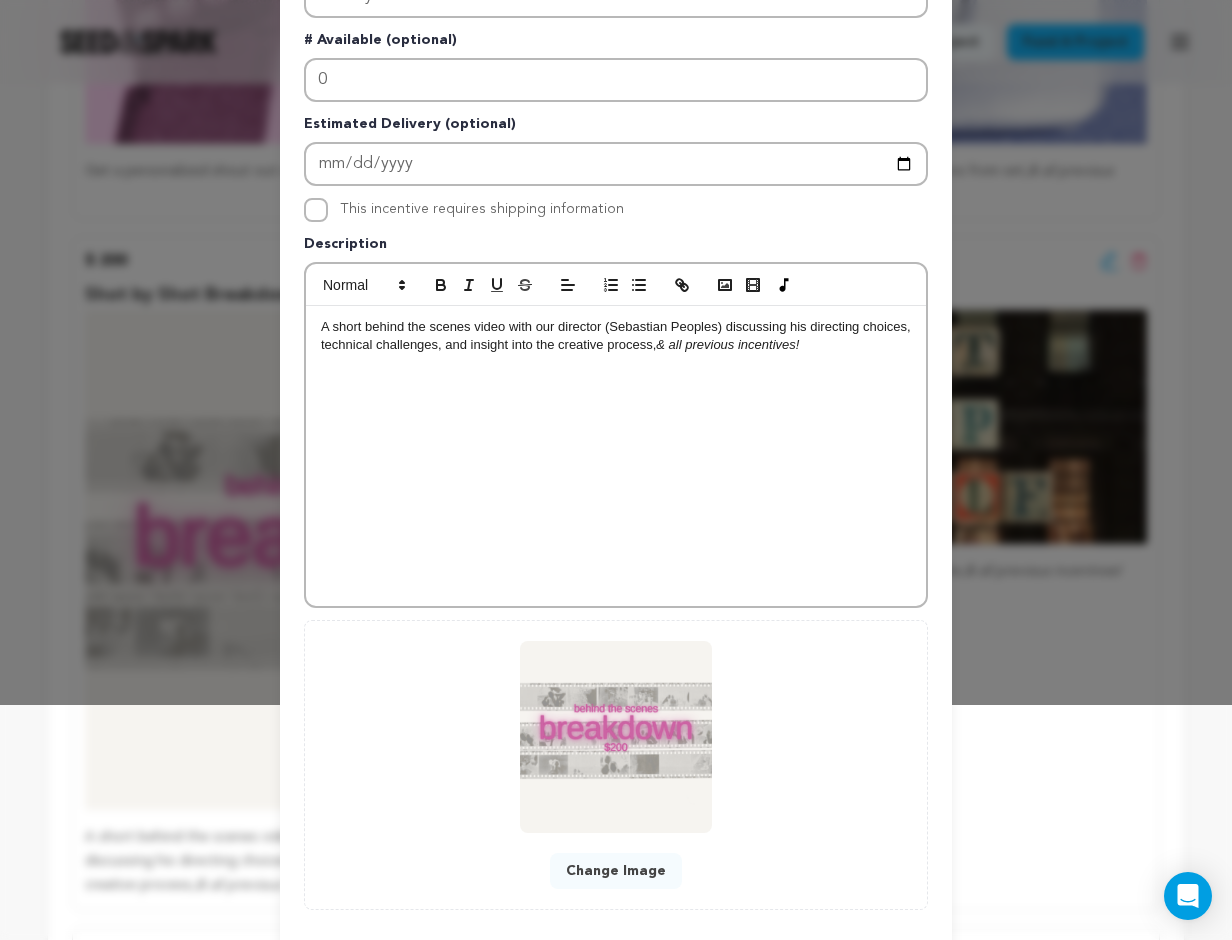 click on "Change Image" at bounding box center [616, 871] 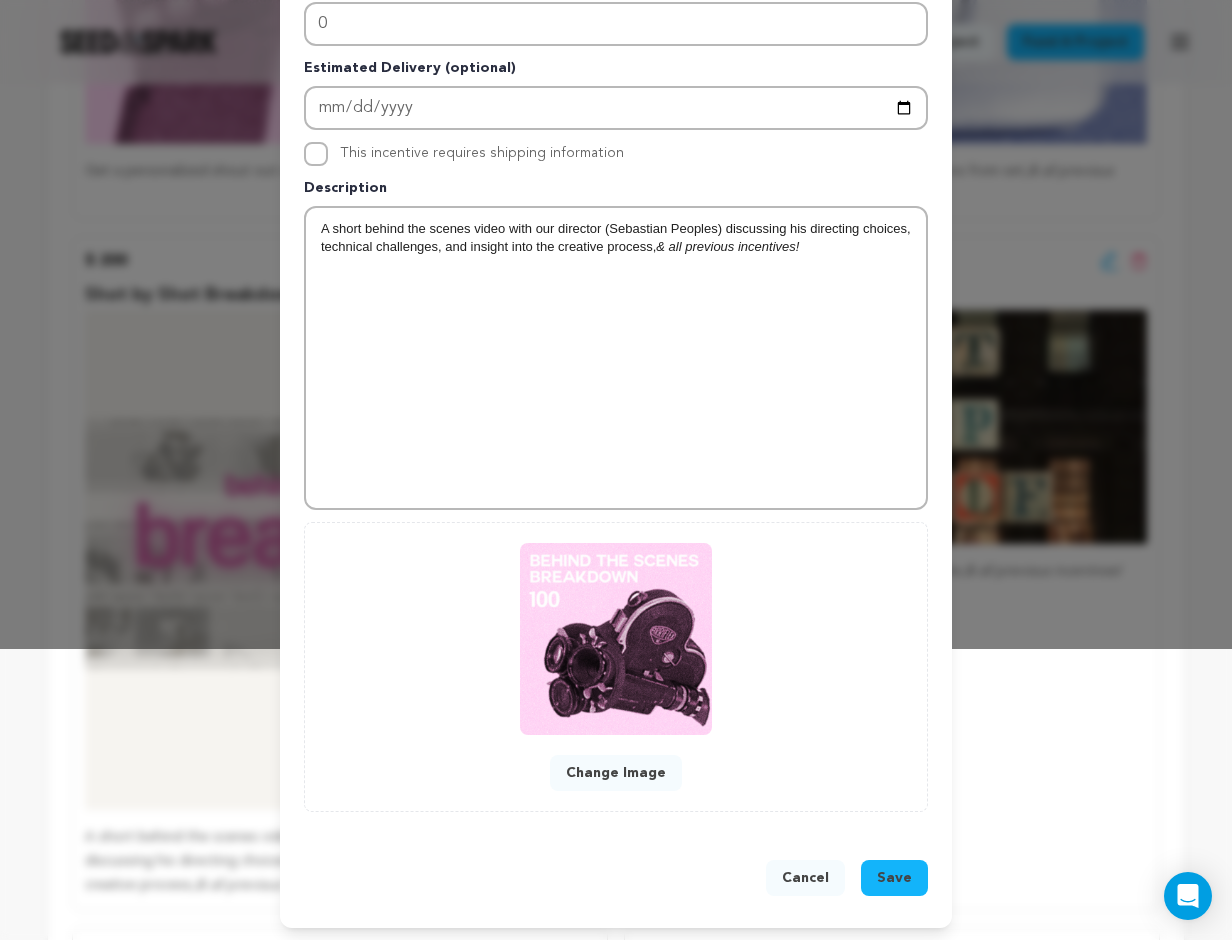 scroll, scrollTop: 295, scrollLeft: 0, axis: vertical 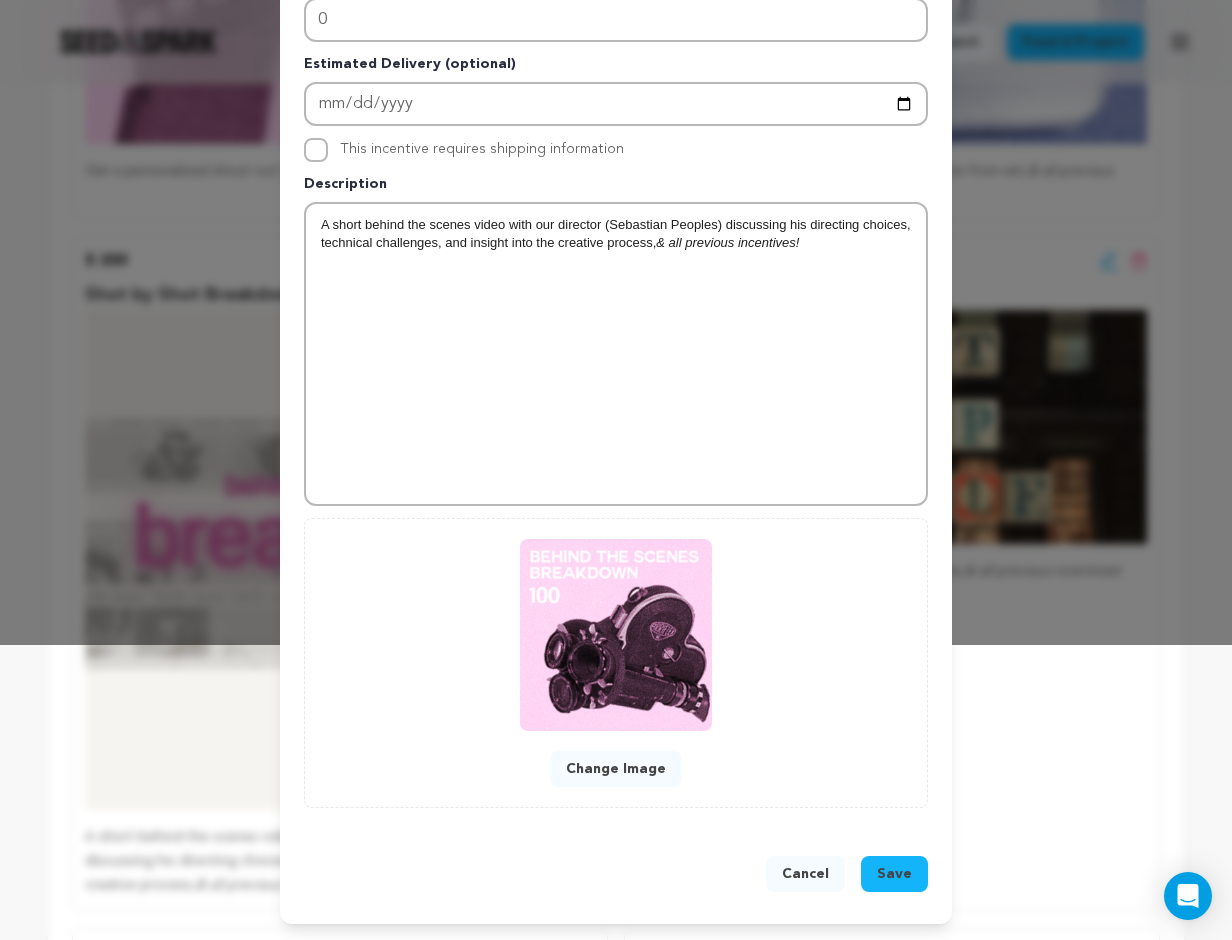 click on "Save" at bounding box center [894, 874] 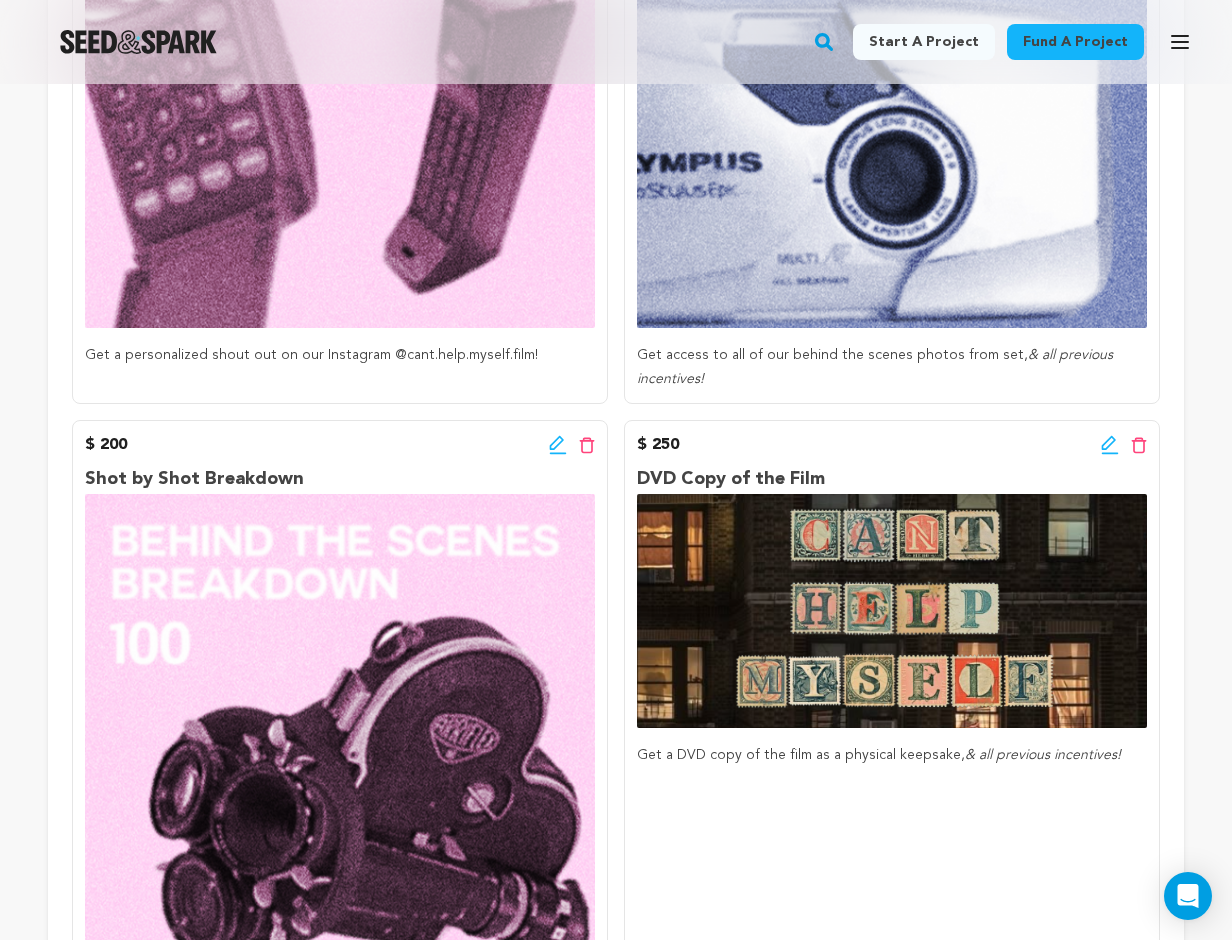 scroll, scrollTop: 781, scrollLeft: 0, axis: vertical 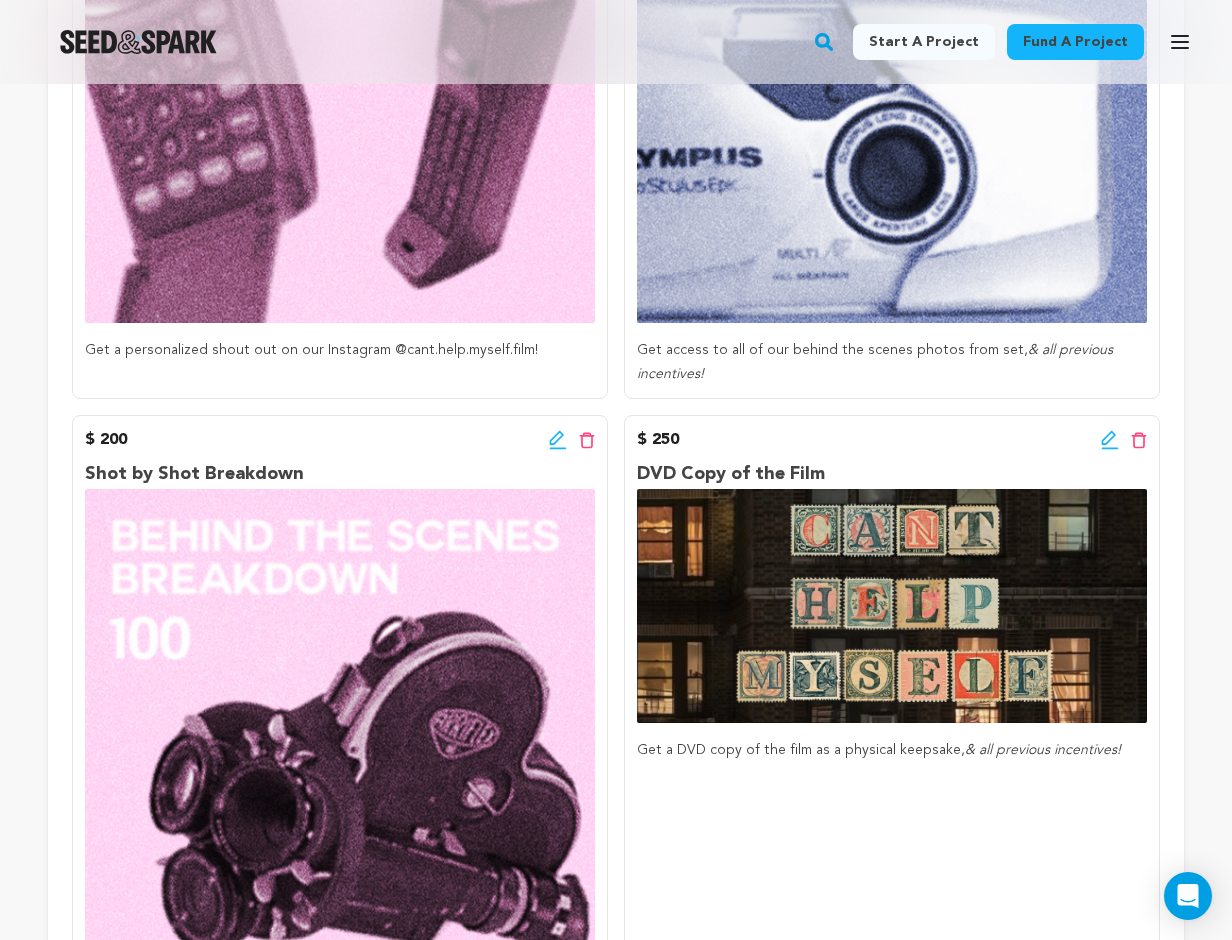 click 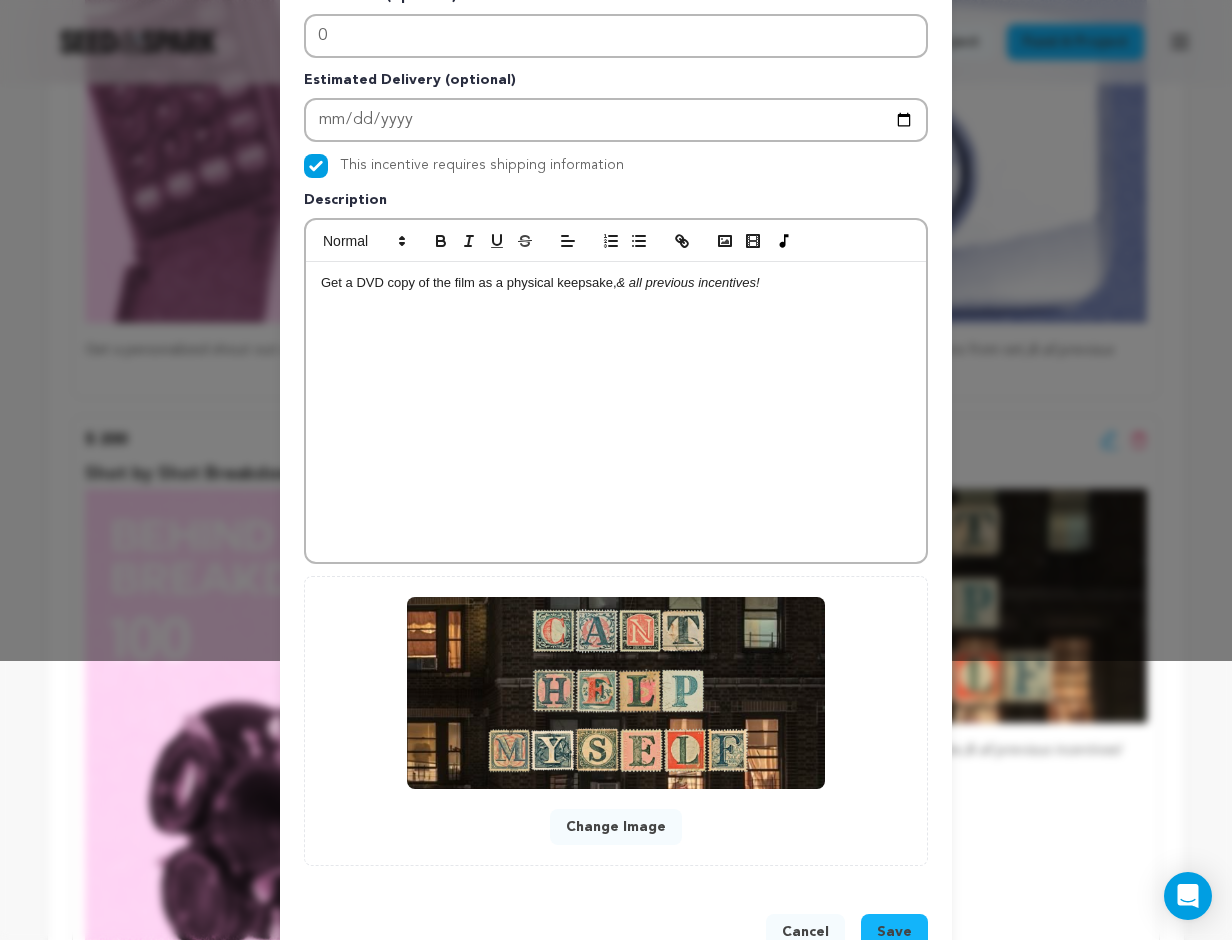 scroll, scrollTop: 325, scrollLeft: 0, axis: vertical 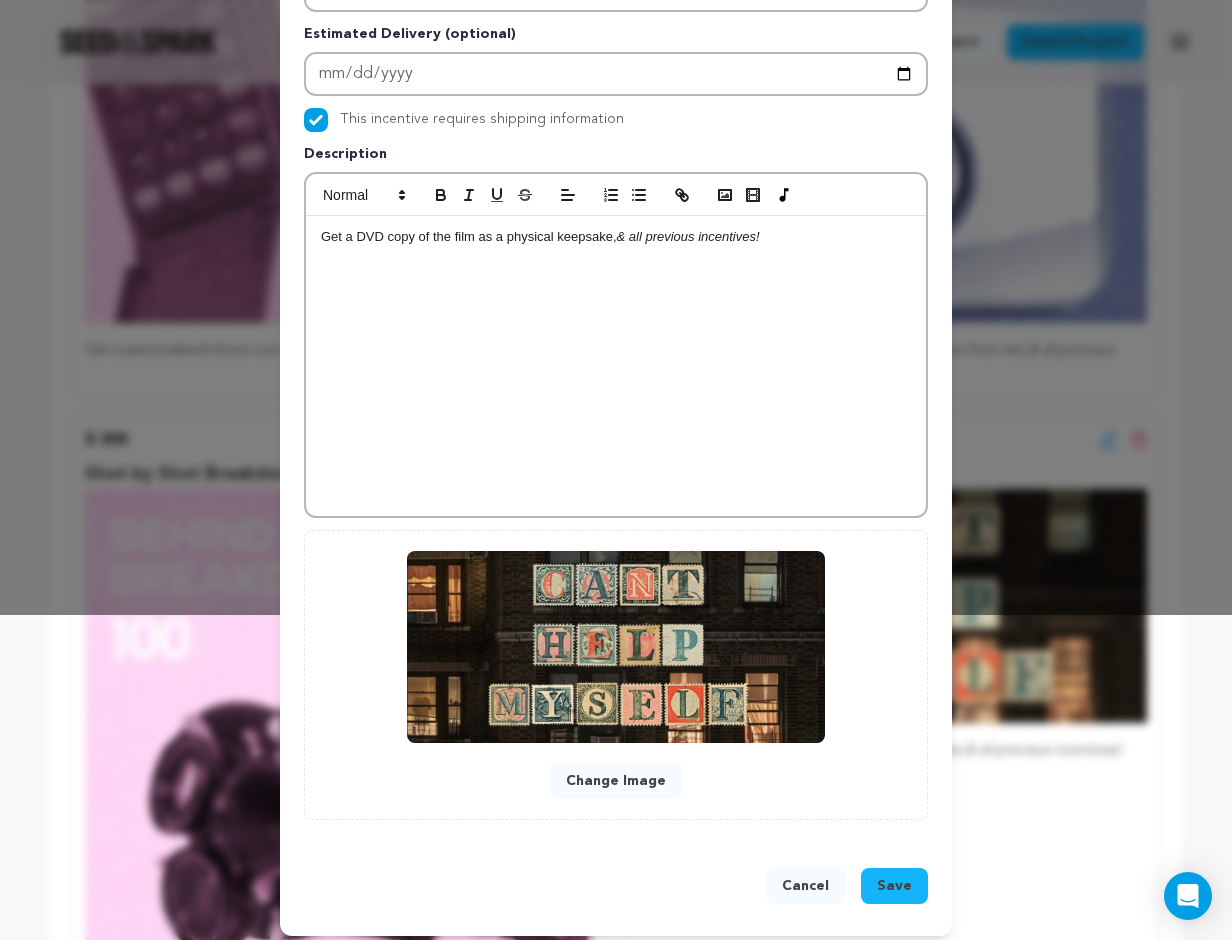 click on "Change Image" at bounding box center (616, 781) 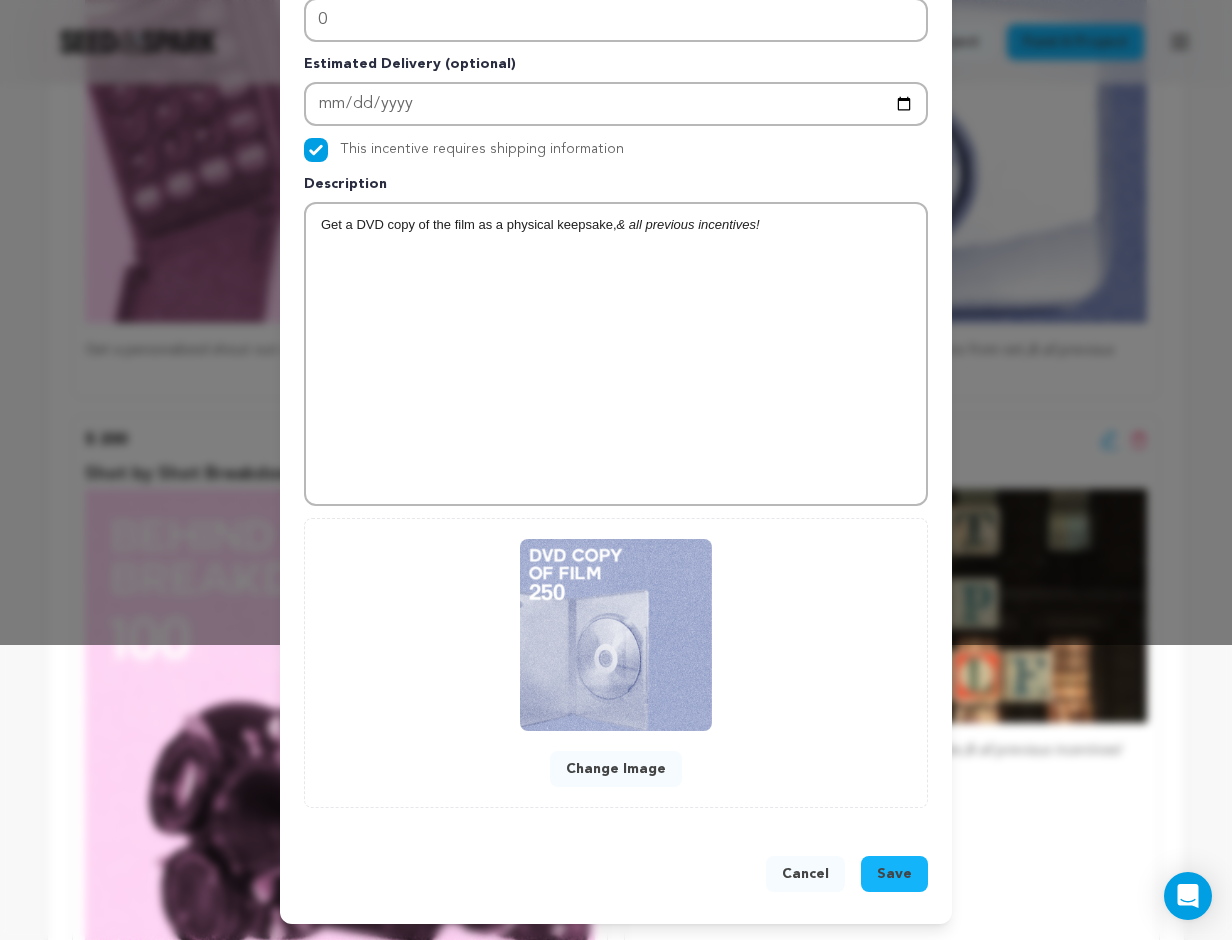 scroll, scrollTop: 295, scrollLeft: 0, axis: vertical 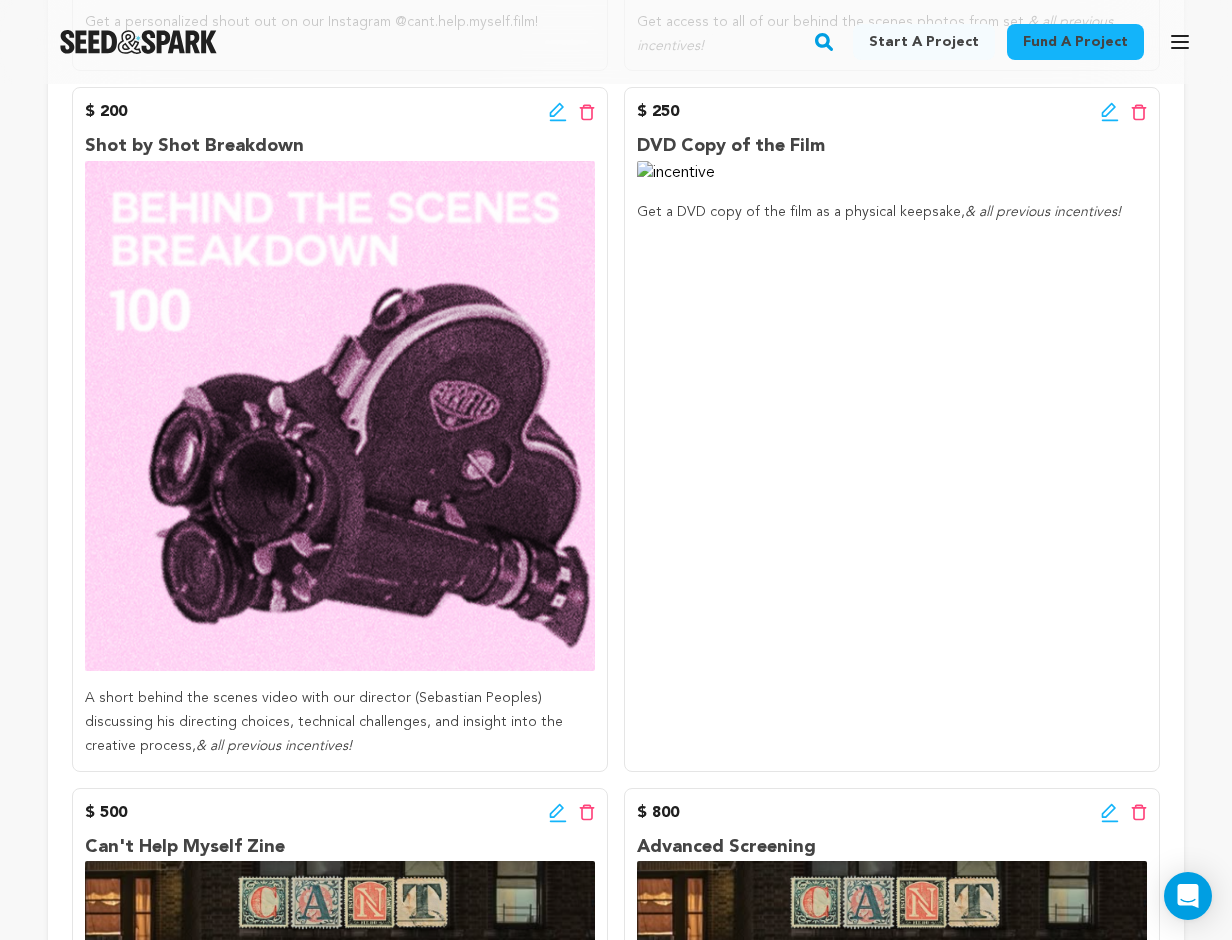 click 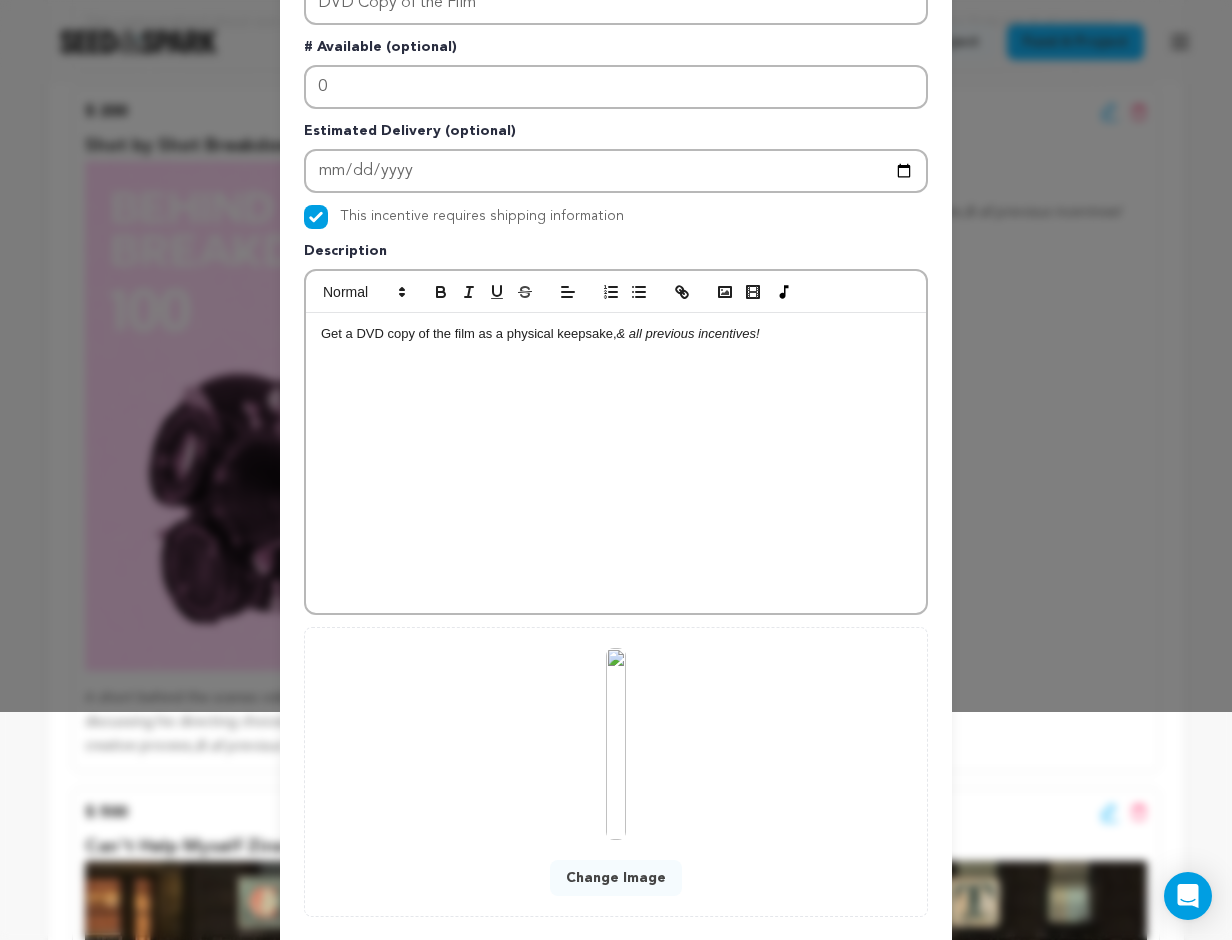 scroll, scrollTop: 246, scrollLeft: 0, axis: vertical 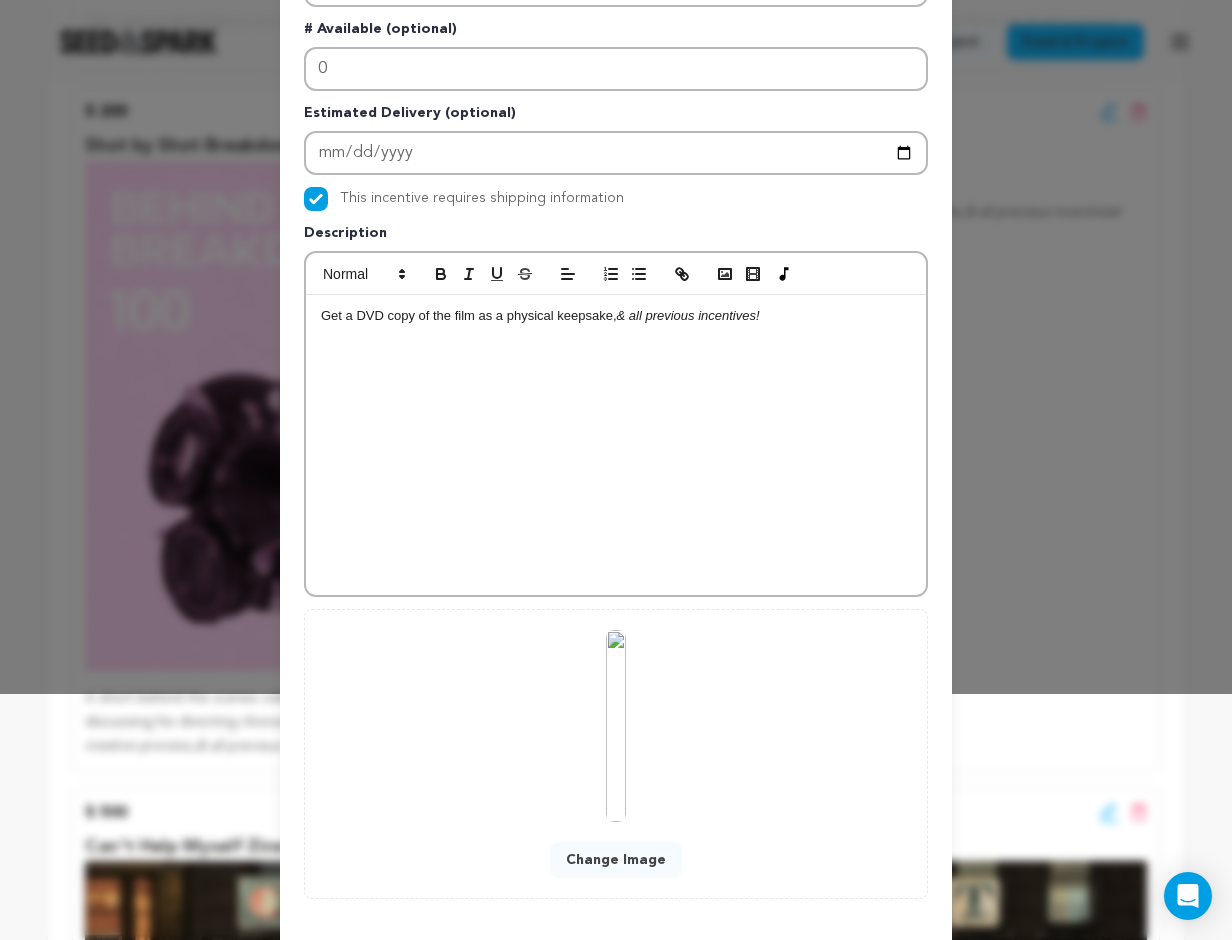 click on "Change Image" at bounding box center (616, 860) 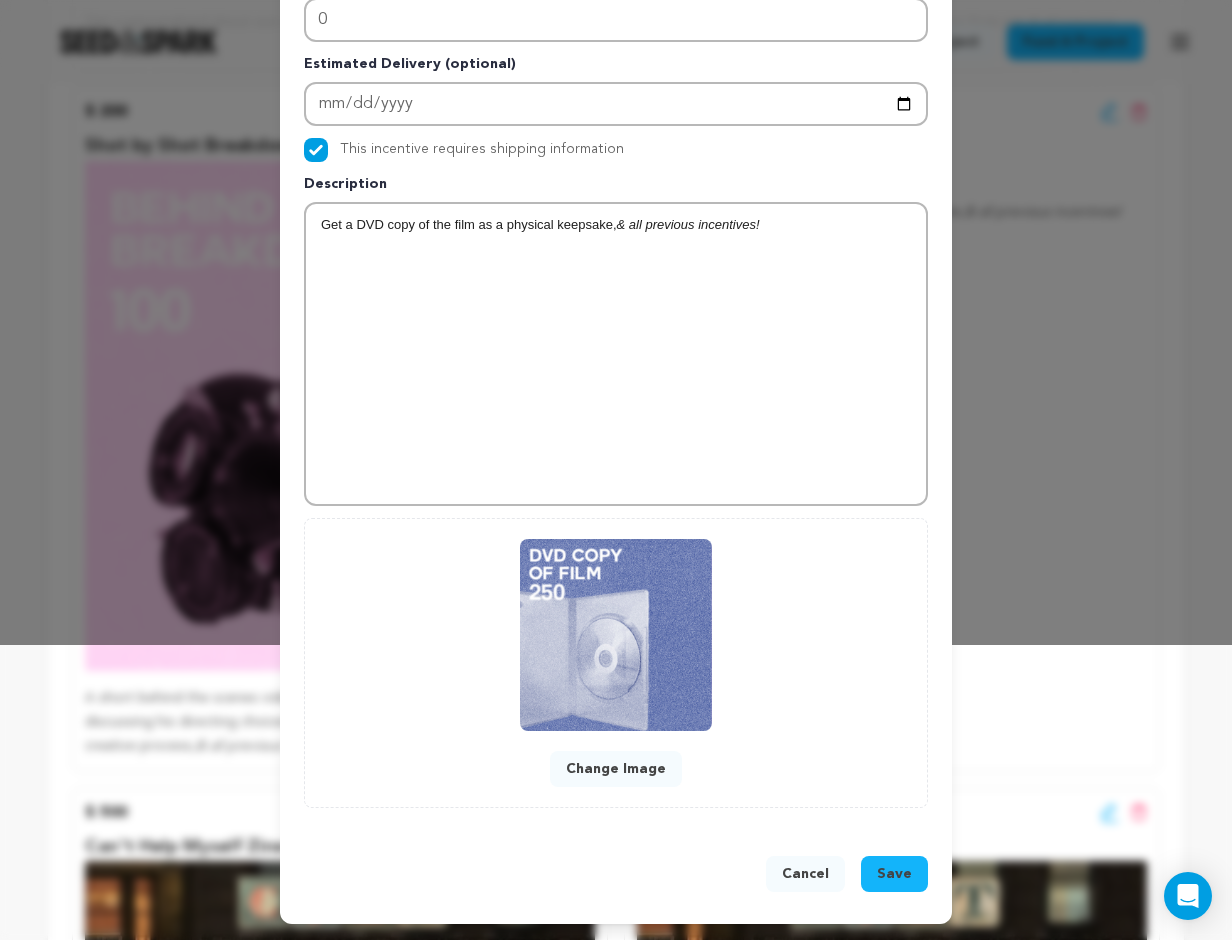 scroll, scrollTop: 295, scrollLeft: 0, axis: vertical 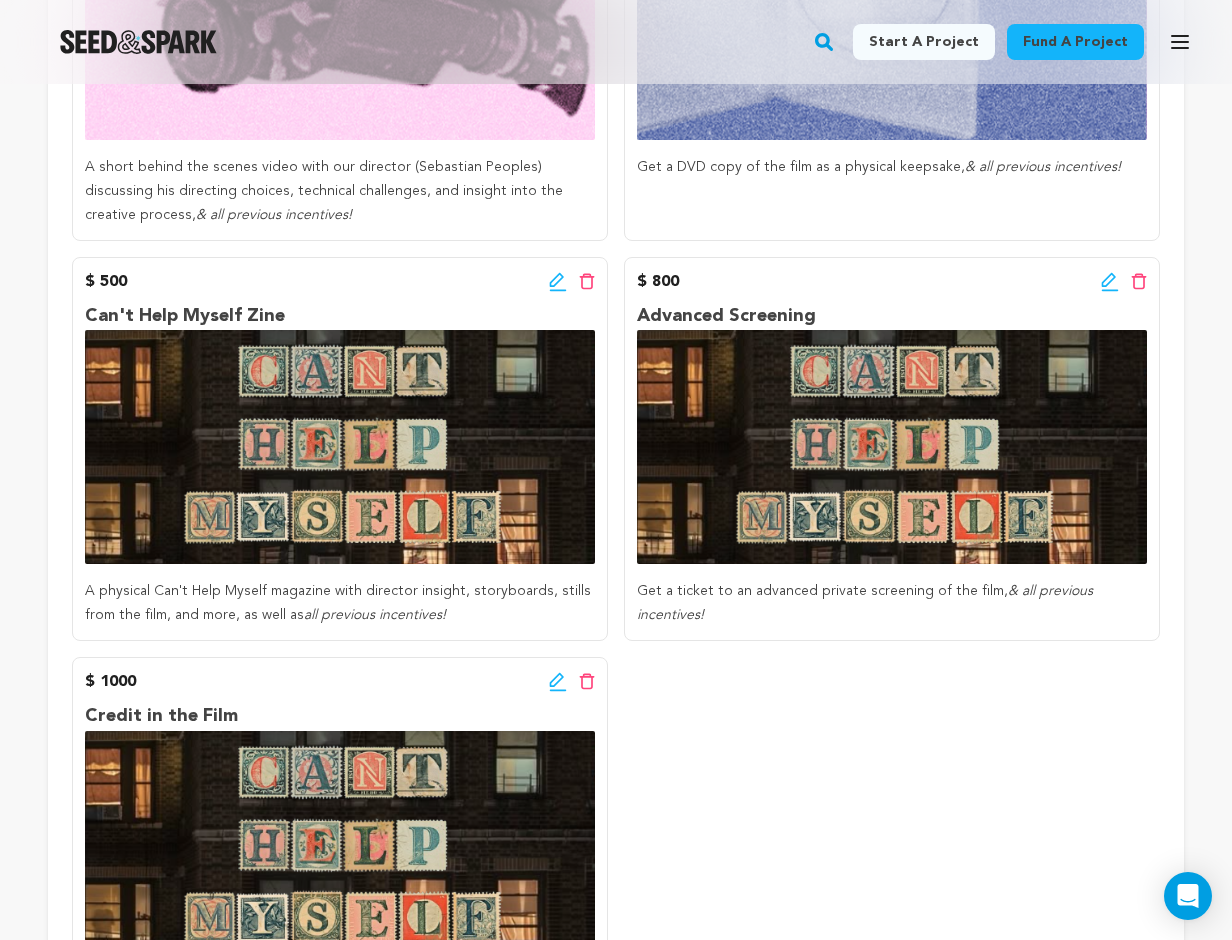 click on "$ 50
Edit incentive button
Delete incentive button
Shout Out on Instagram
Get a personalized shout out on our Instagram @cant.help.myself.film!
$ 100
Edit incentive button" at bounding box center [616, -52] 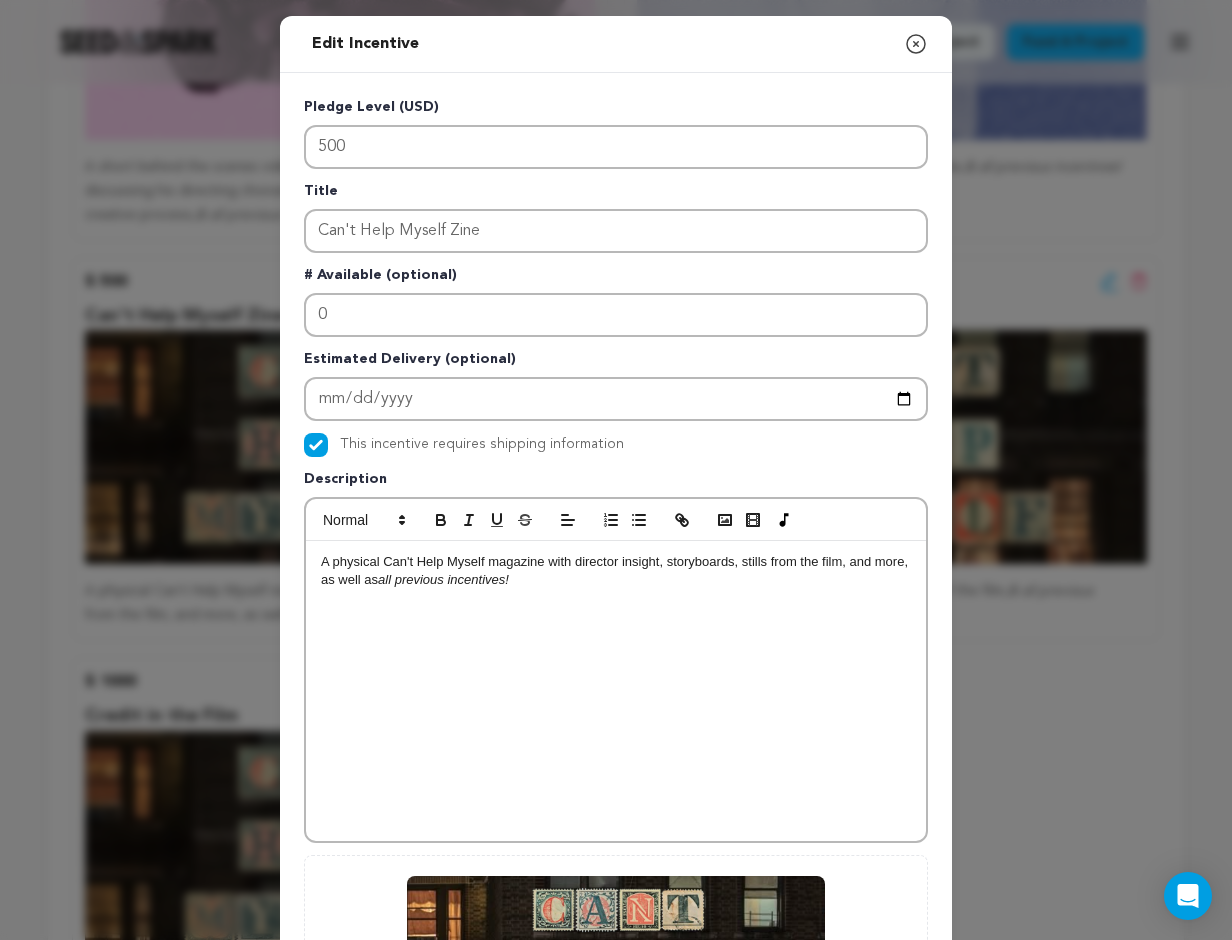 scroll, scrollTop: 330, scrollLeft: 0, axis: vertical 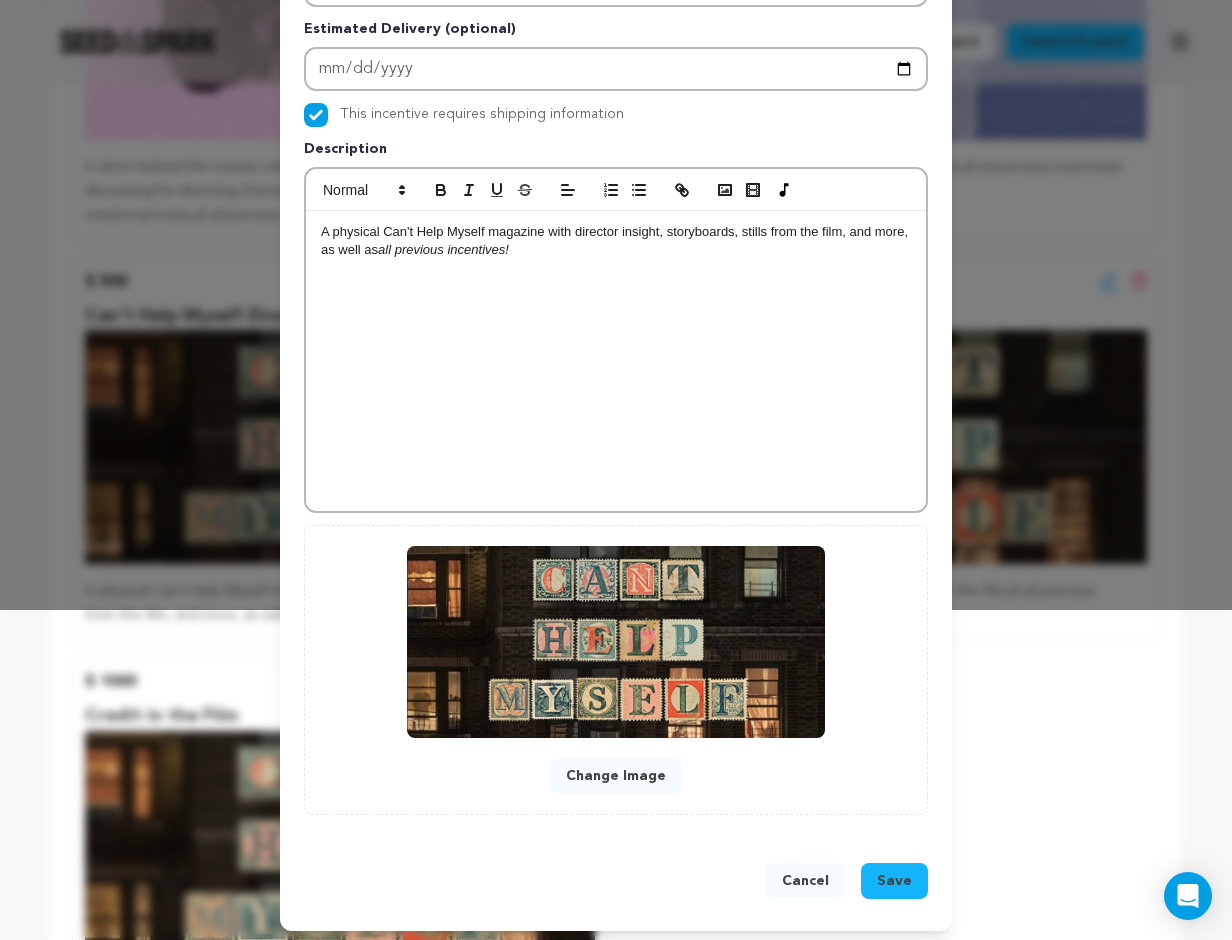 click on "Change Image" at bounding box center [616, 776] 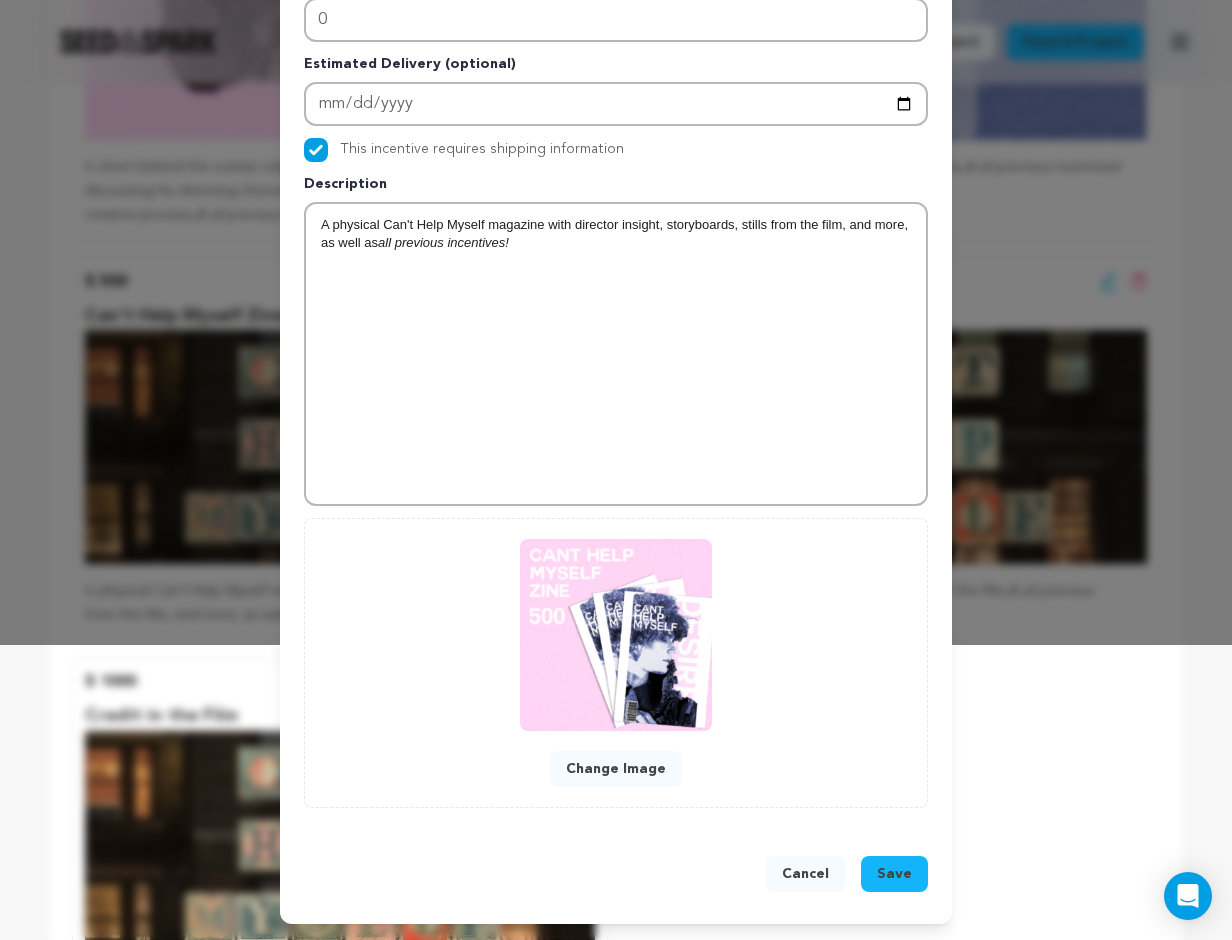 scroll, scrollTop: 295, scrollLeft: 0, axis: vertical 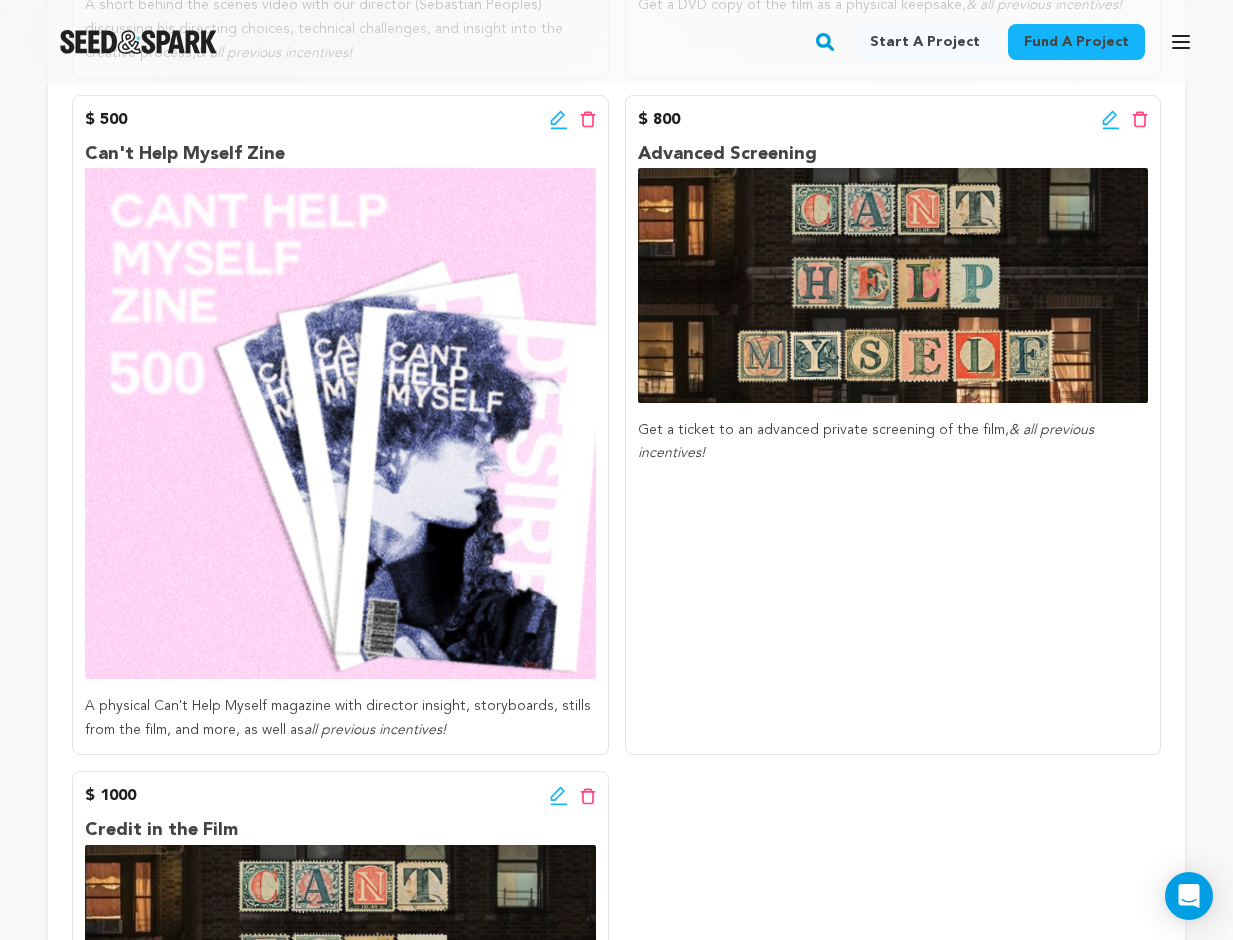 click 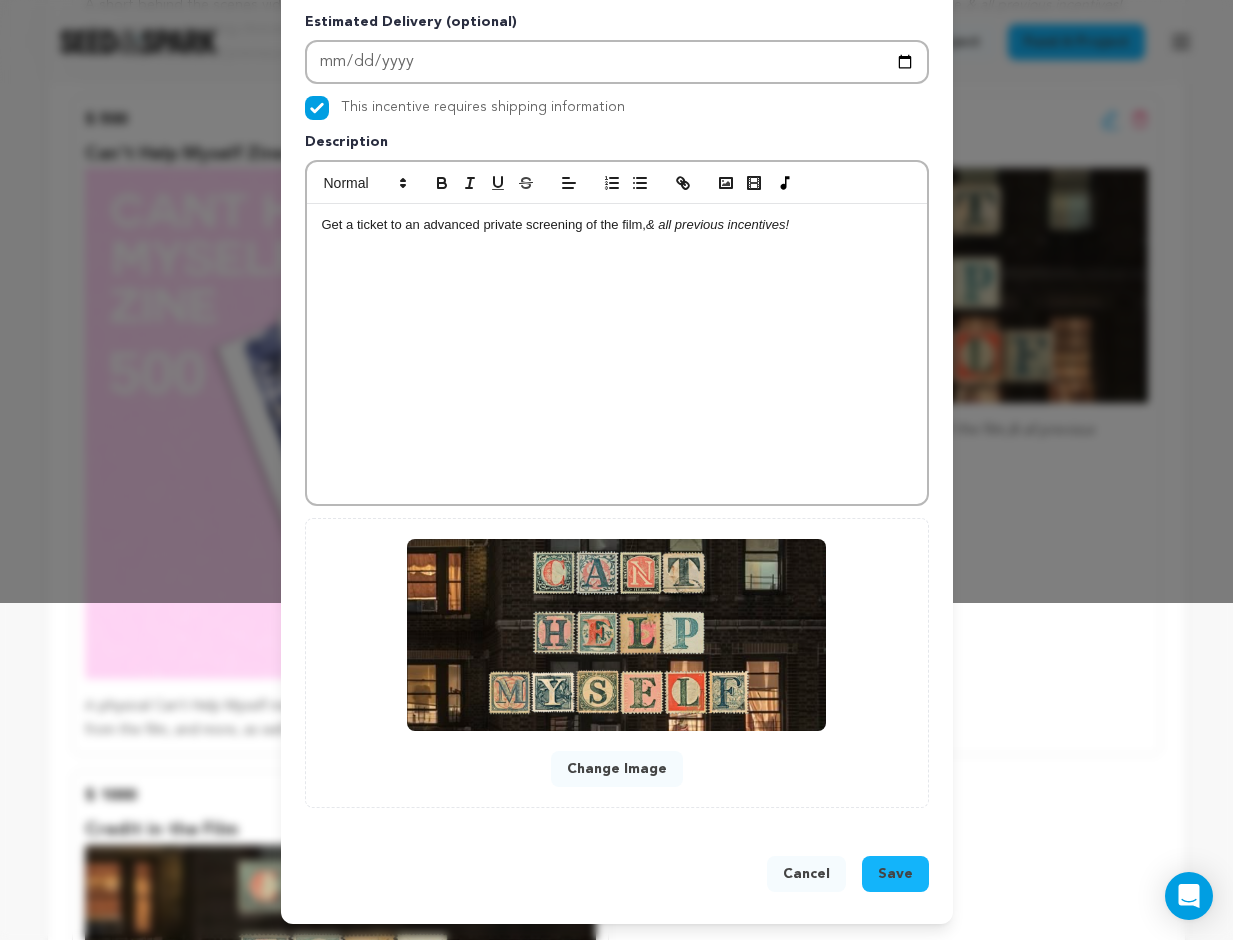 scroll, scrollTop: 338, scrollLeft: 0, axis: vertical 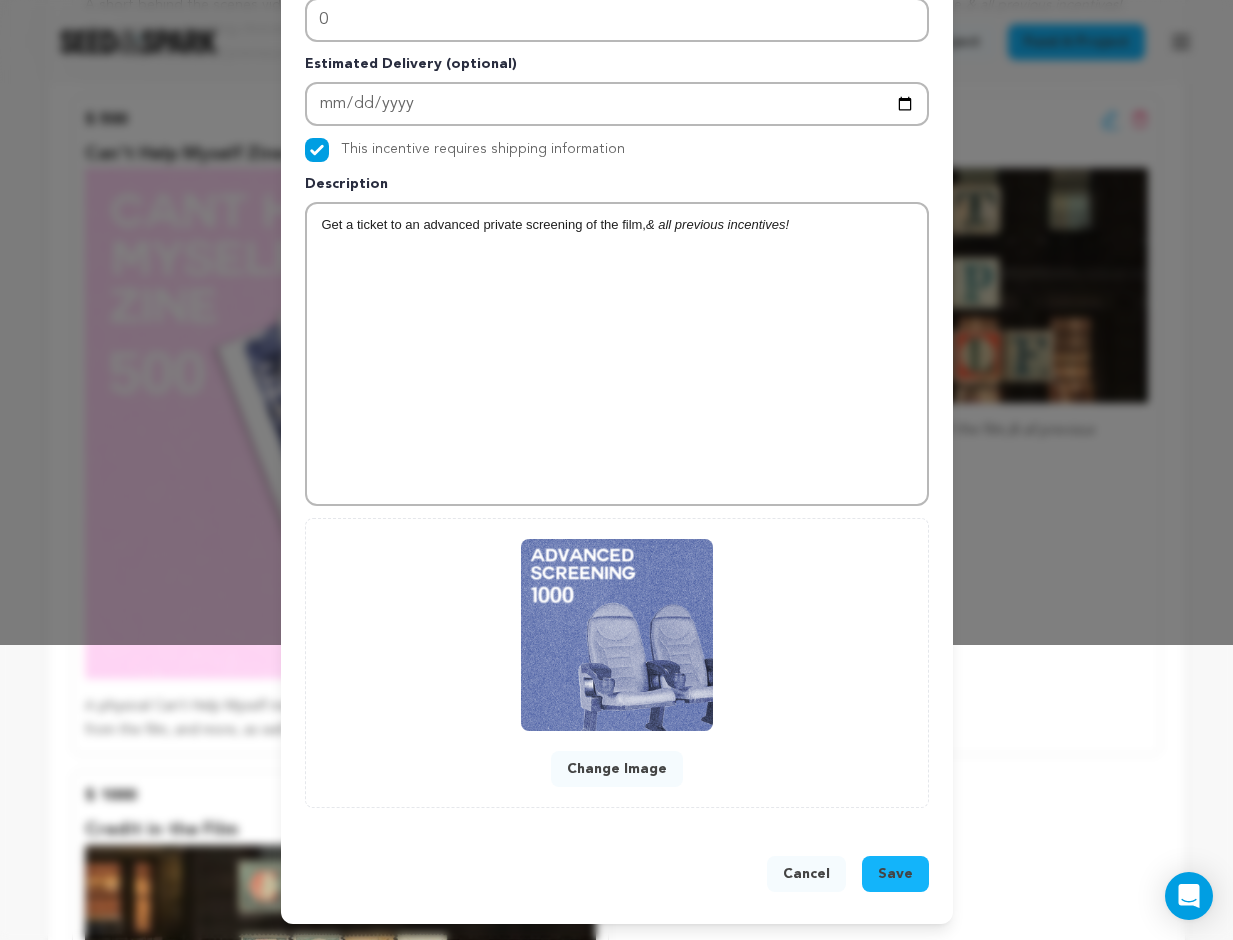 click on "Save" at bounding box center [895, 874] 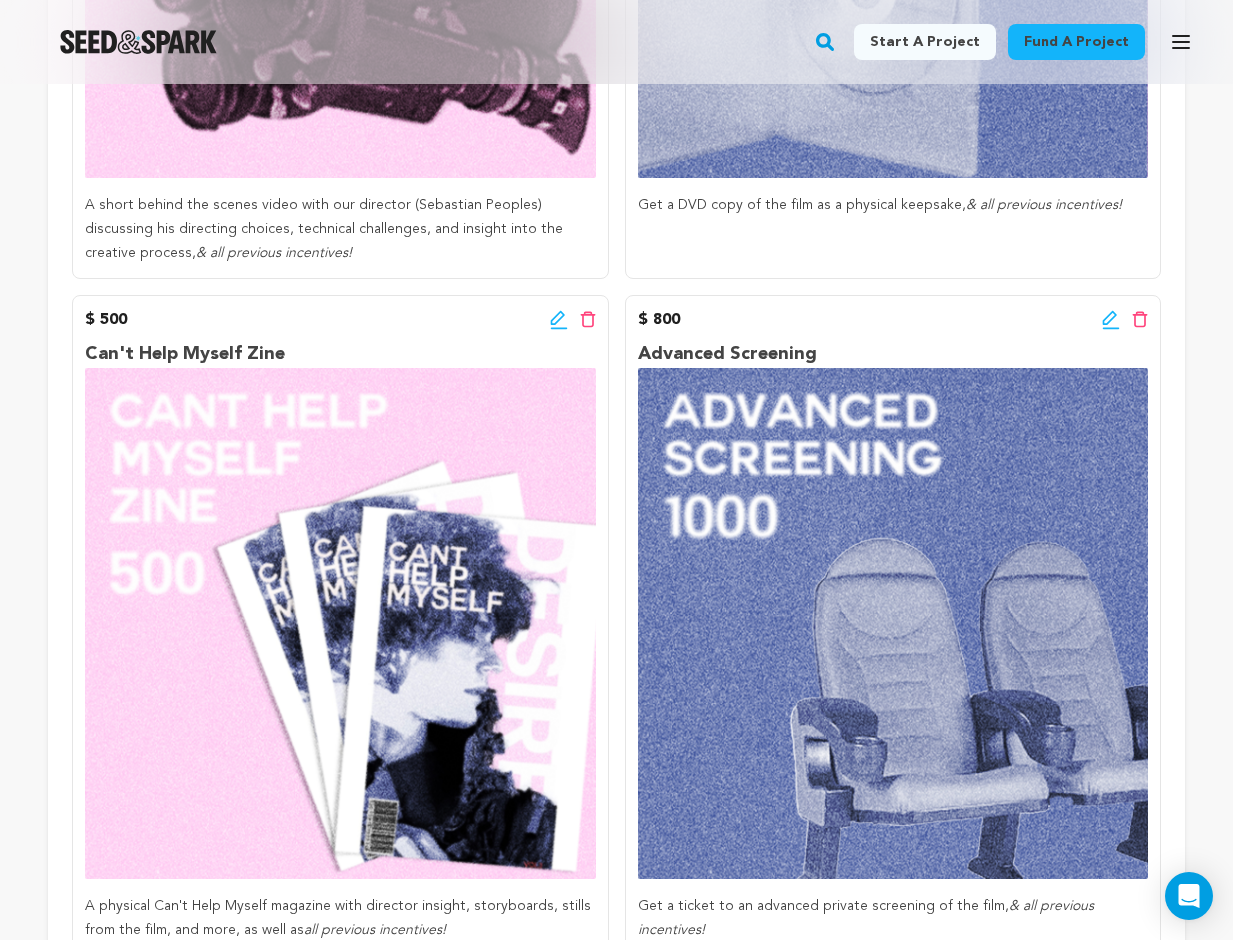 scroll, scrollTop: 1601, scrollLeft: 0, axis: vertical 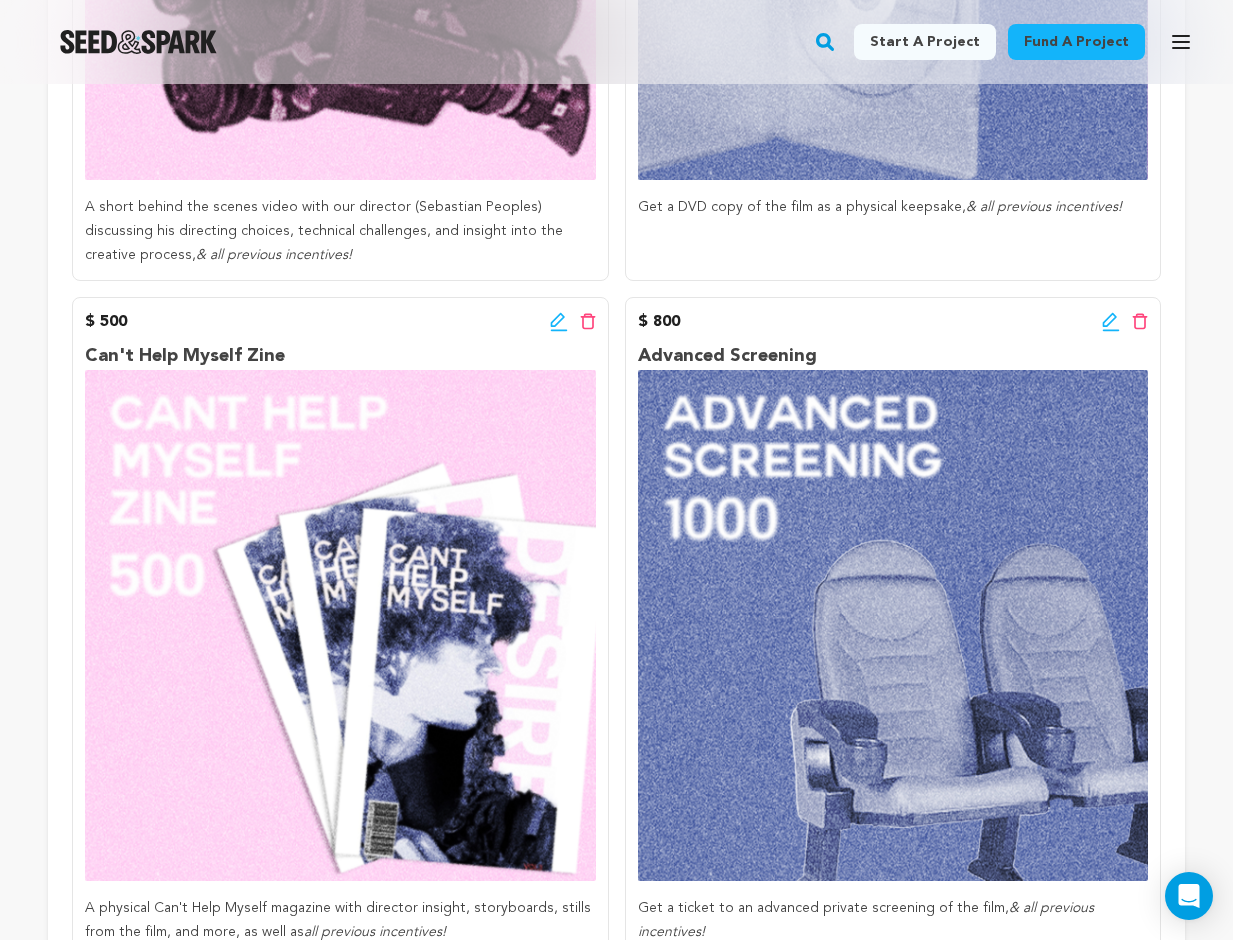 click 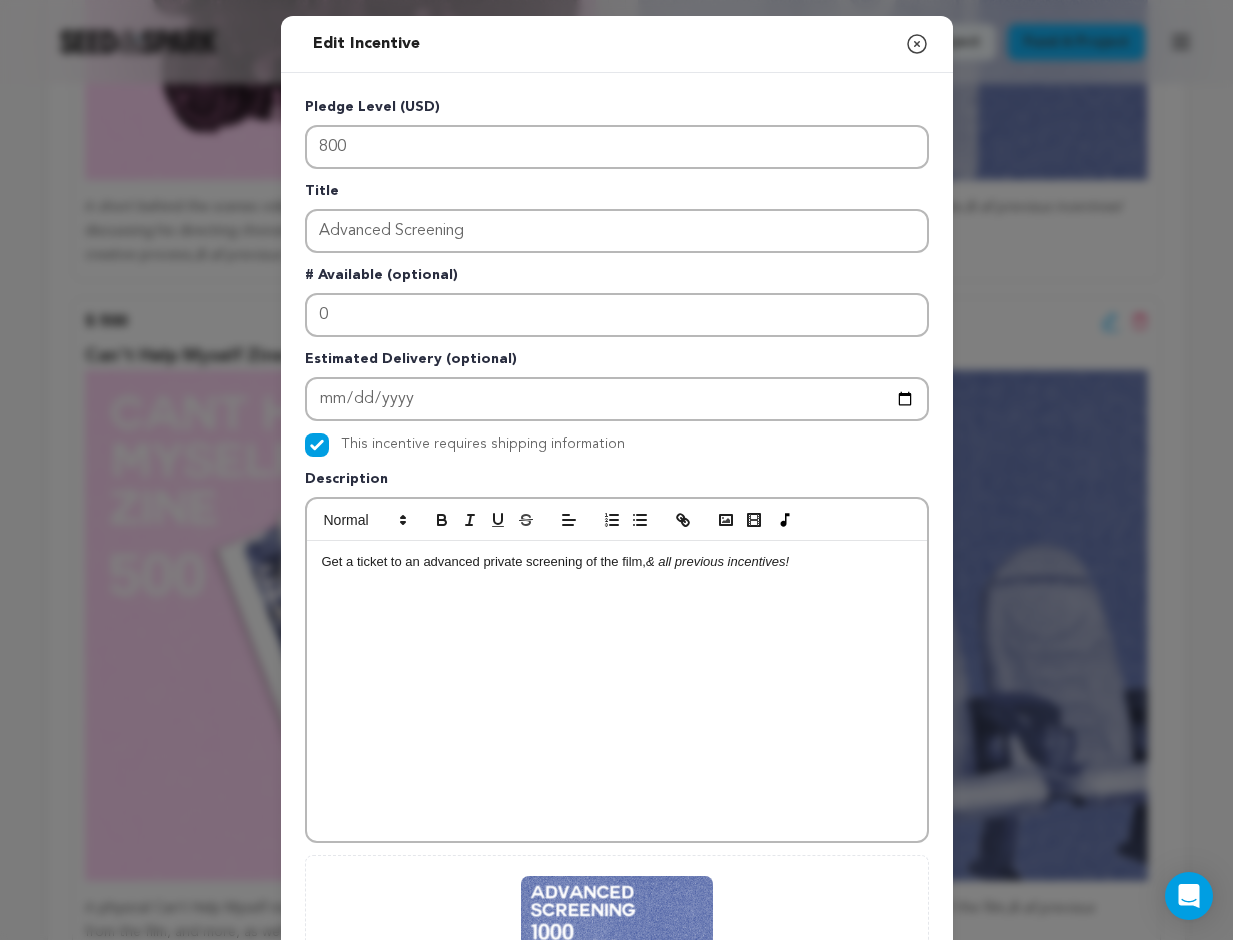 click 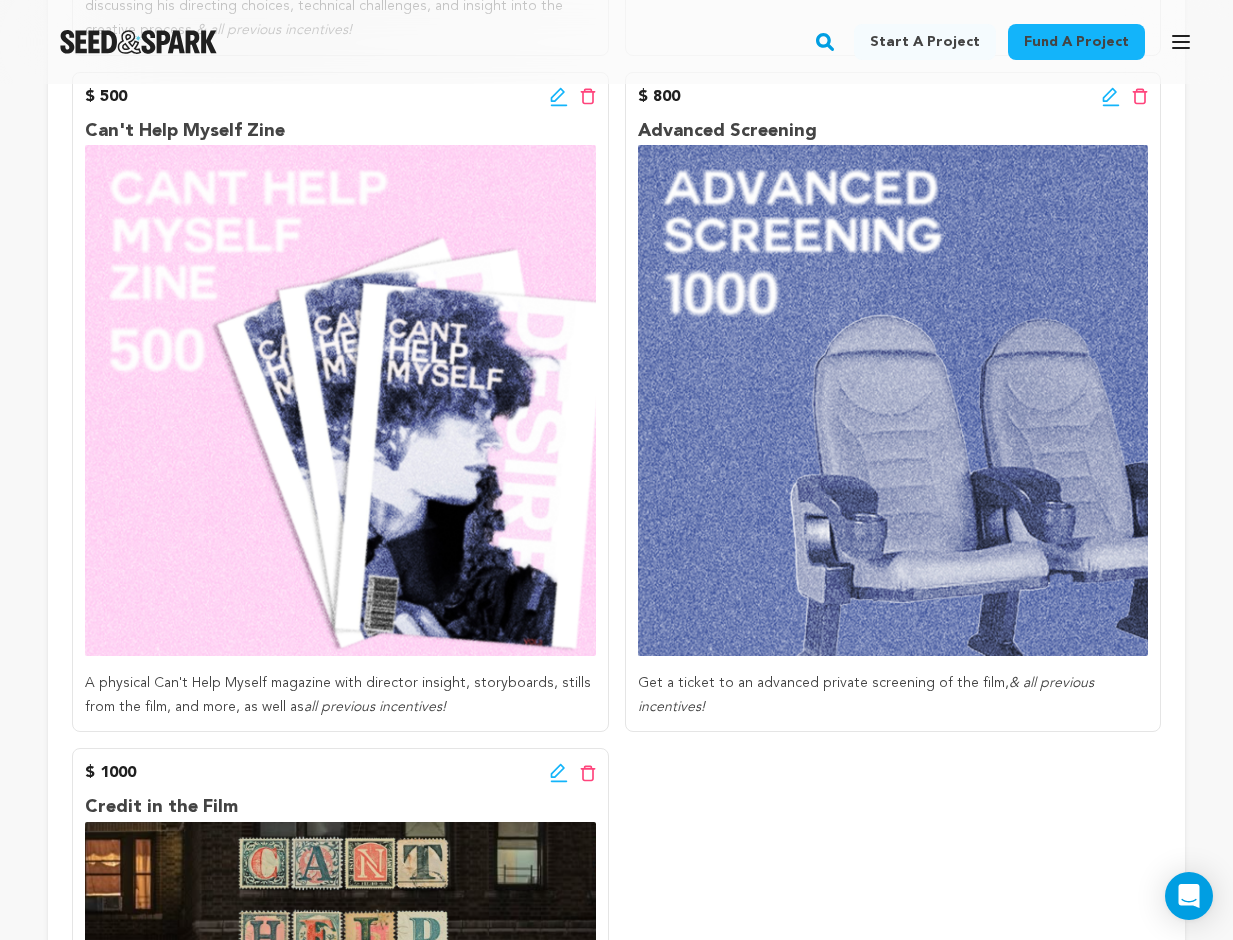 scroll, scrollTop: 1794, scrollLeft: 0, axis: vertical 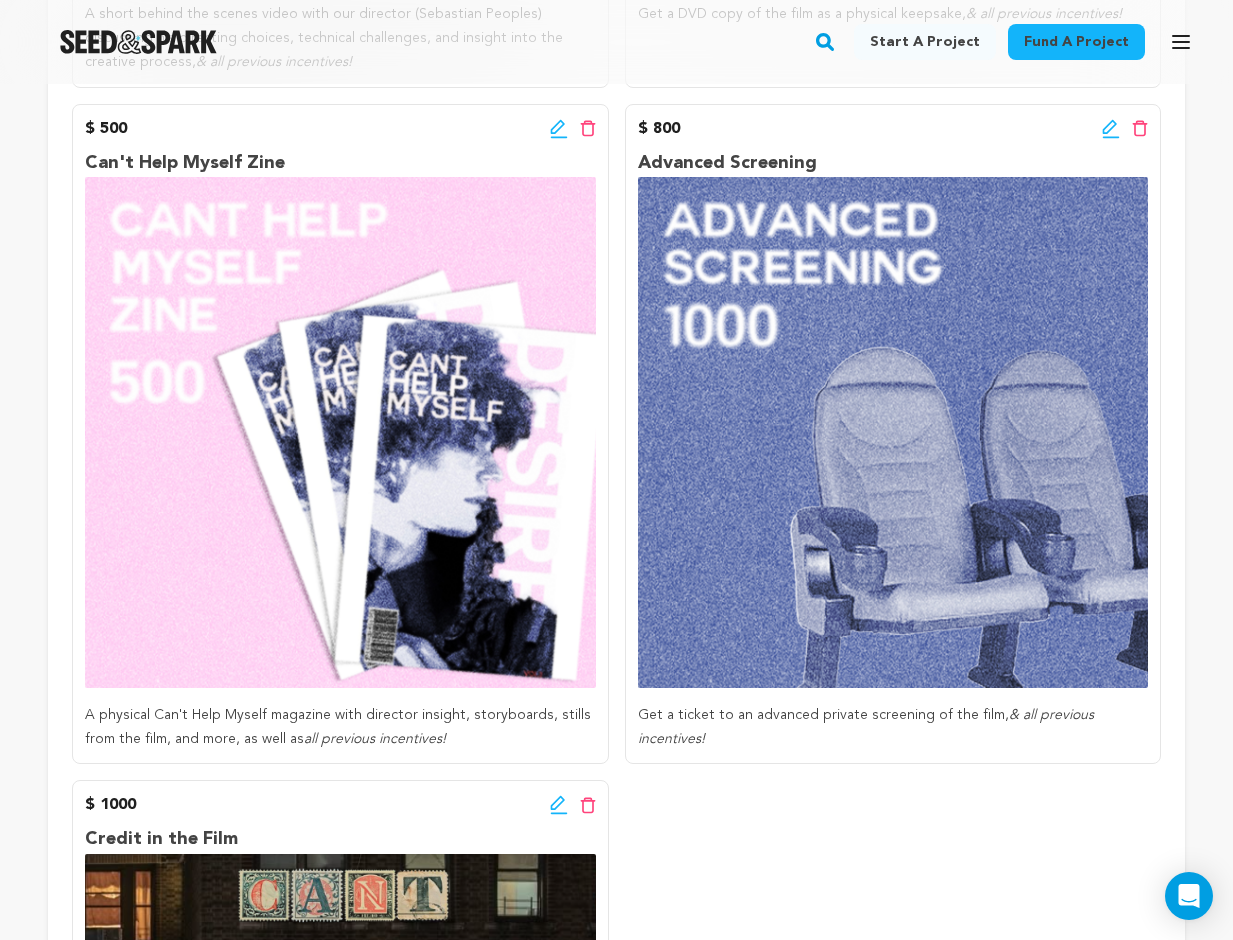 click on "$ 800
Edit incentive button
Delete incentive button" at bounding box center (893, 129) 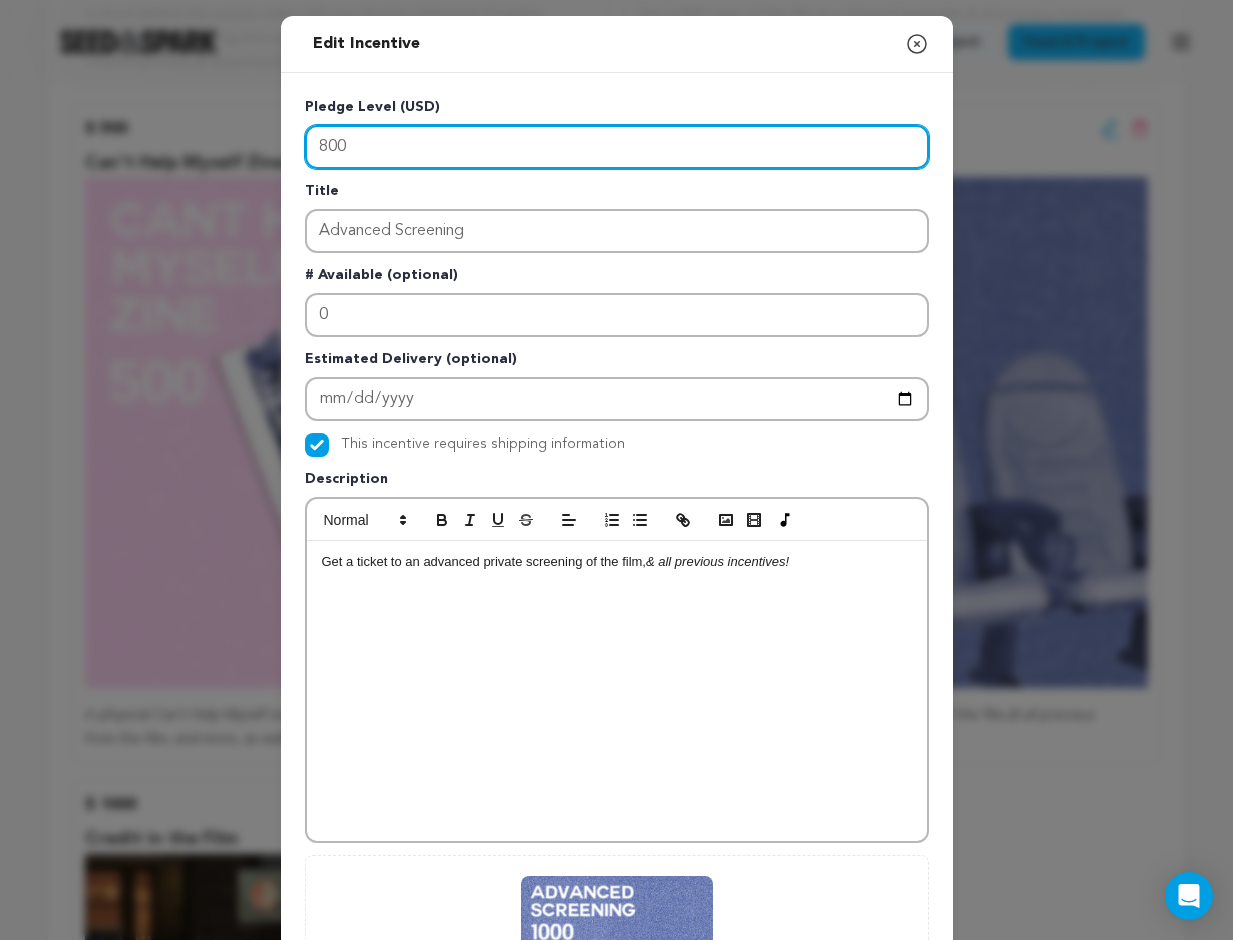 click on "800" at bounding box center (617, 147) 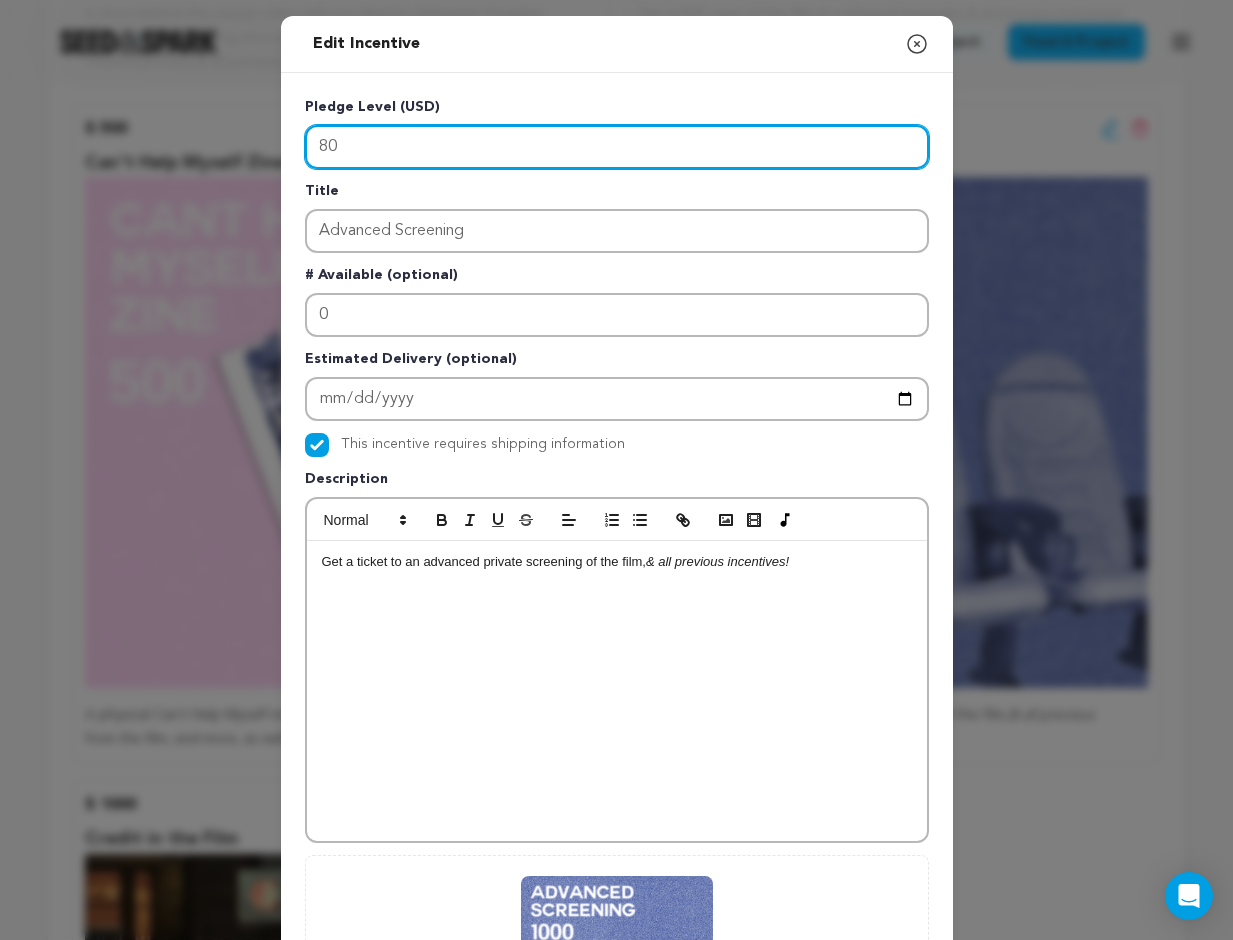 type on "800" 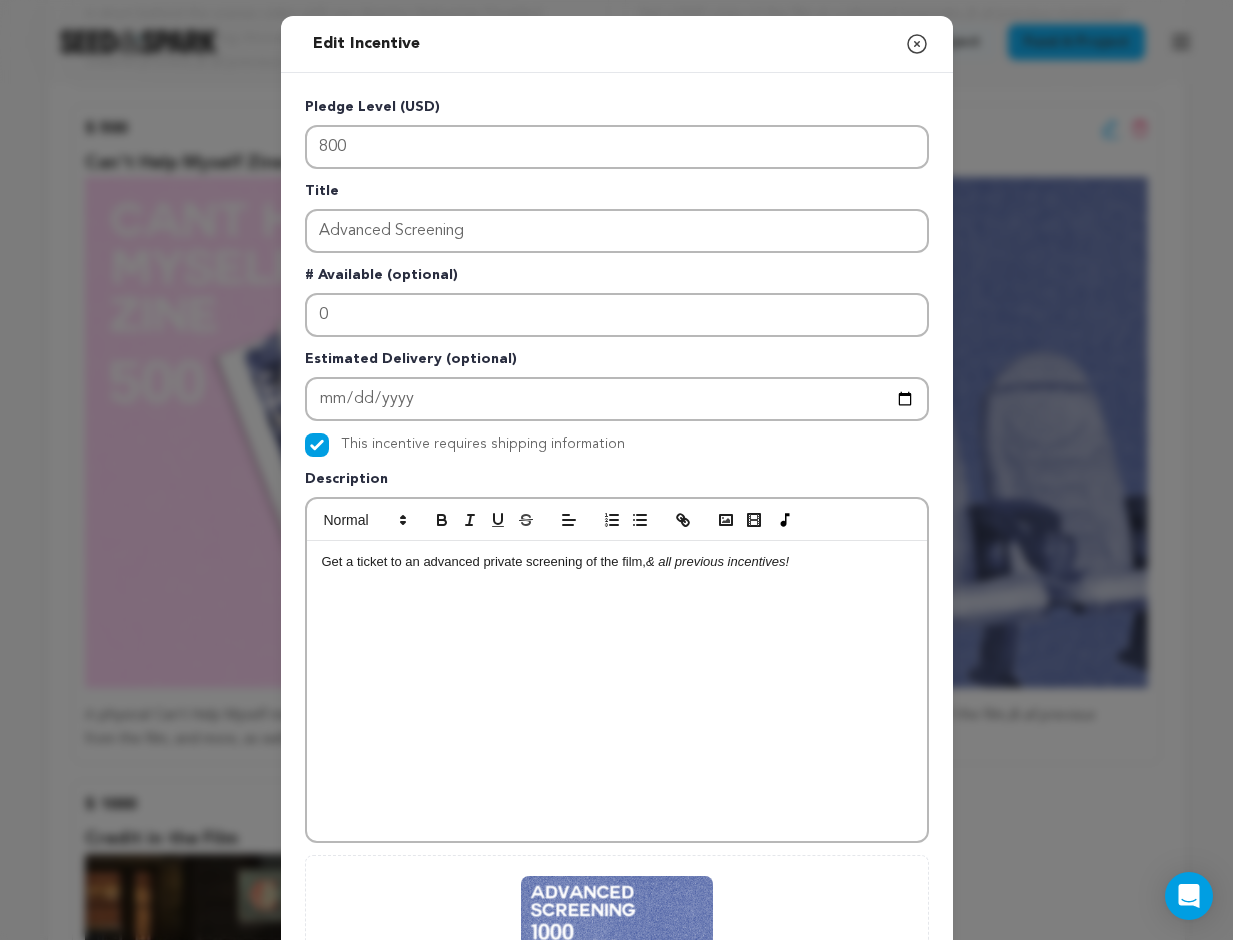 click 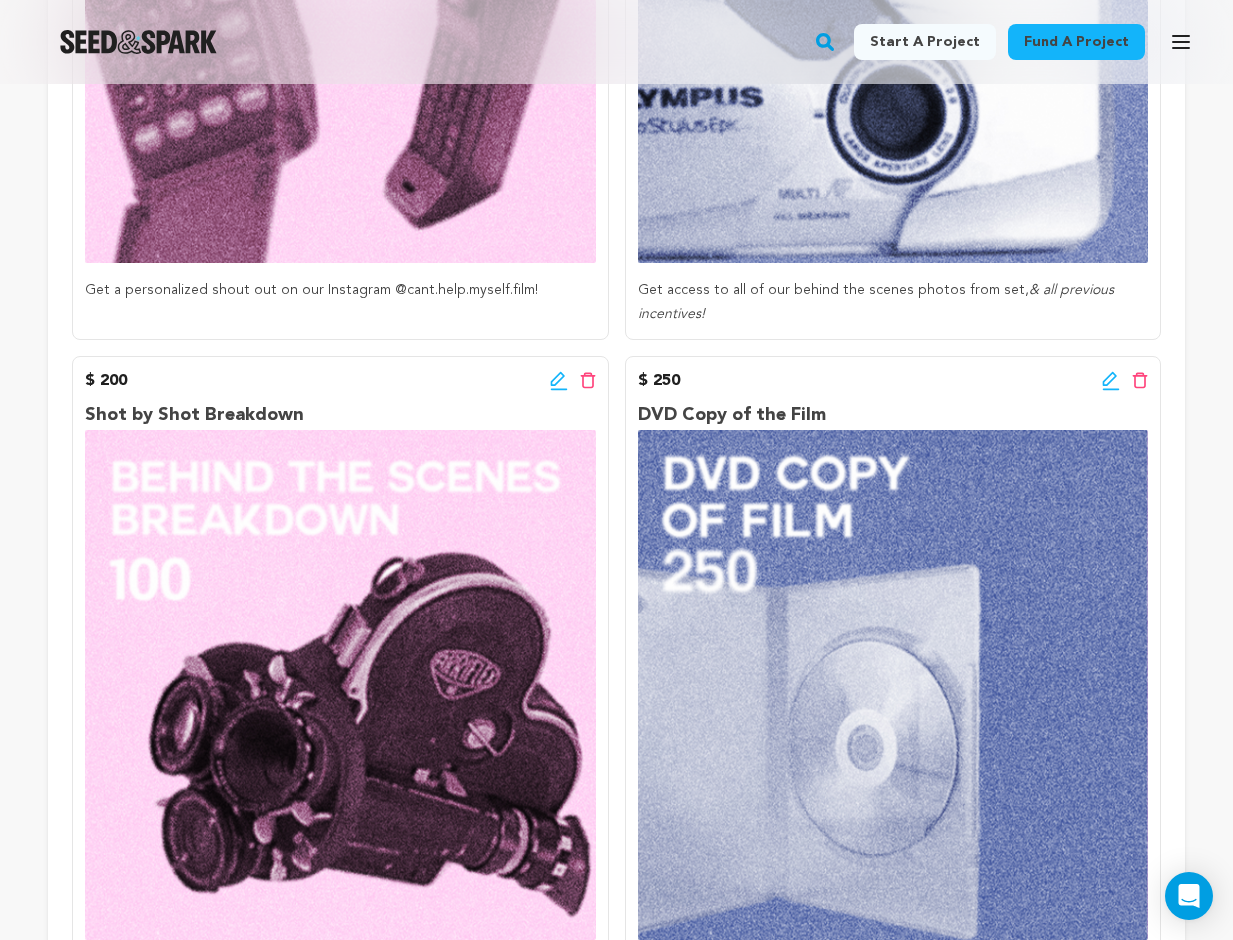 scroll, scrollTop: 854, scrollLeft: 0, axis: vertical 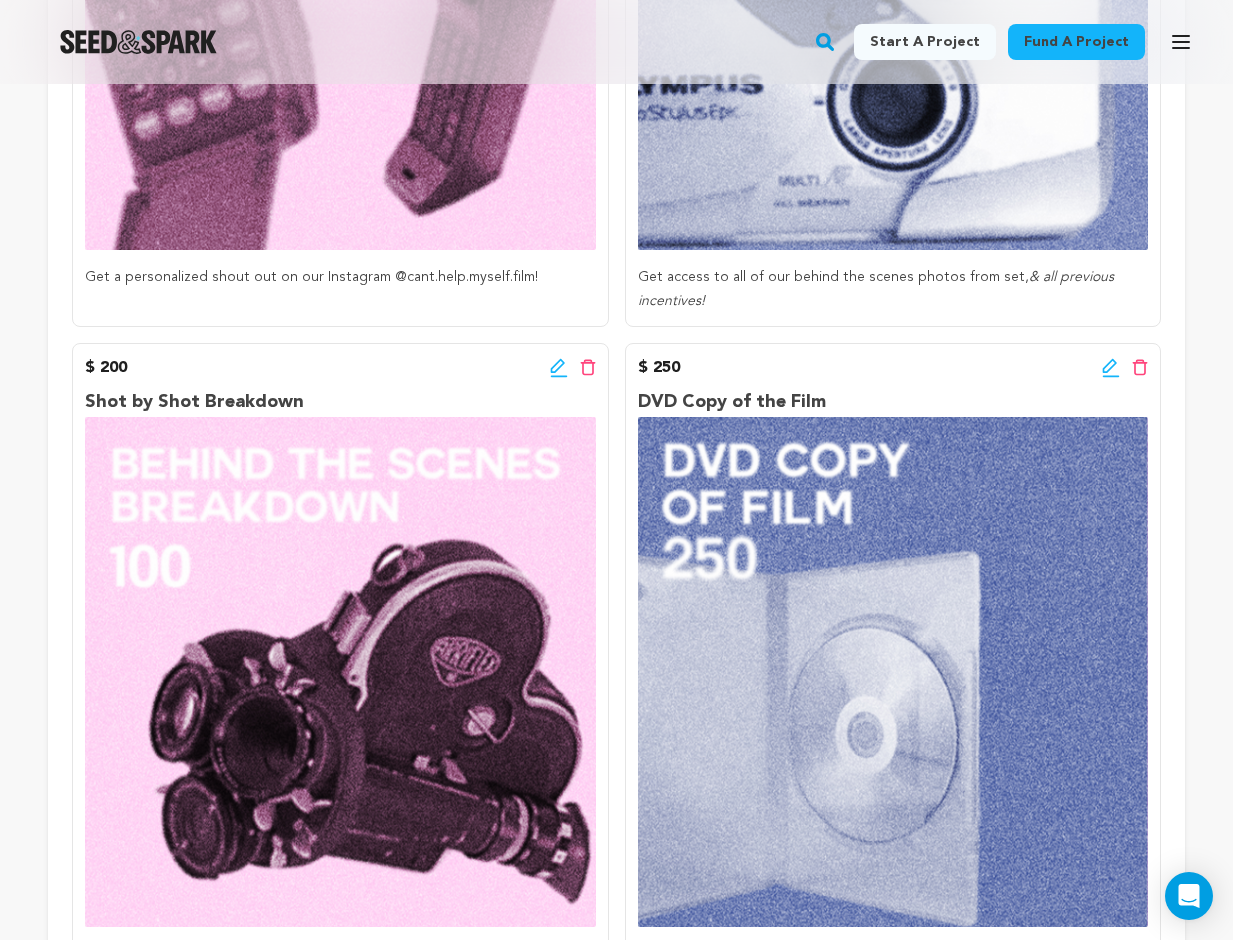 click 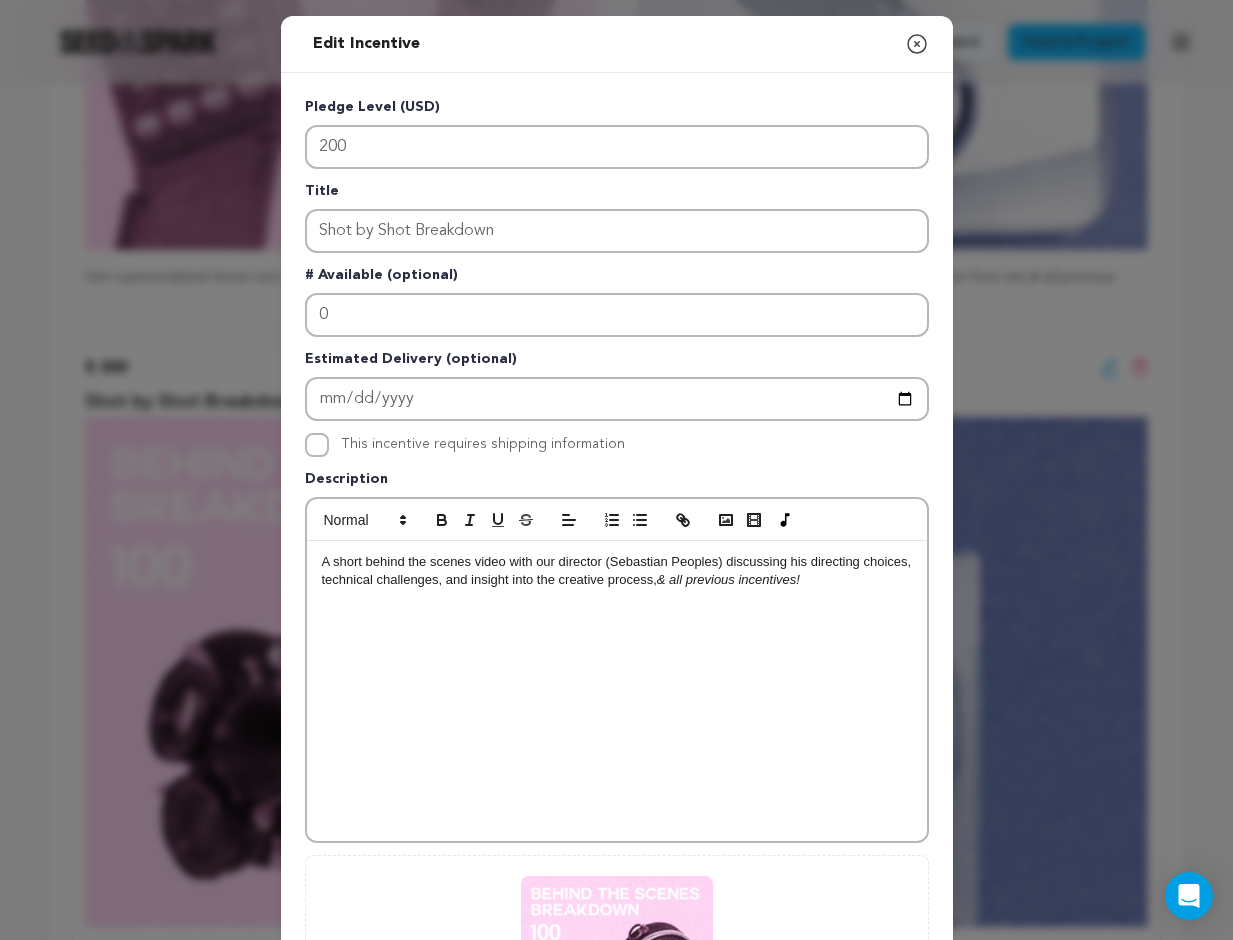 click on "Estimated Delivery (optional)" at bounding box center (617, 363) 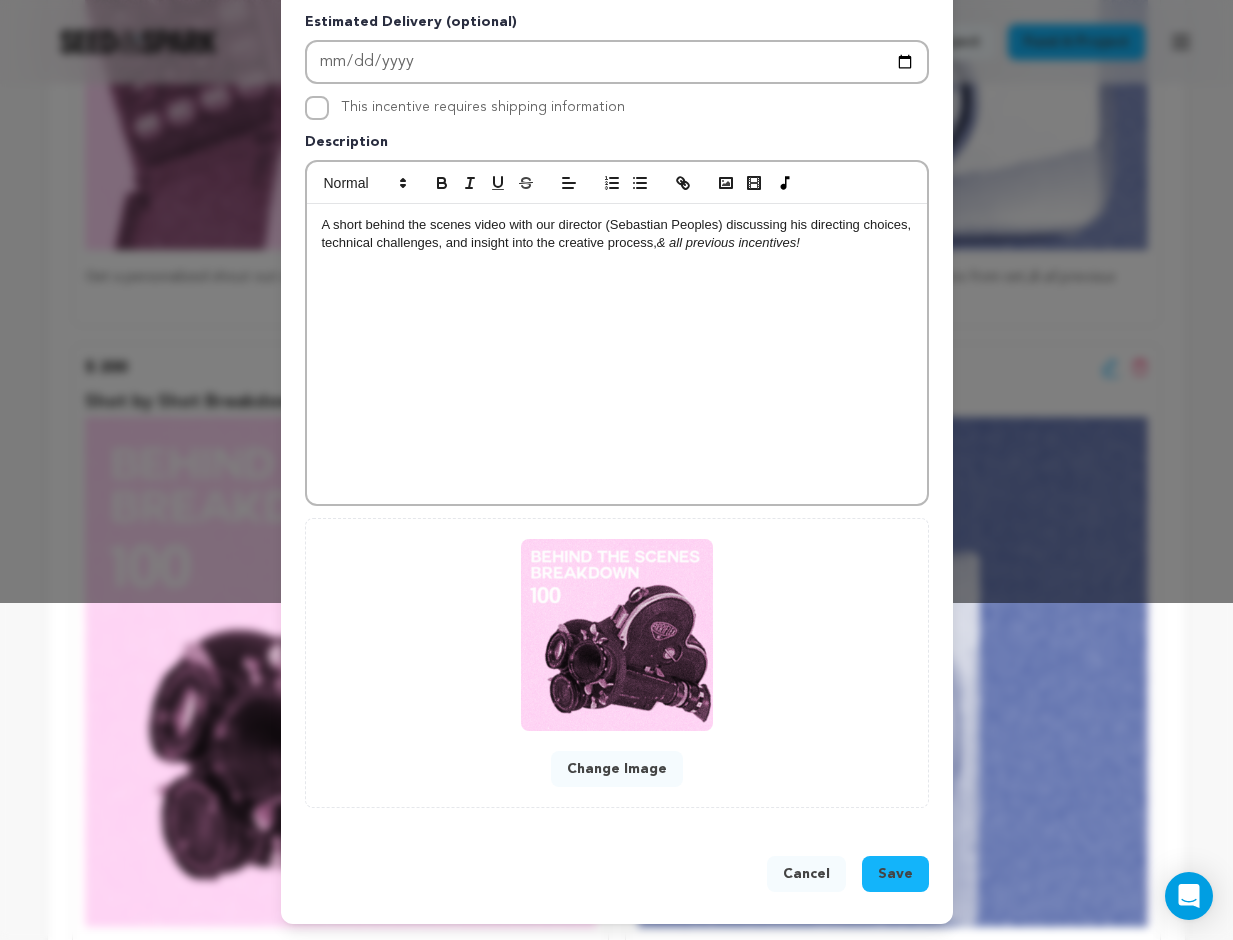 scroll, scrollTop: 338, scrollLeft: 0, axis: vertical 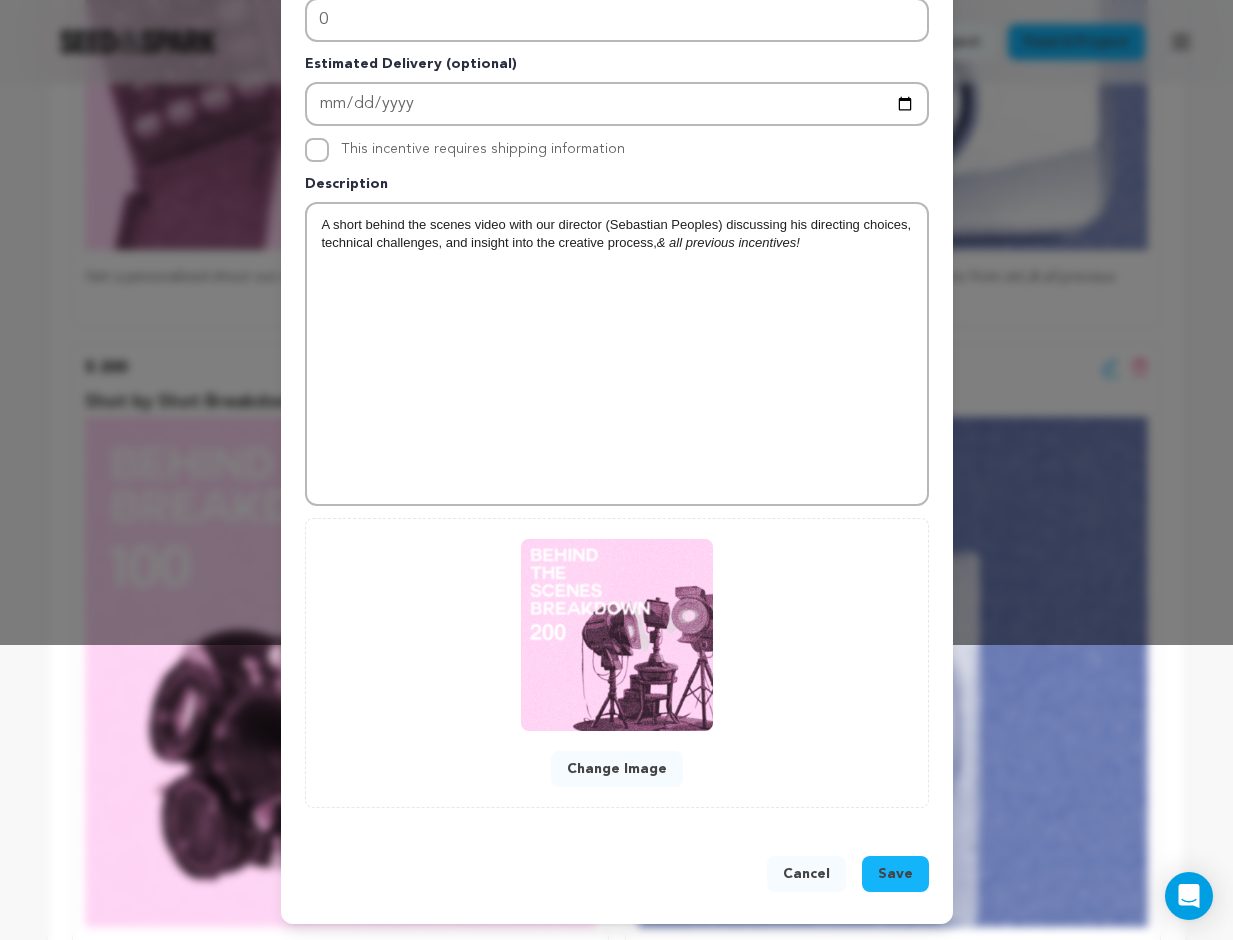 click on "Save" at bounding box center [895, 874] 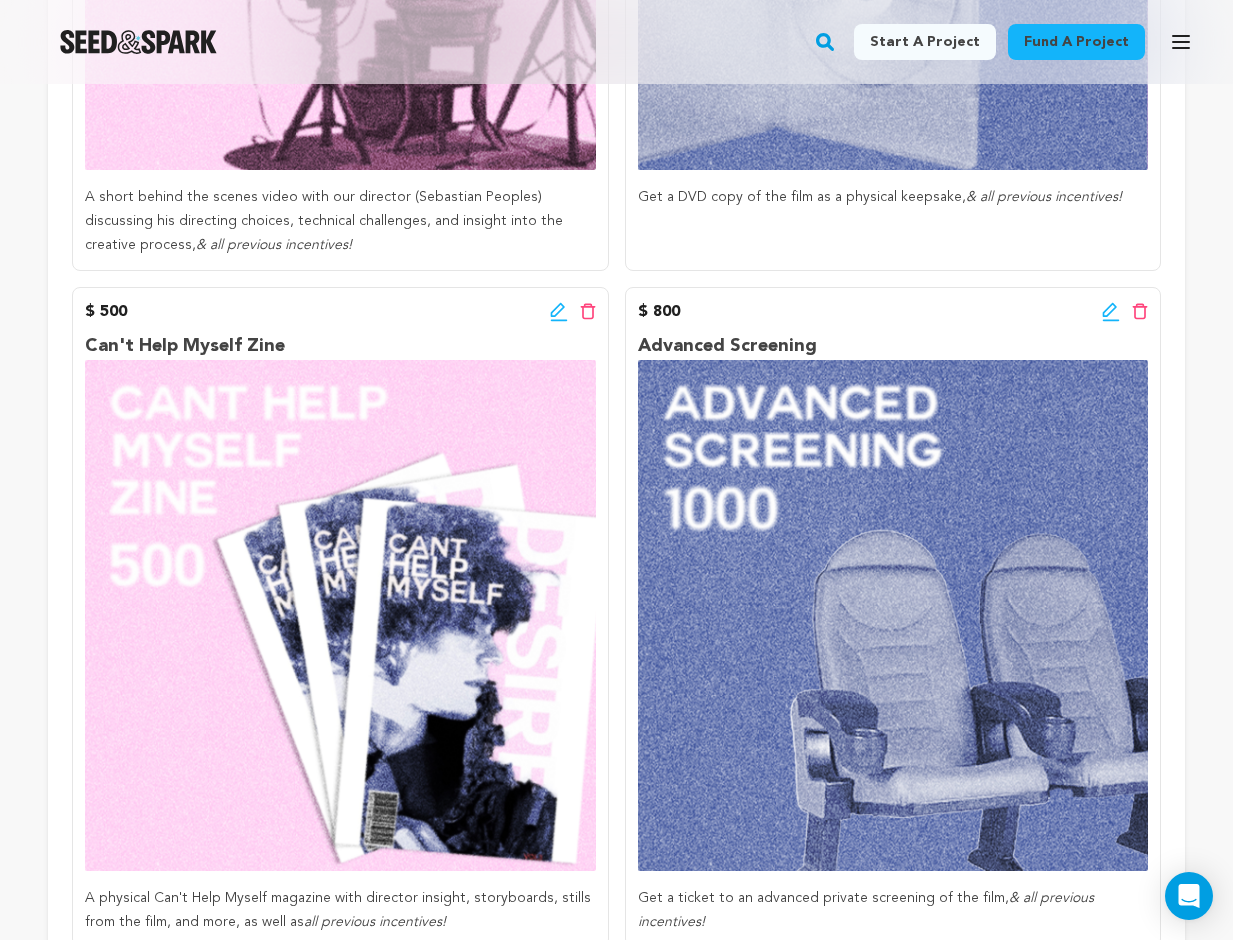 scroll, scrollTop: 1608, scrollLeft: 0, axis: vertical 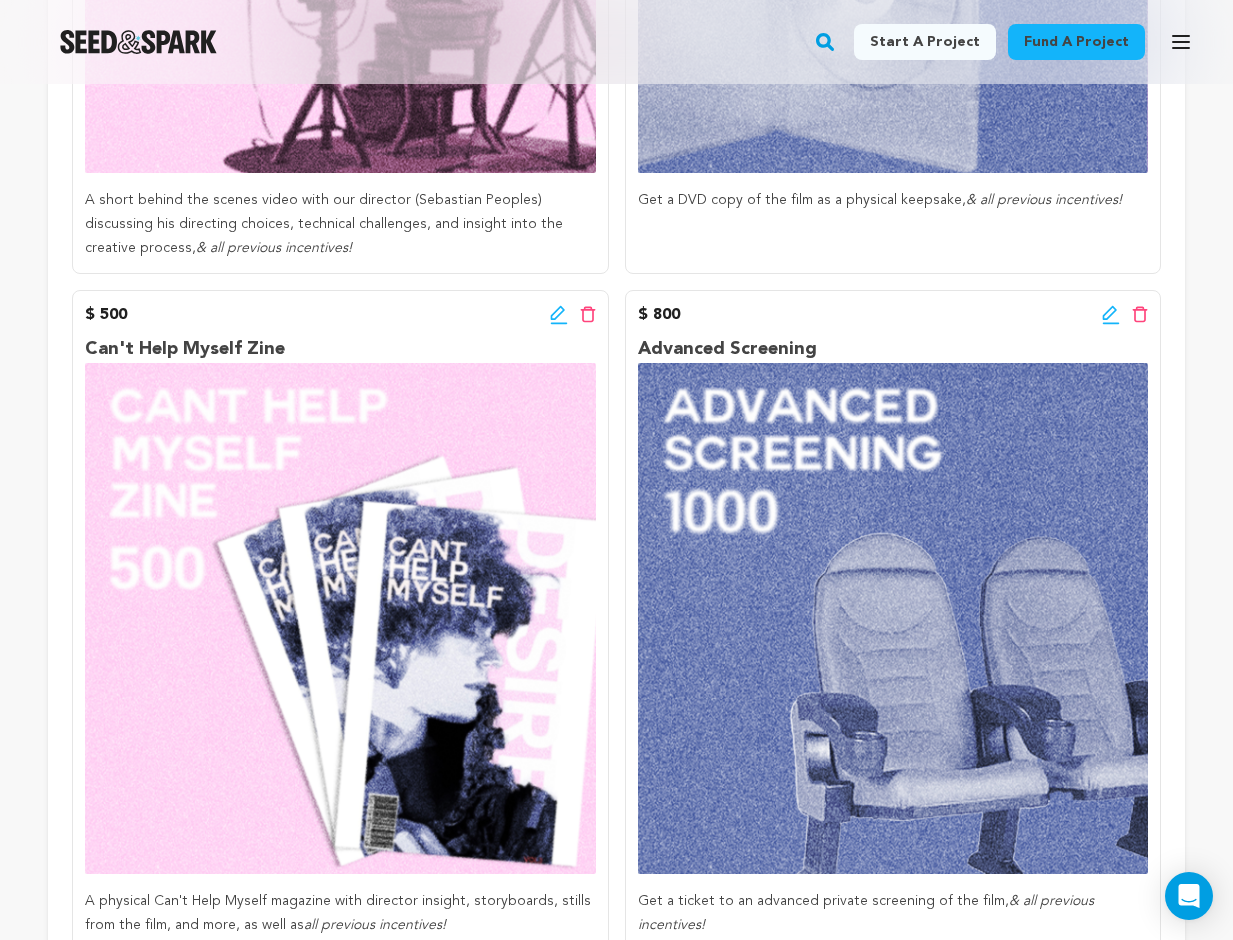 click 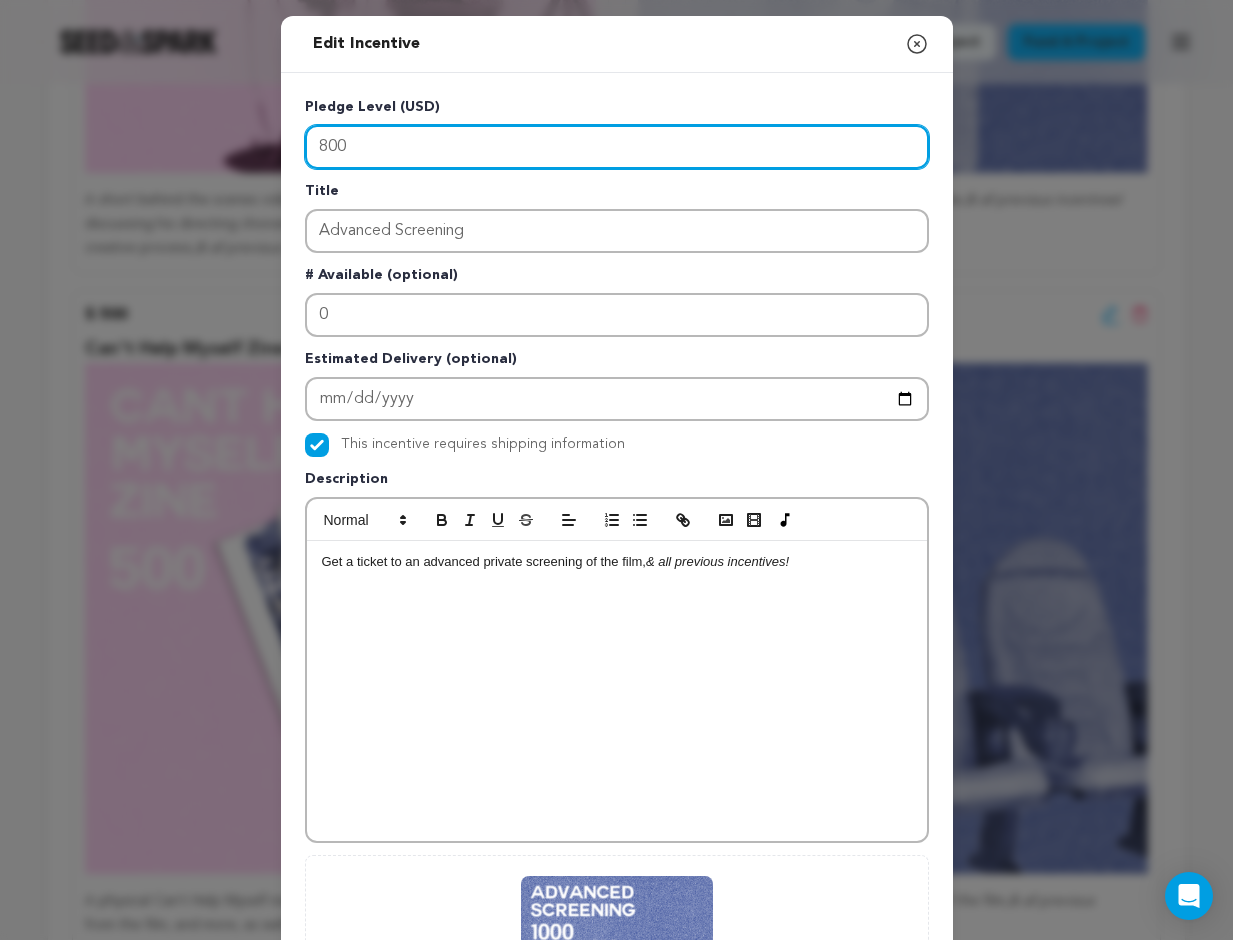 click on "800" at bounding box center [617, 147] 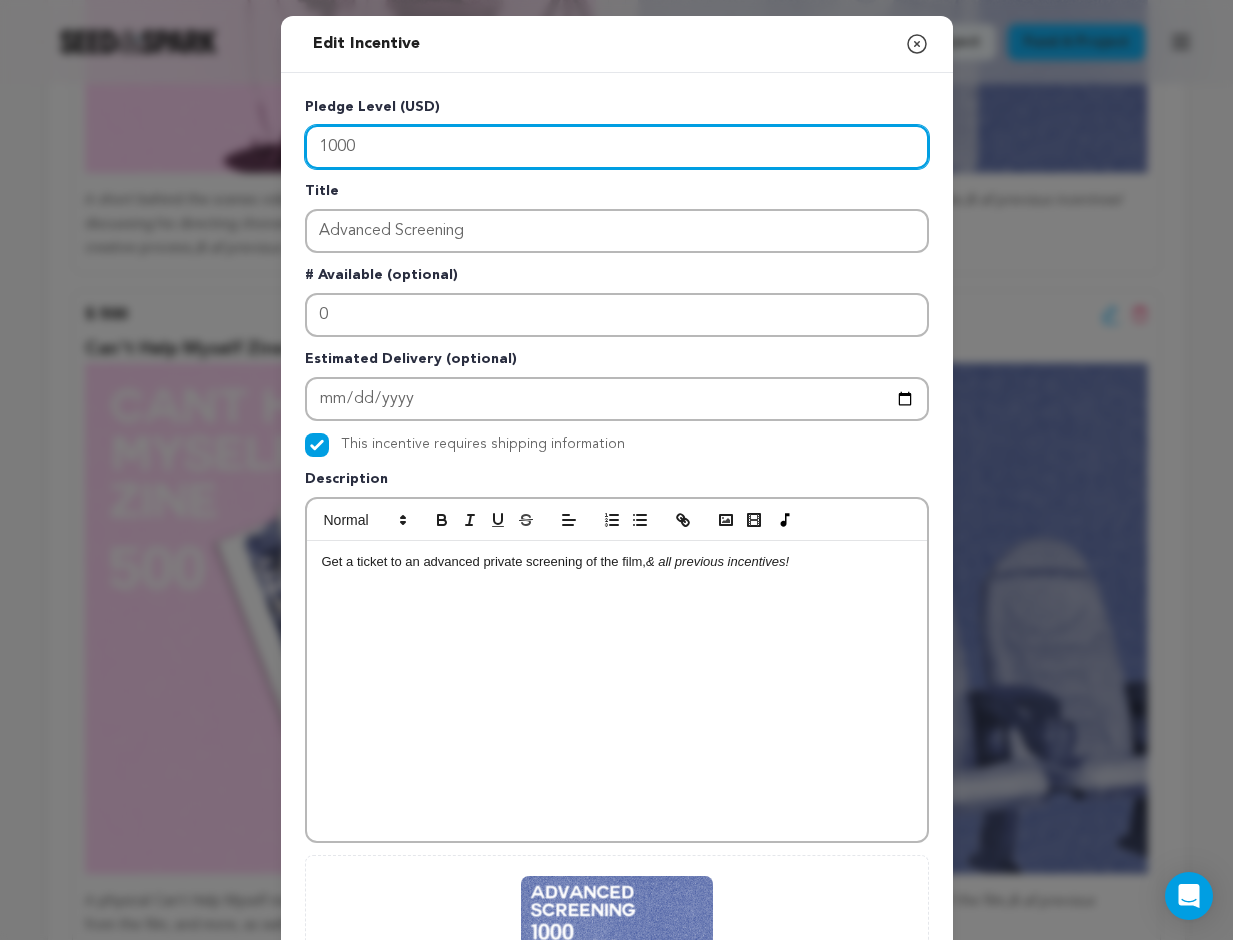 type on "1000" 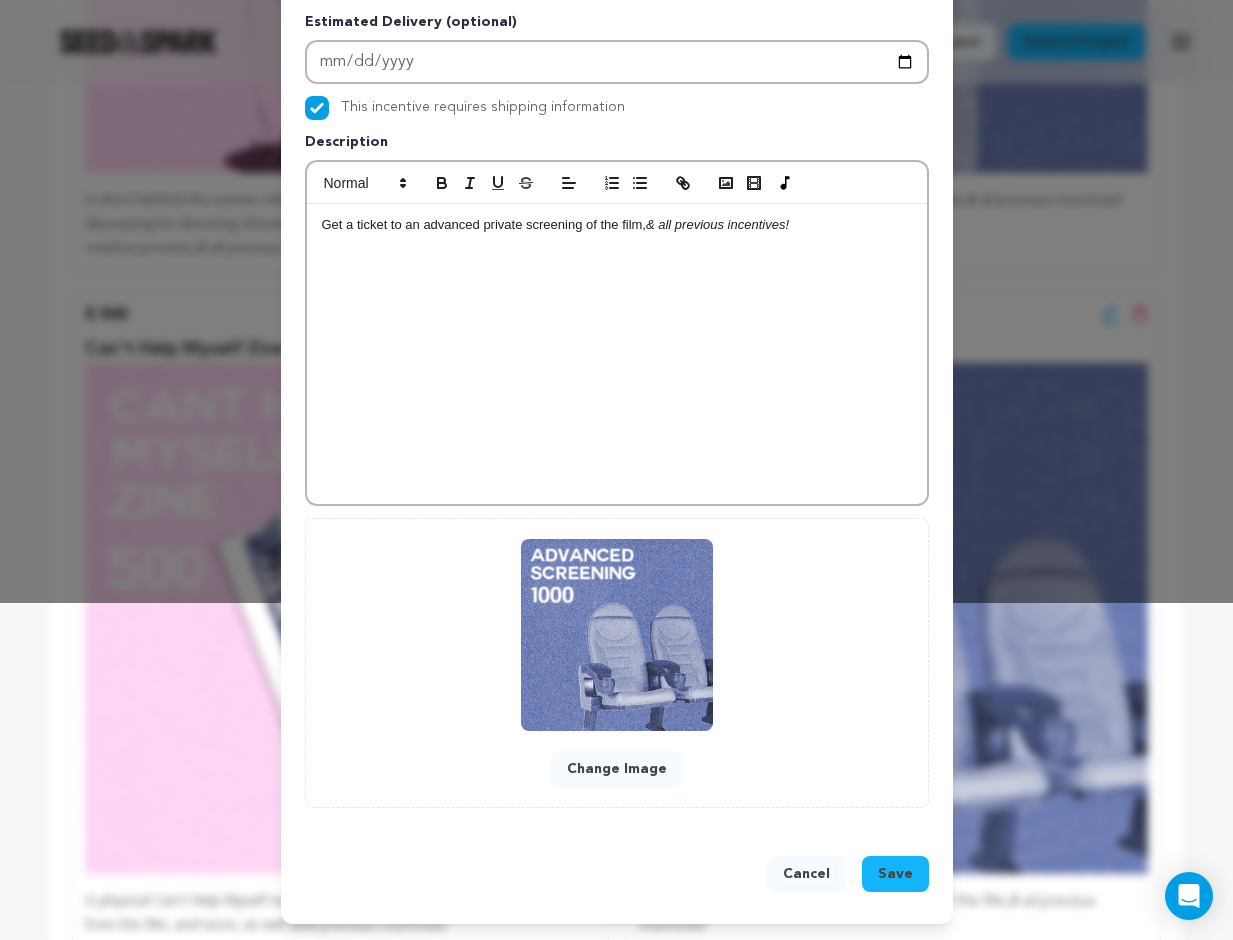 click on "Save" at bounding box center (895, 874) 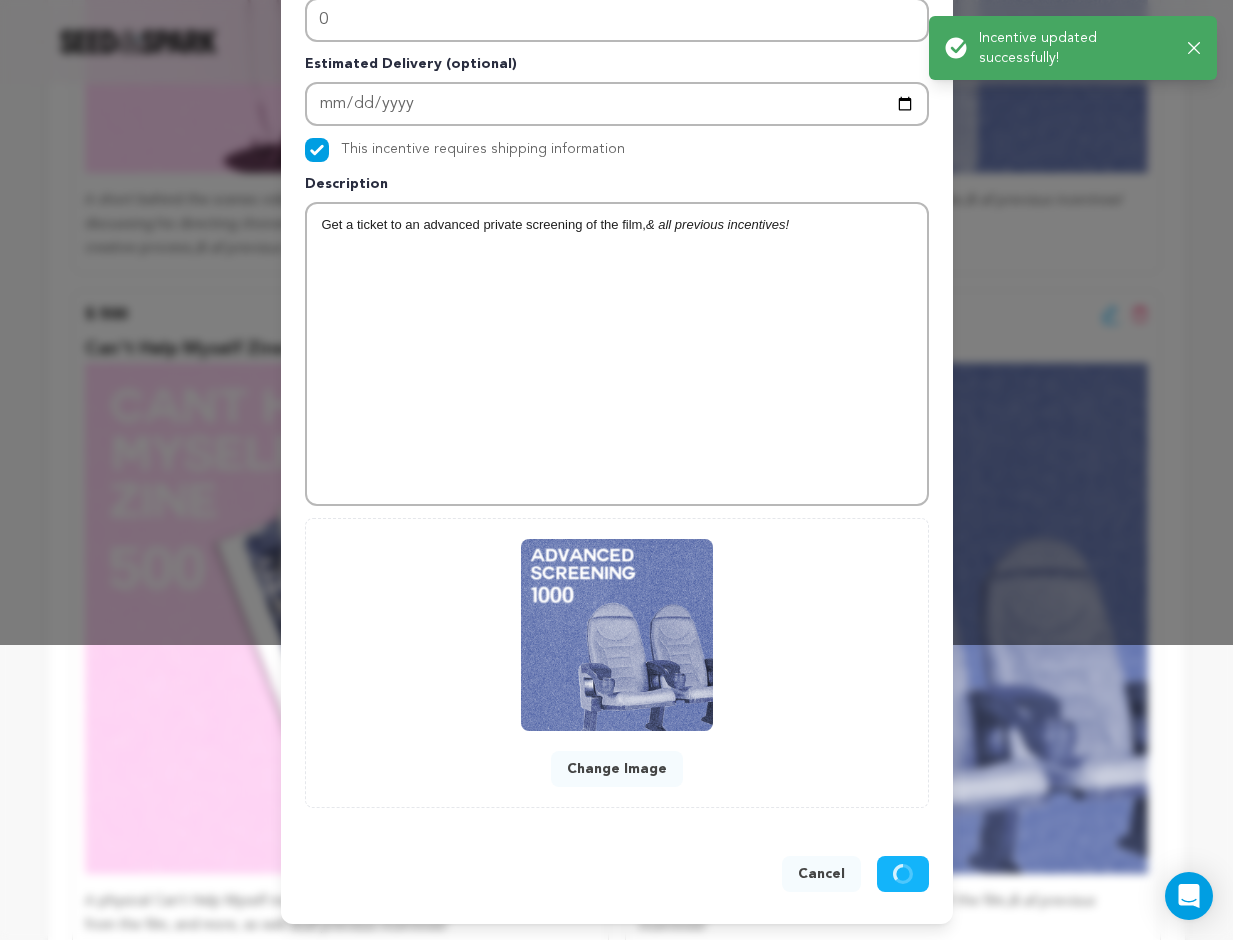 scroll, scrollTop: 295, scrollLeft: 0, axis: vertical 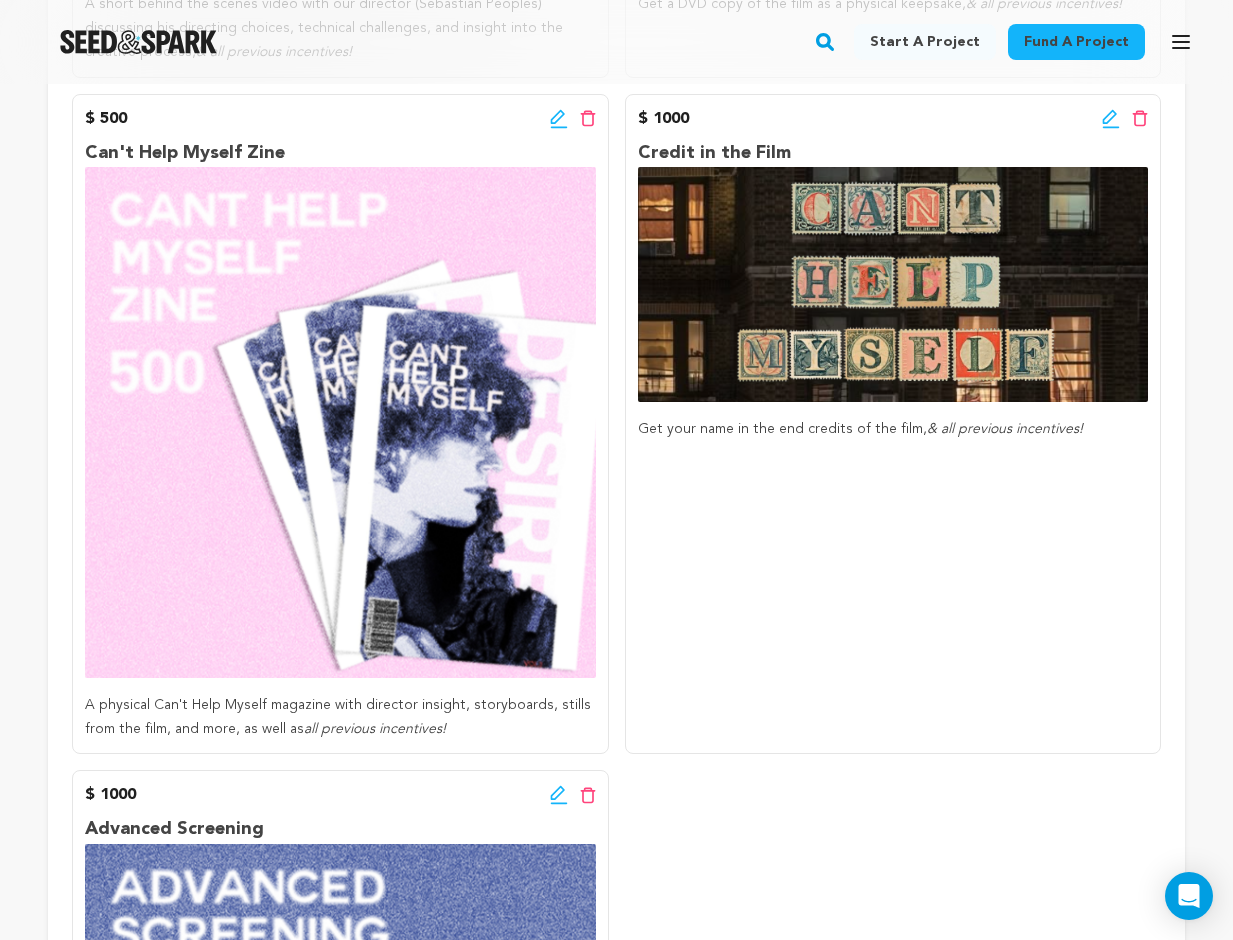 click 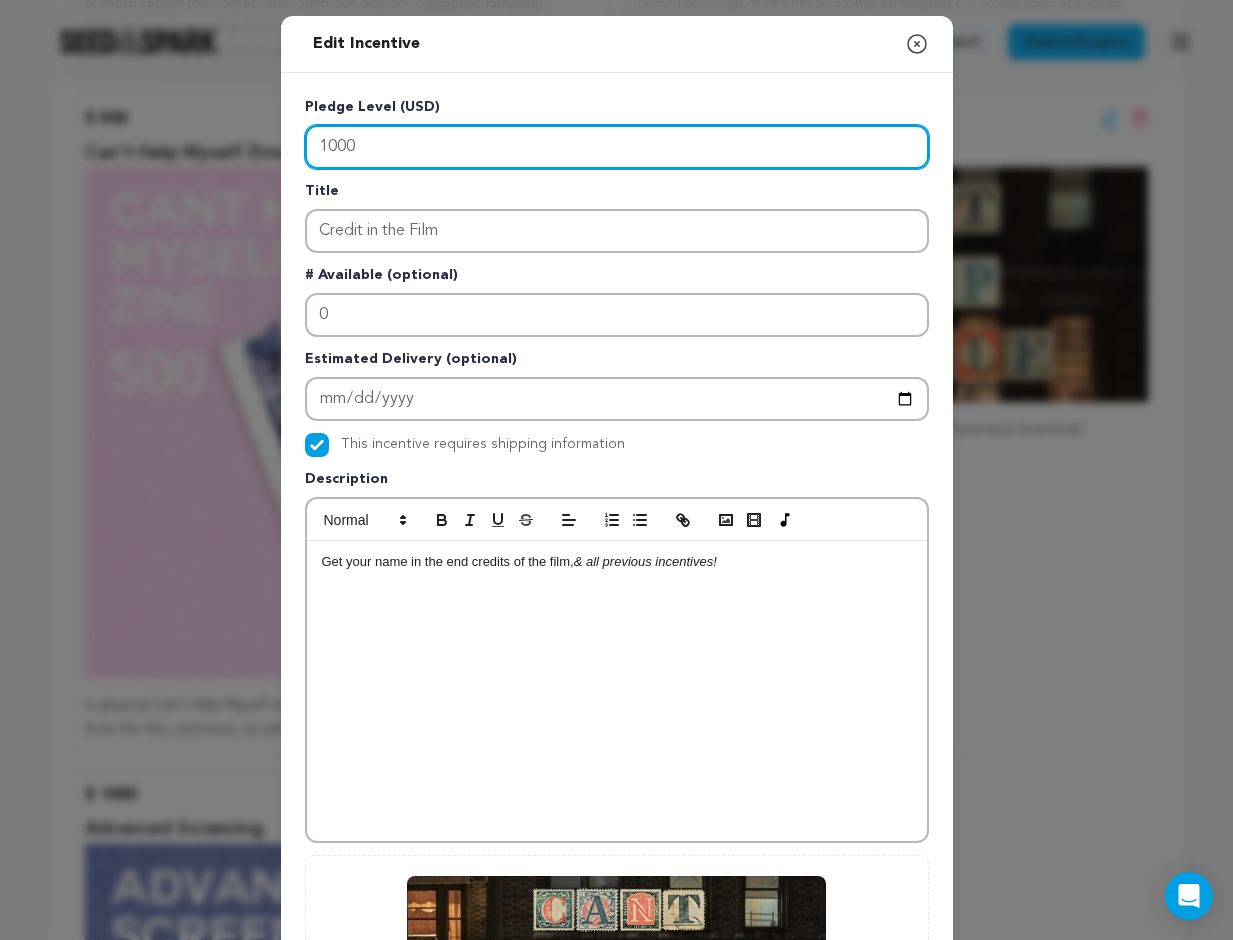 click on "1000" at bounding box center [617, 147] 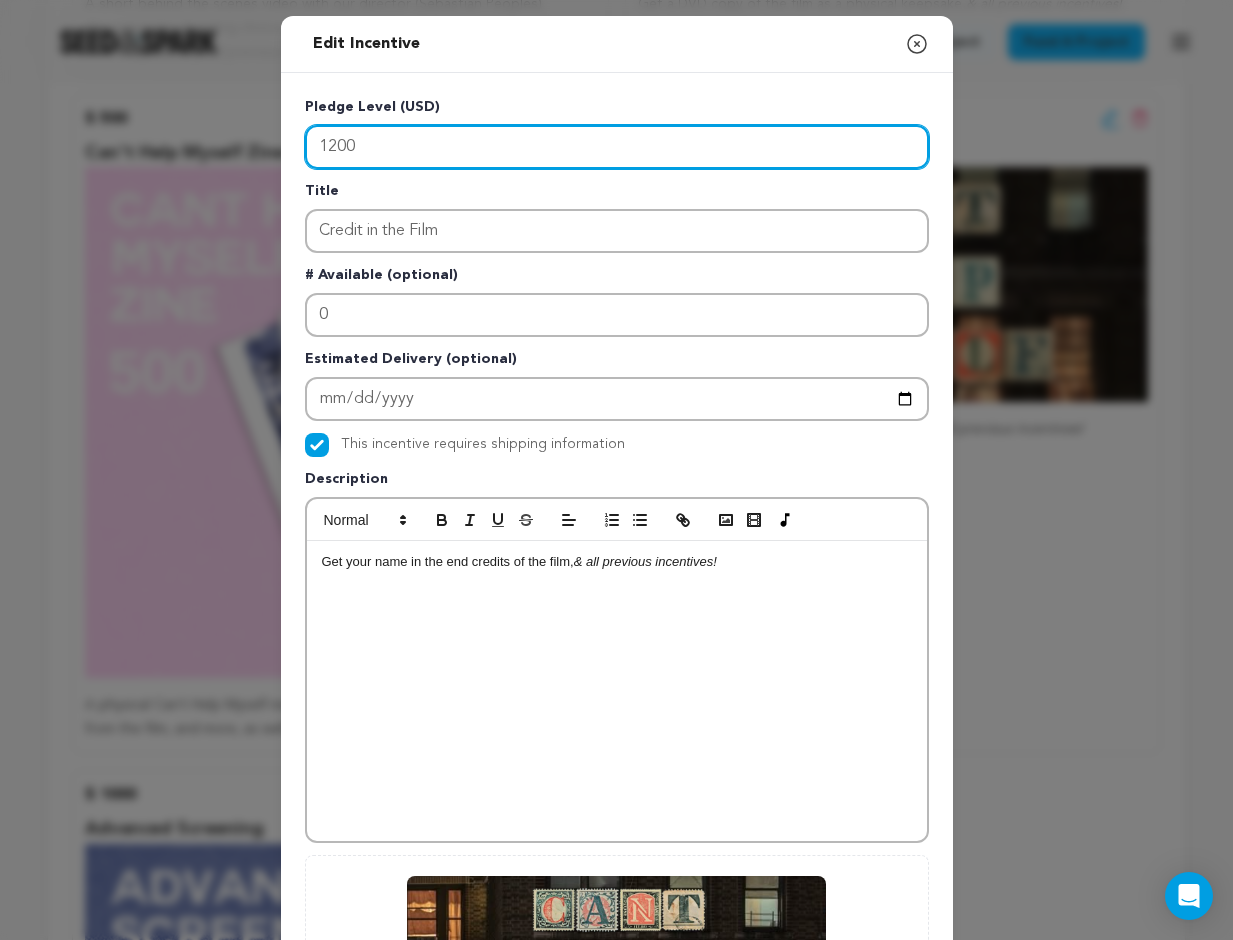 type on "1200" 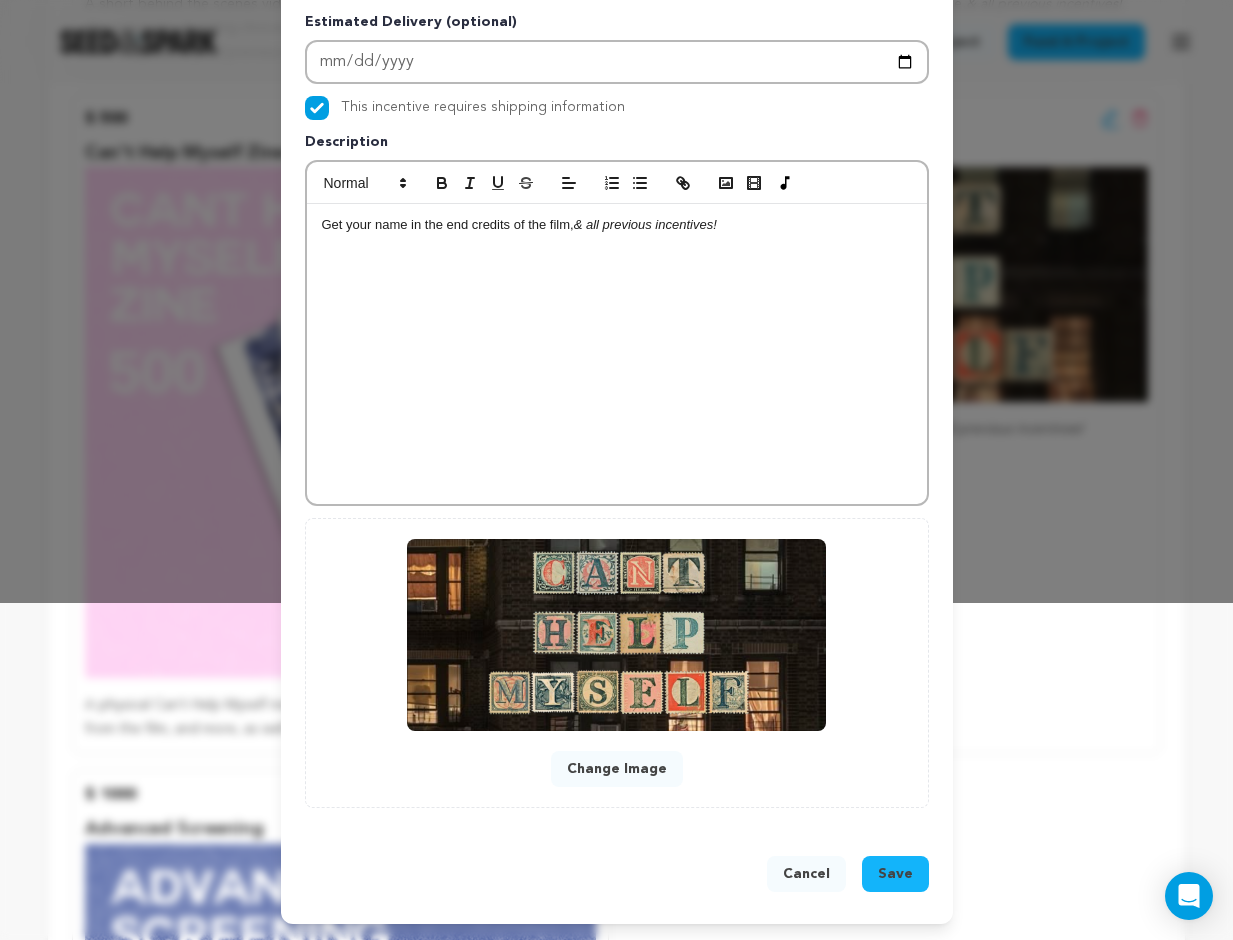 click on "Save" at bounding box center [895, 874] 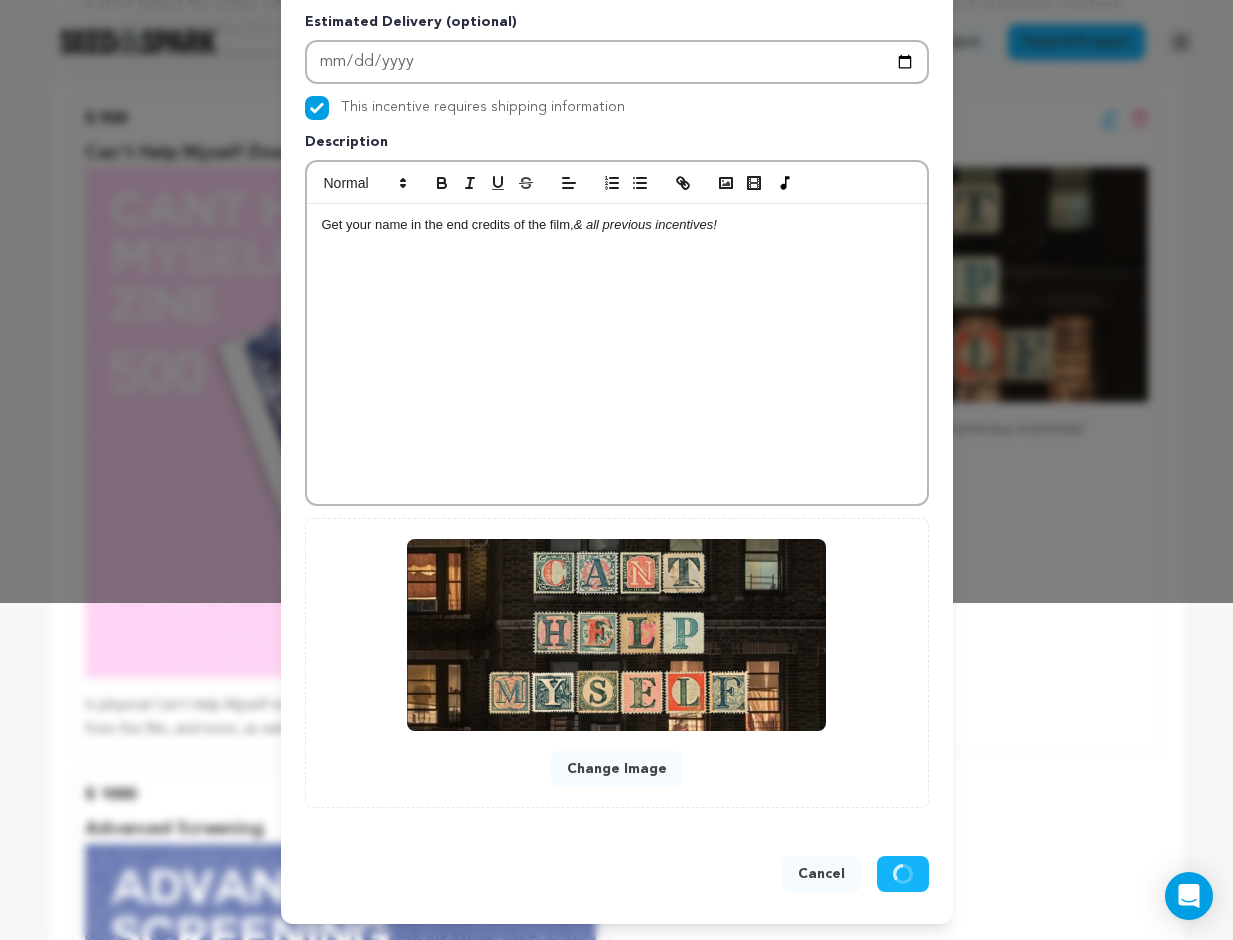 scroll, scrollTop: 295, scrollLeft: 0, axis: vertical 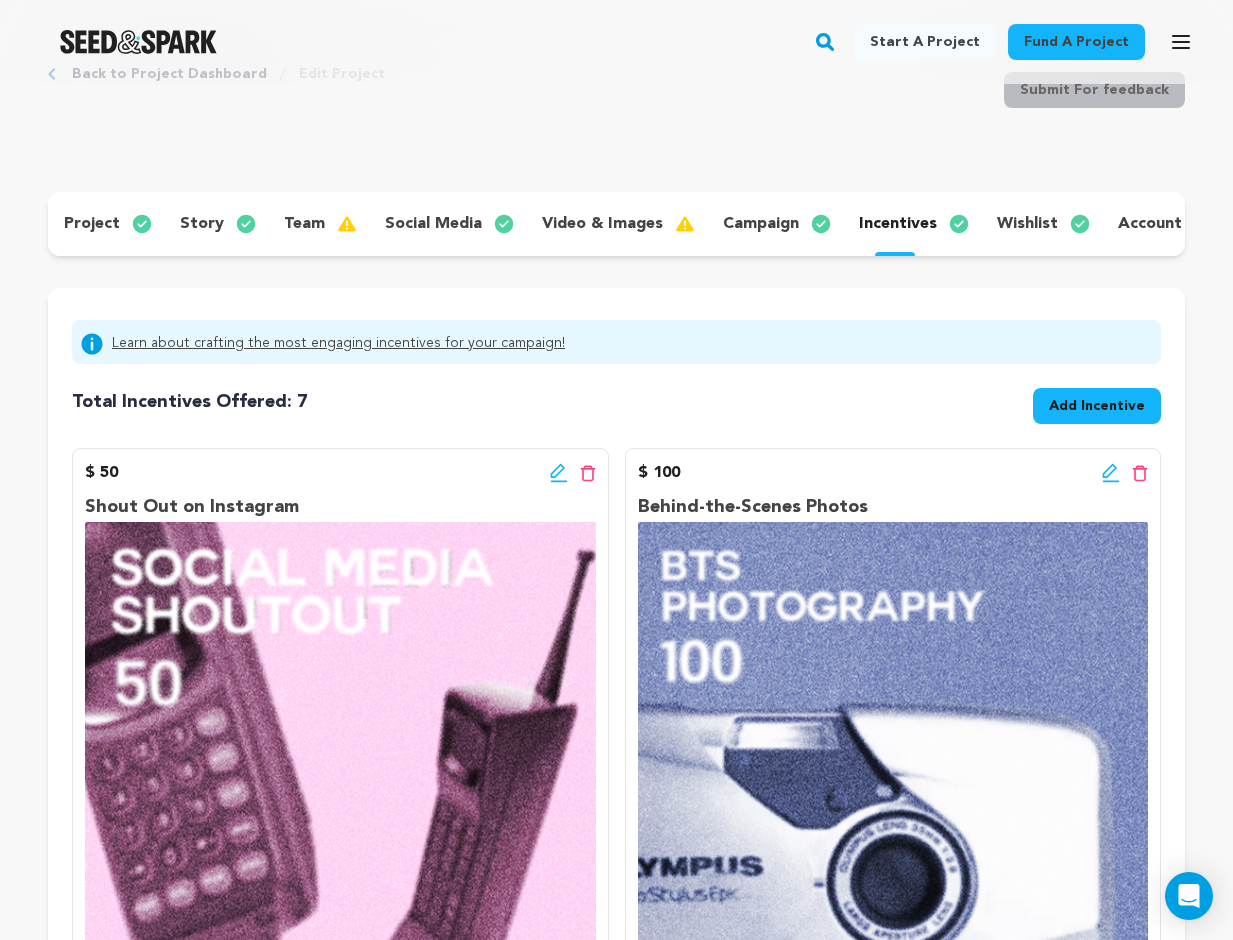 click on "team" at bounding box center [318, 224] 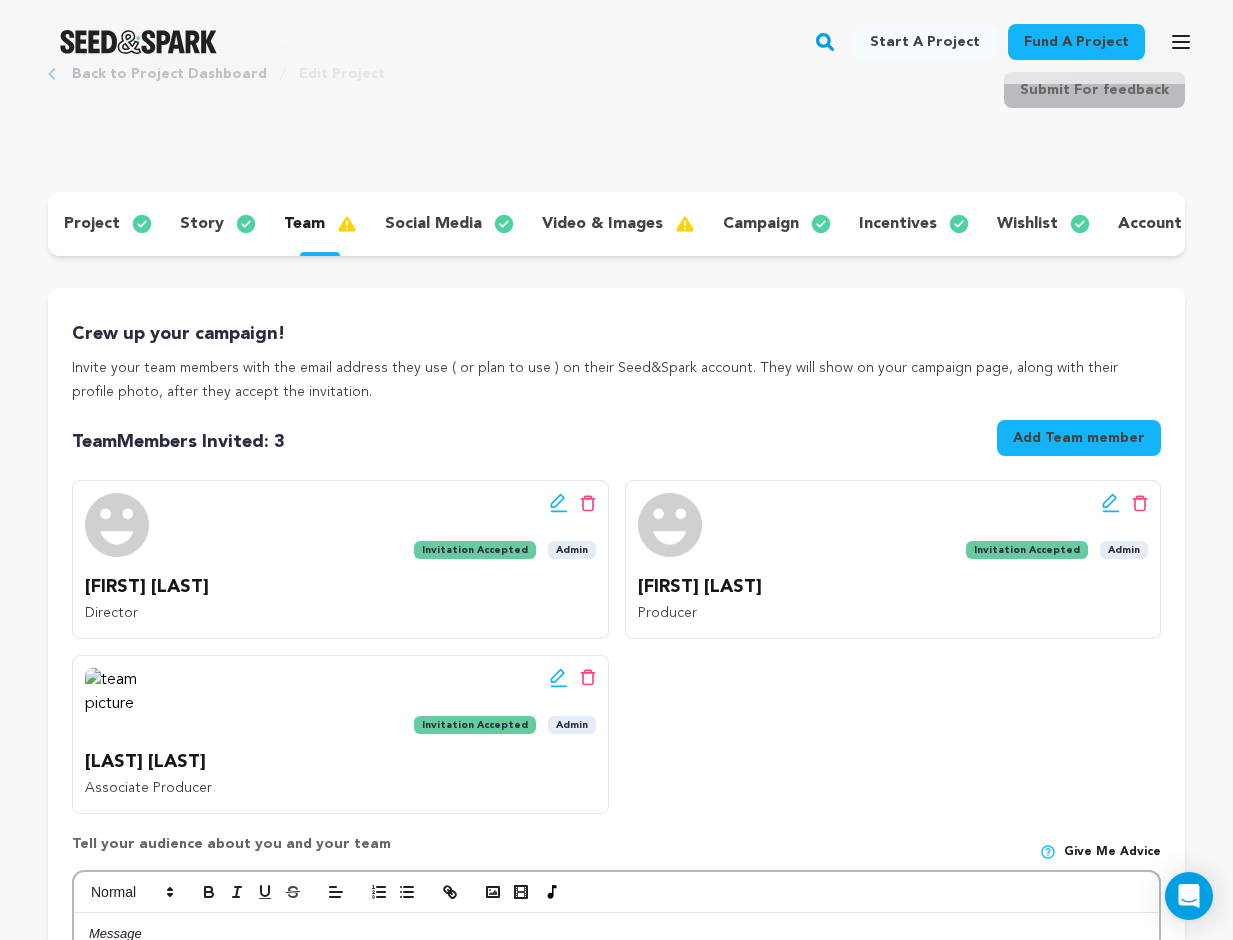 click on "social media" at bounding box center [433, 224] 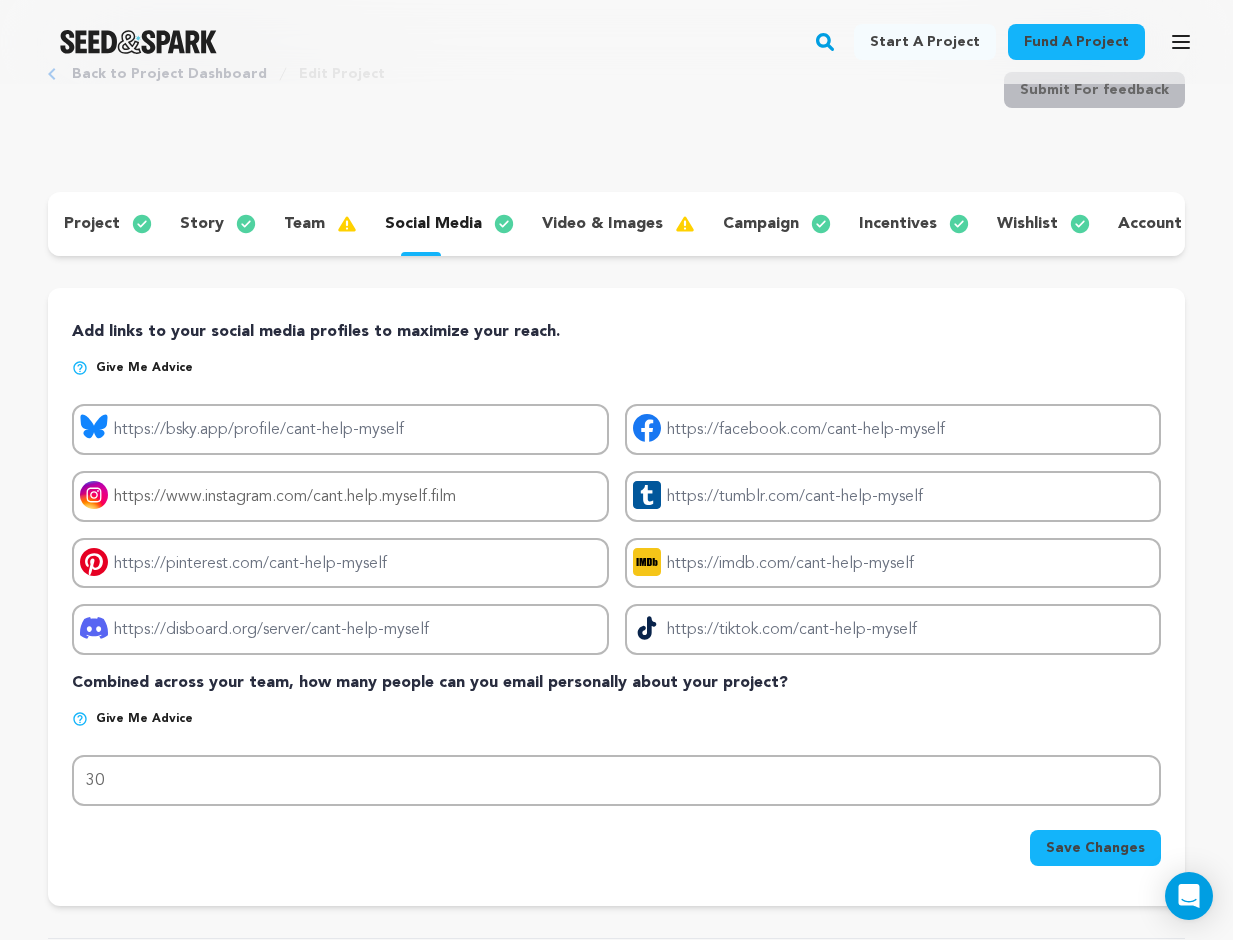 click on "video & images" at bounding box center [602, 224] 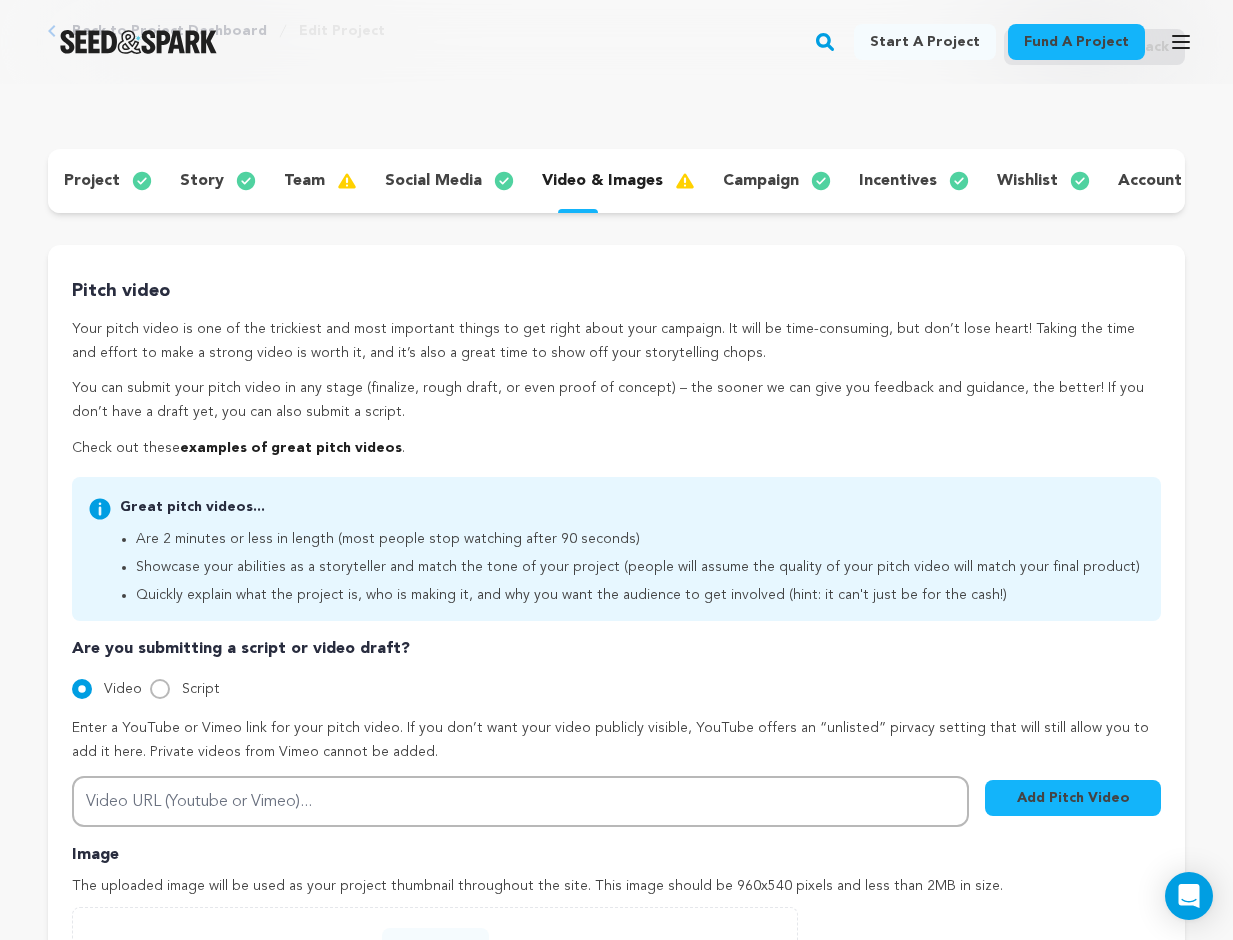 scroll, scrollTop: 121, scrollLeft: 0, axis: vertical 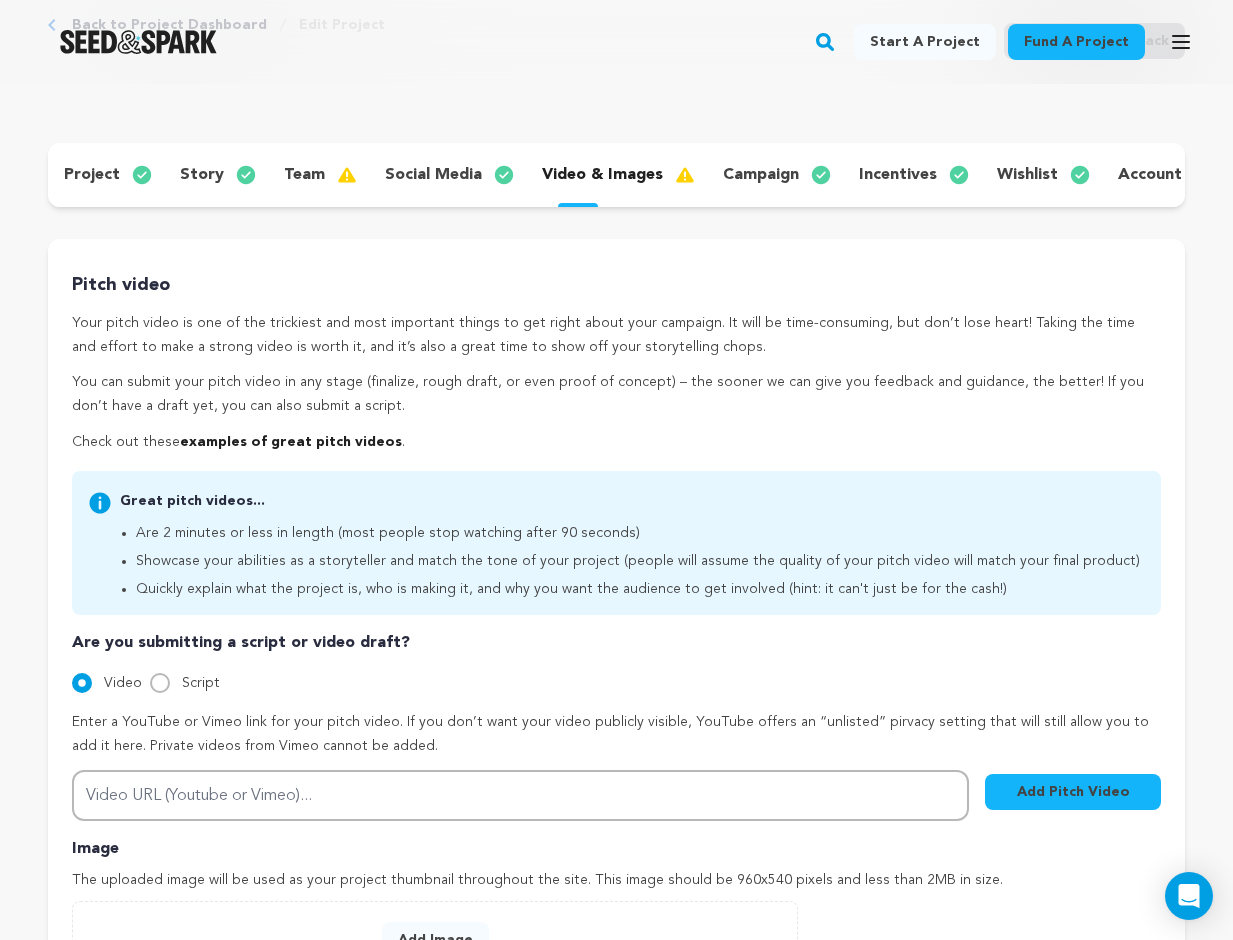 click on "campaign" at bounding box center [775, 175] 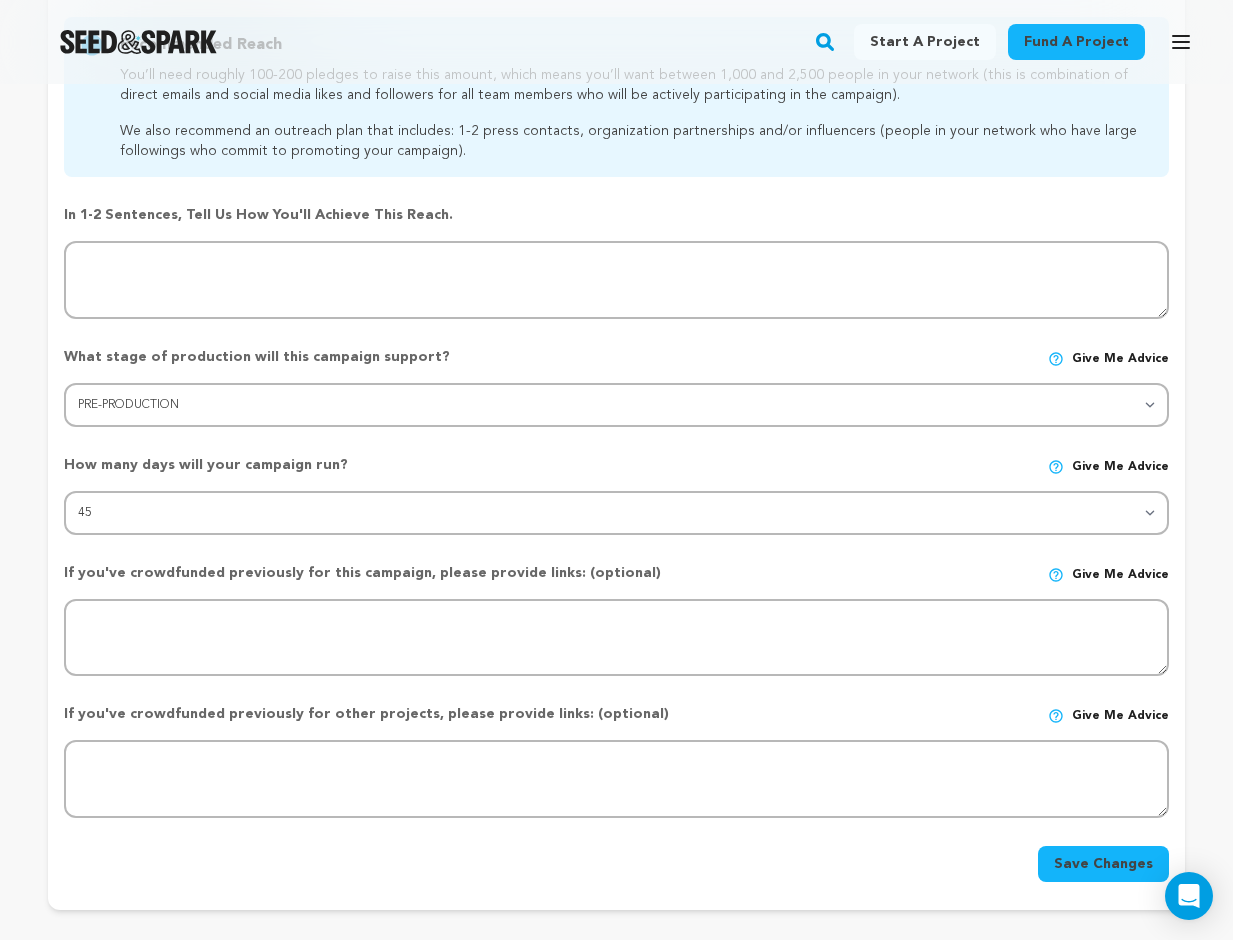 scroll, scrollTop: 479, scrollLeft: 0, axis: vertical 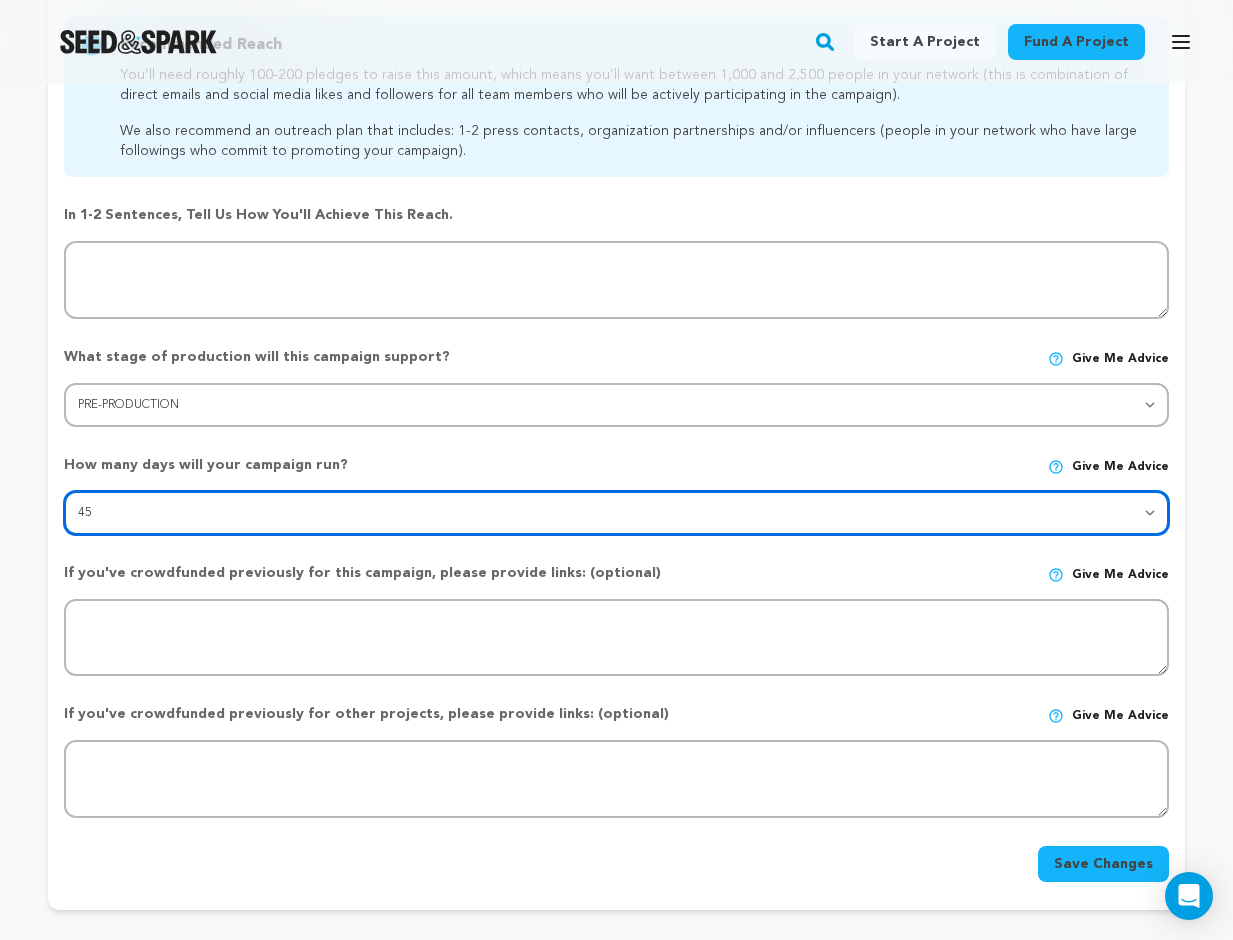 select on "30" 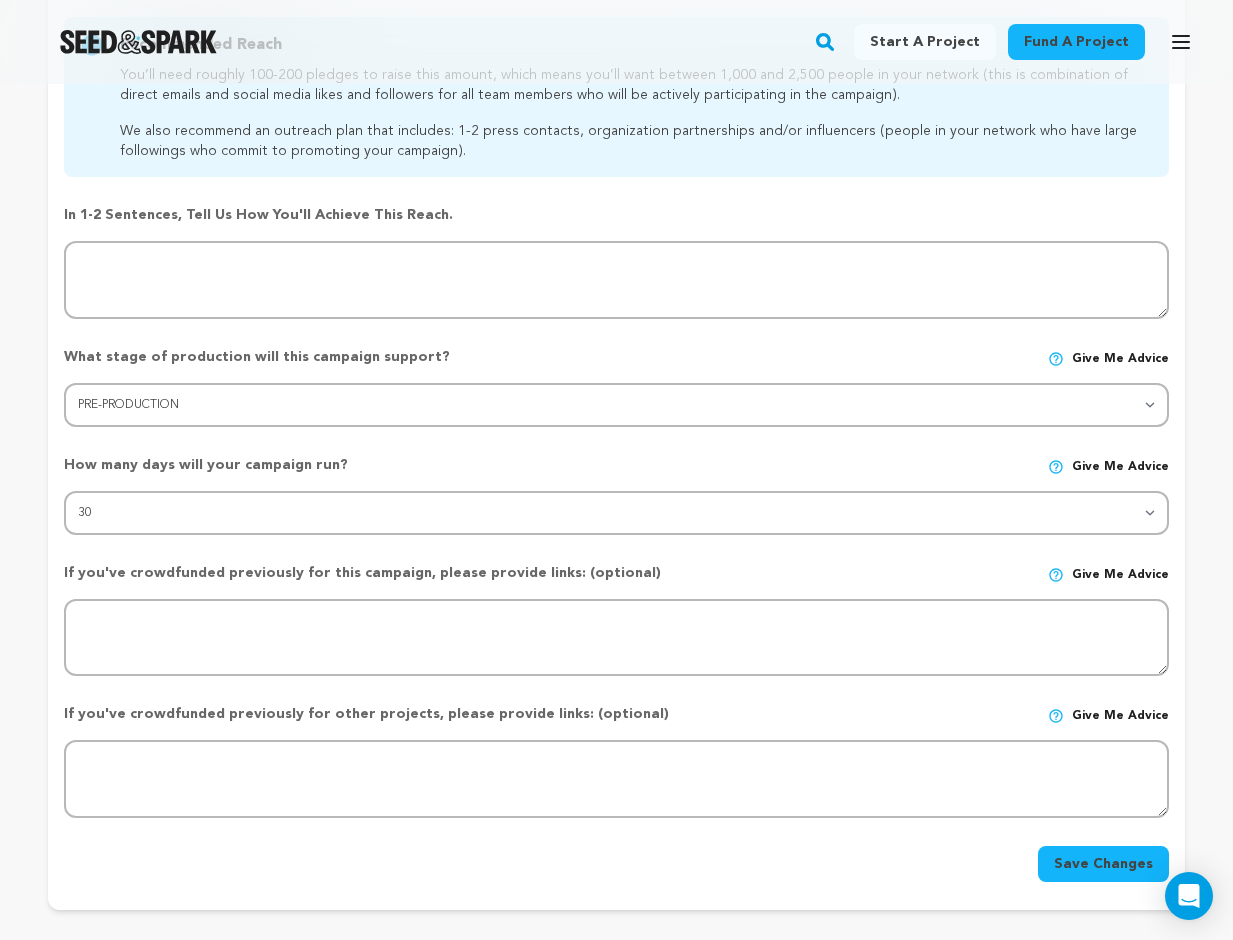 click on "Save Changes" at bounding box center [1103, 864] 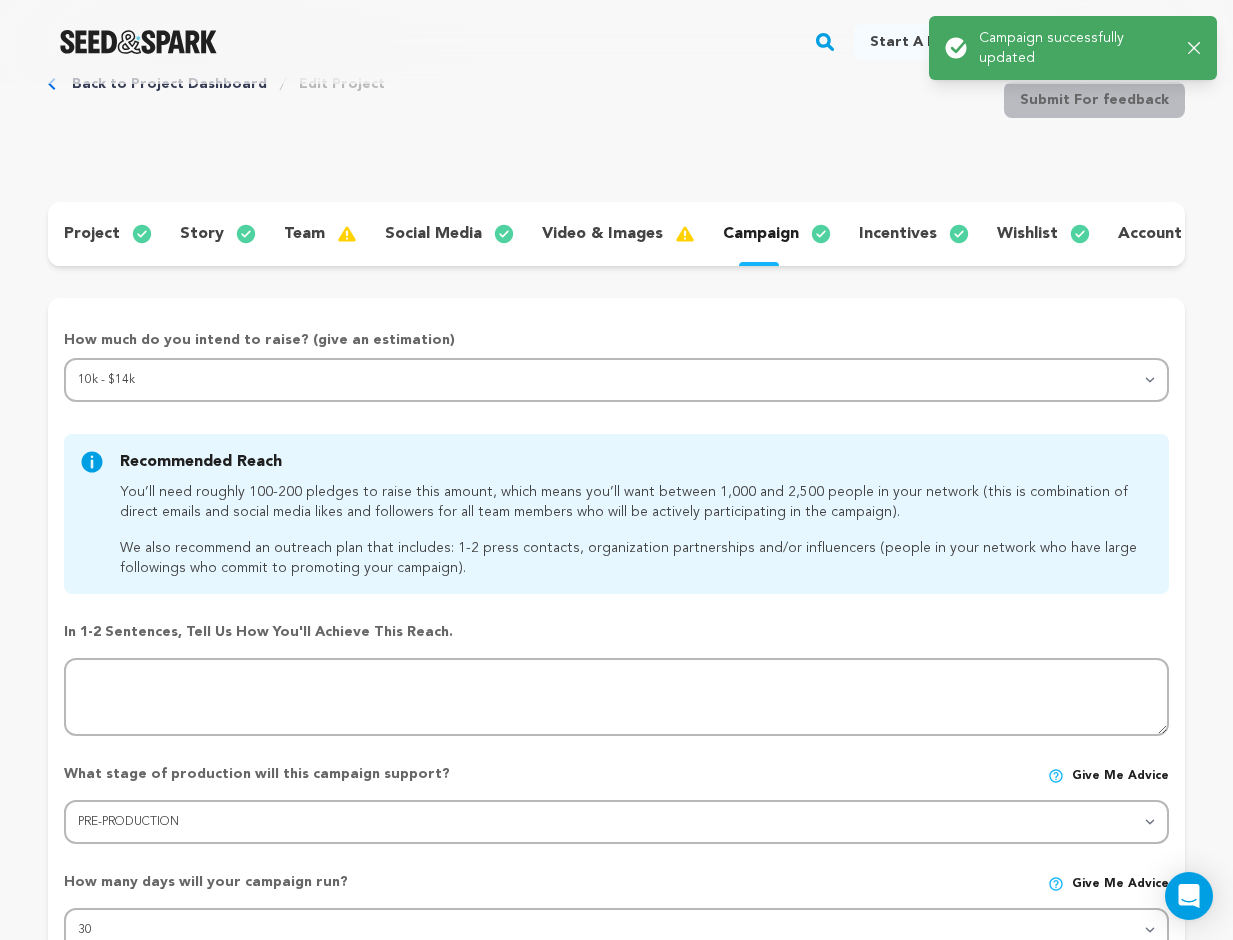 scroll, scrollTop: 0, scrollLeft: 0, axis: both 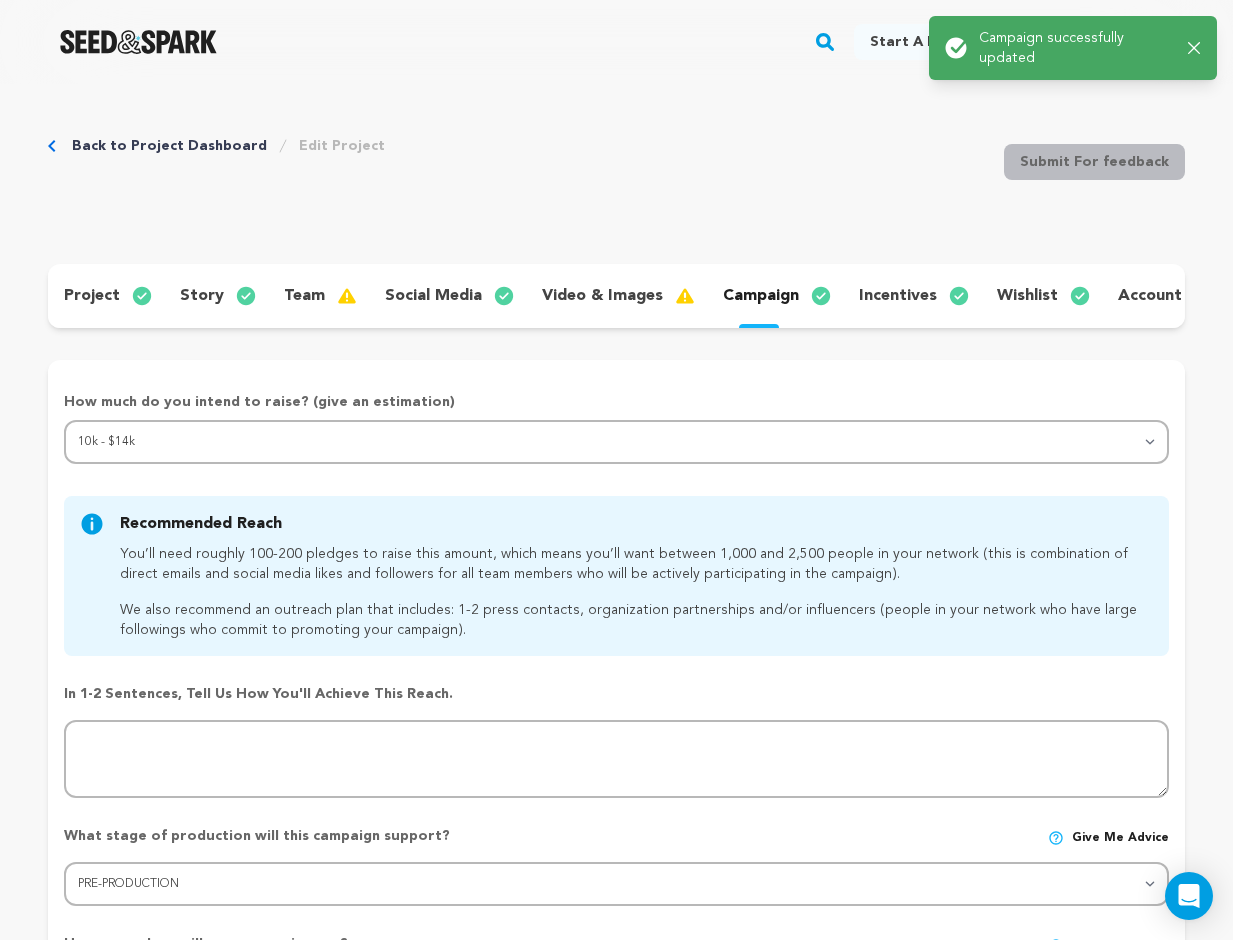 click on "incentives" at bounding box center [898, 296] 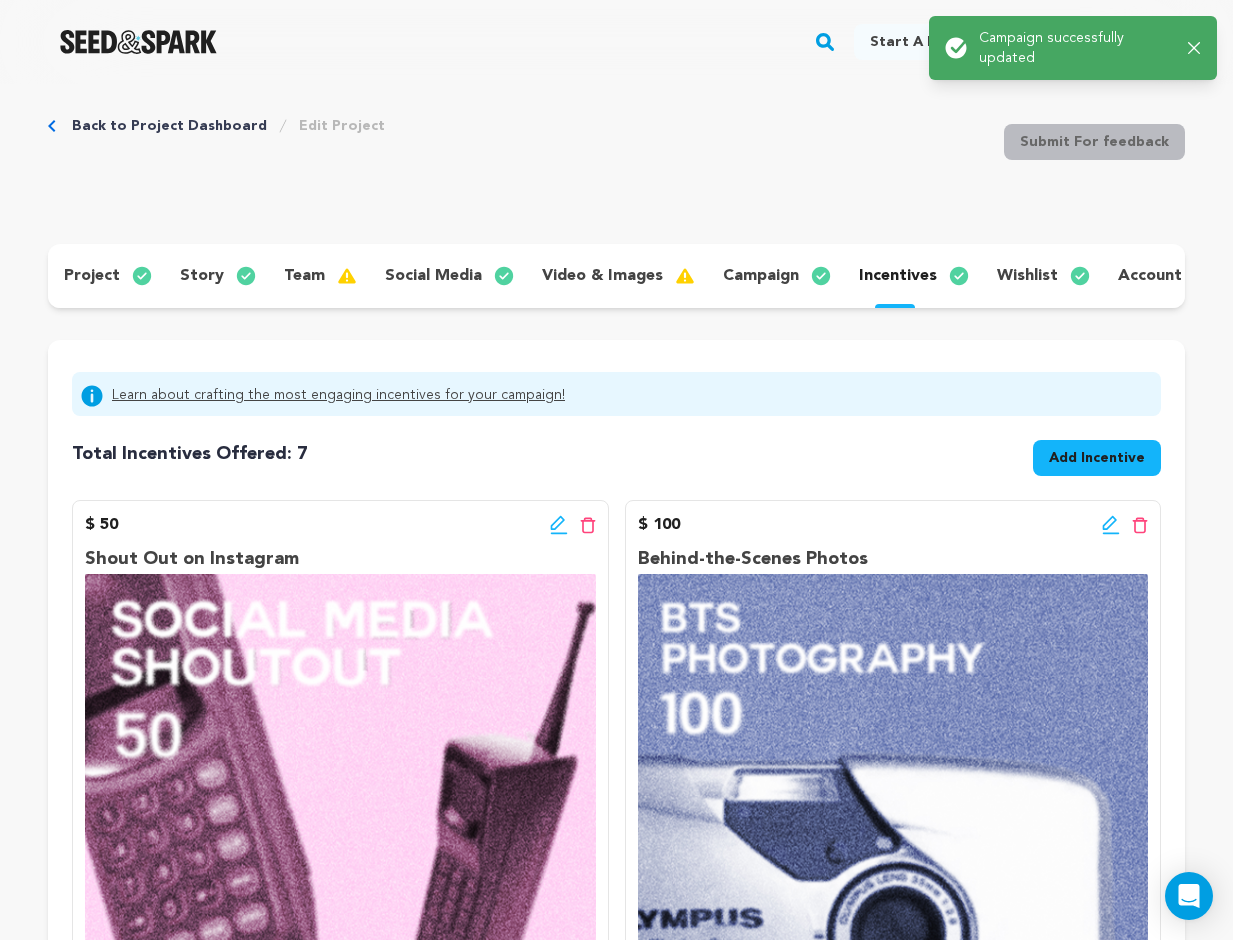 scroll, scrollTop: 18, scrollLeft: 0, axis: vertical 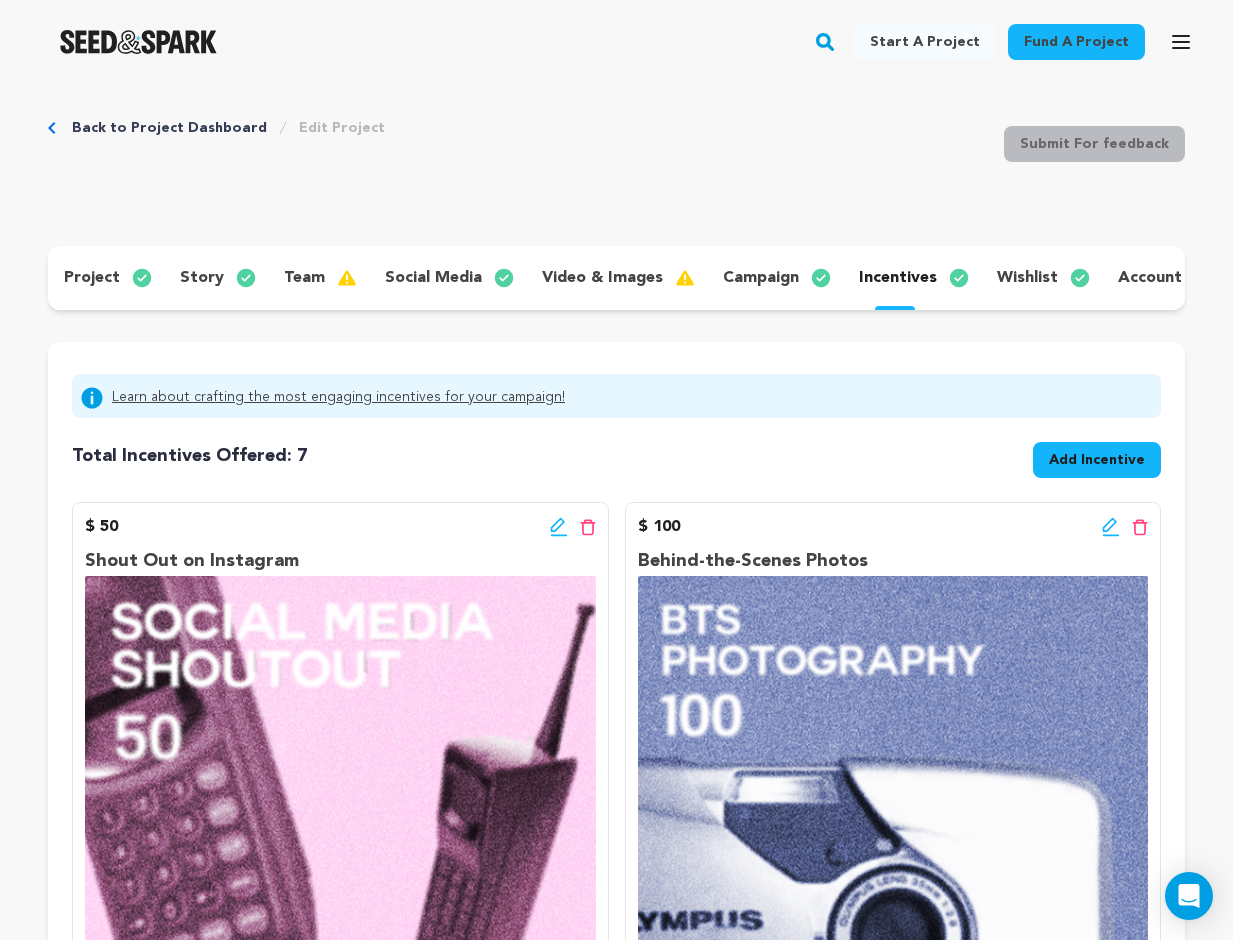 click on "wishlist" at bounding box center (1041, 278) 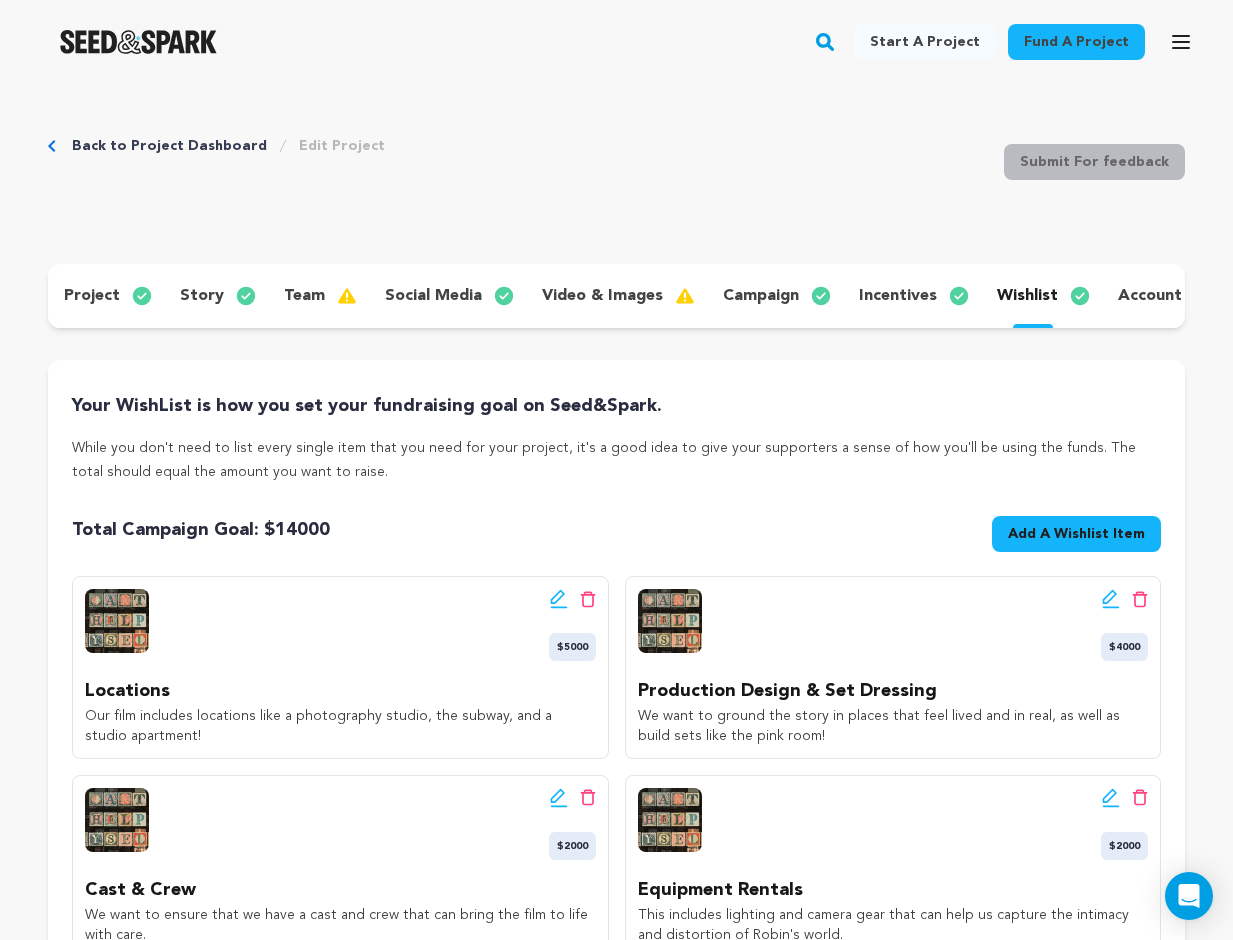 scroll, scrollTop: 0, scrollLeft: 0, axis: both 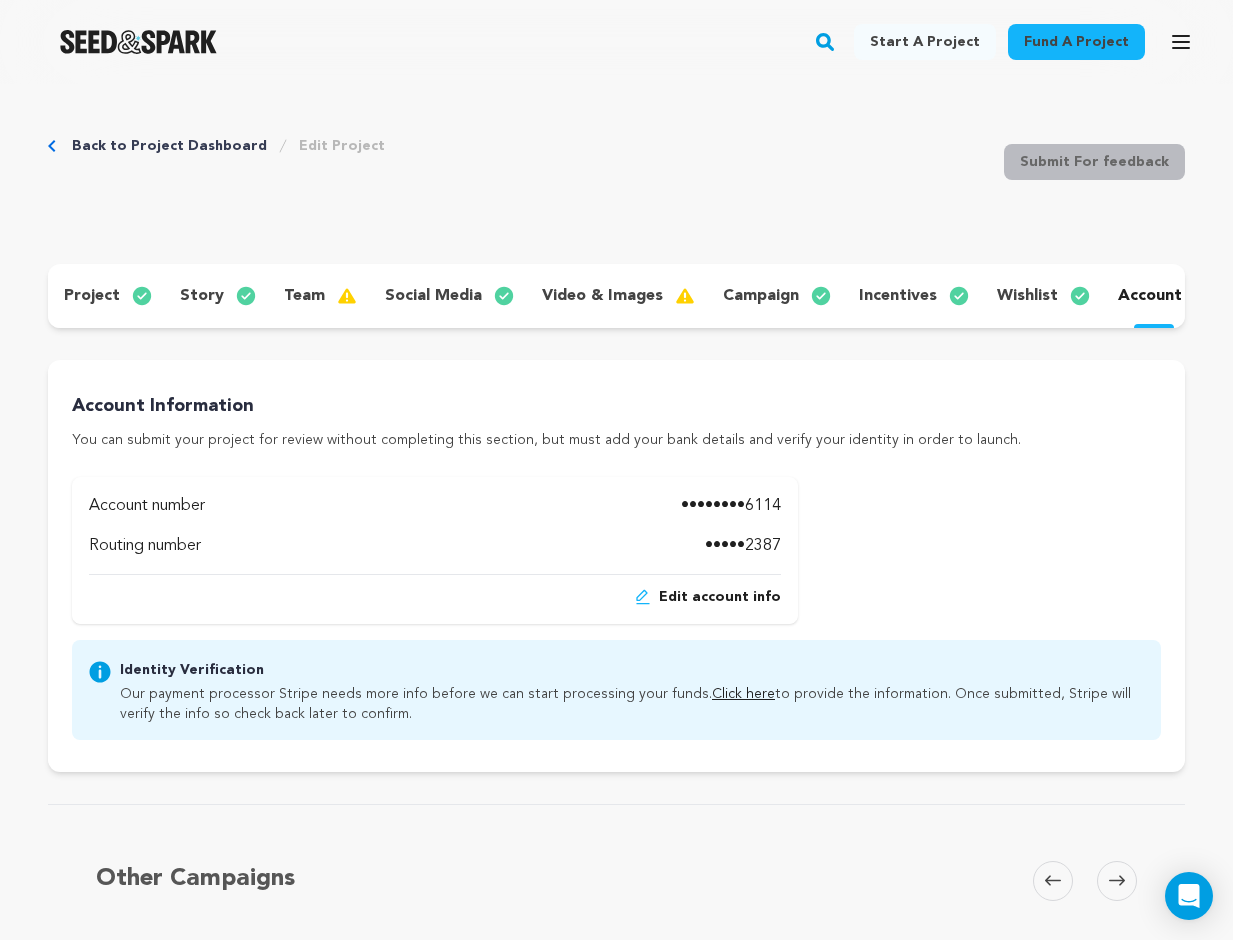 click at bounding box center [150, 296] 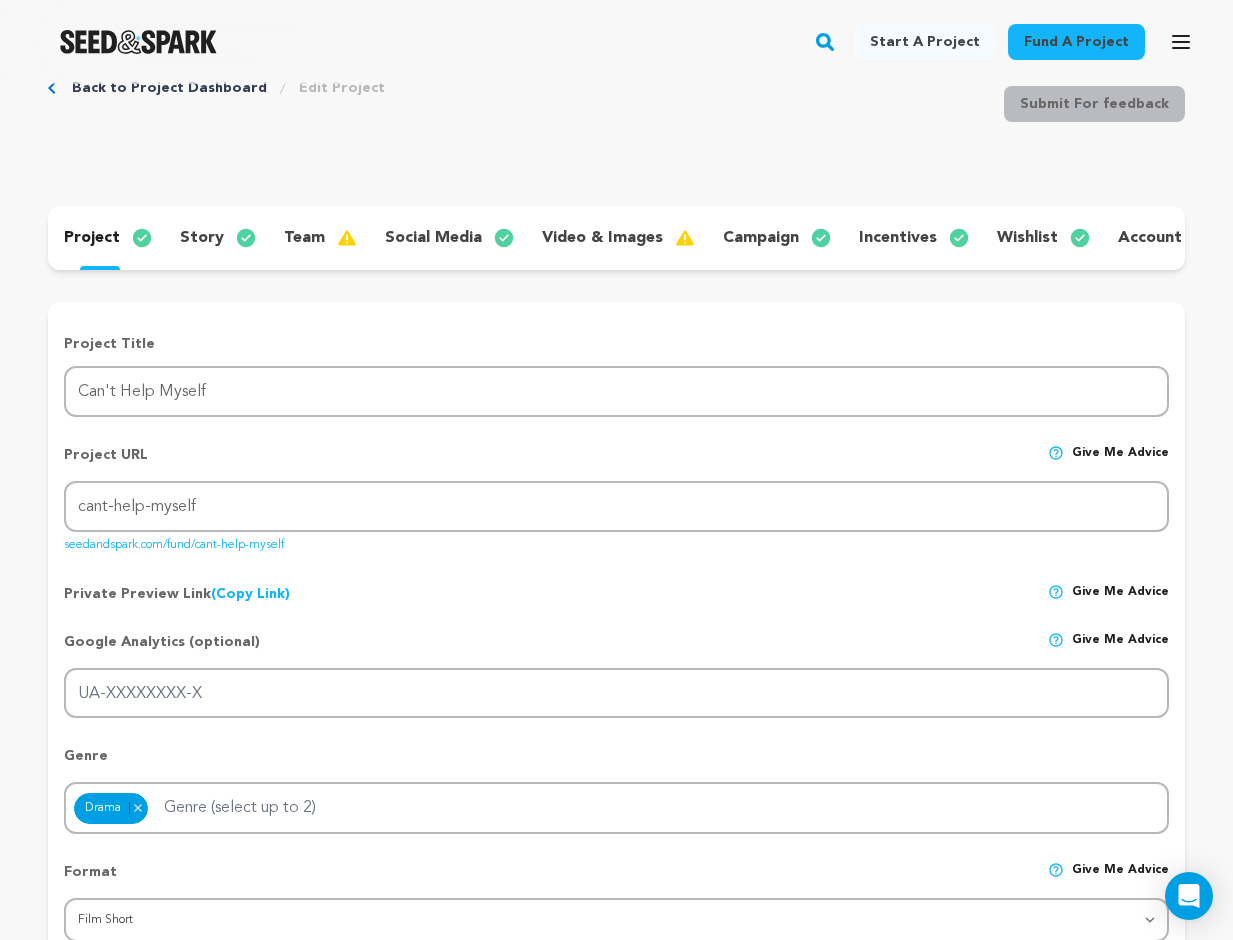 scroll, scrollTop: 62, scrollLeft: 0, axis: vertical 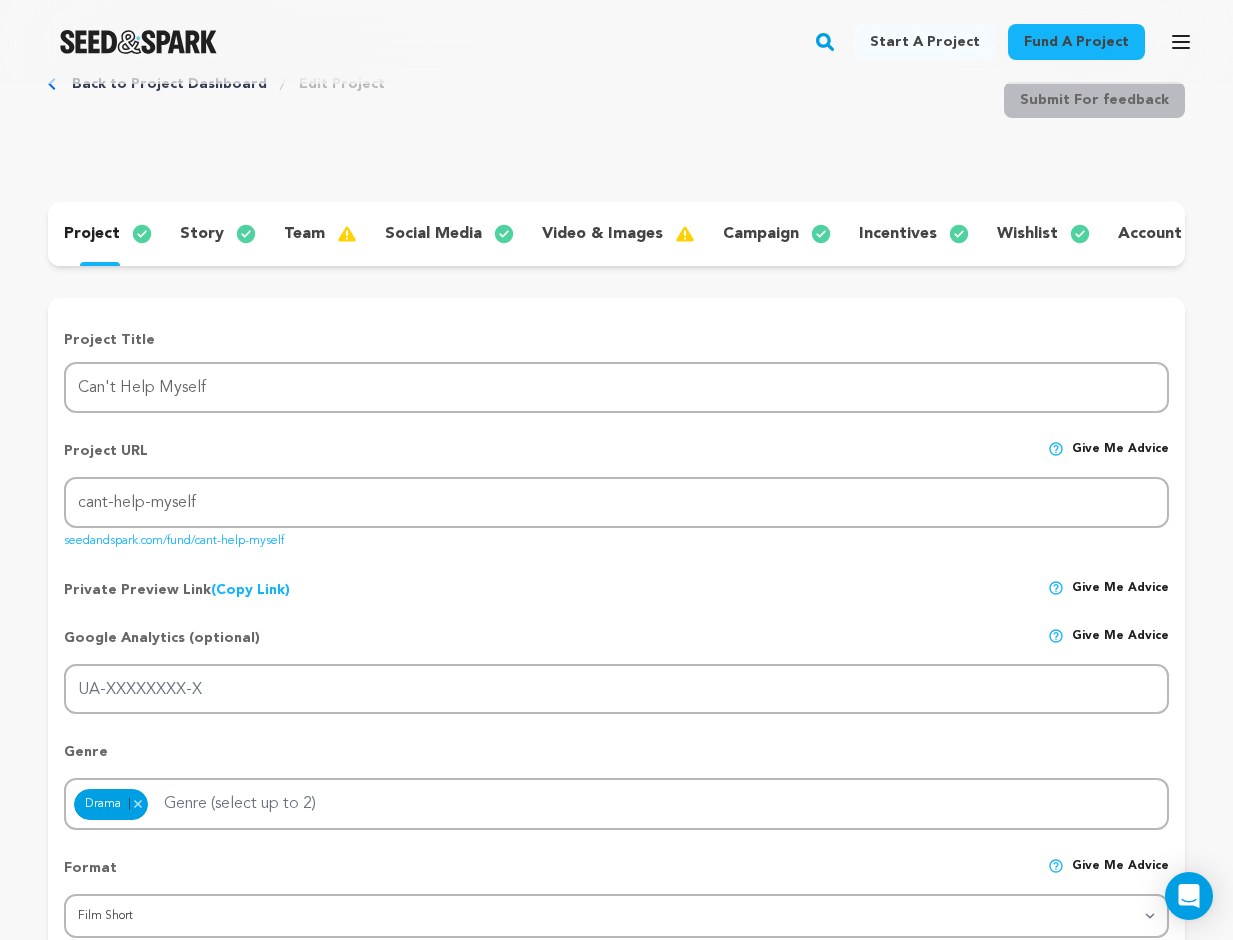 click on "story" at bounding box center [202, 234] 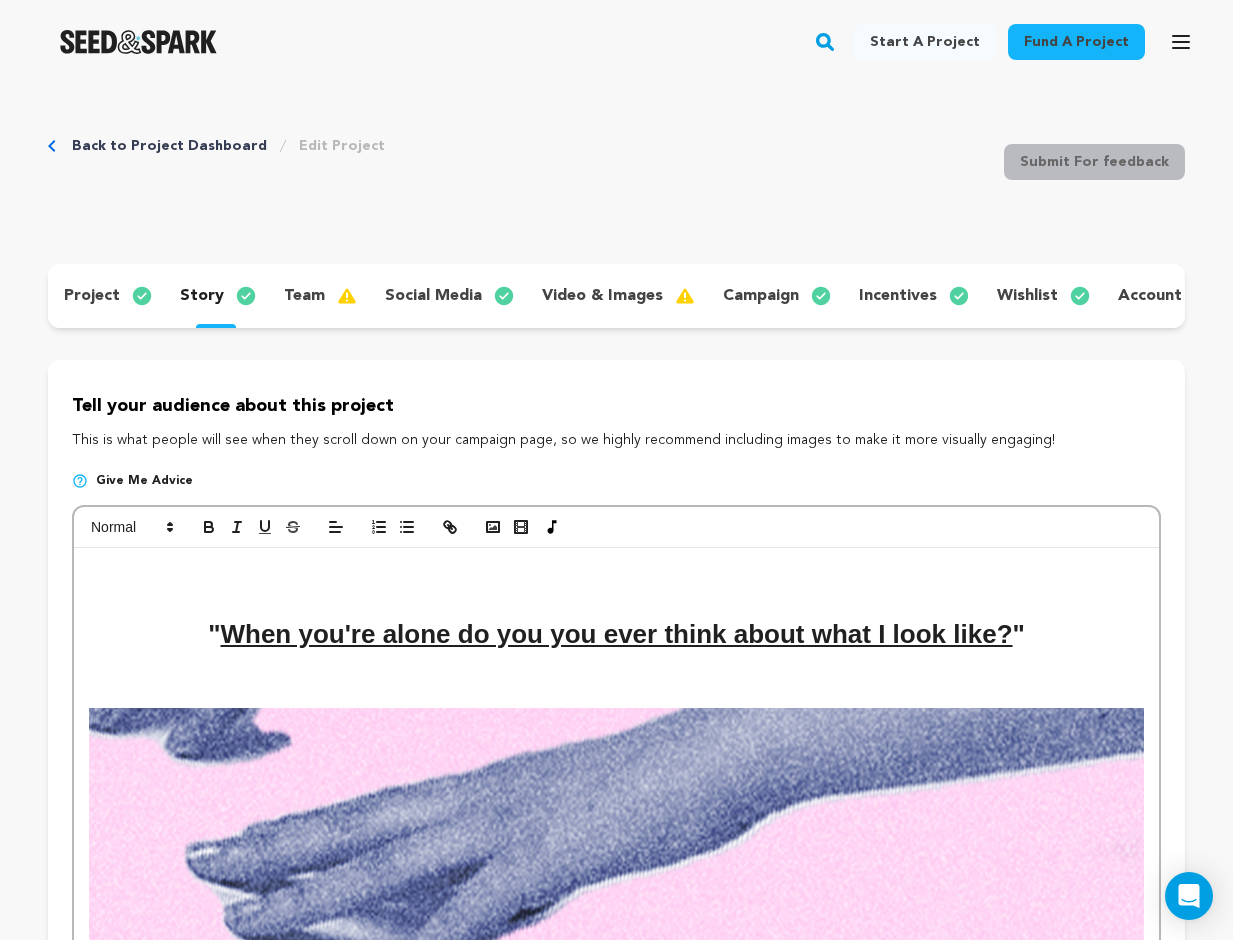 scroll, scrollTop: 0, scrollLeft: 0, axis: both 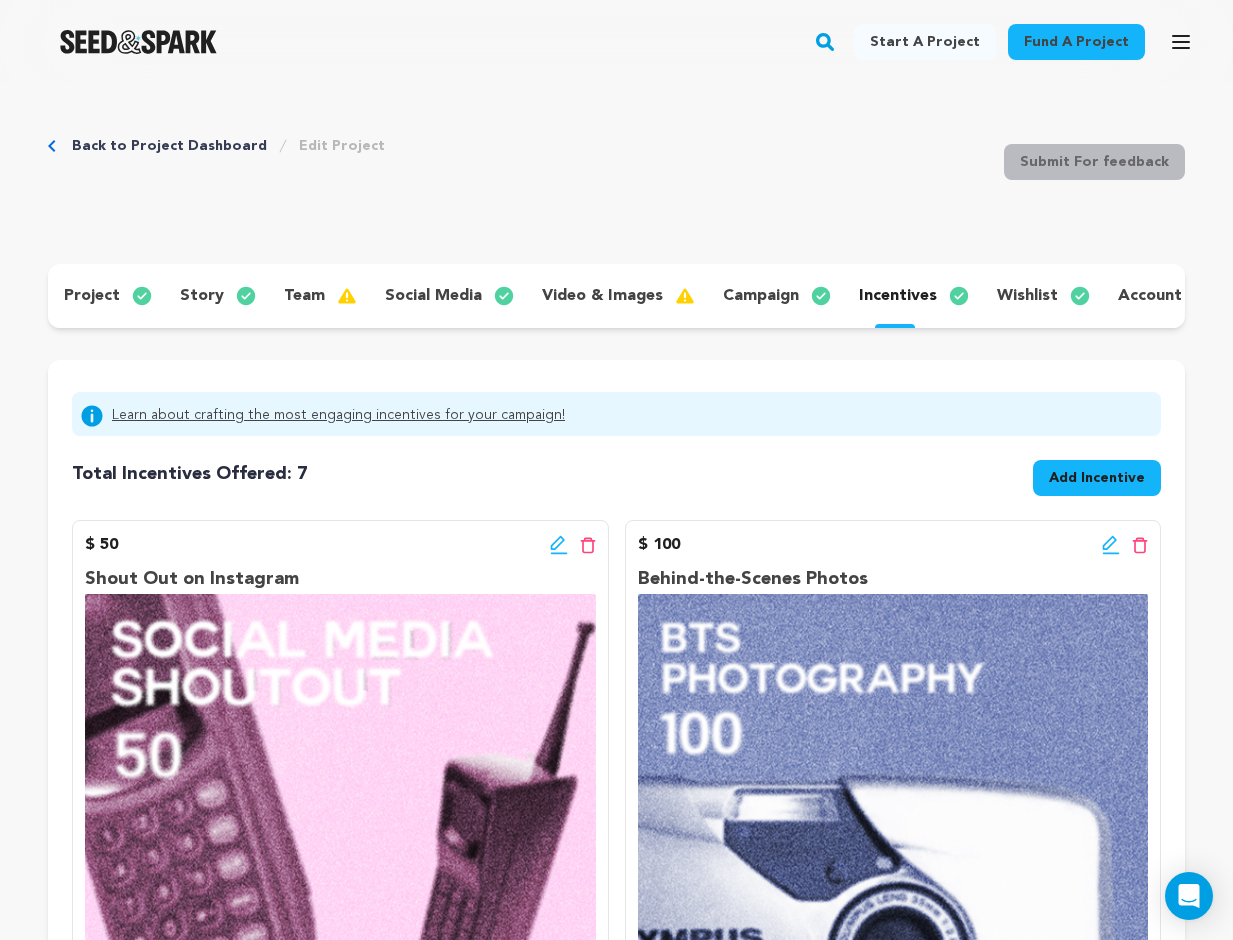 click on "team" at bounding box center (304, 296) 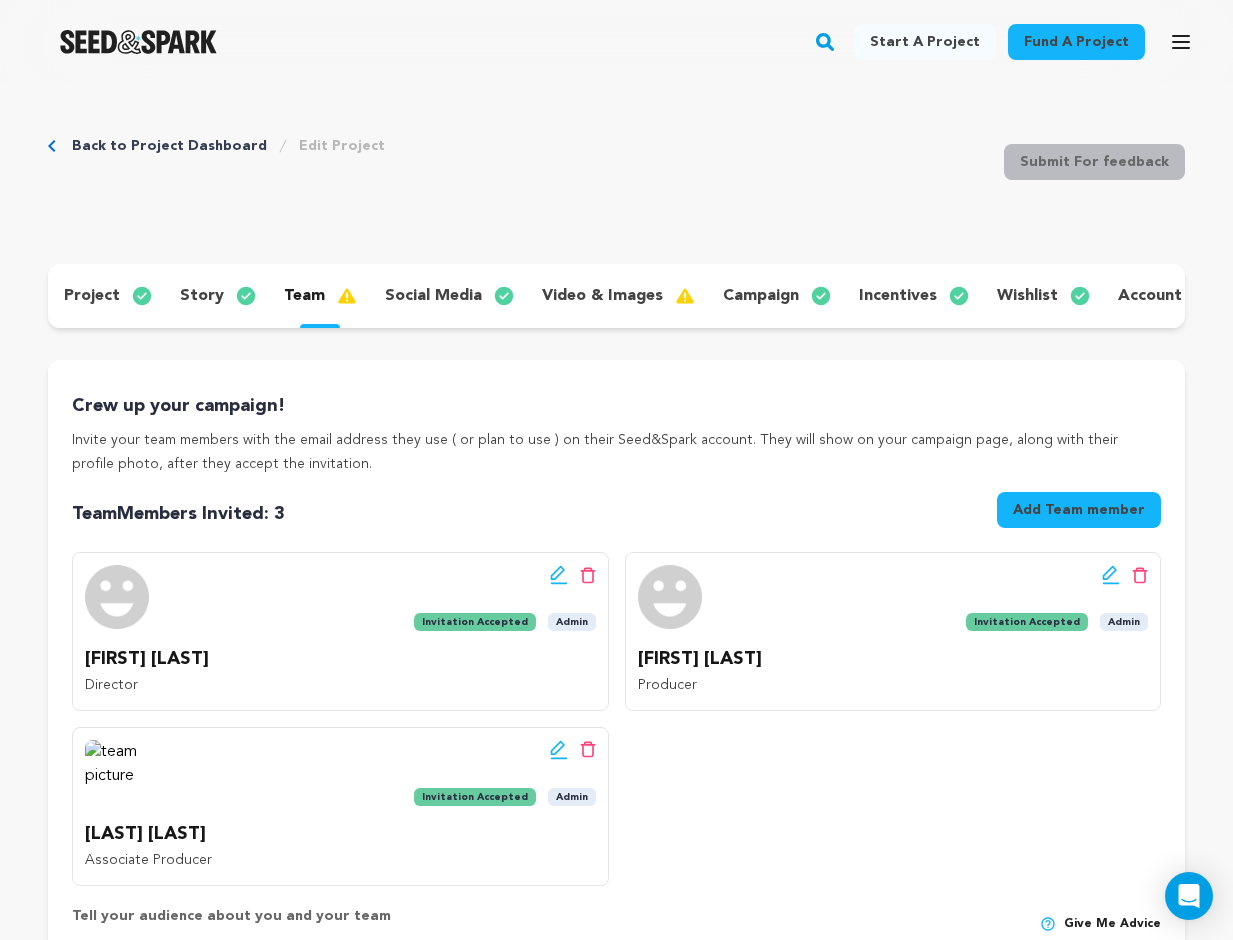 click on "social media" at bounding box center (433, 296) 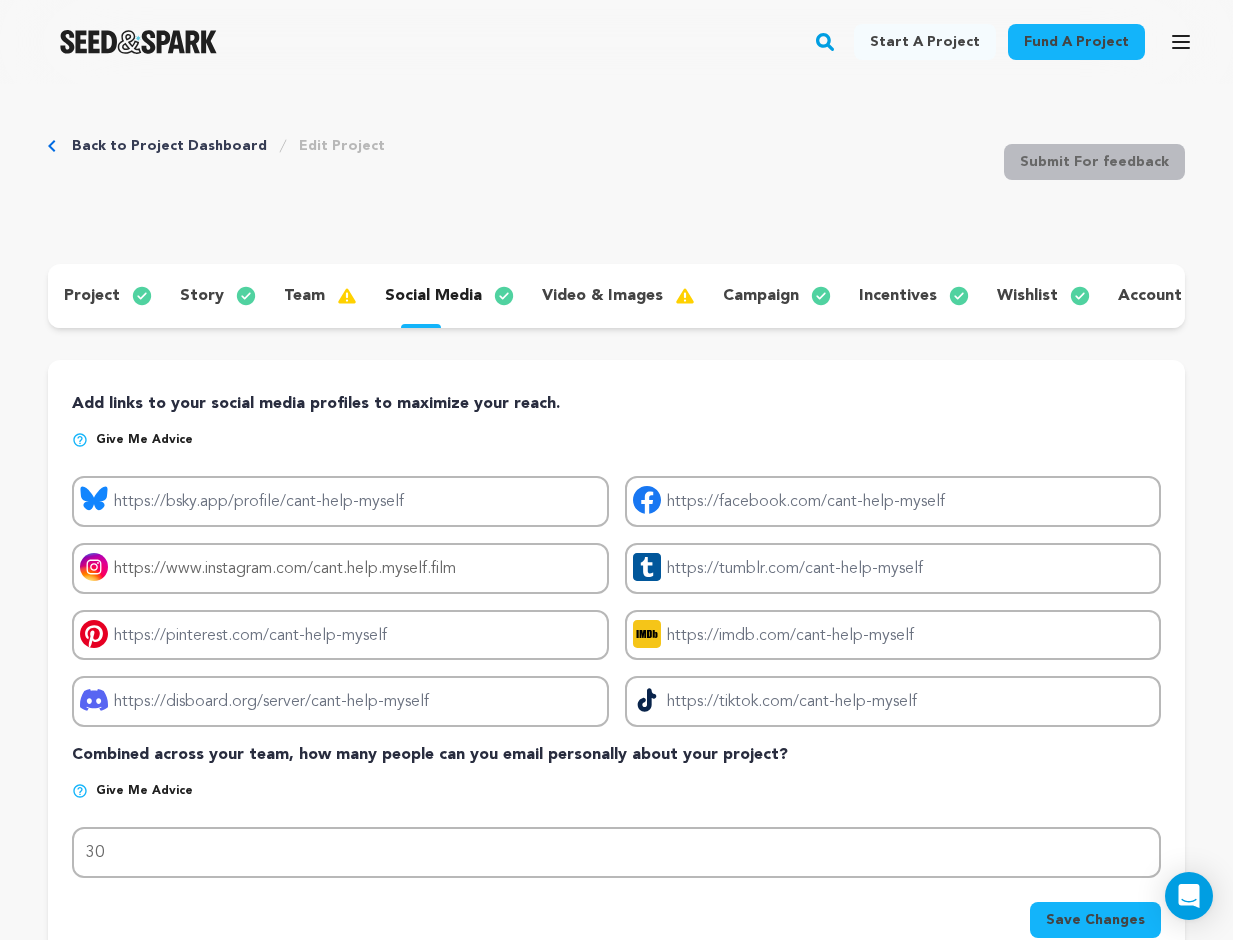 click on "project
story
team
social media
video & images
campaign
incentives
wishlist account" at bounding box center [616, 296] 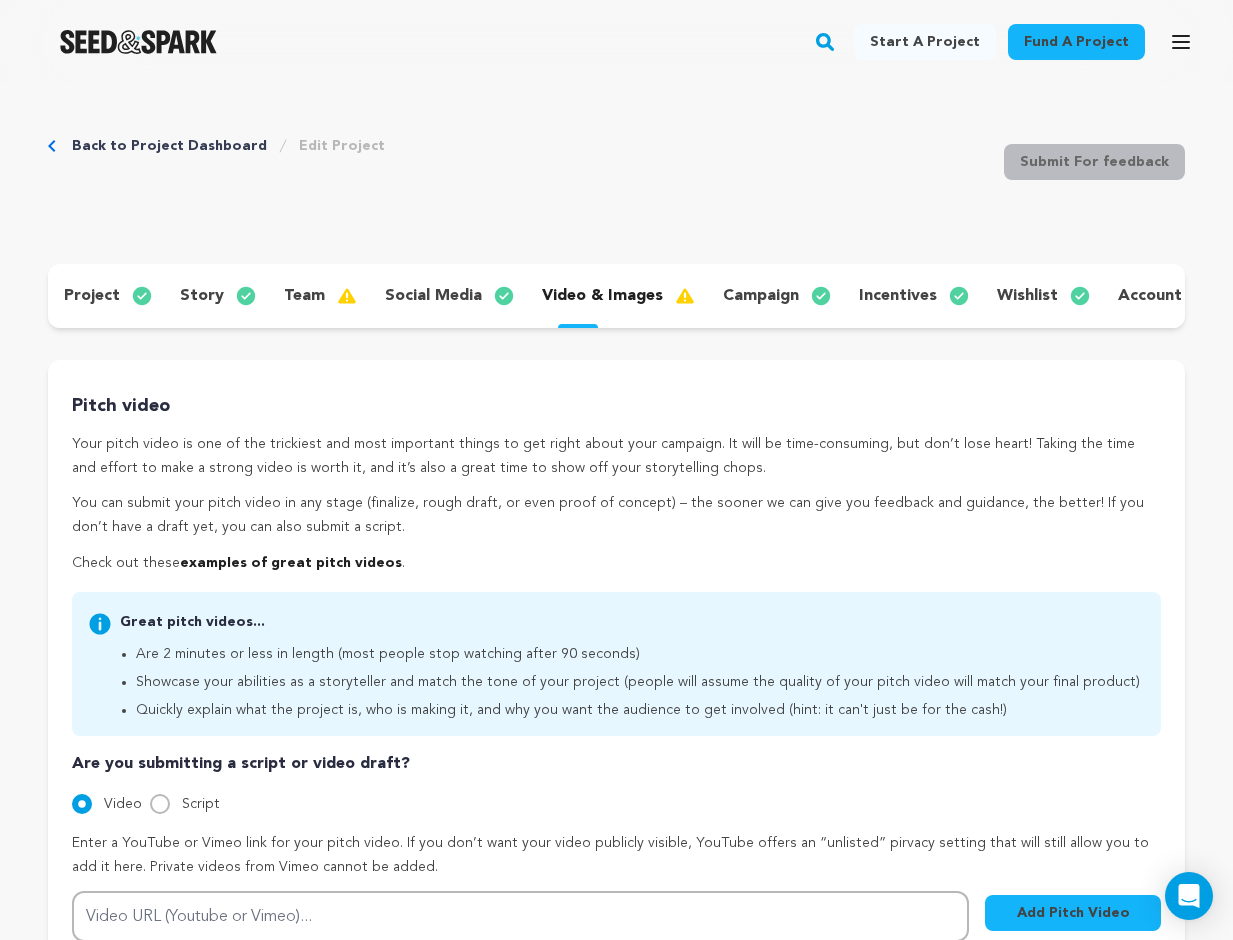 click on "campaign" at bounding box center (761, 296) 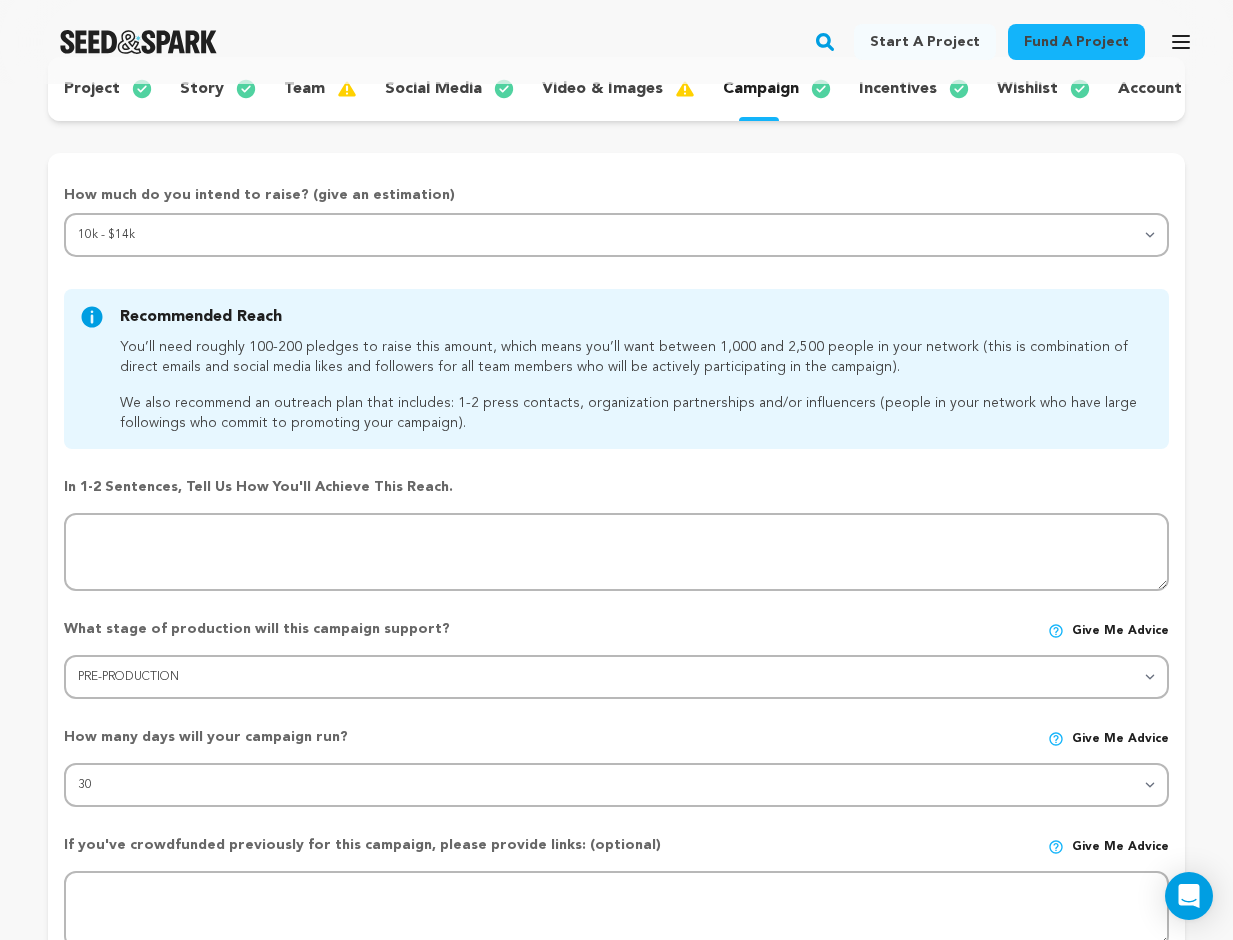 scroll, scrollTop: 223, scrollLeft: 0, axis: vertical 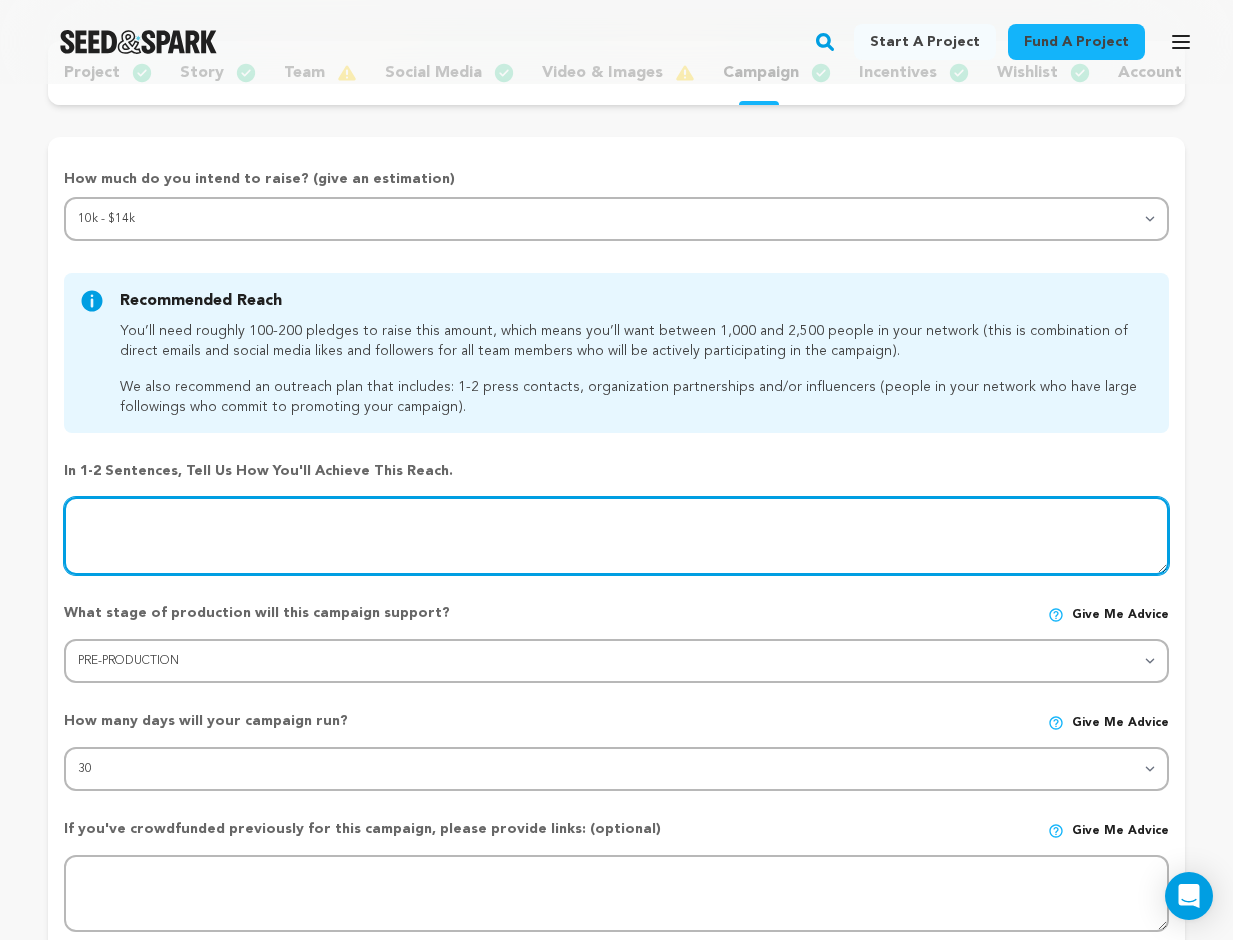 click at bounding box center (616, 536) 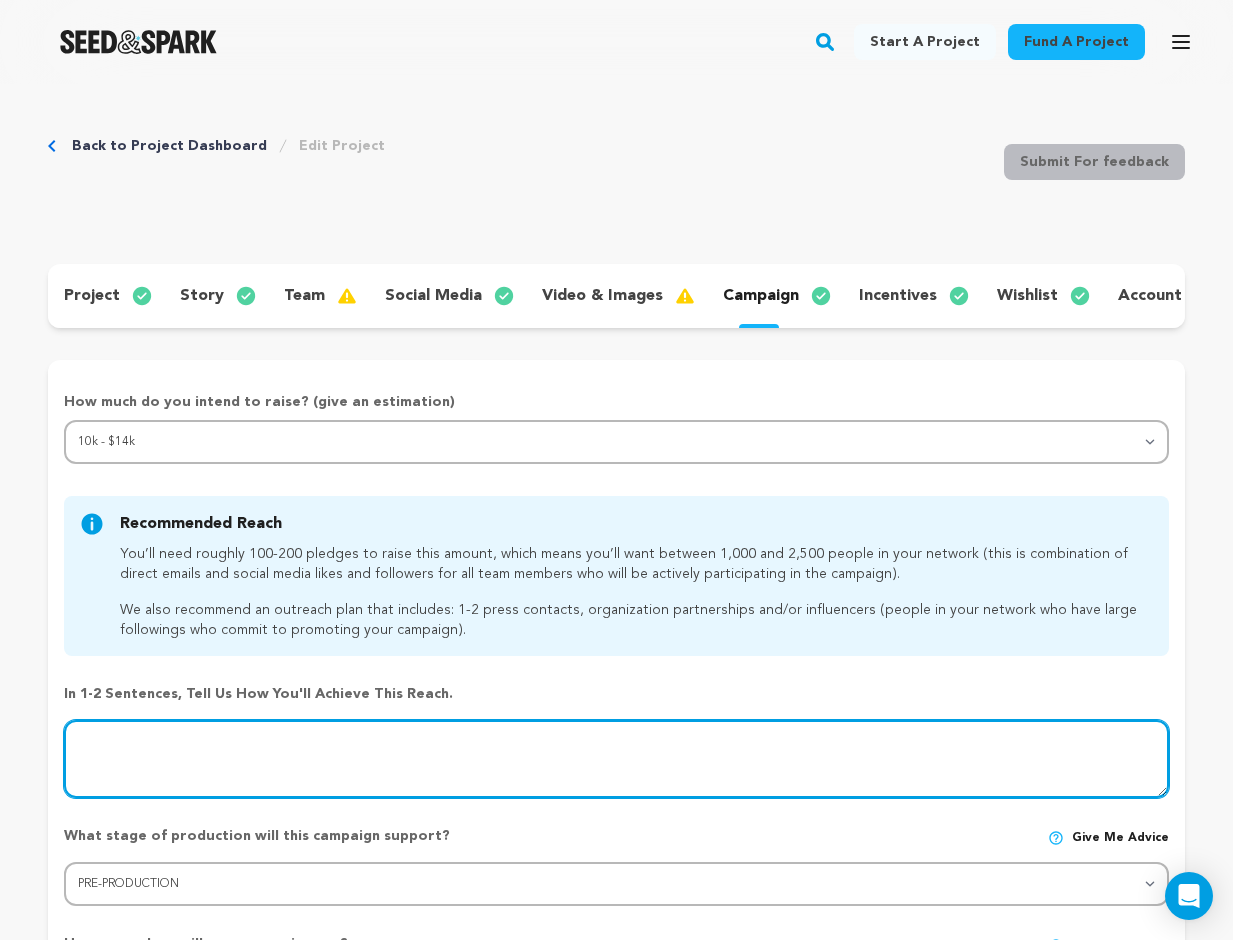 scroll, scrollTop: 0, scrollLeft: 0, axis: both 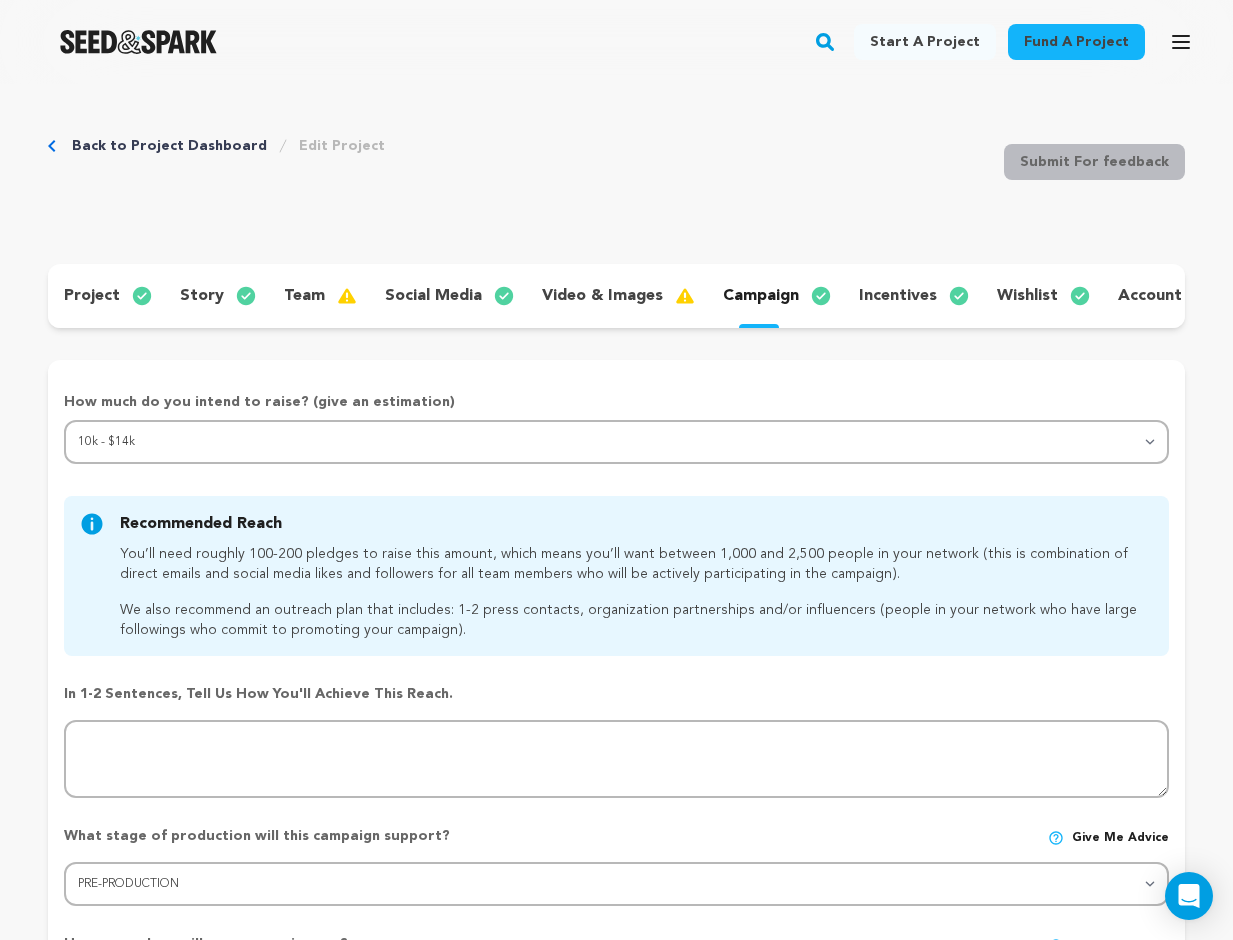 click on "incentives" at bounding box center [898, 296] 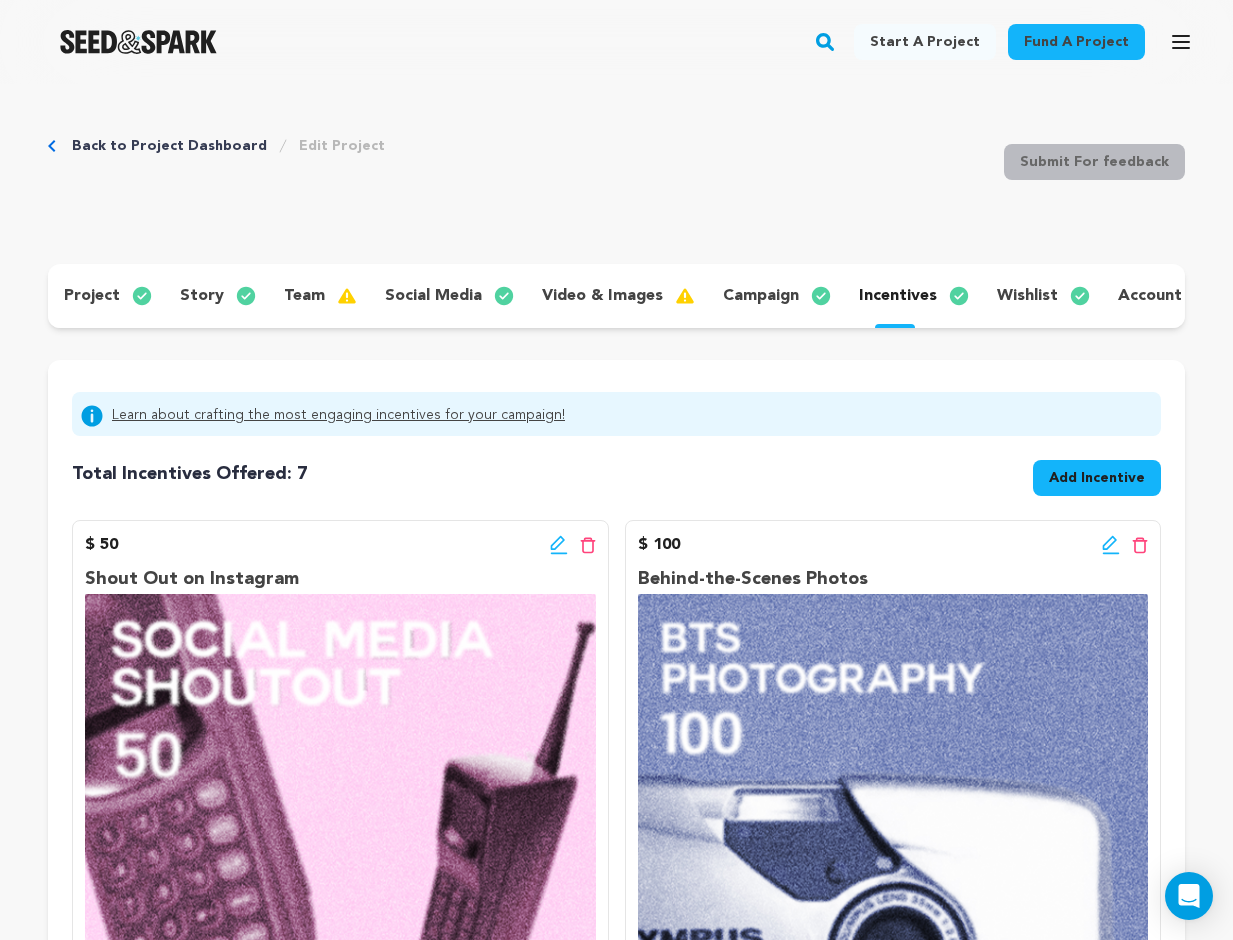 click on "wishlist" at bounding box center (1027, 296) 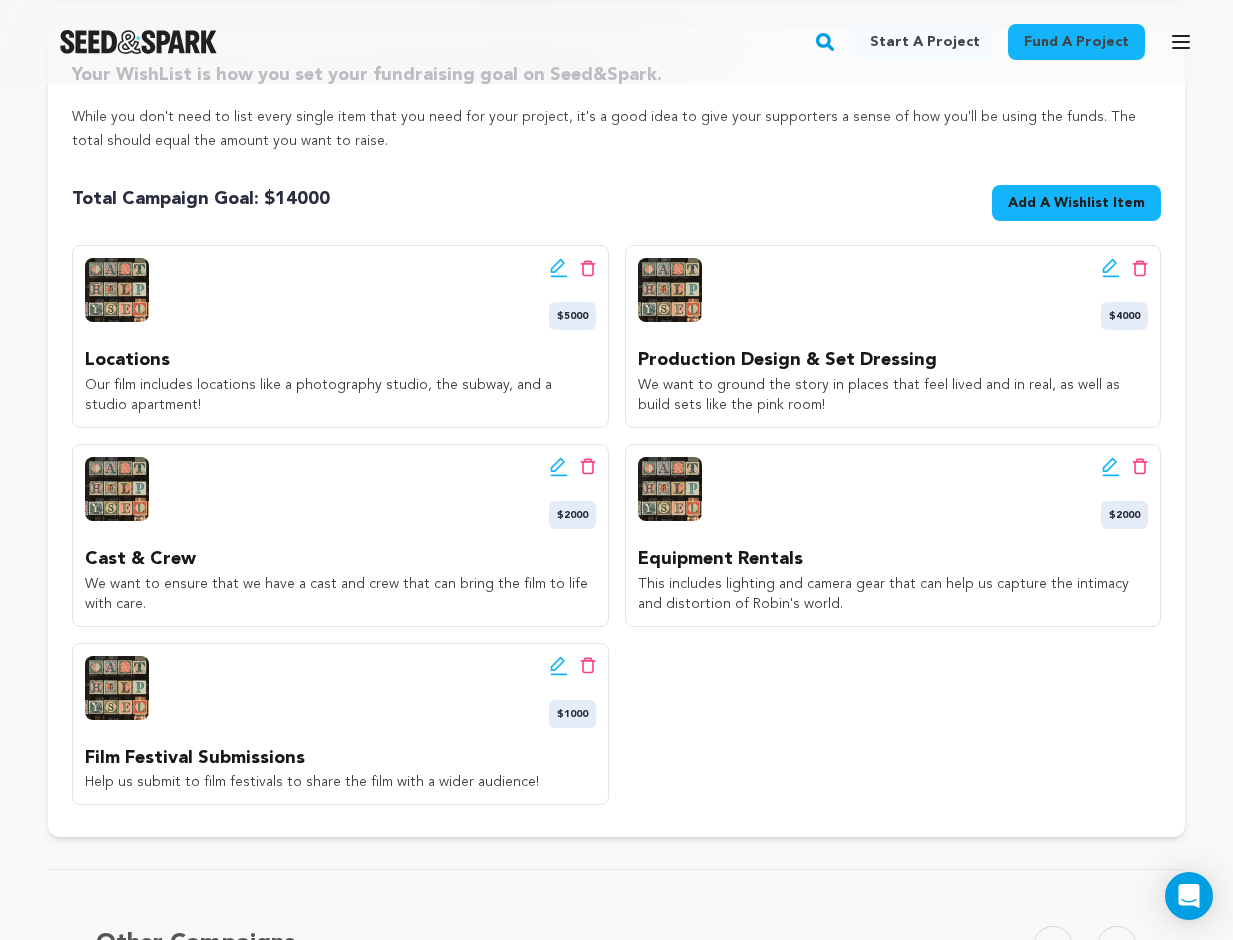 scroll, scrollTop: 332, scrollLeft: 0, axis: vertical 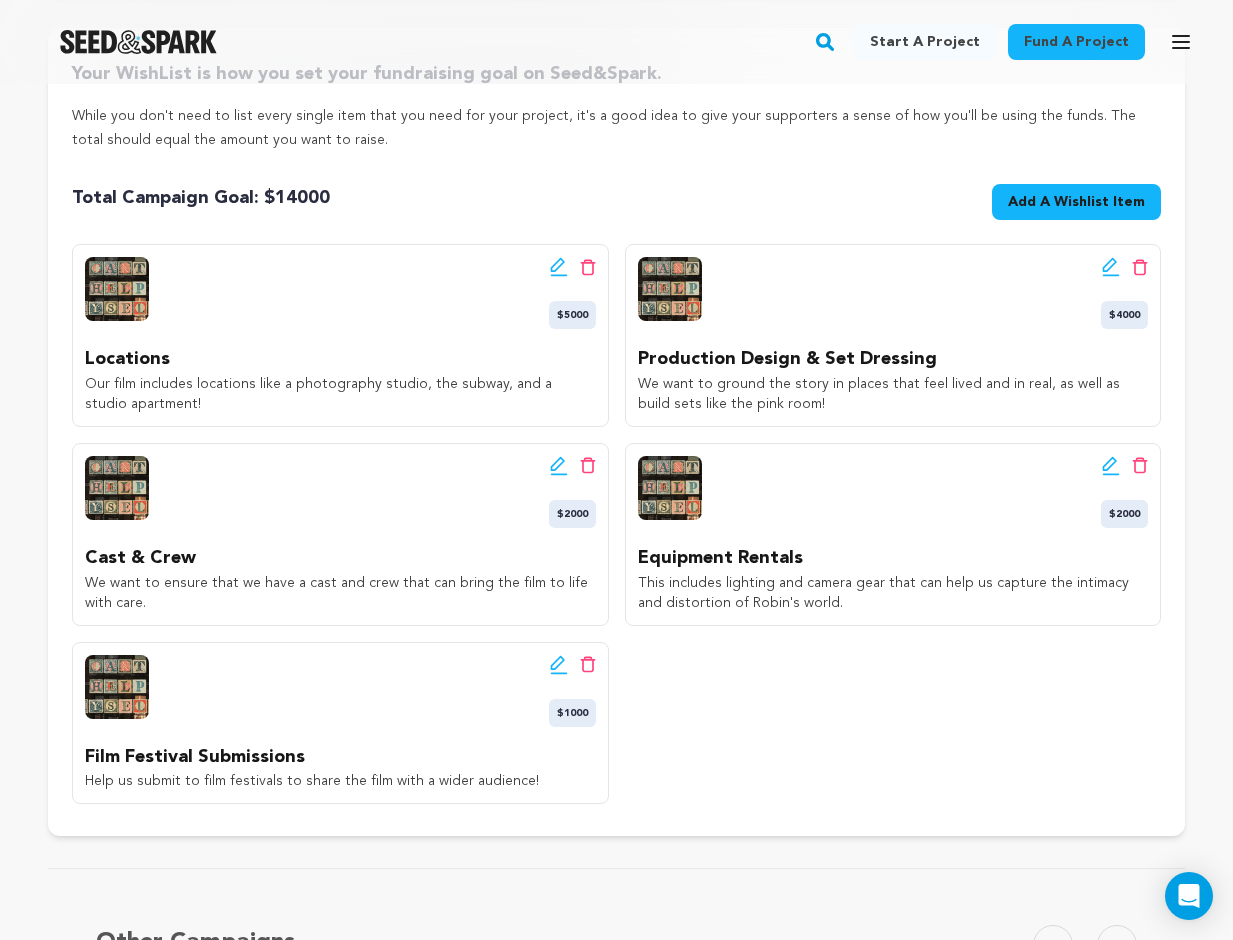 click 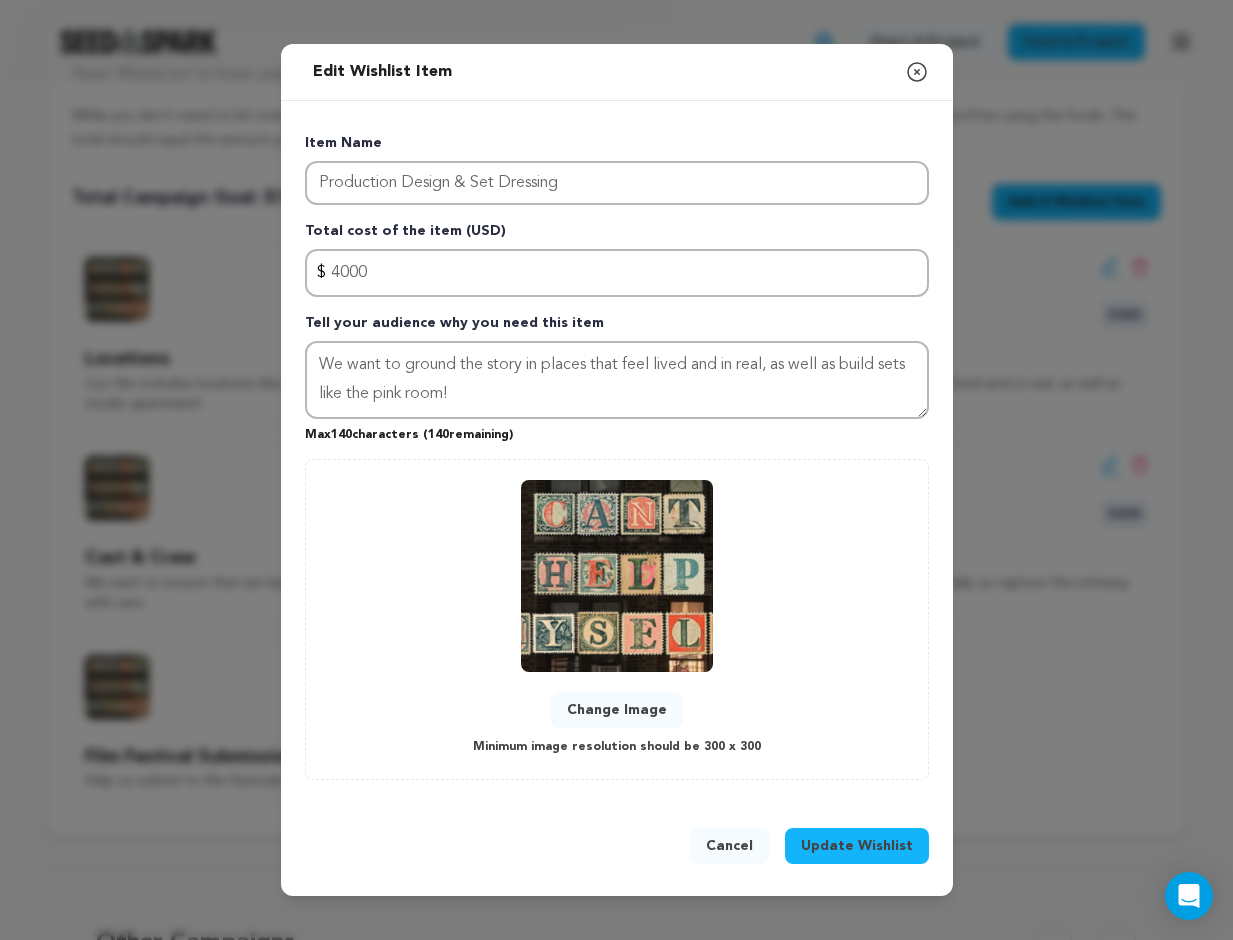 click on "Change Image" at bounding box center (617, 710) 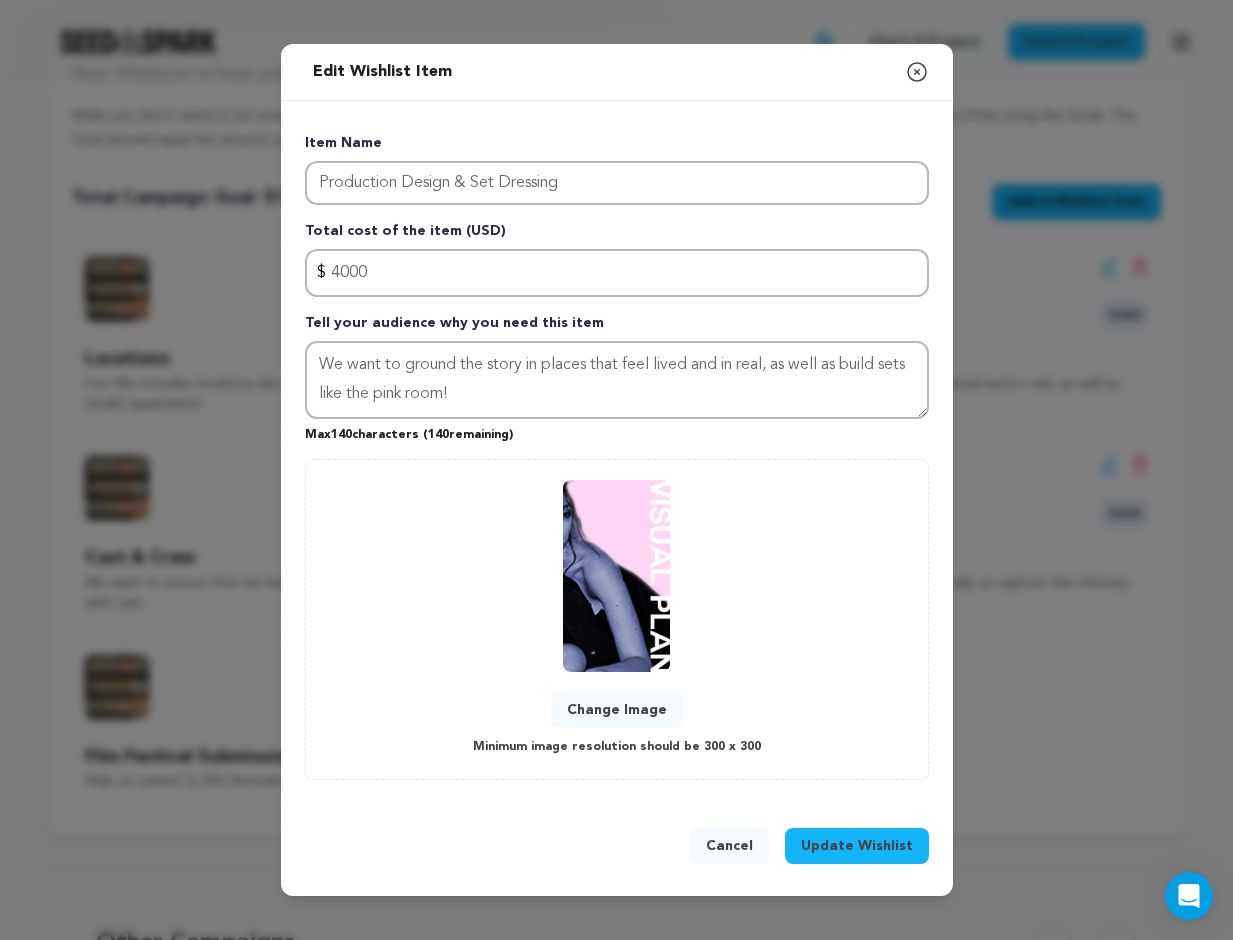 click on "Cancel" at bounding box center (729, 846) 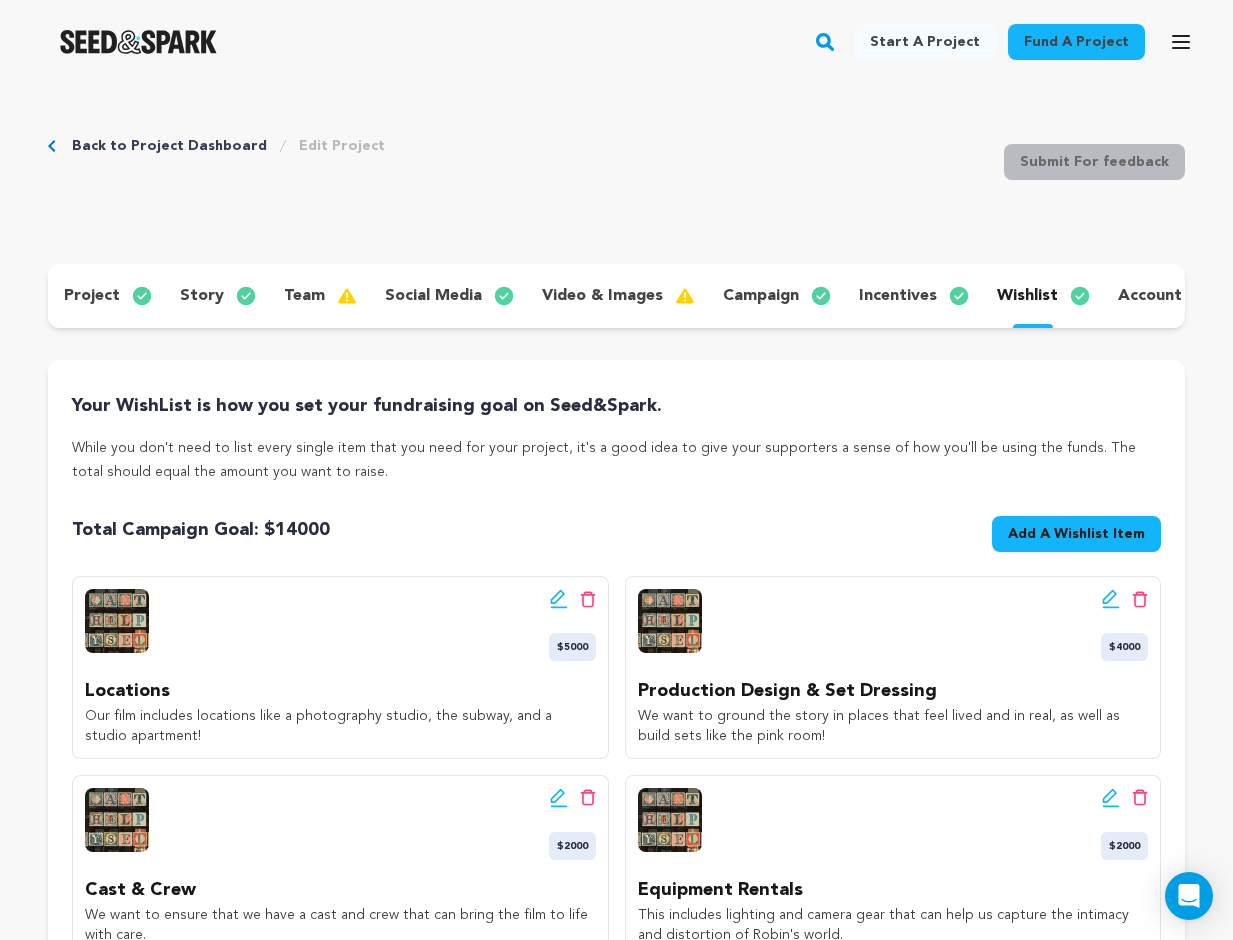 scroll, scrollTop: 0, scrollLeft: 0, axis: both 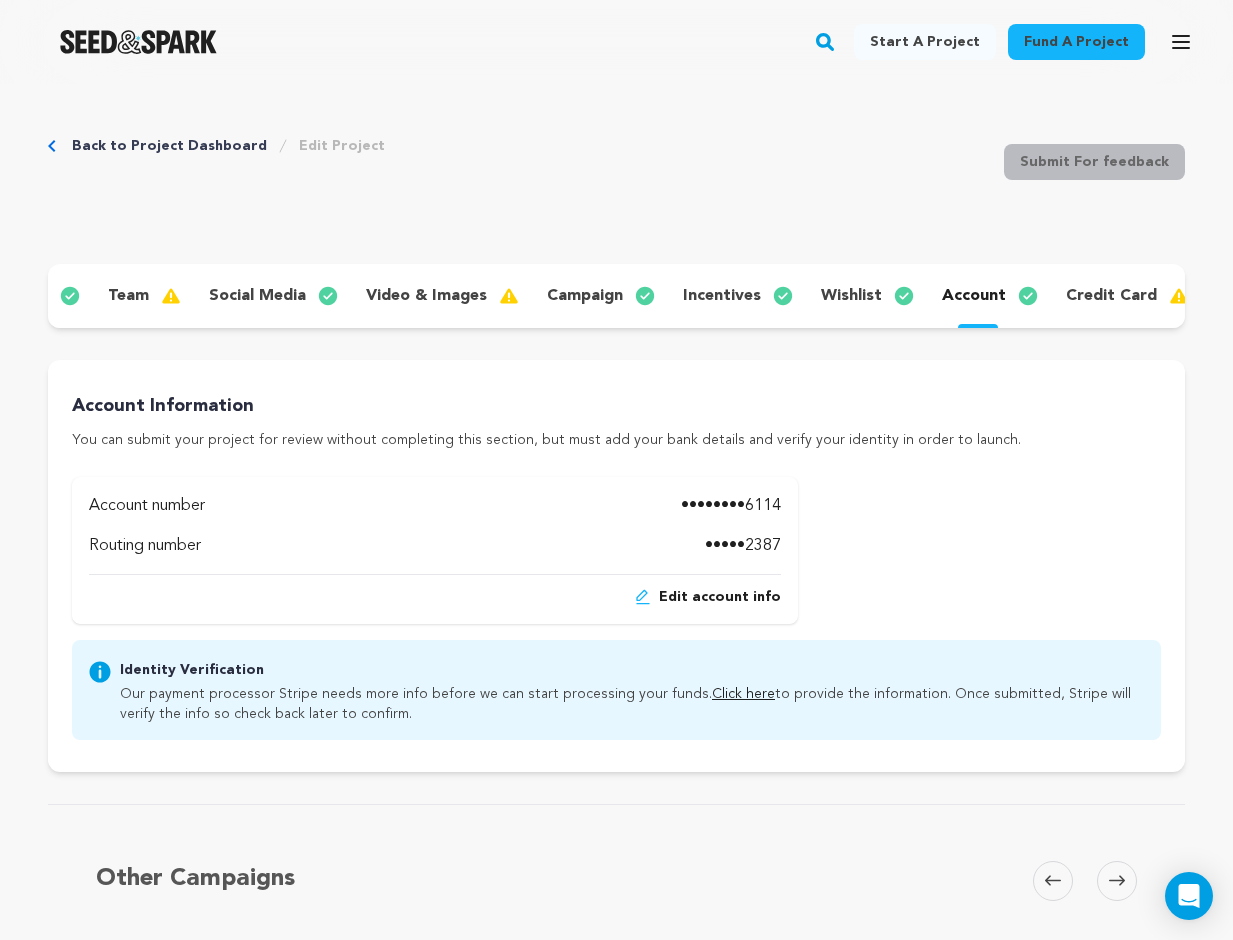 click on "credit card" at bounding box center [1111, 296] 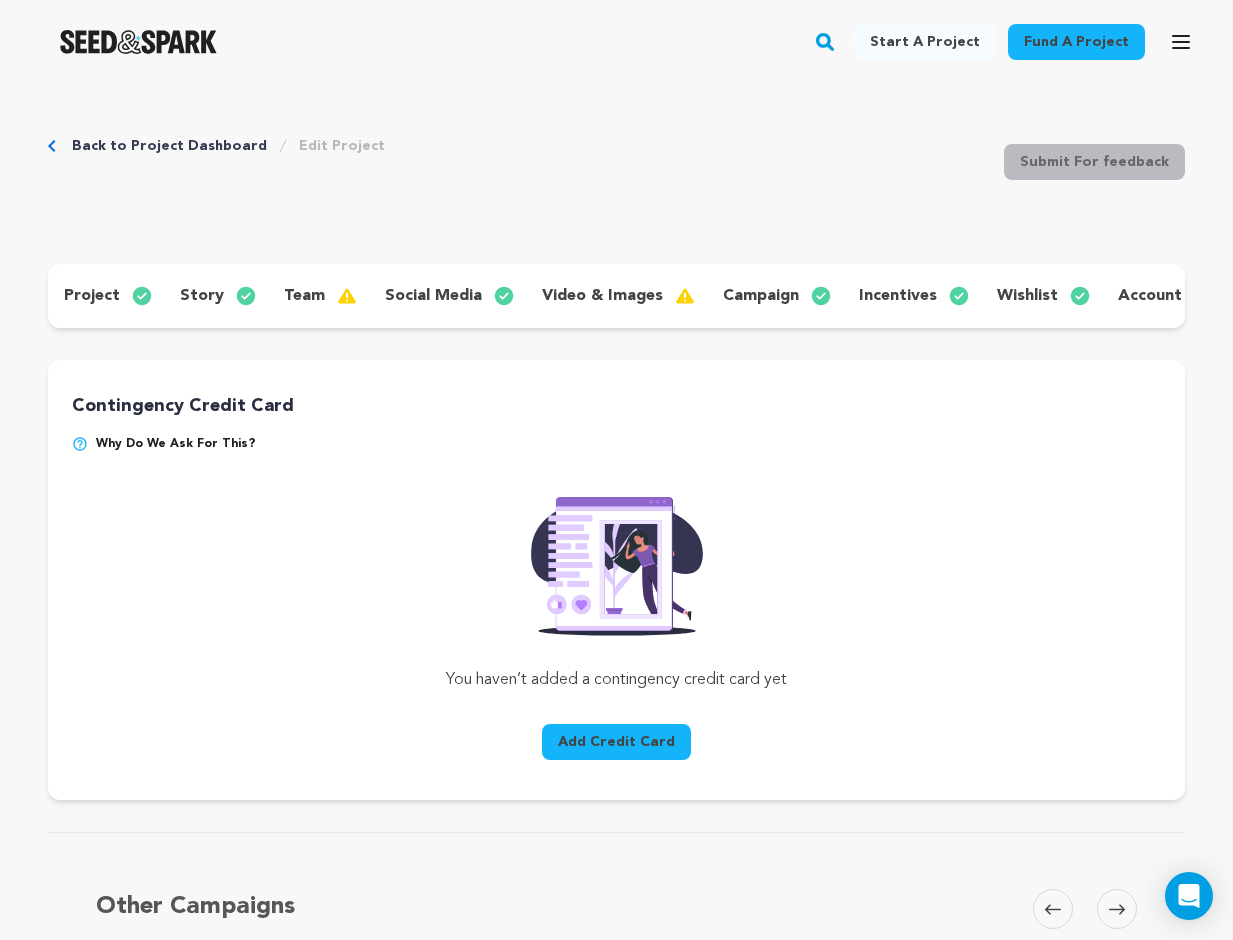 scroll, scrollTop: 0, scrollLeft: 0, axis: both 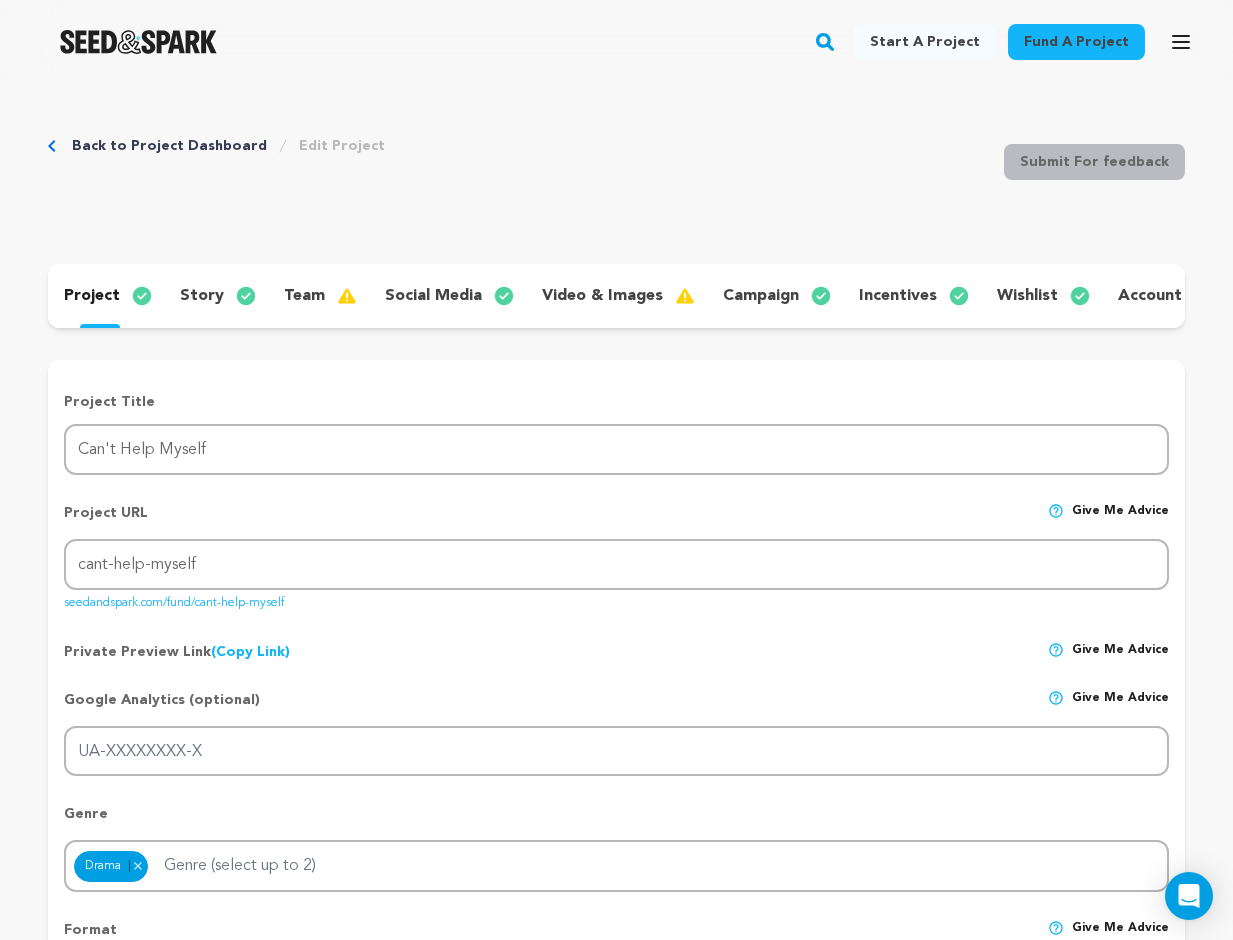 click on "story" at bounding box center (202, 296) 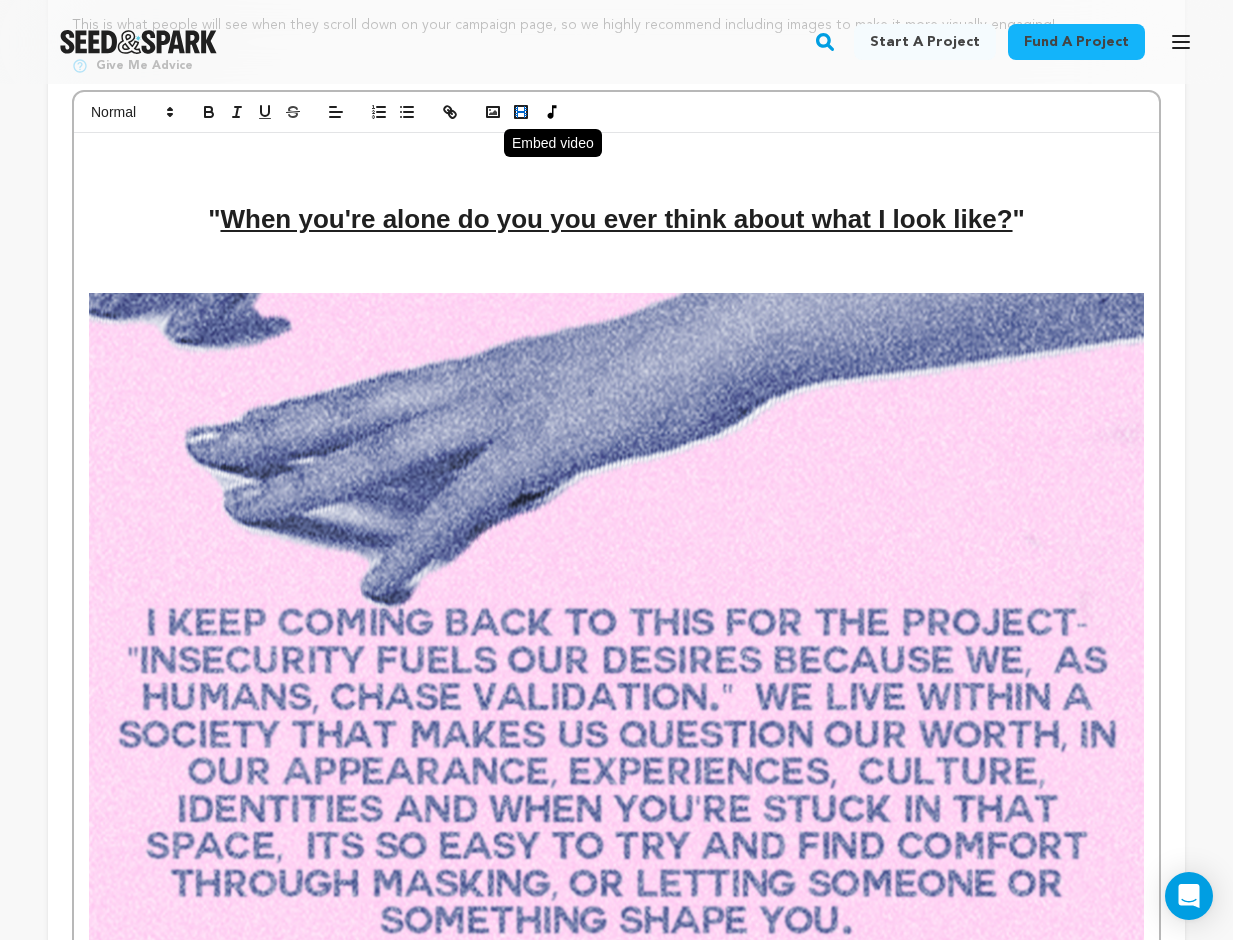 scroll, scrollTop: 387, scrollLeft: 0, axis: vertical 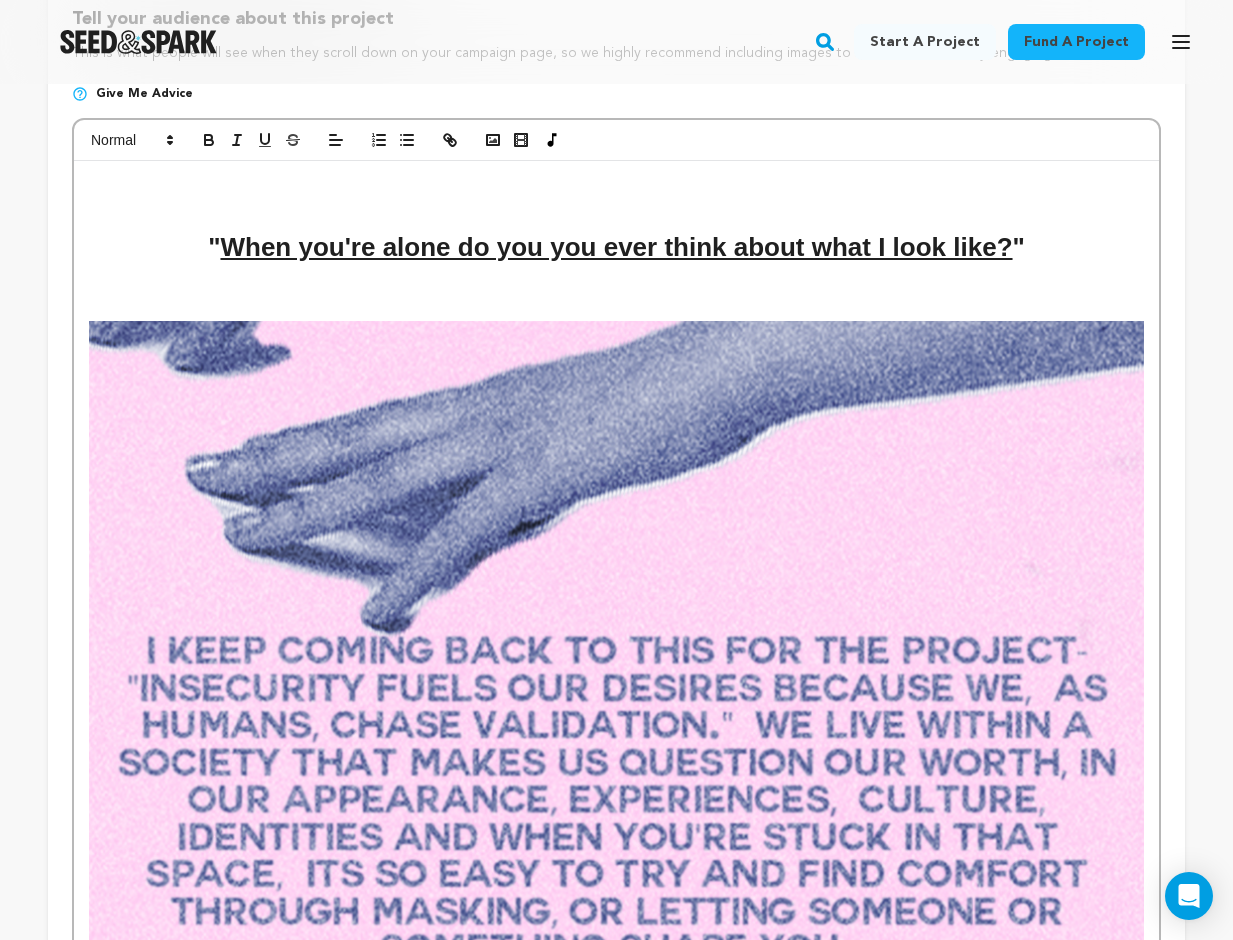 click on "When you're alone do you you ever think about what I look like?" at bounding box center [616, 247] 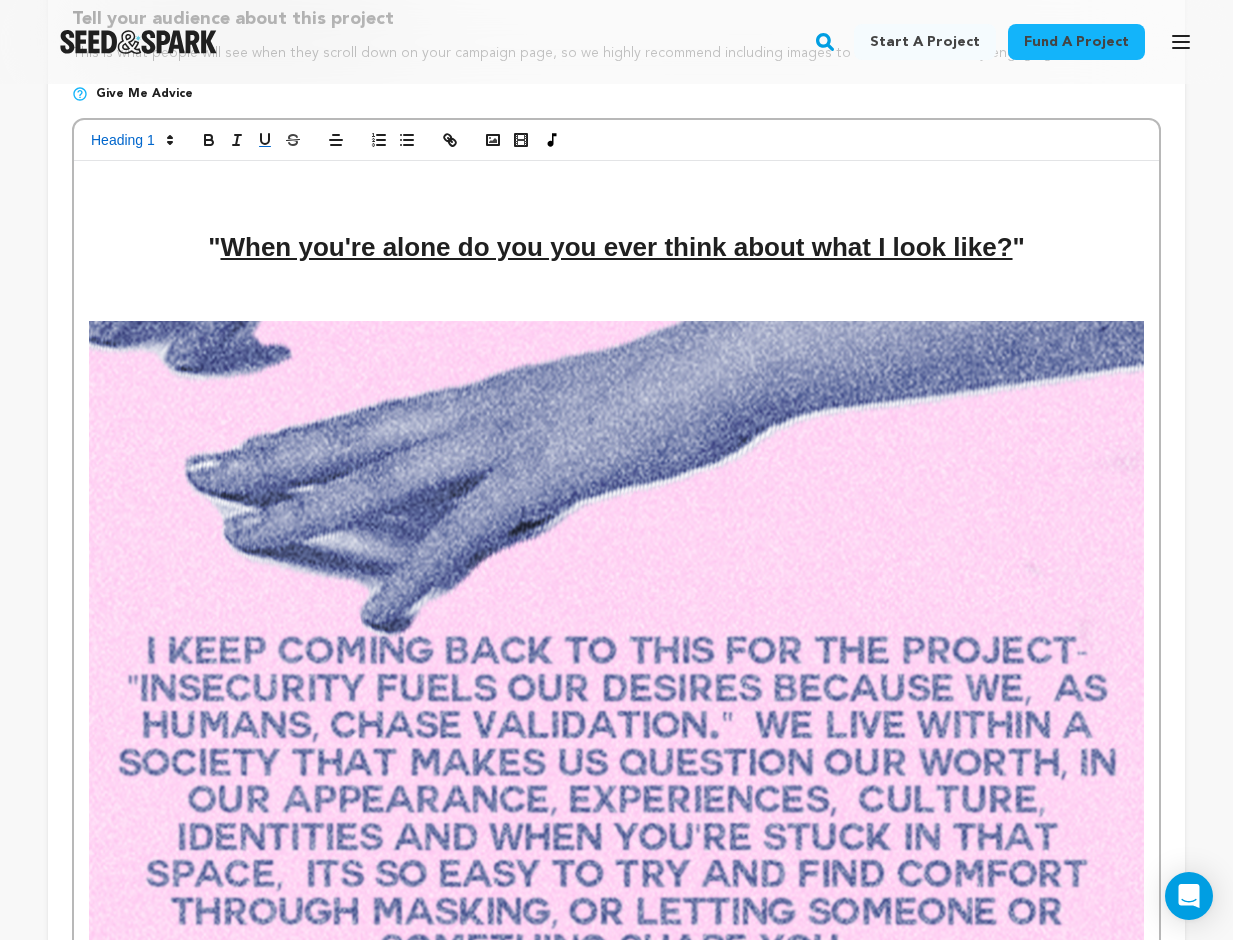 type 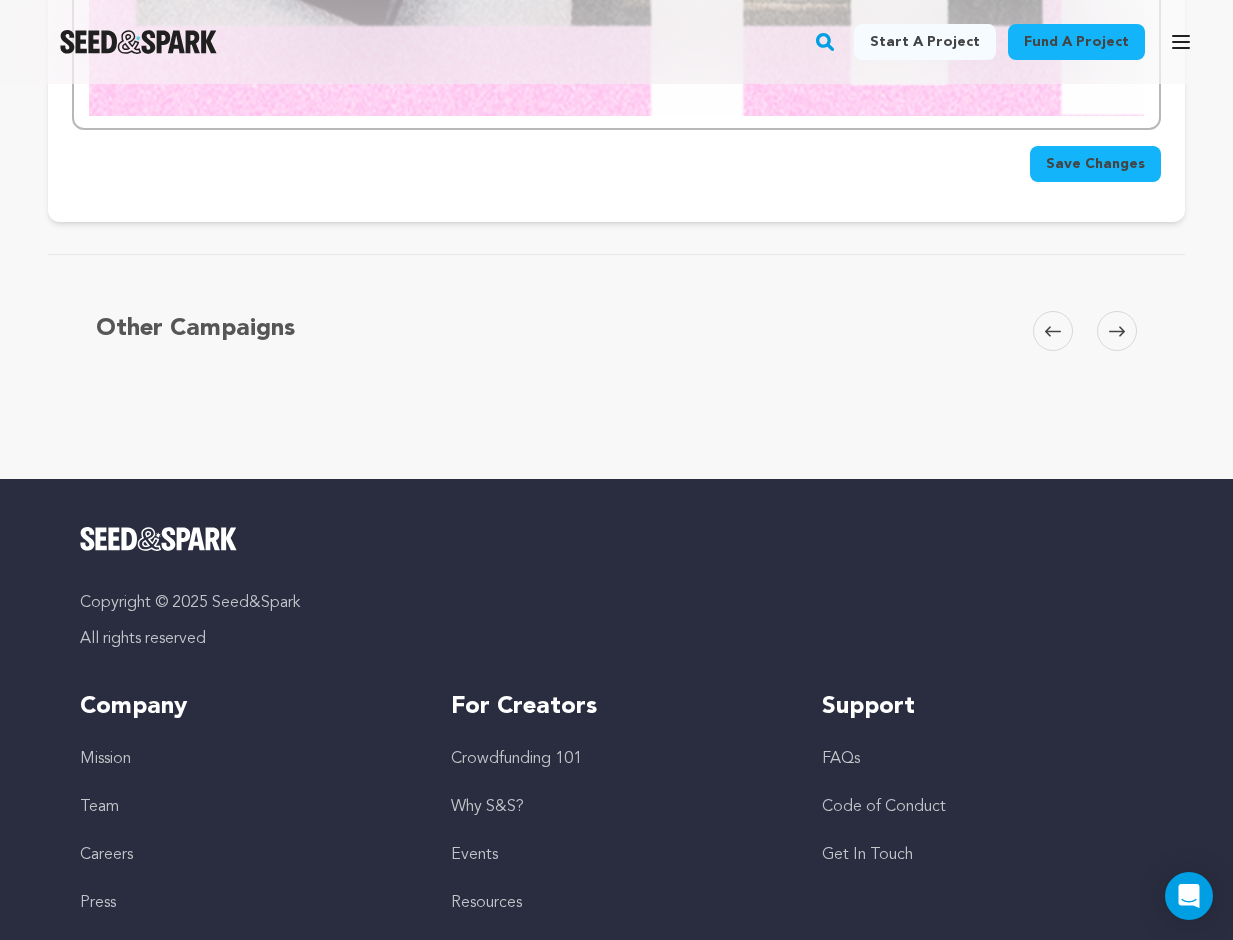 scroll, scrollTop: 6342, scrollLeft: 0, axis: vertical 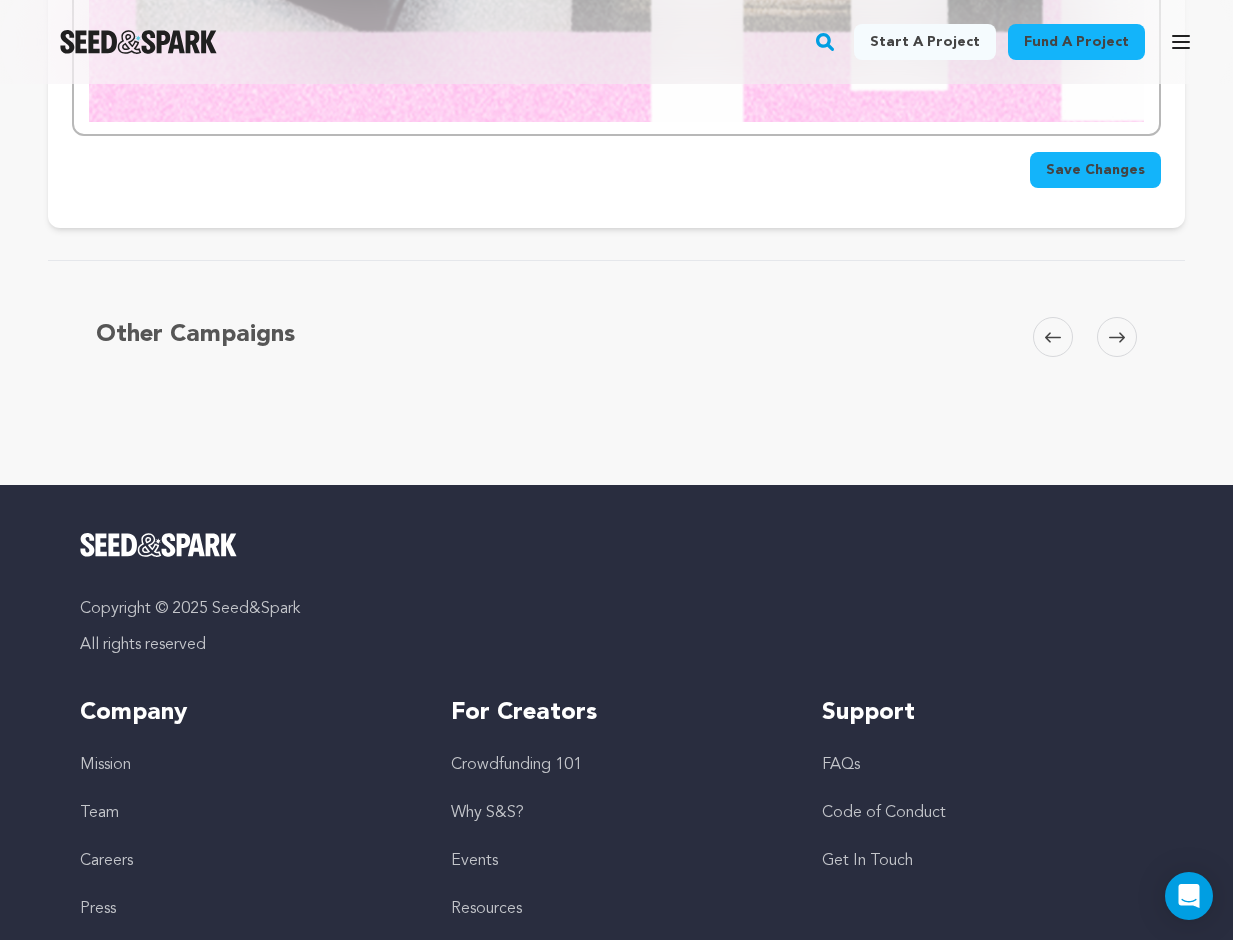 click on "Save Changes" at bounding box center [1095, 170] 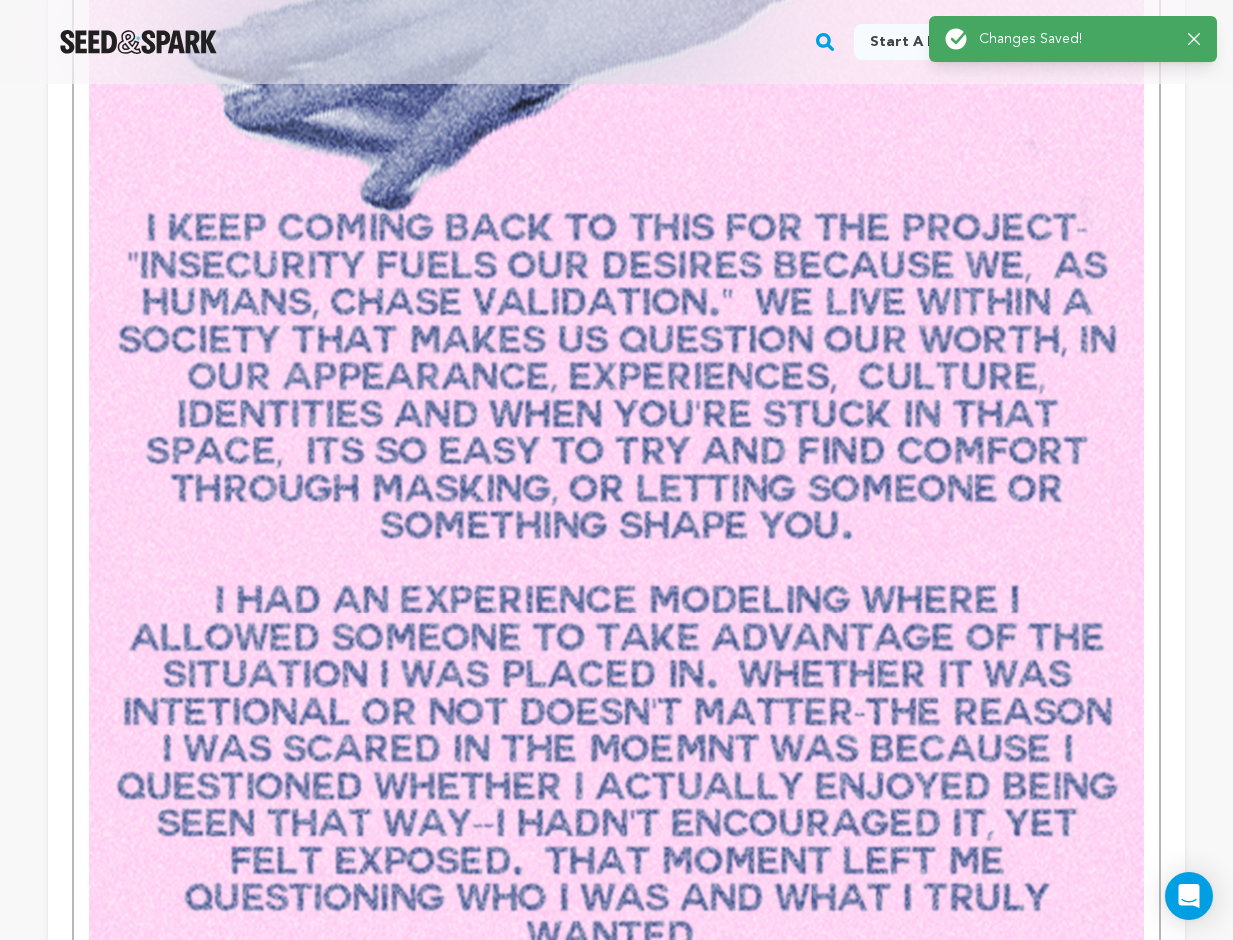 scroll, scrollTop: 0, scrollLeft: 0, axis: both 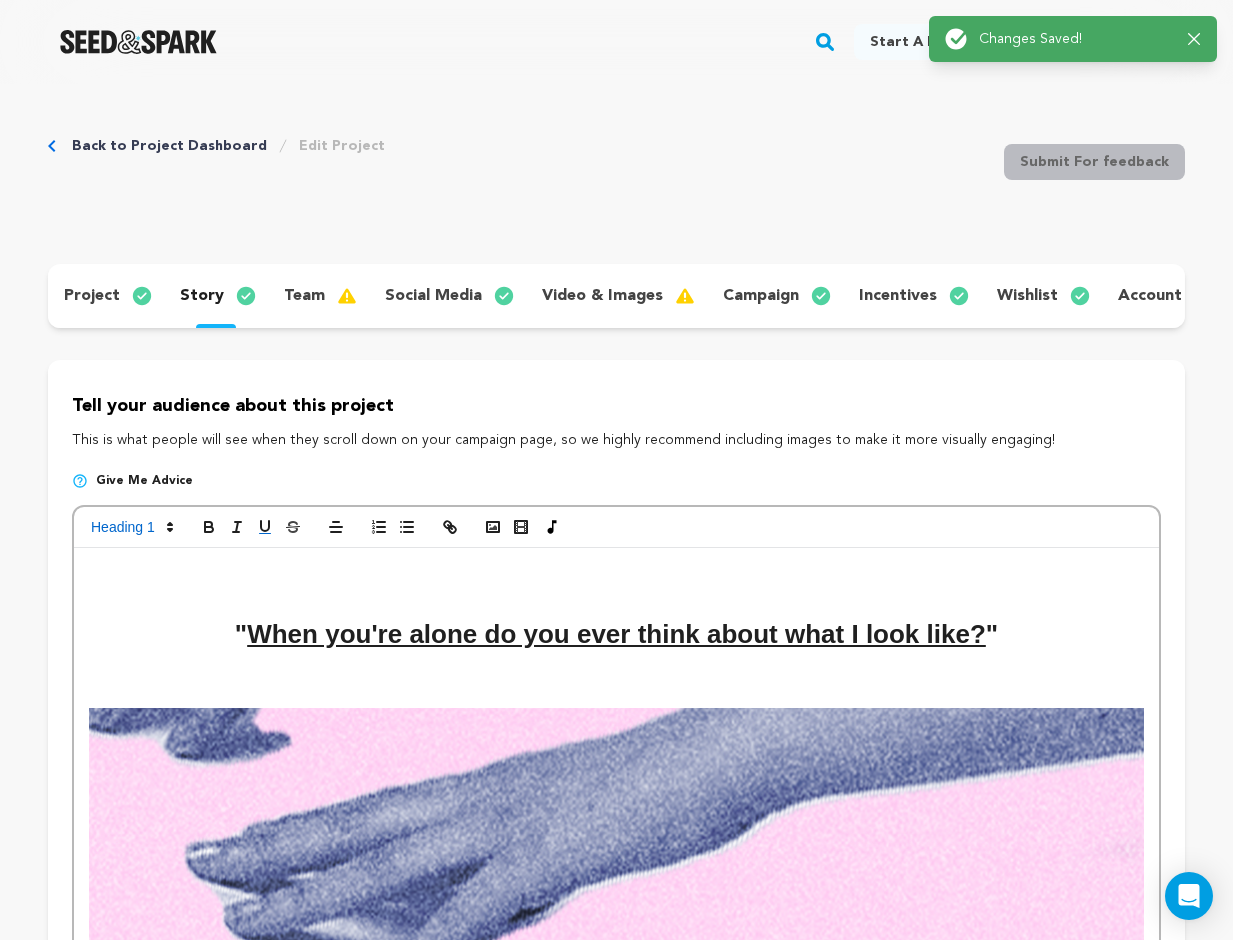 click on "team" at bounding box center [304, 296] 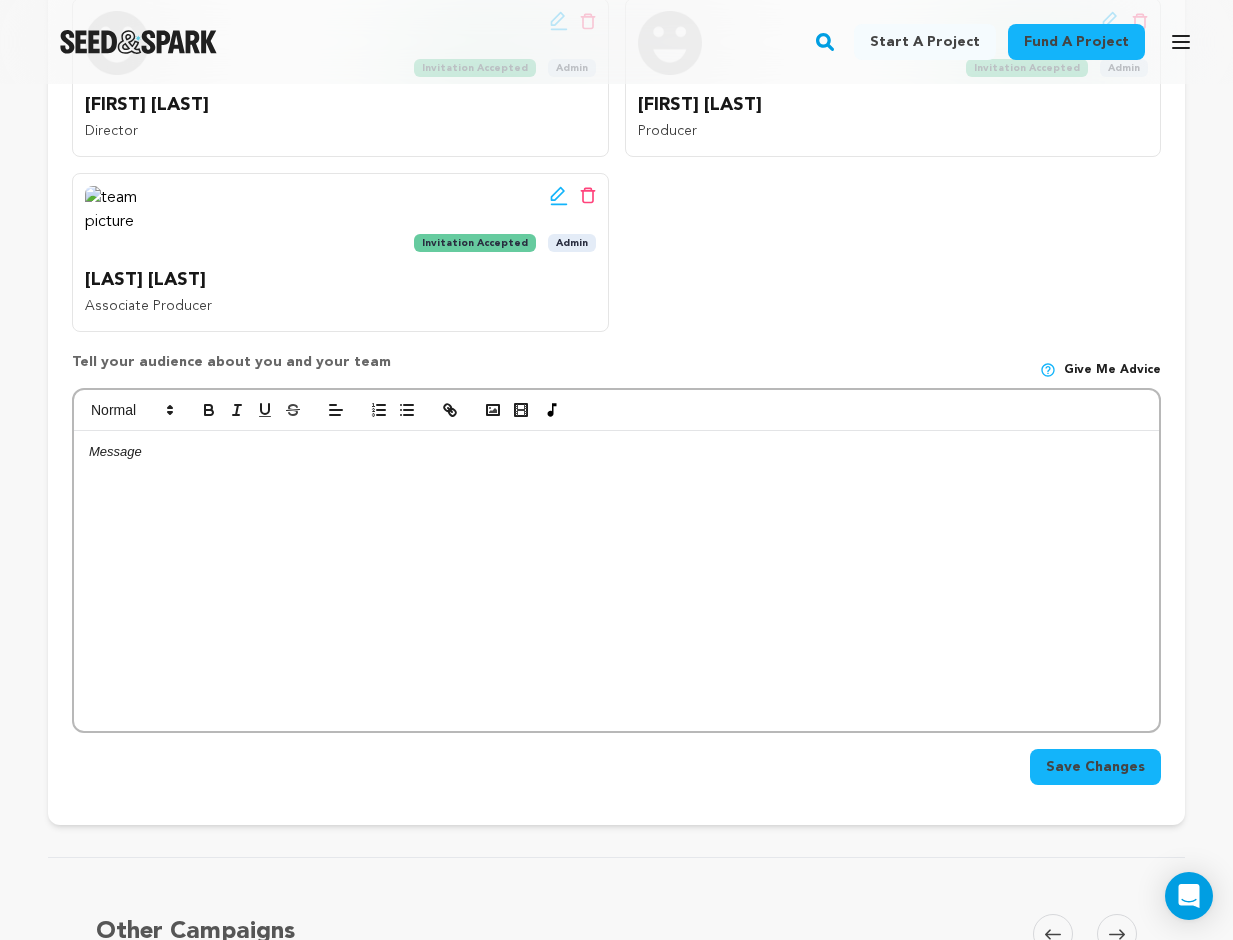scroll, scrollTop: 555, scrollLeft: 0, axis: vertical 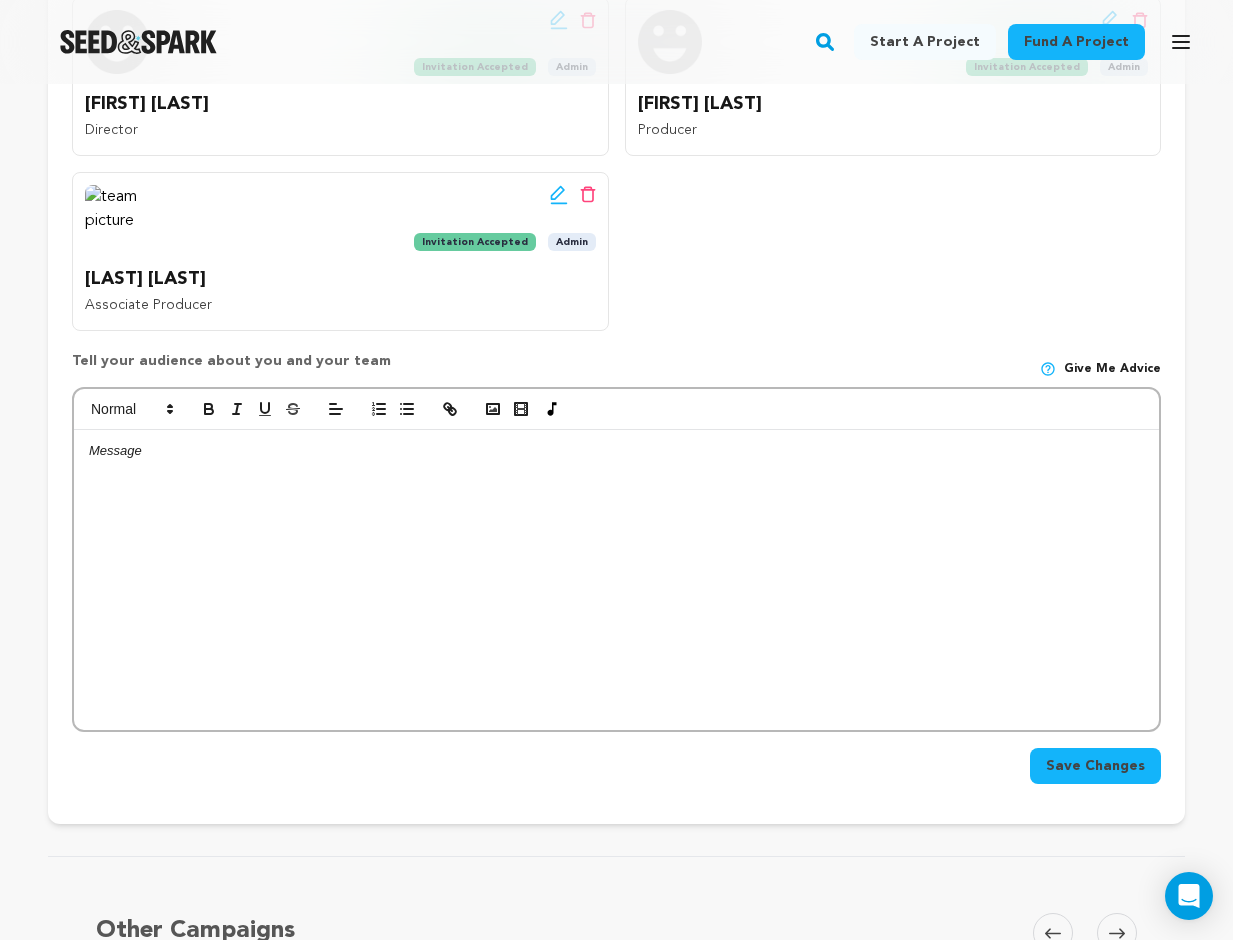 click at bounding box center [616, 580] 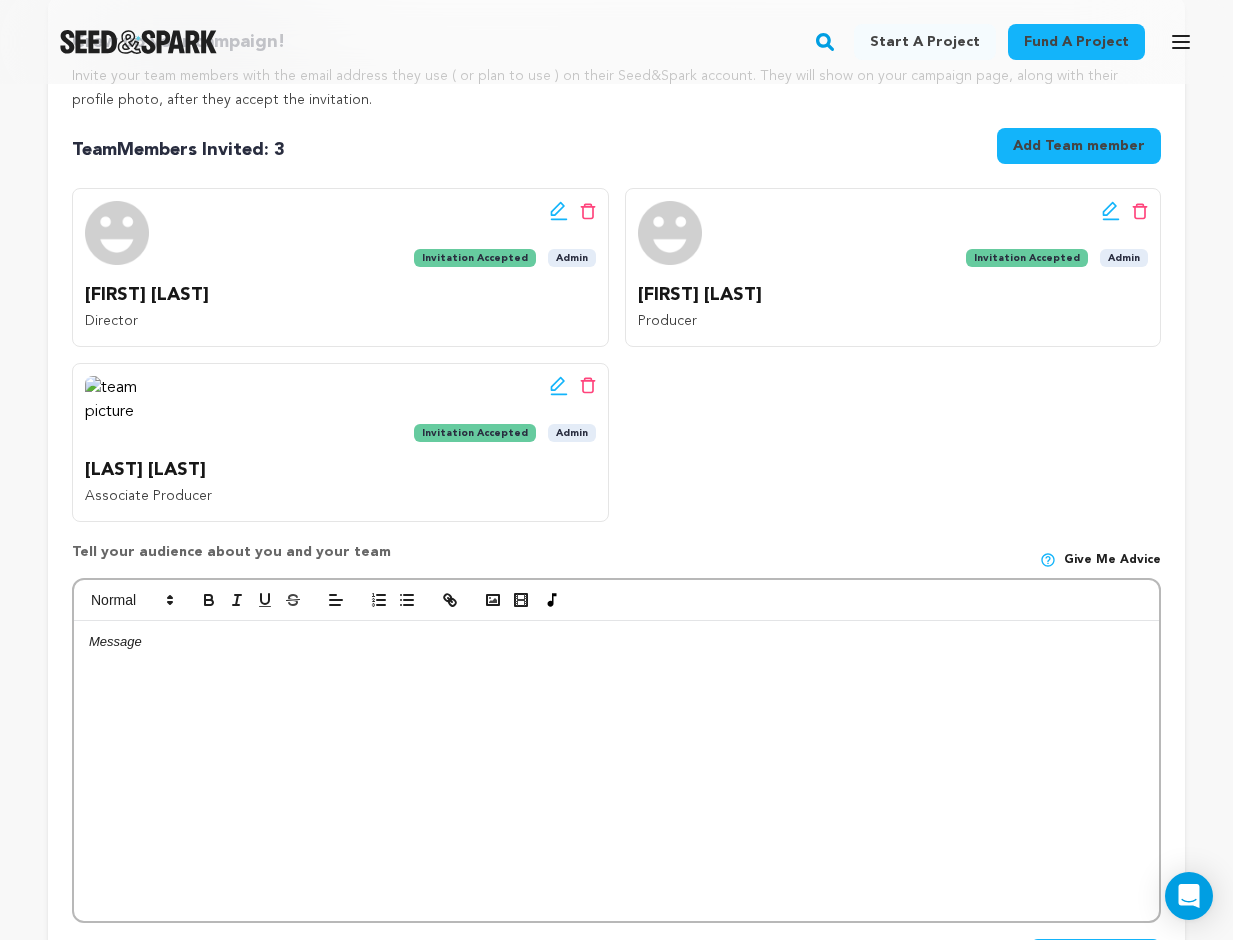 scroll, scrollTop: 361, scrollLeft: 0, axis: vertical 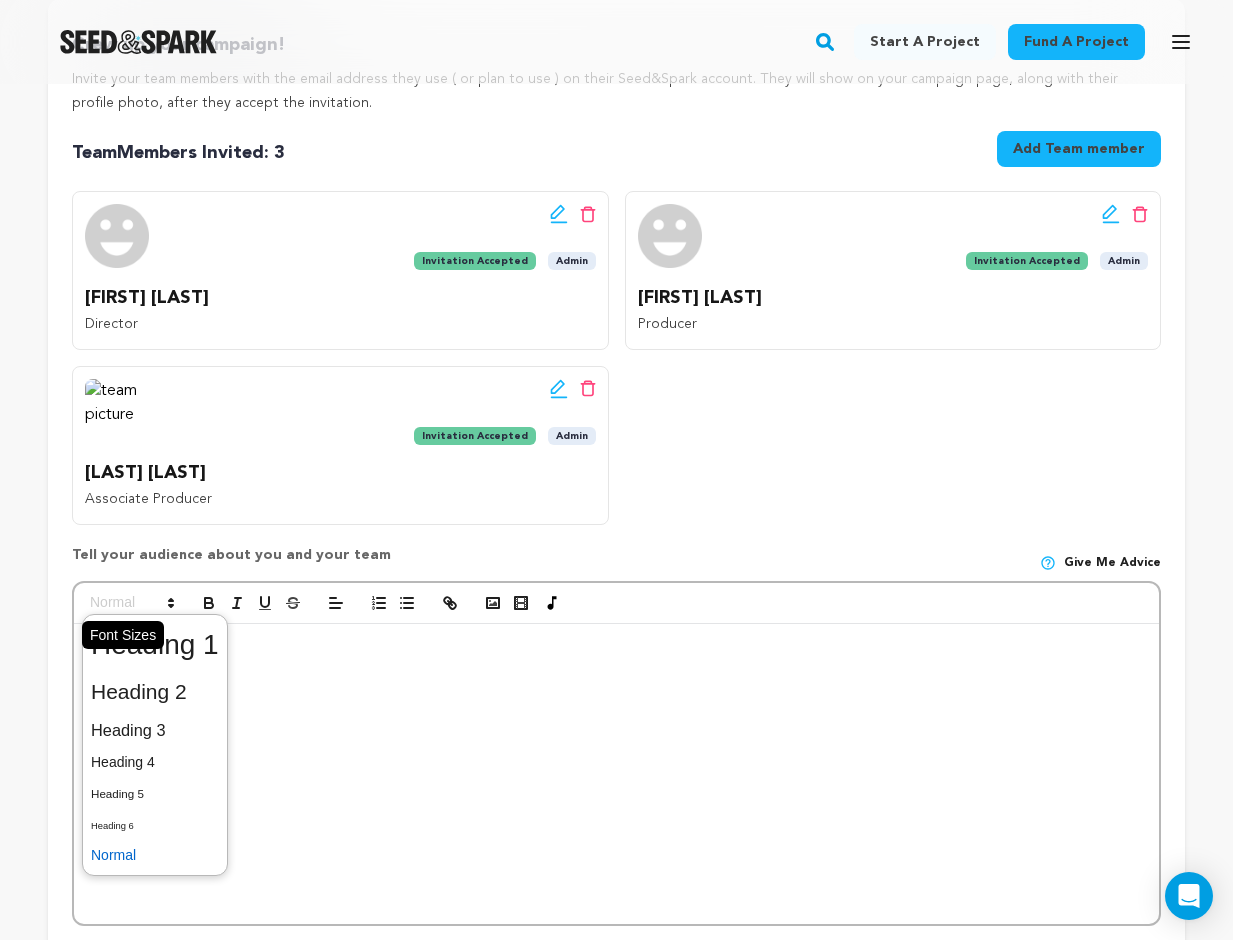 click at bounding box center [131, 603] 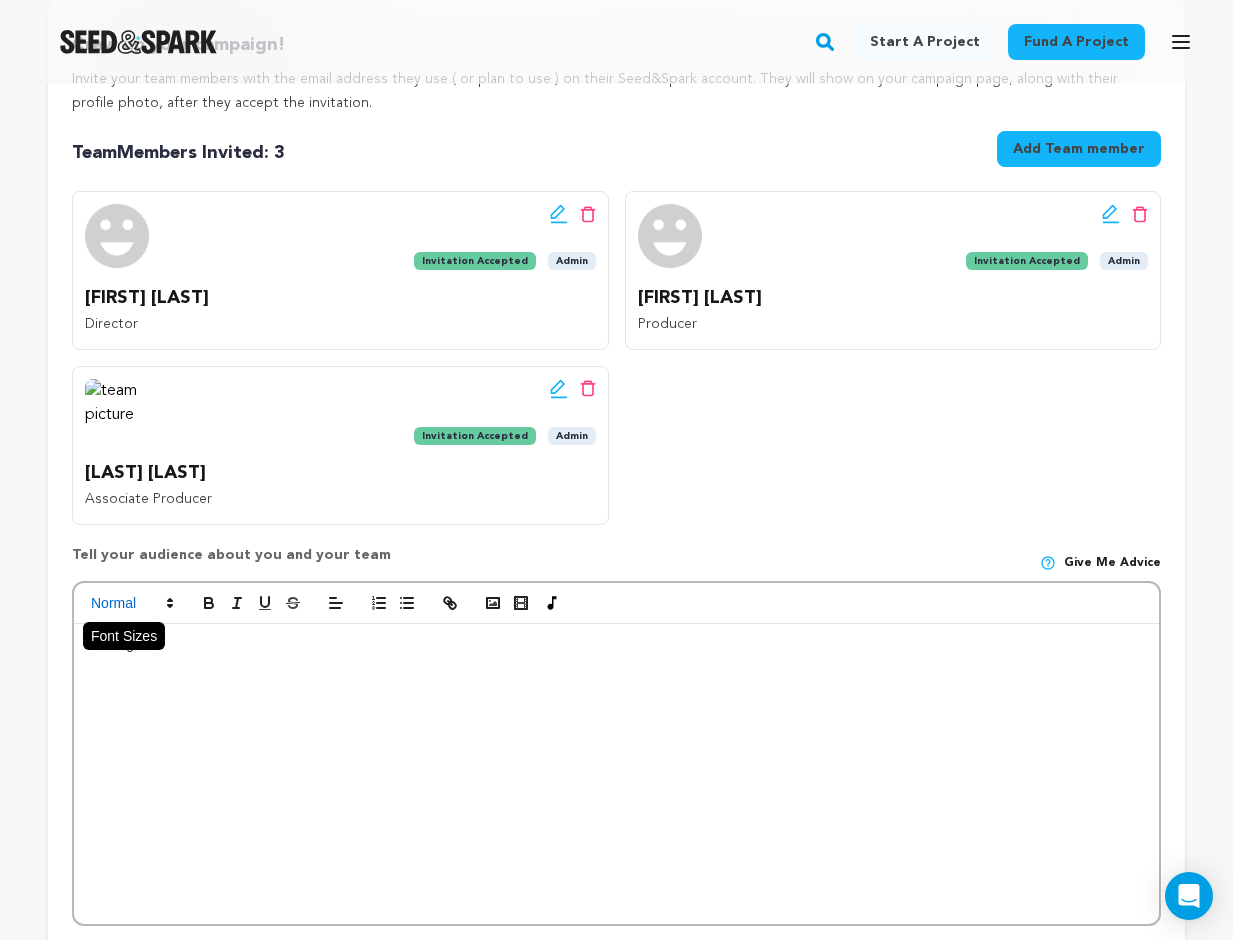 click at bounding box center (131, 603) 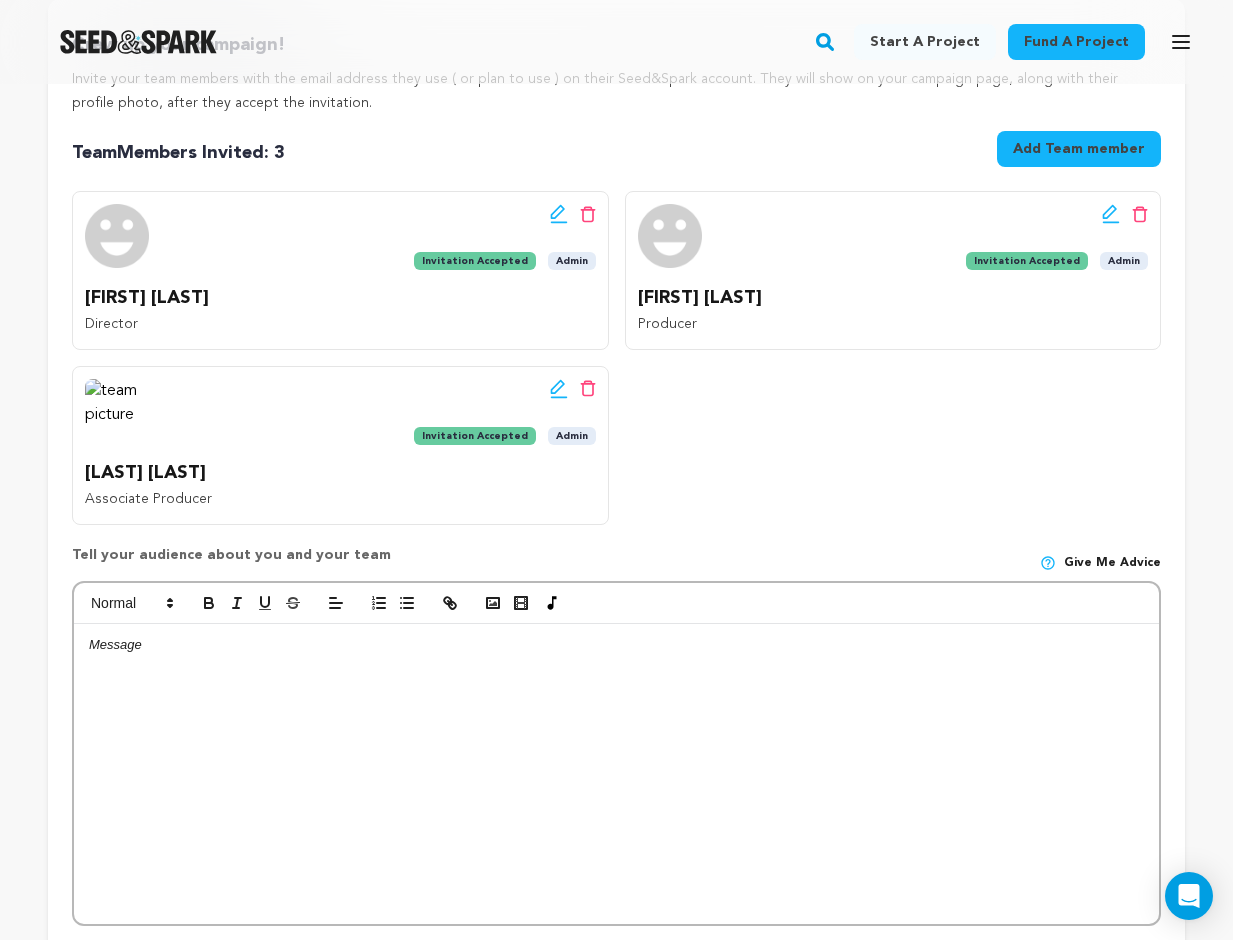 click at bounding box center [616, 774] 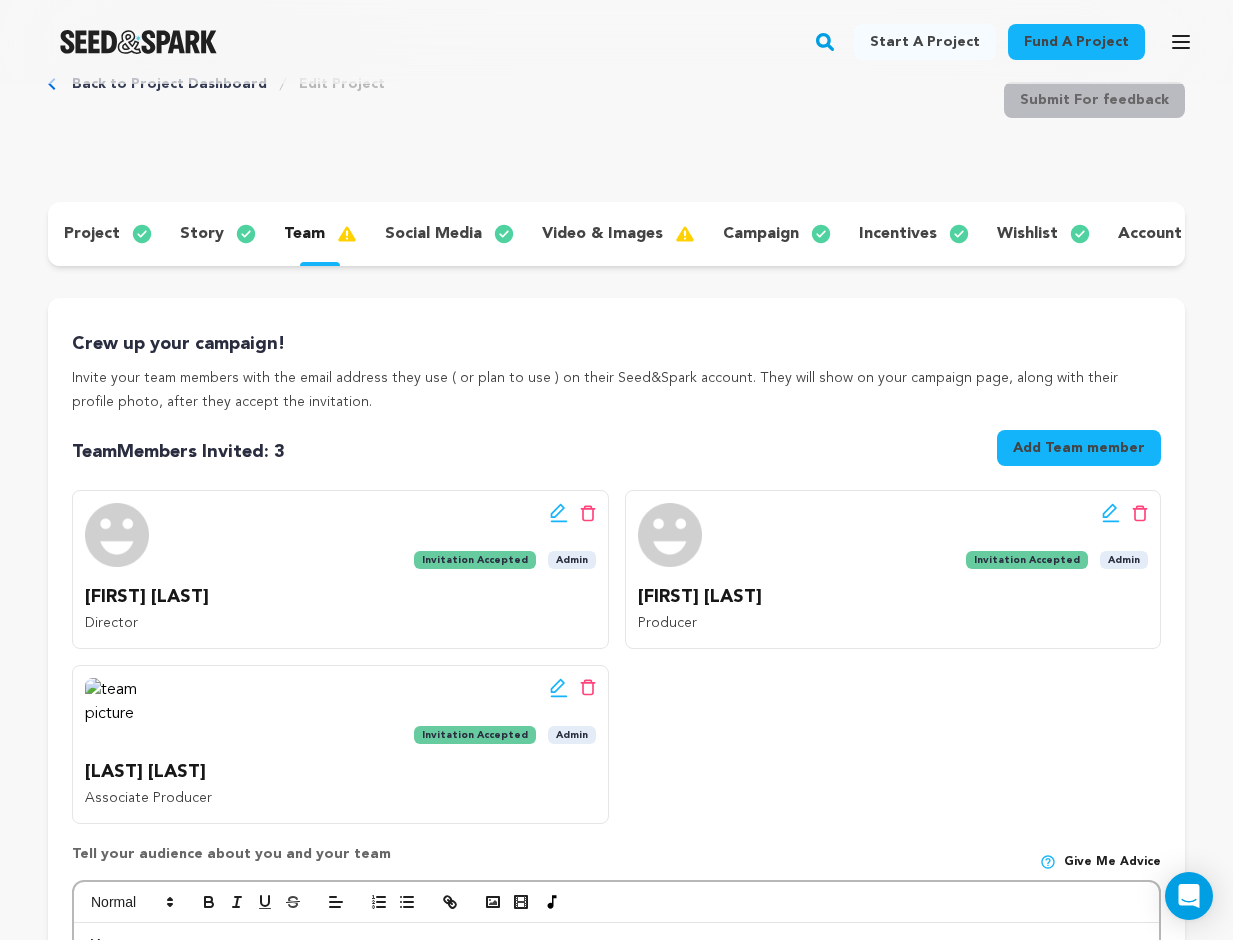 scroll, scrollTop: 57, scrollLeft: 0, axis: vertical 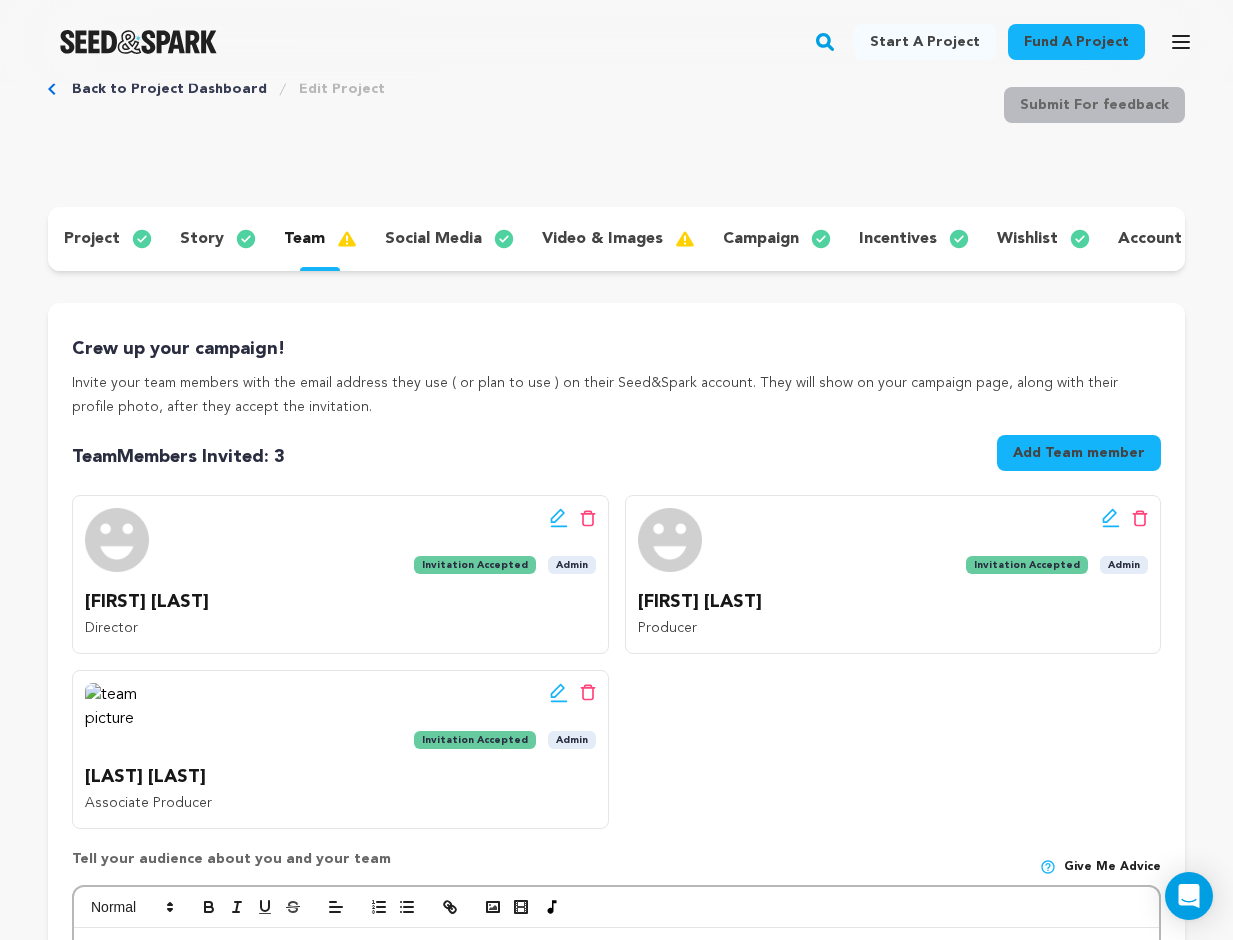 click on "project
story
team
social media
video & images
campaign
incentives
wishlist account" at bounding box center (616, 239) 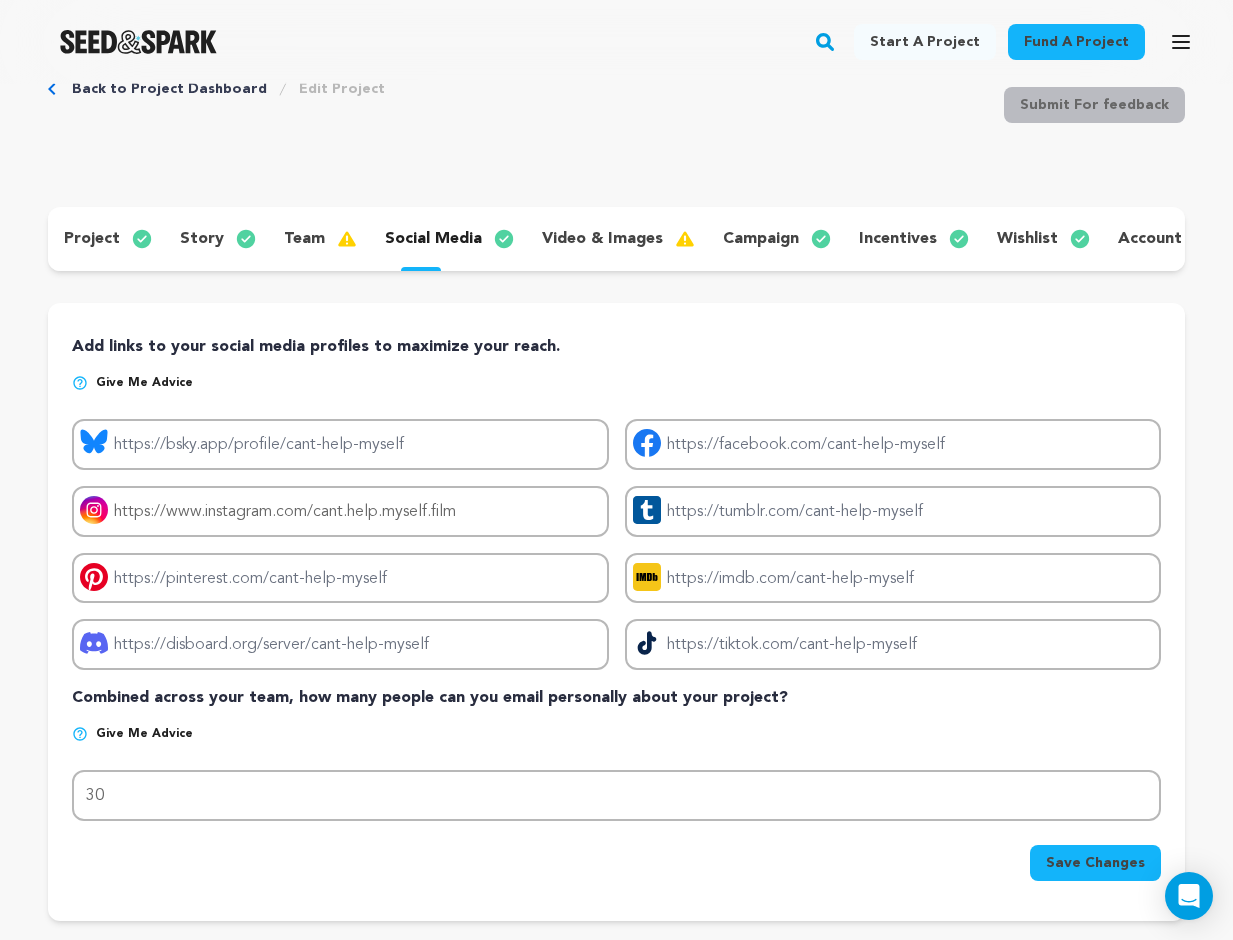 click on "video & images" at bounding box center [602, 239] 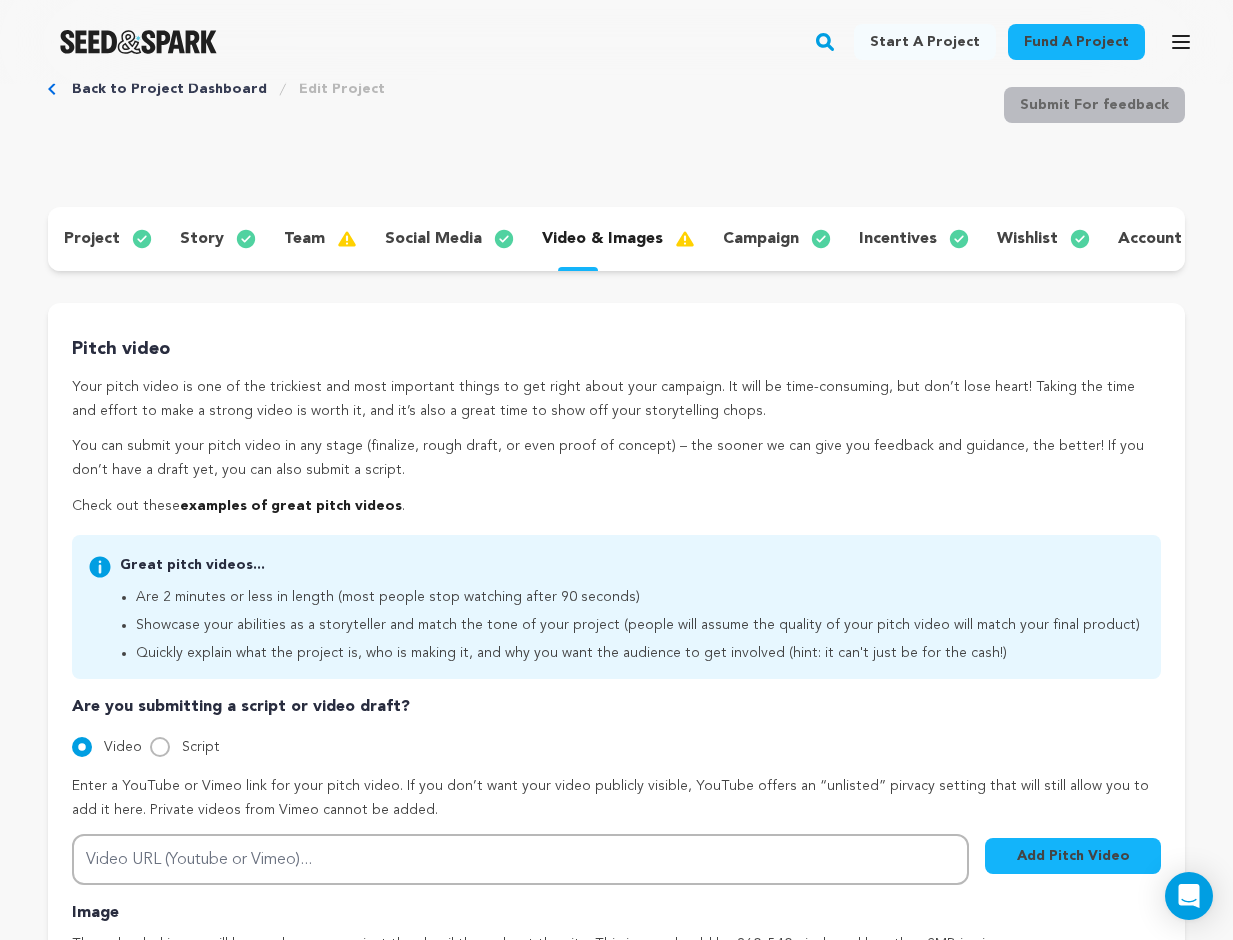 click on "campaign" at bounding box center [761, 239] 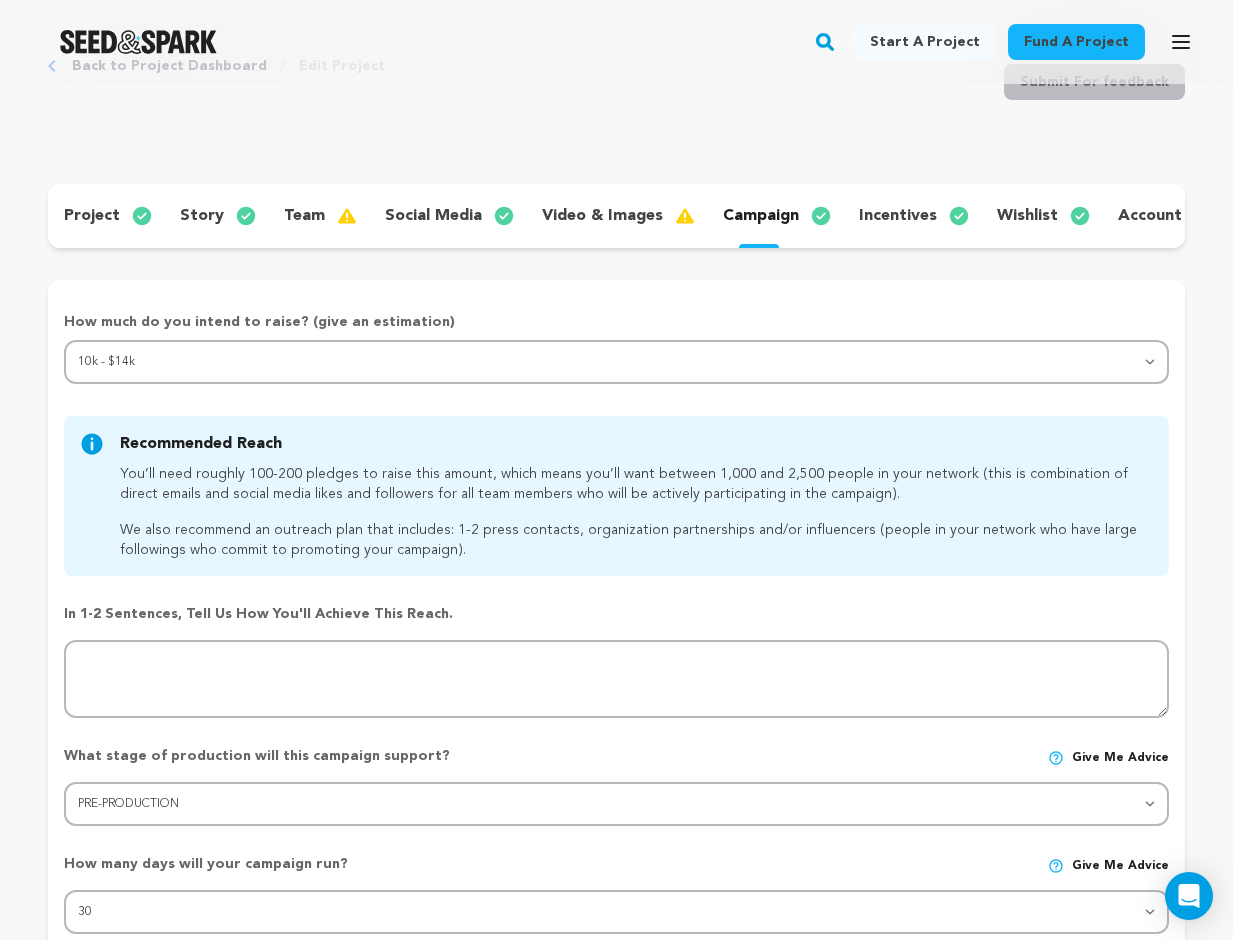 scroll, scrollTop: 84, scrollLeft: 0, axis: vertical 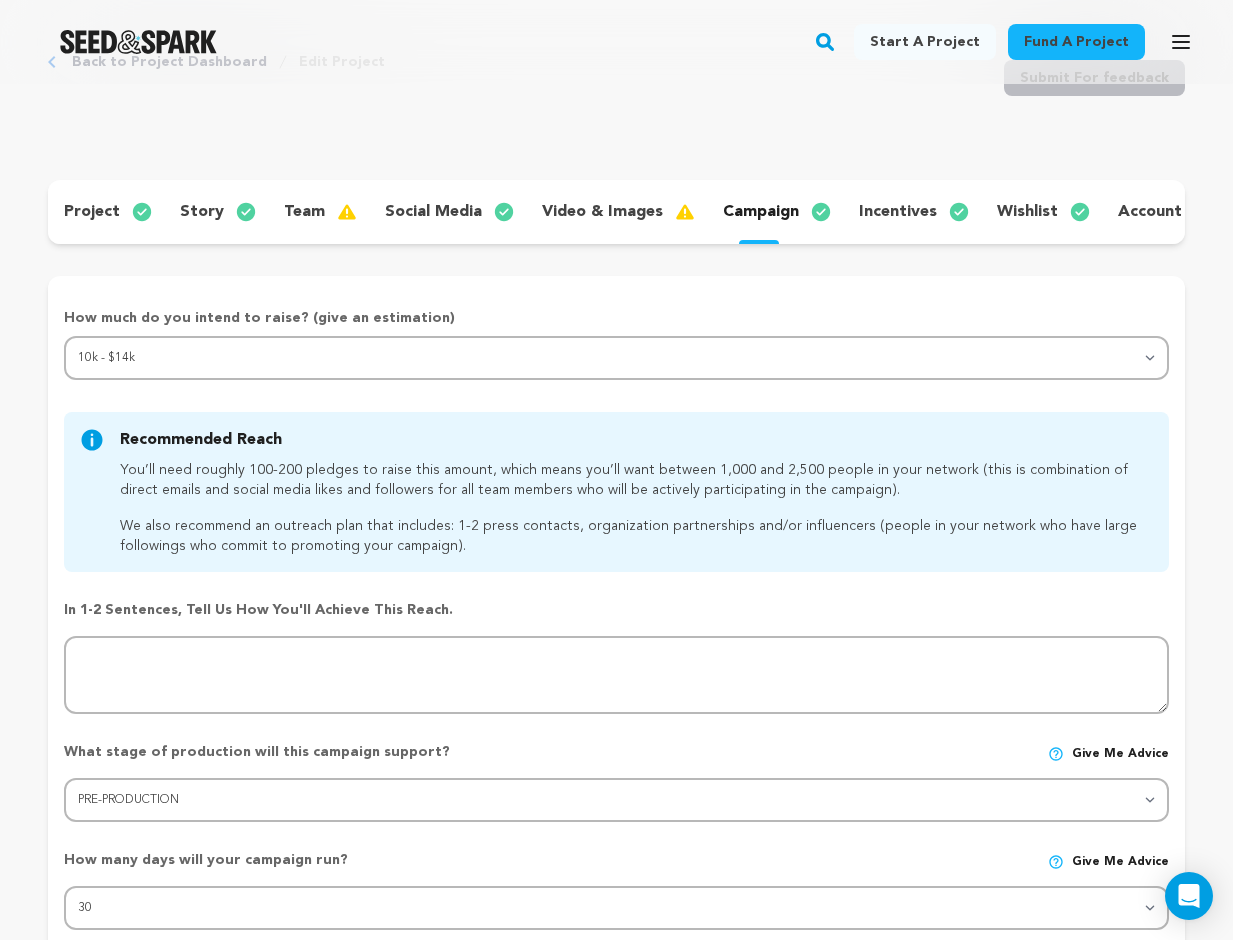 drag, startPoint x: 524, startPoint y: 543, endPoint x: 388, endPoint y: 523, distance: 137.46272 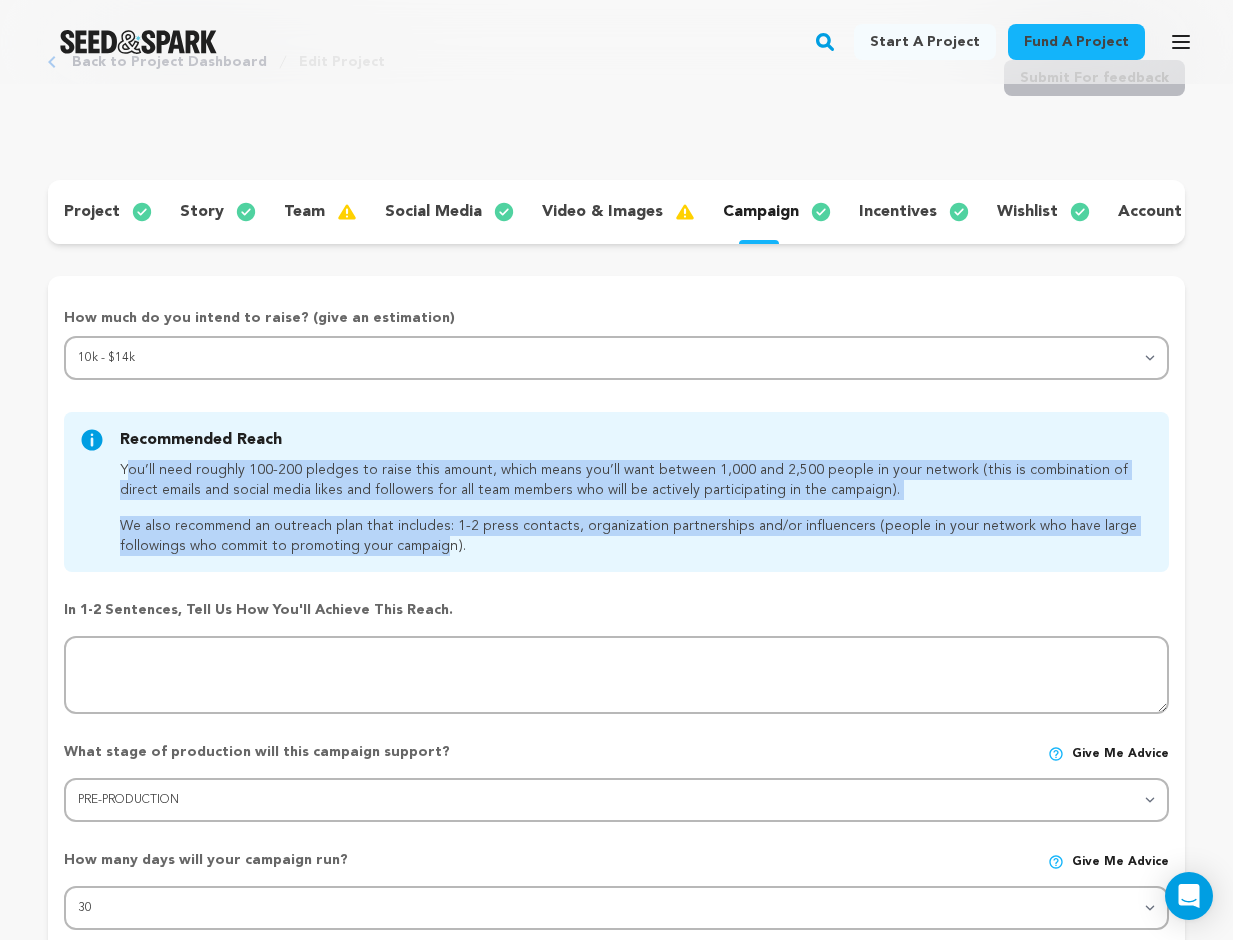 drag, startPoint x: 434, startPoint y: 547, endPoint x: 121, endPoint y: 476, distance: 320.95172 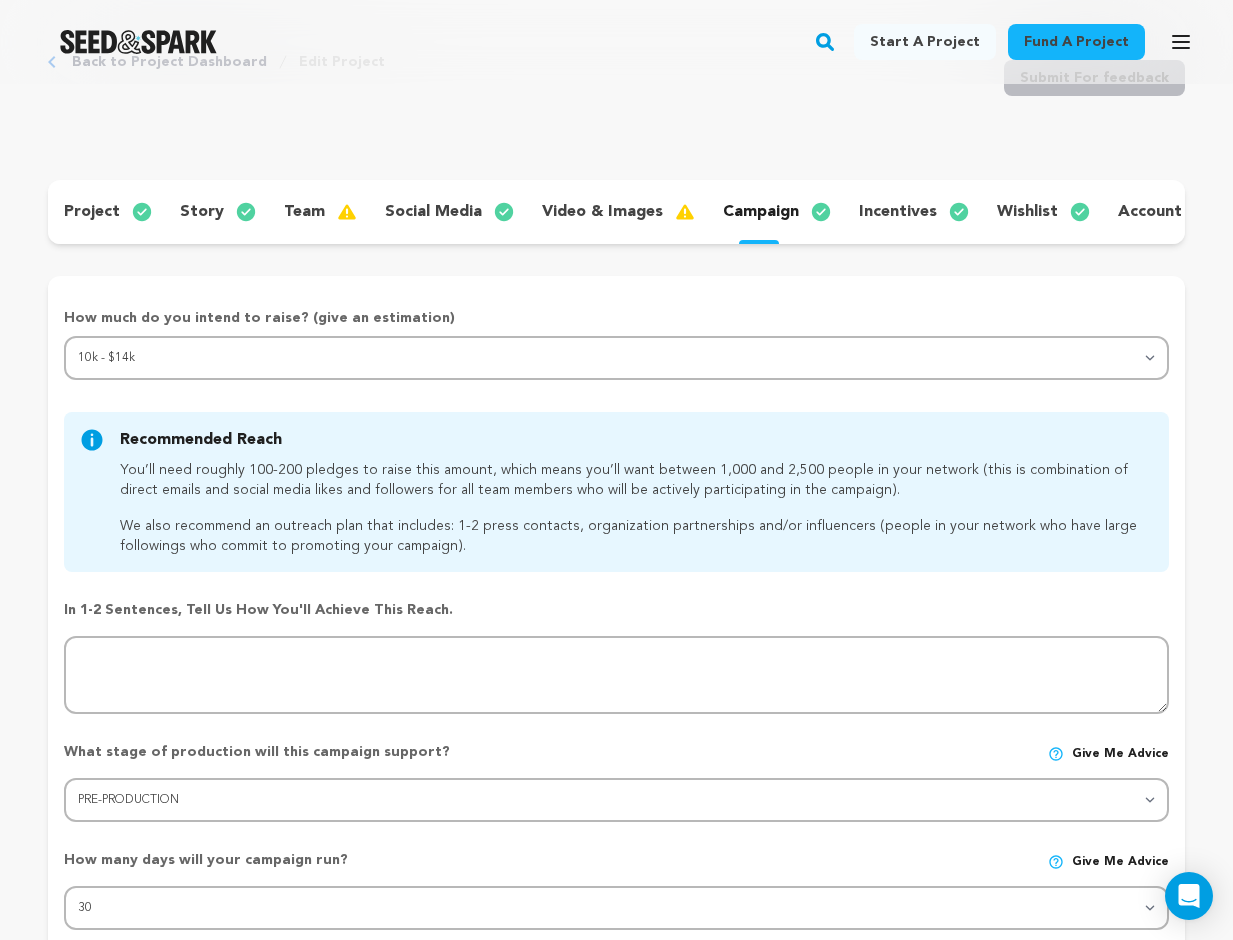 click 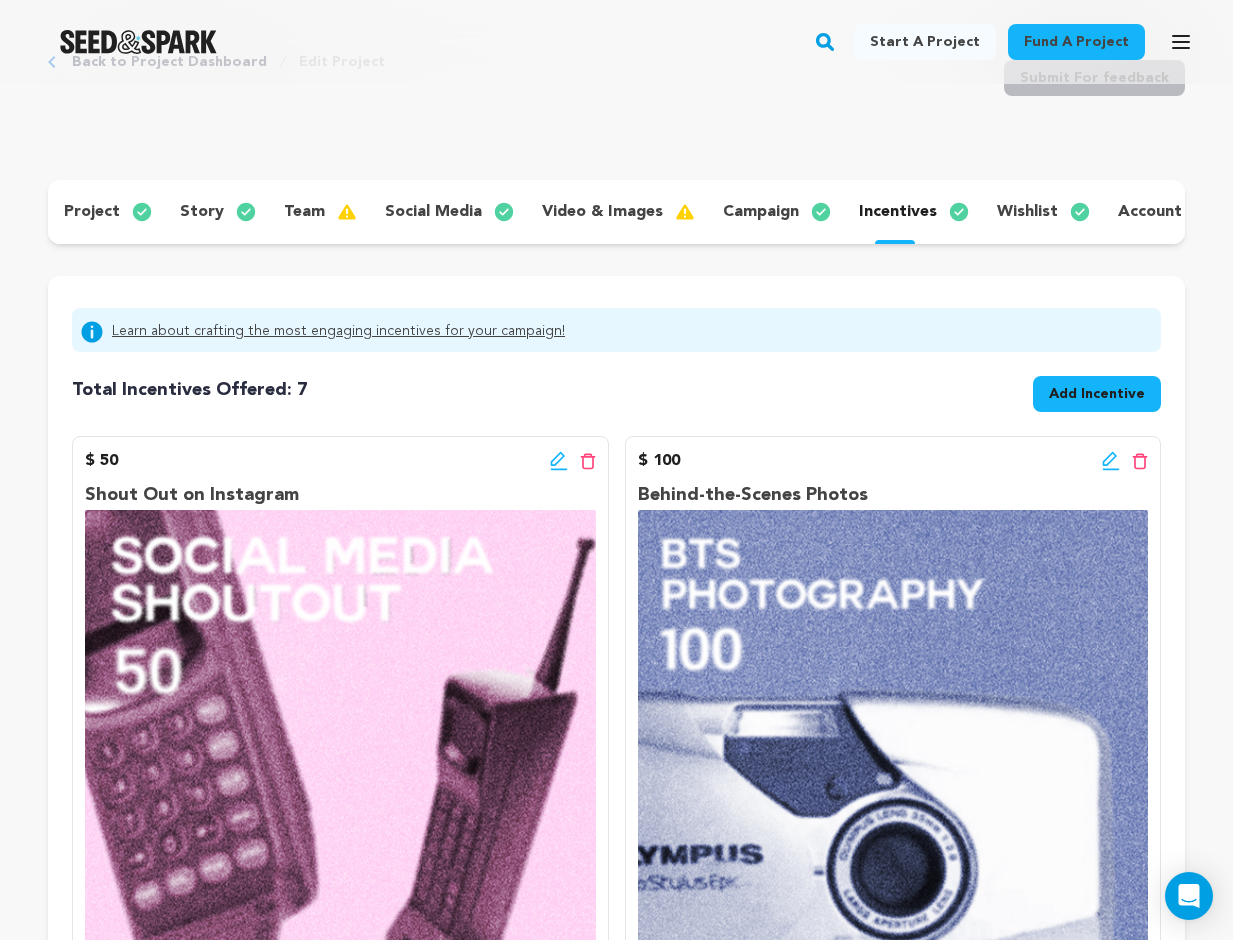 click on "wishlist" at bounding box center (1027, 212) 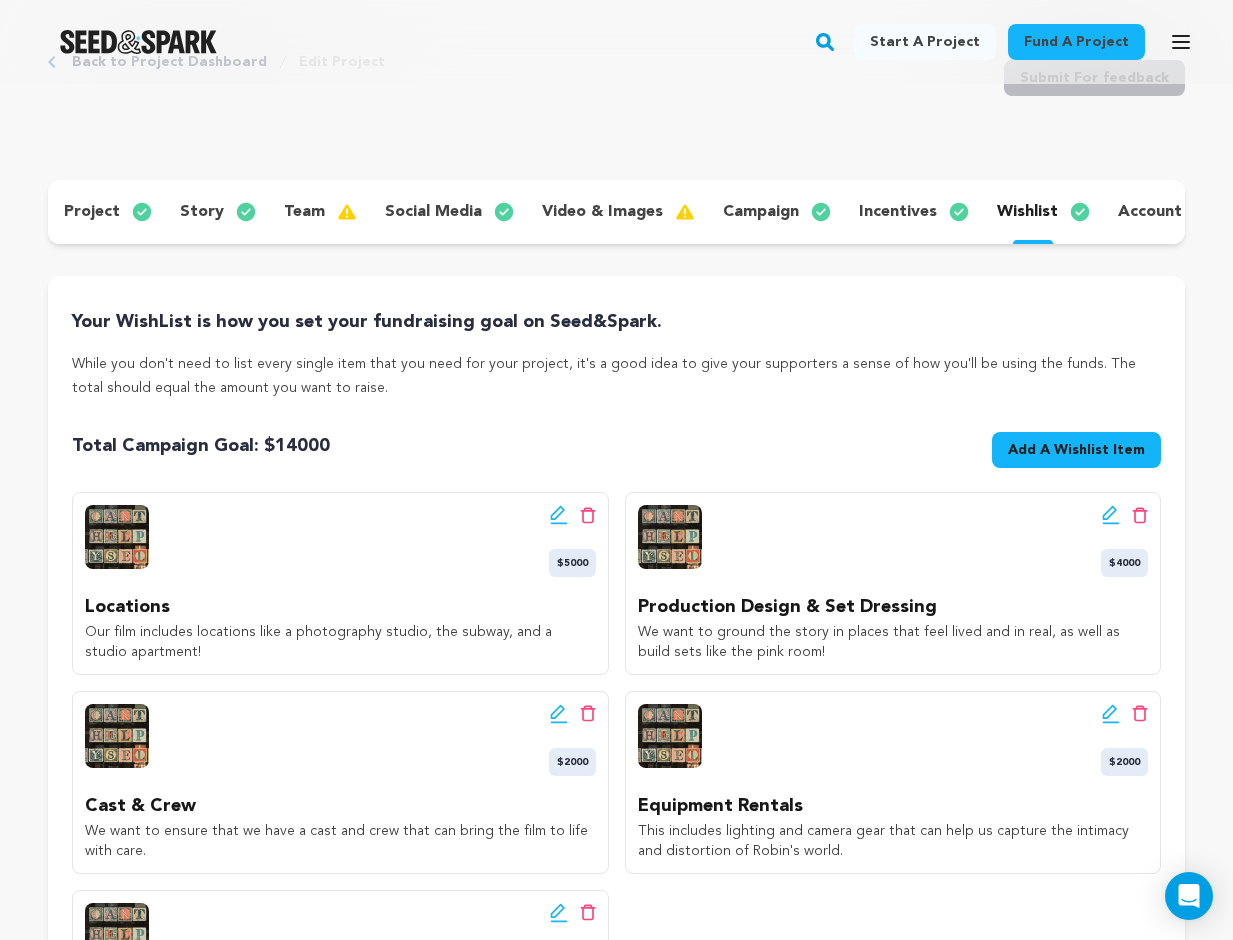click on "project
story
team
social media
video & images
campaign
incentives
wishlist account" at bounding box center (616, 212) 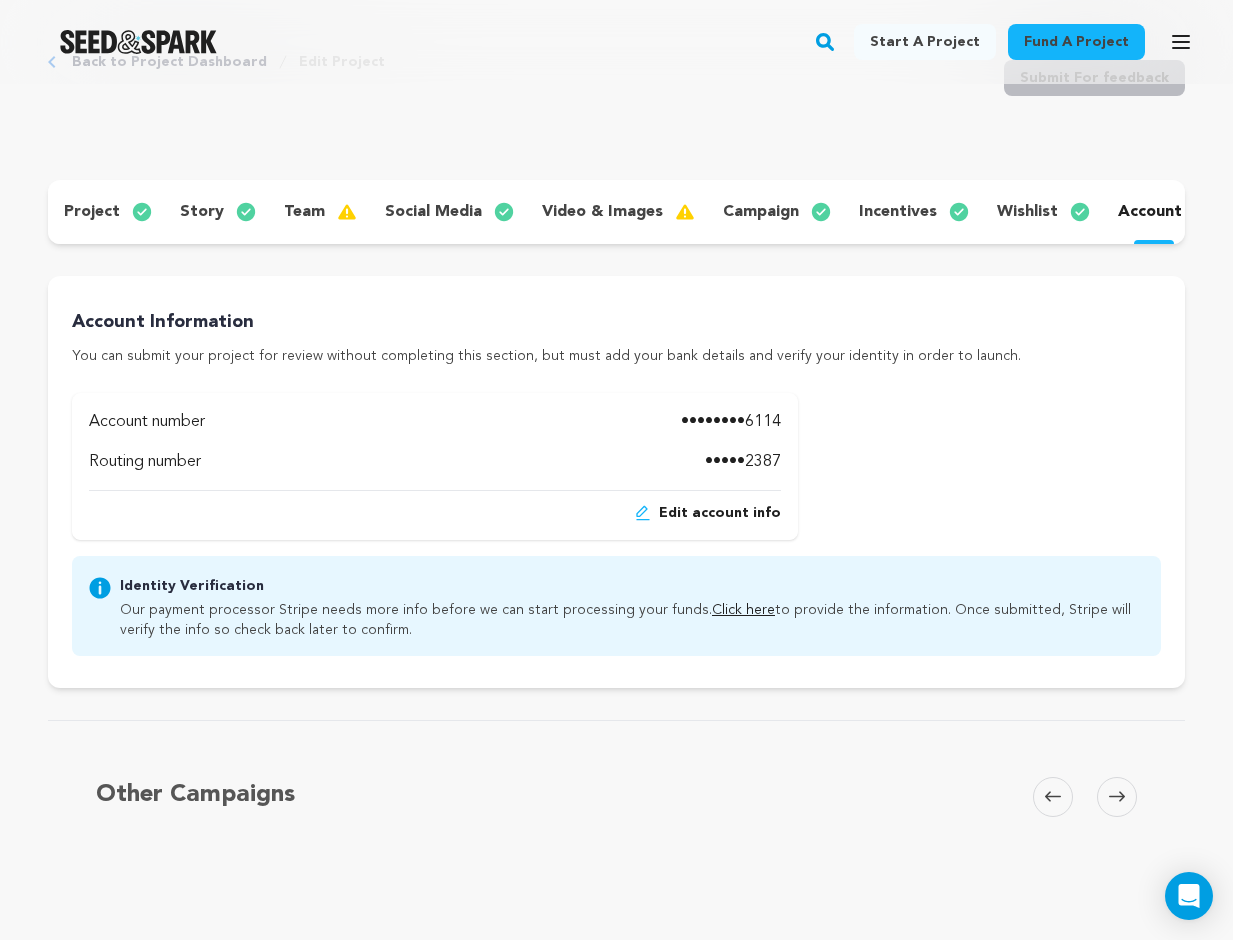 scroll, scrollTop: 121, scrollLeft: 0, axis: vertical 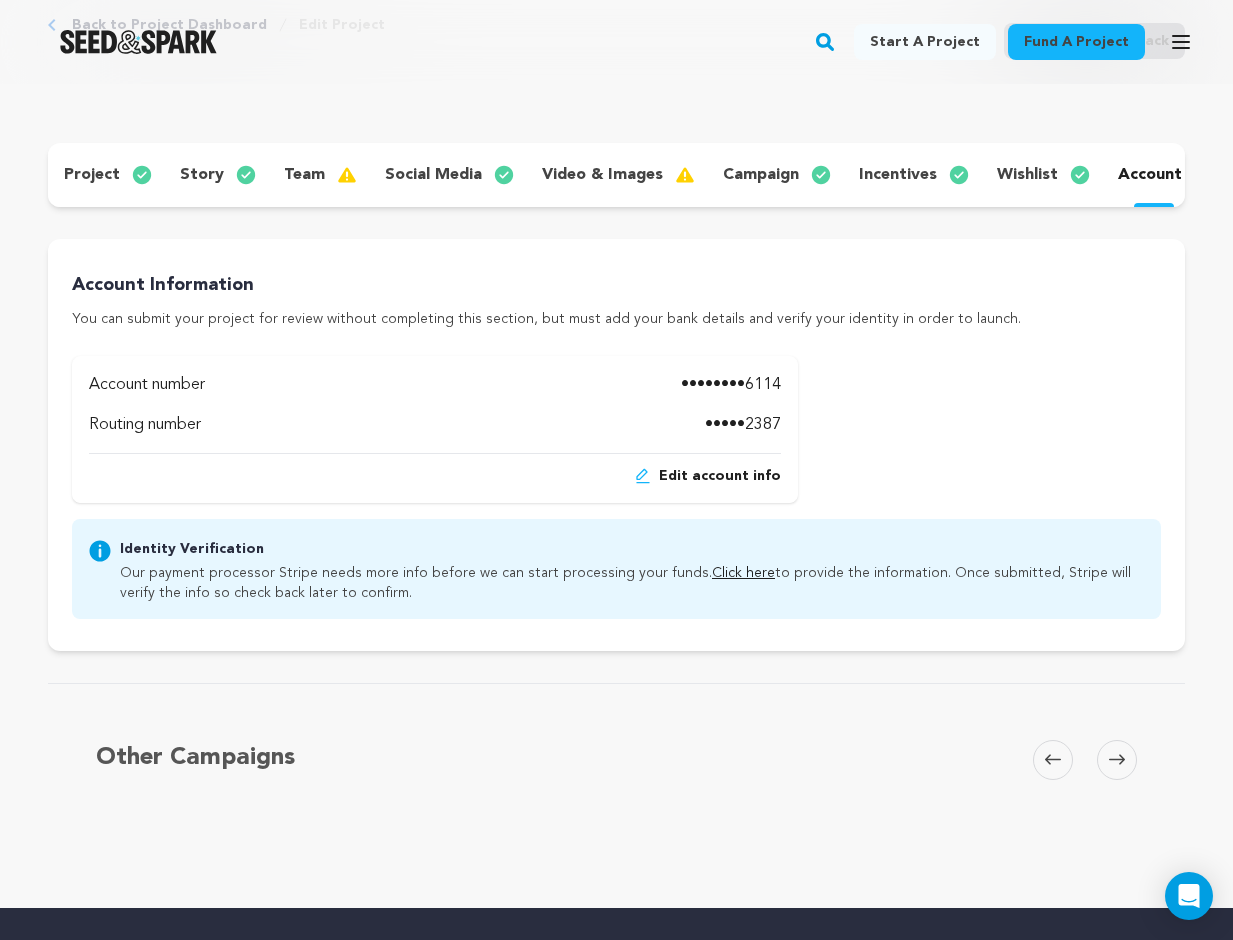 click on "project" at bounding box center (92, 175) 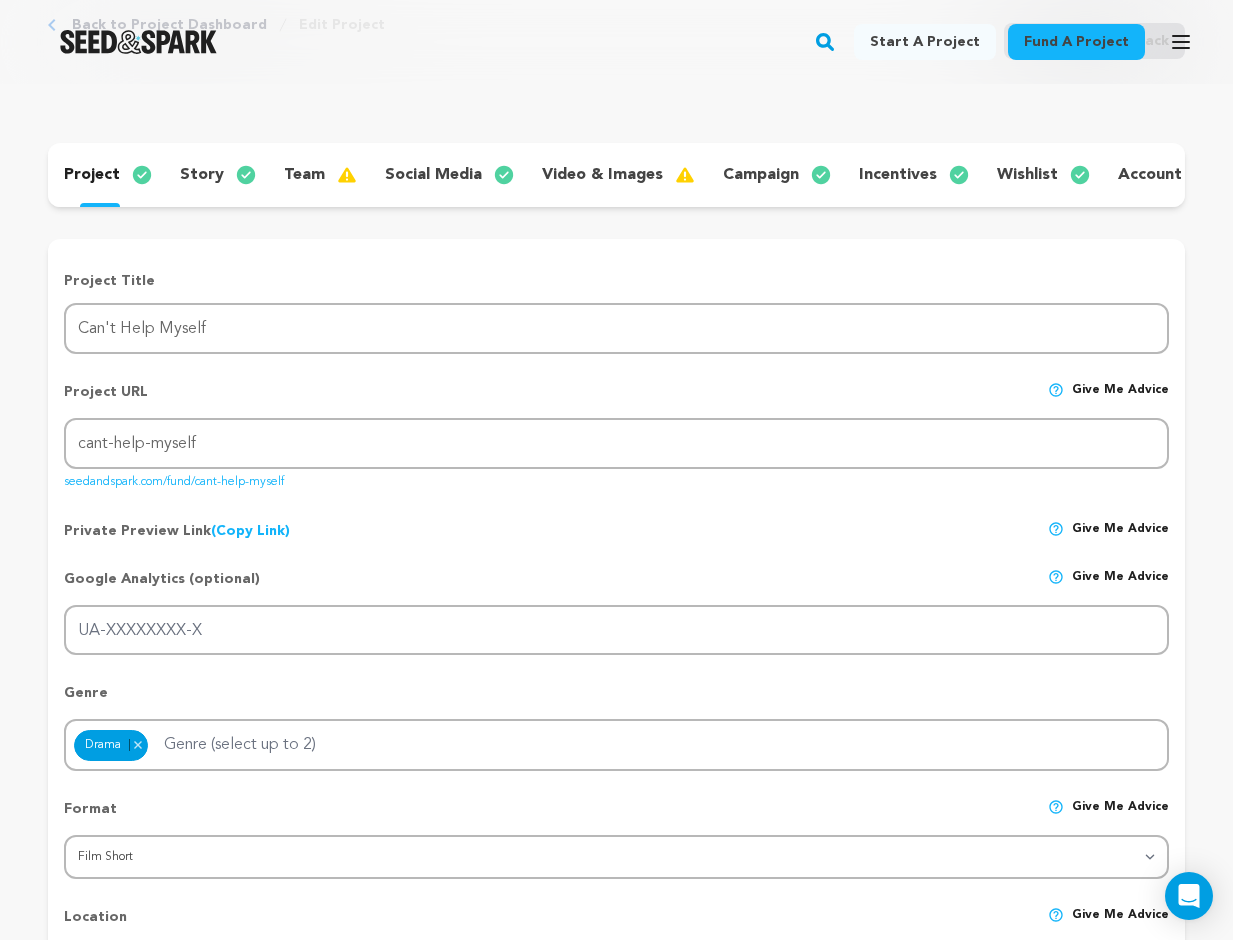 scroll, scrollTop: 122, scrollLeft: 0, axis: vertical 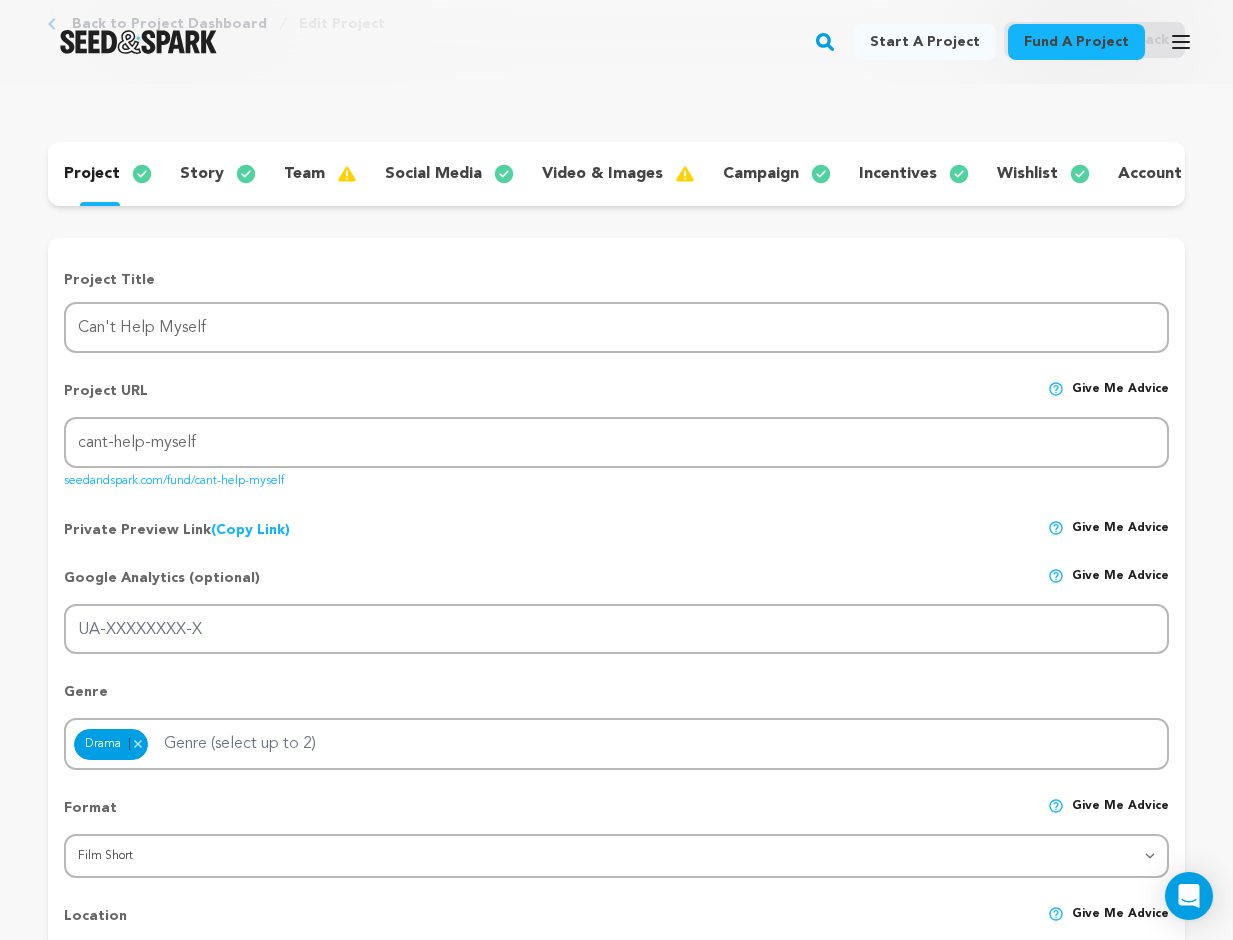 click on "project
story
team
social media
video & images
campaign
incentives
wishlist account" at bounding box center [616, 174] 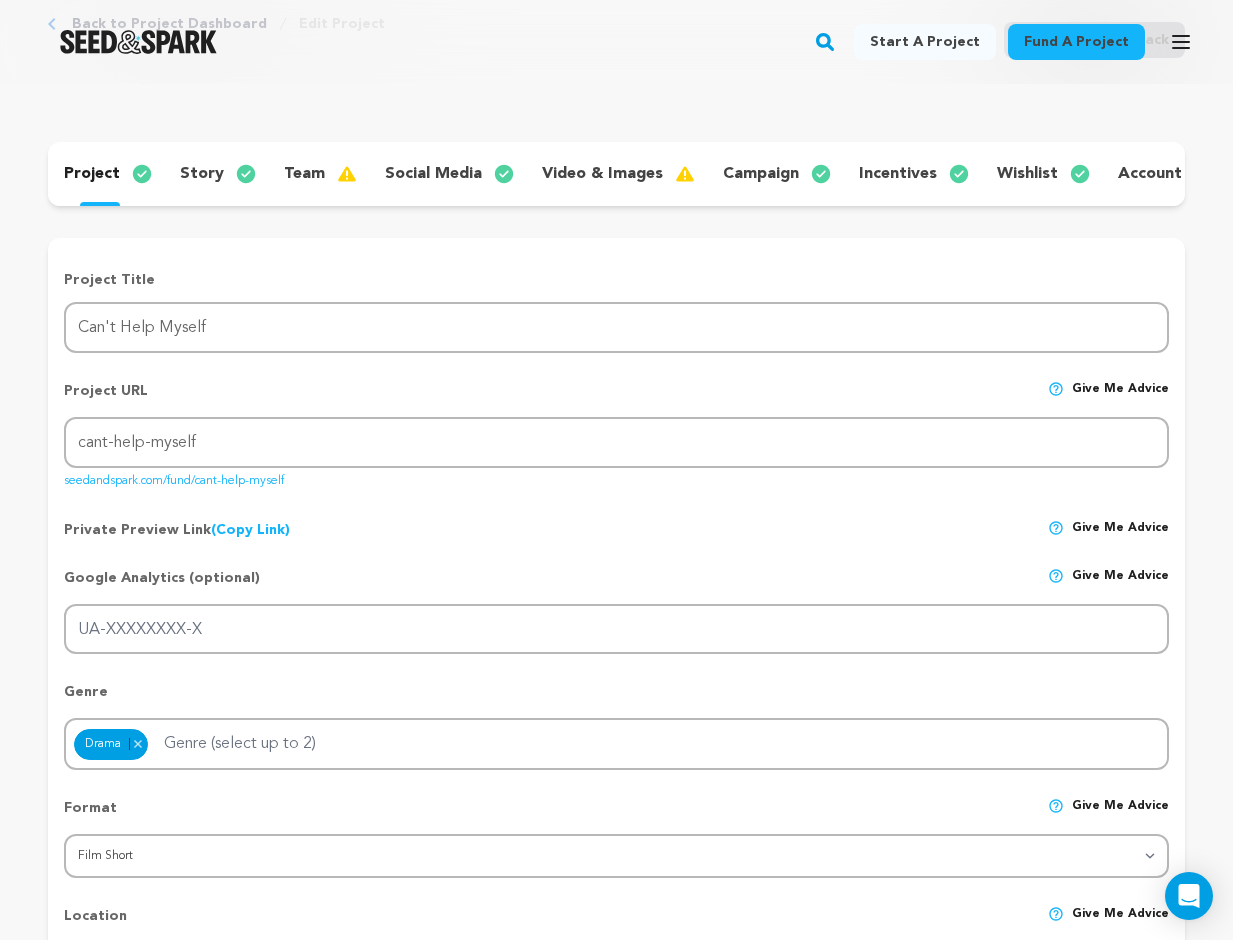 click on "story" at bounding box center (202, 174) 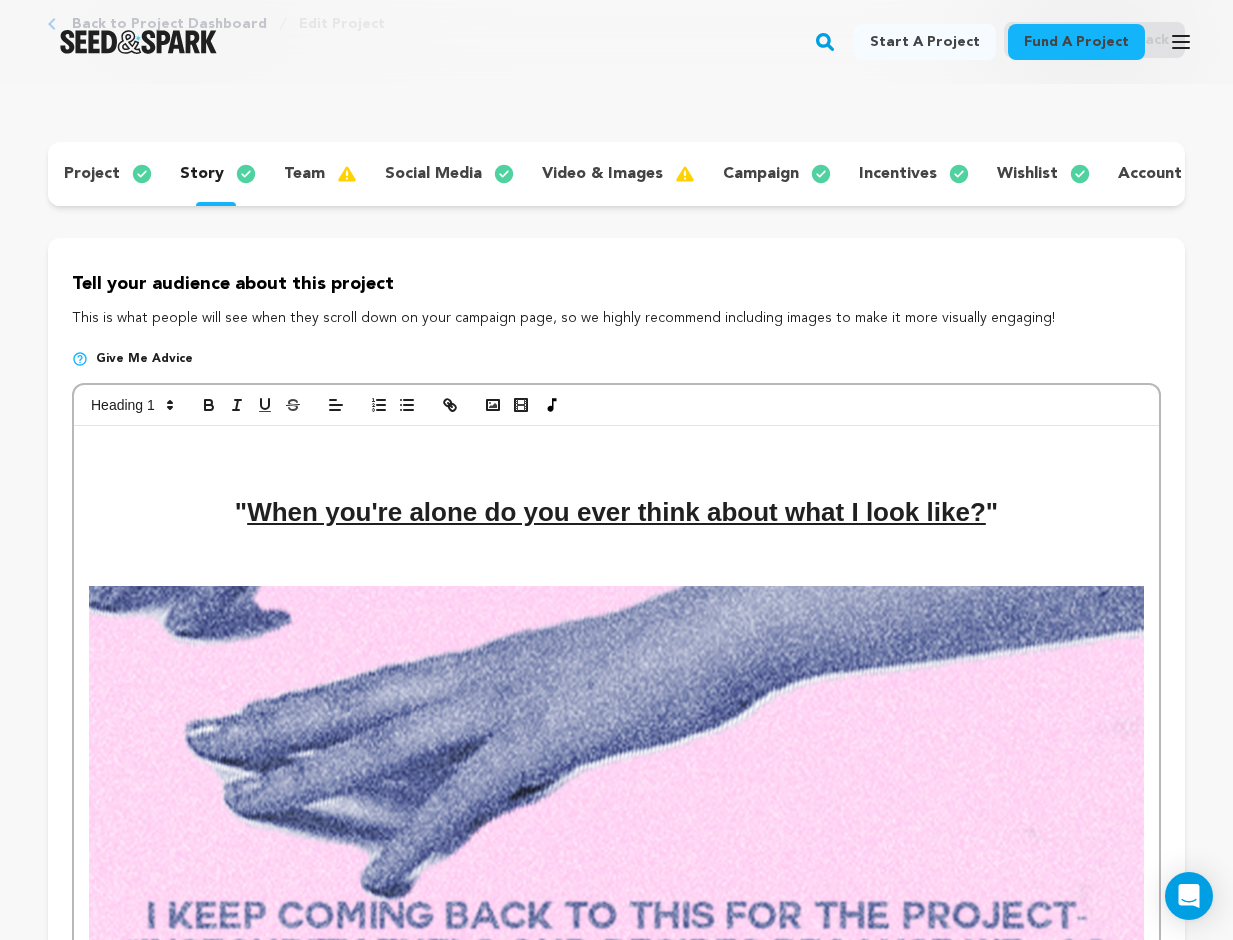 click on "Open main menu" at bounding box center (1181, 42) 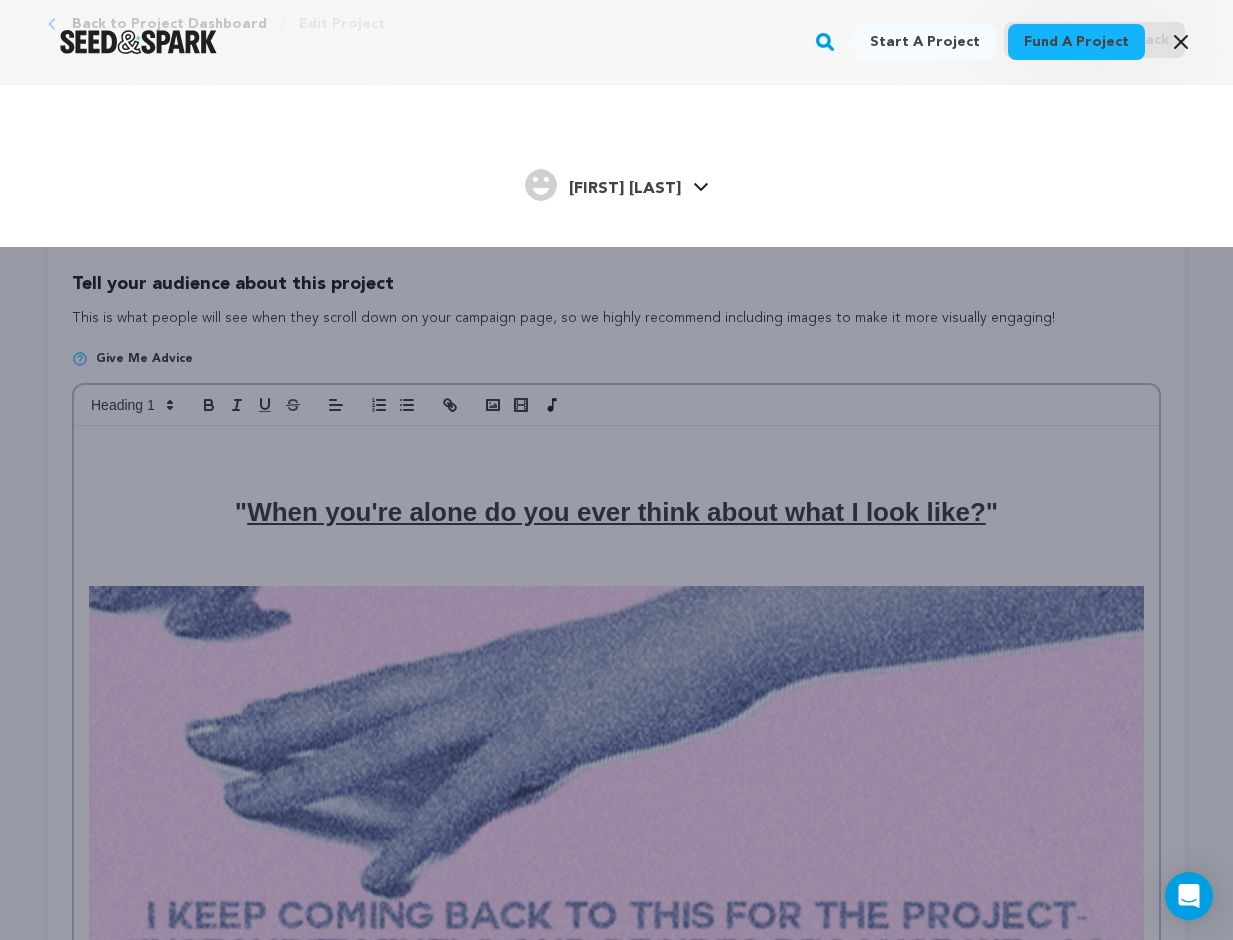click on "Sebastian P." at bounding box center (625, 189) 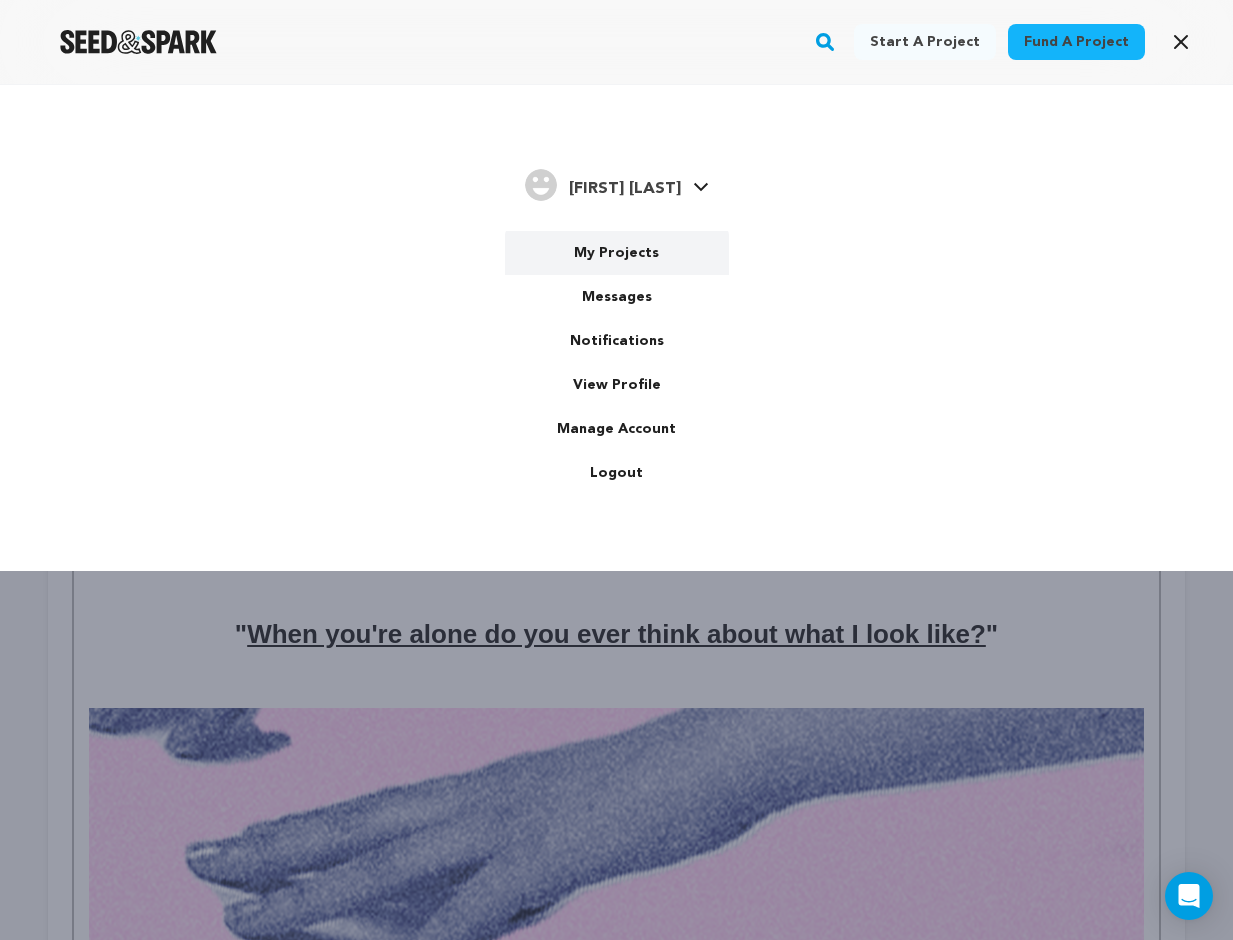 click on "My Projects" at bounding box center (617, 253) 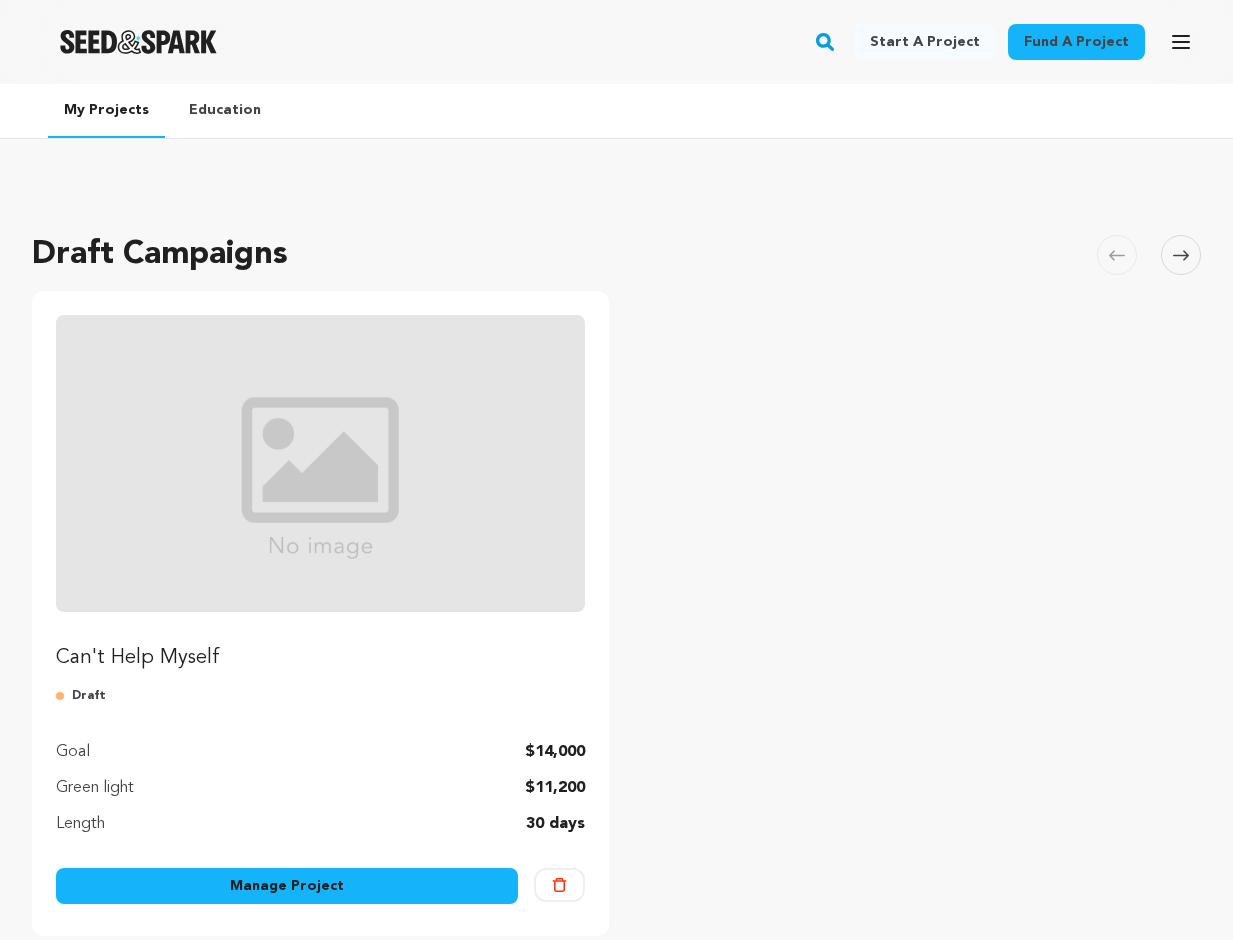 scroll, scrollTop: 0, scrollLeft: 0, axis: both 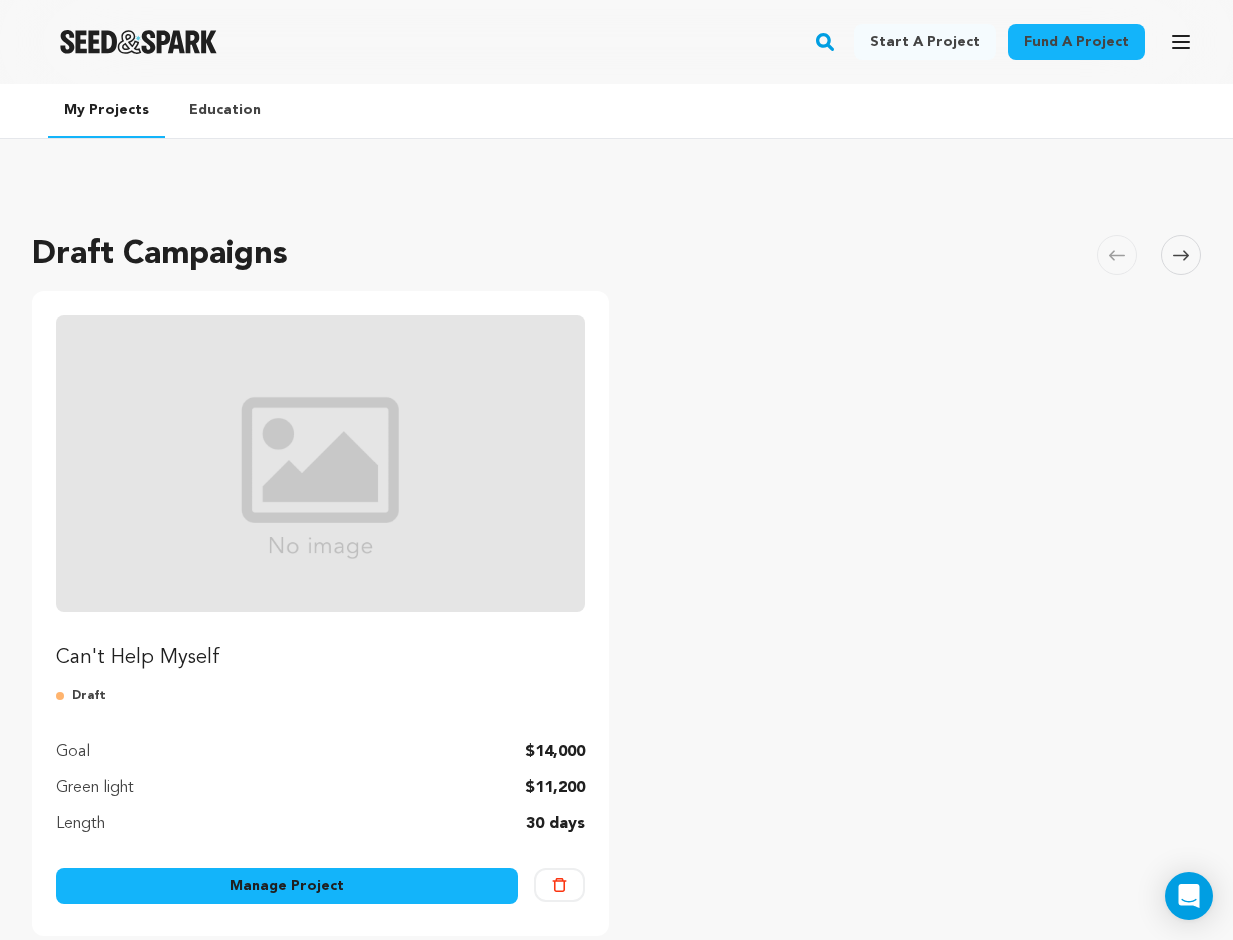 click at bounding box center [320, 463] 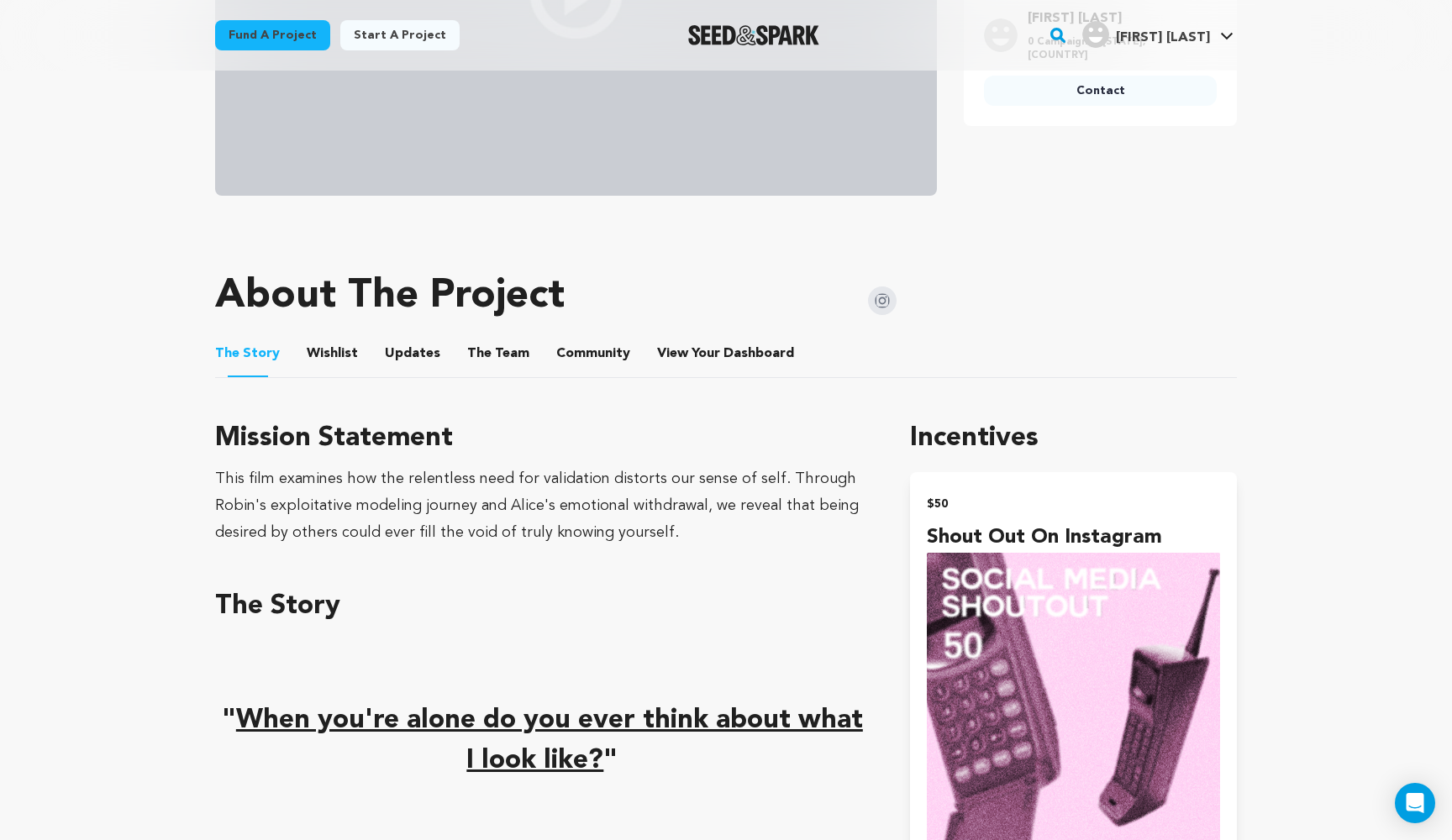 scroll, scrollTop: 564, scrollLeft: 0, axis: vertical 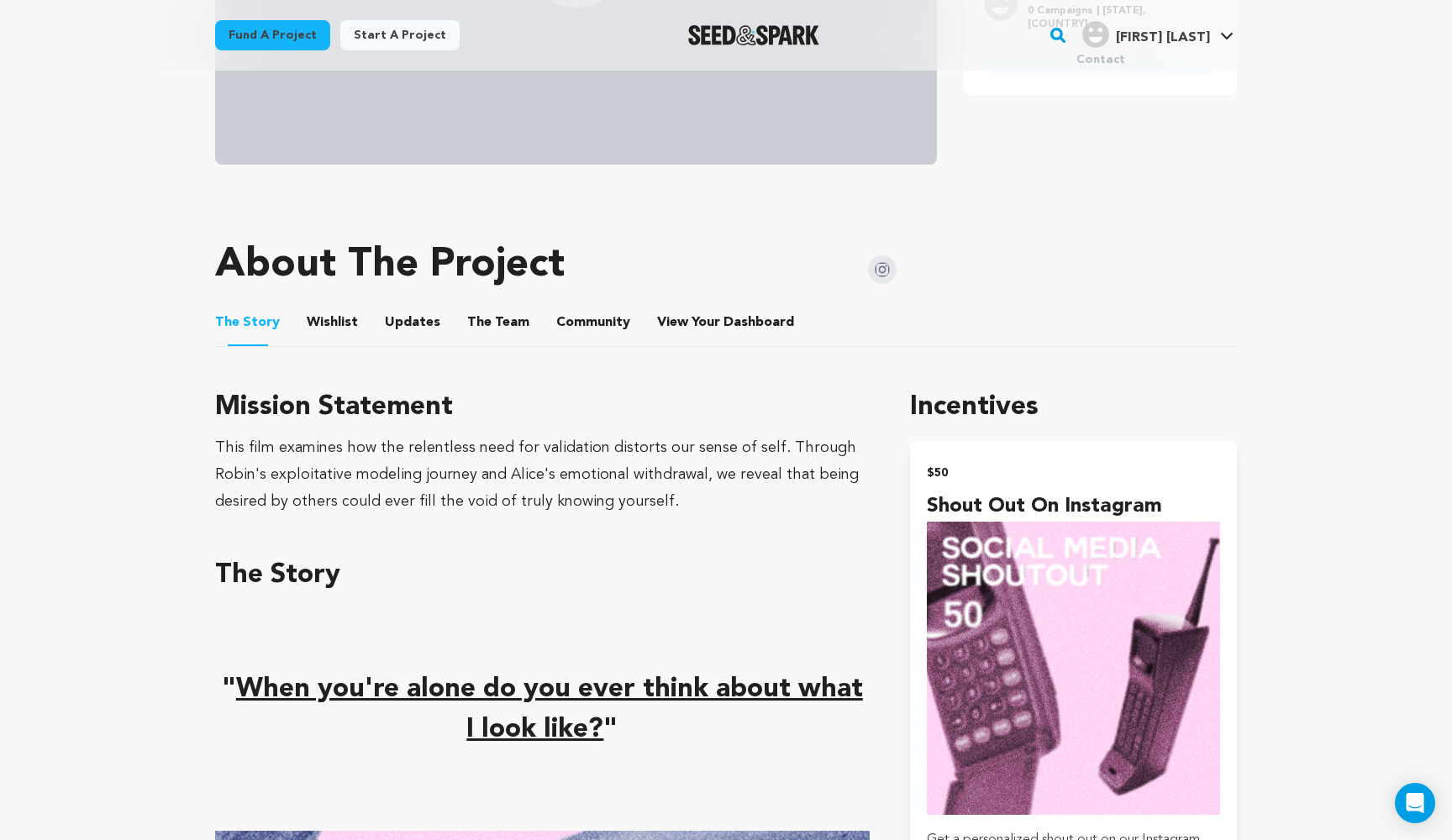 click on "Wishlist" at bounding box center (333, 326) 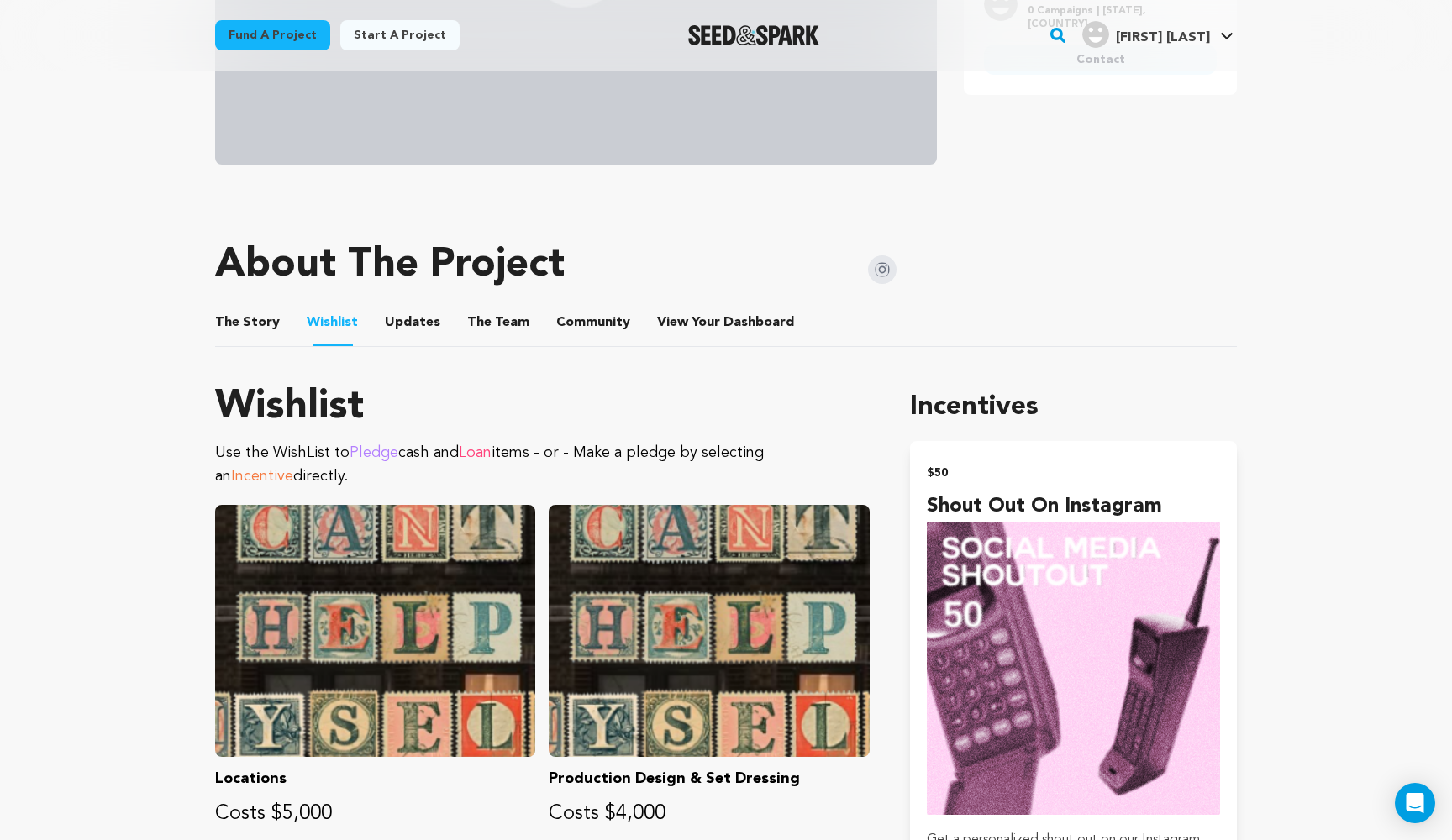 click on "Updates" at bounding box center [413, 326] 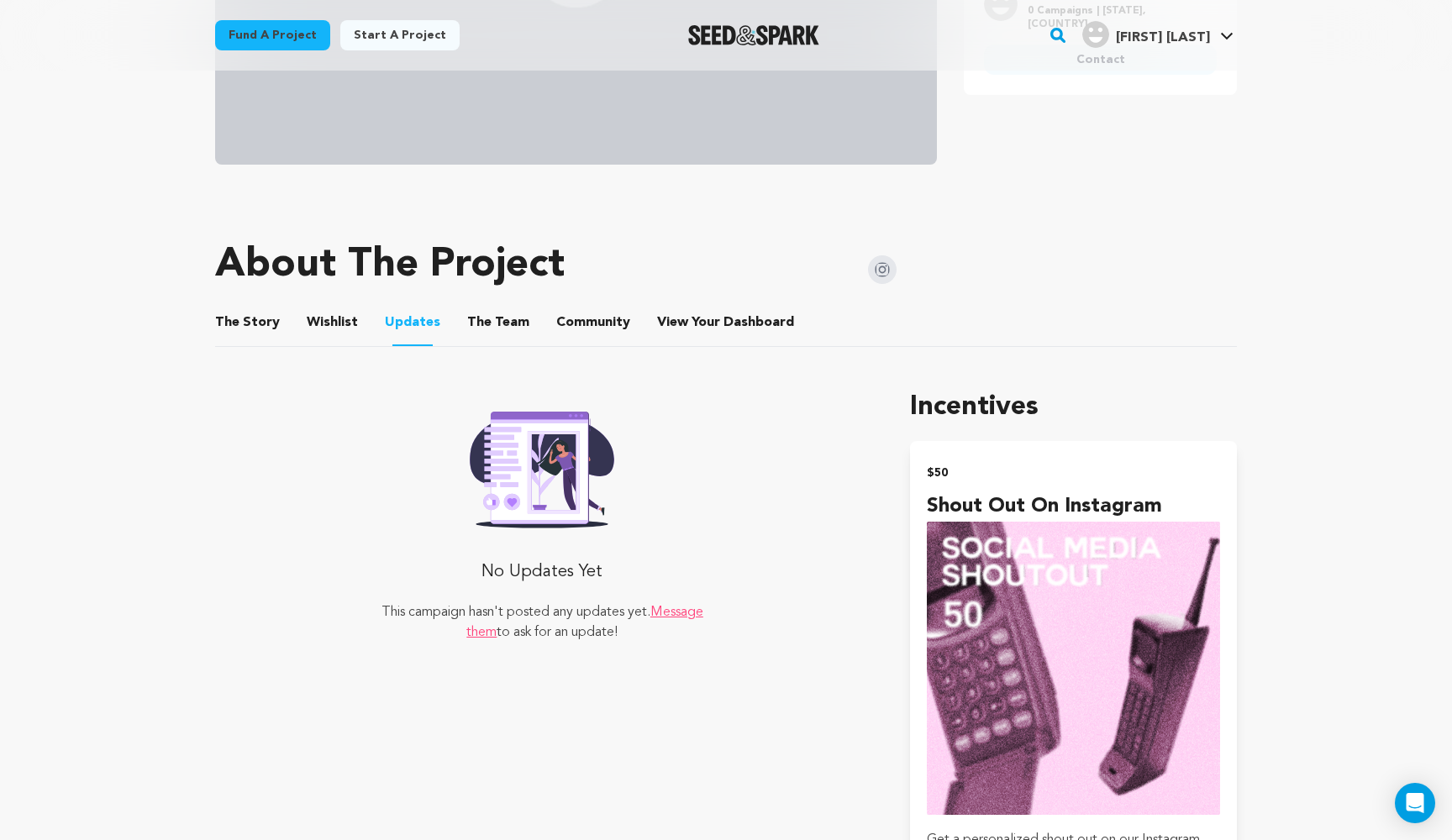 click on "The Team" at bounding box center (498, 326) 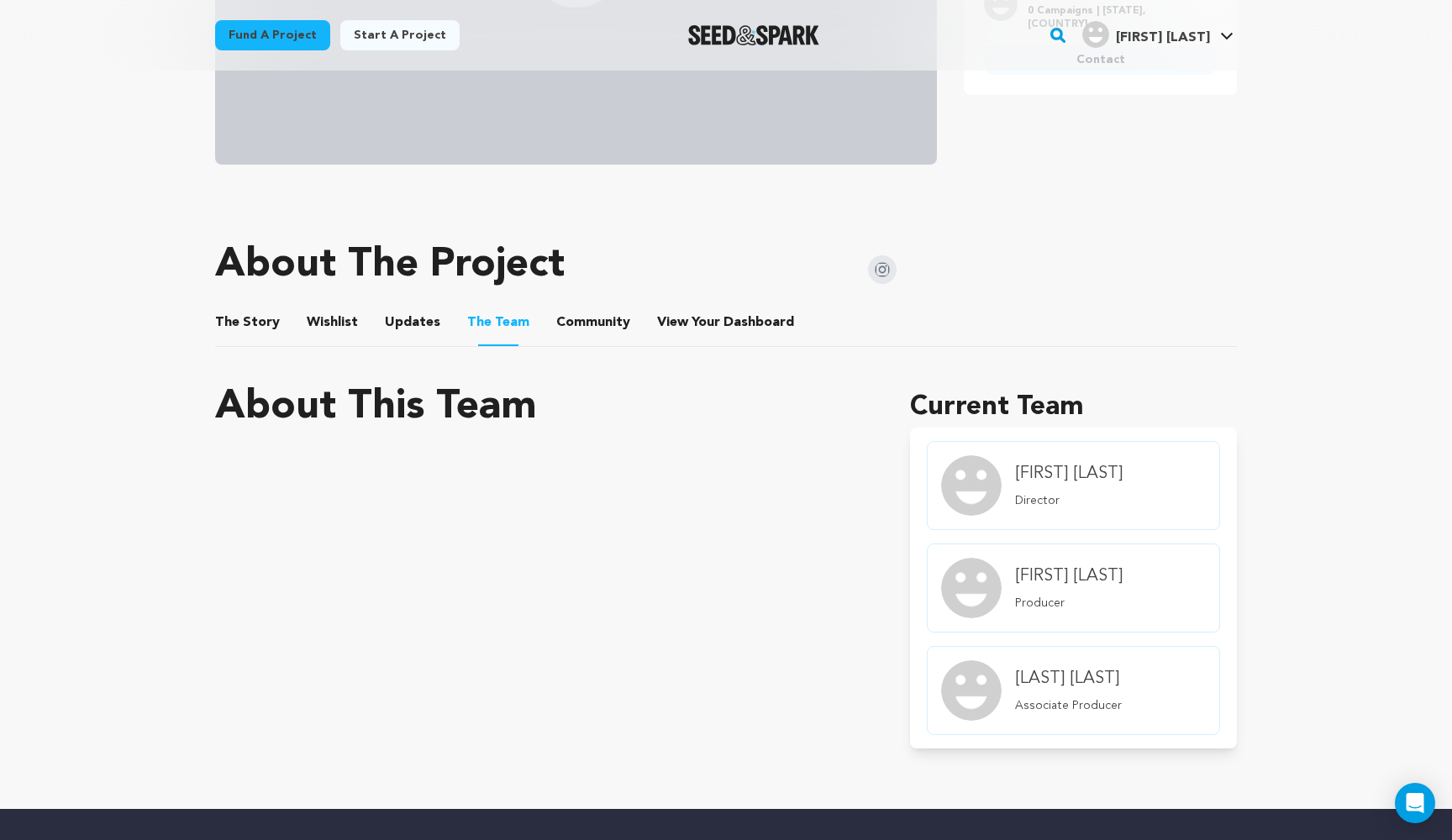 click on "Community" at bounding box center (593, 326) 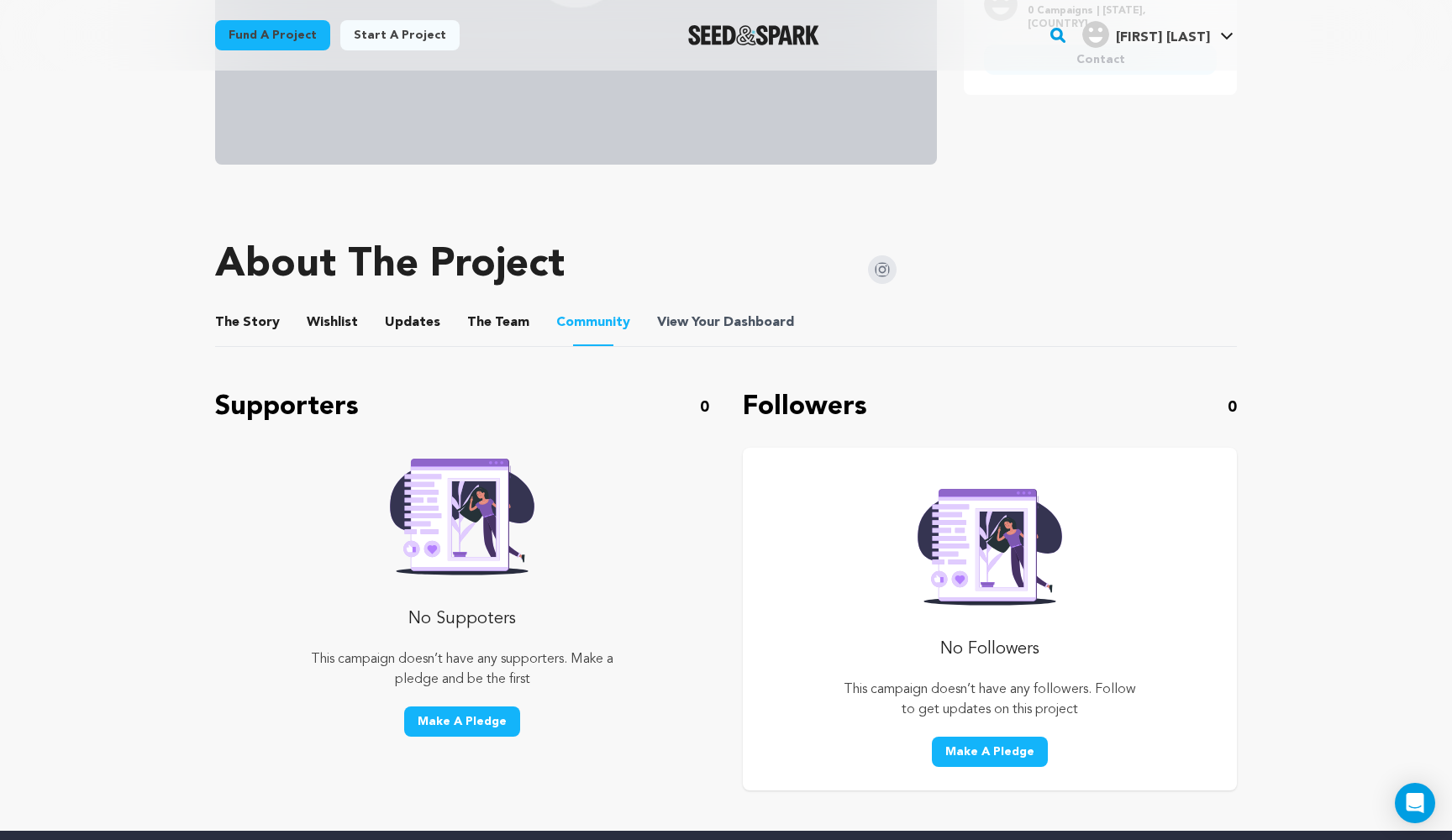 click on "Dashboard" at bounding box center [759, 323] 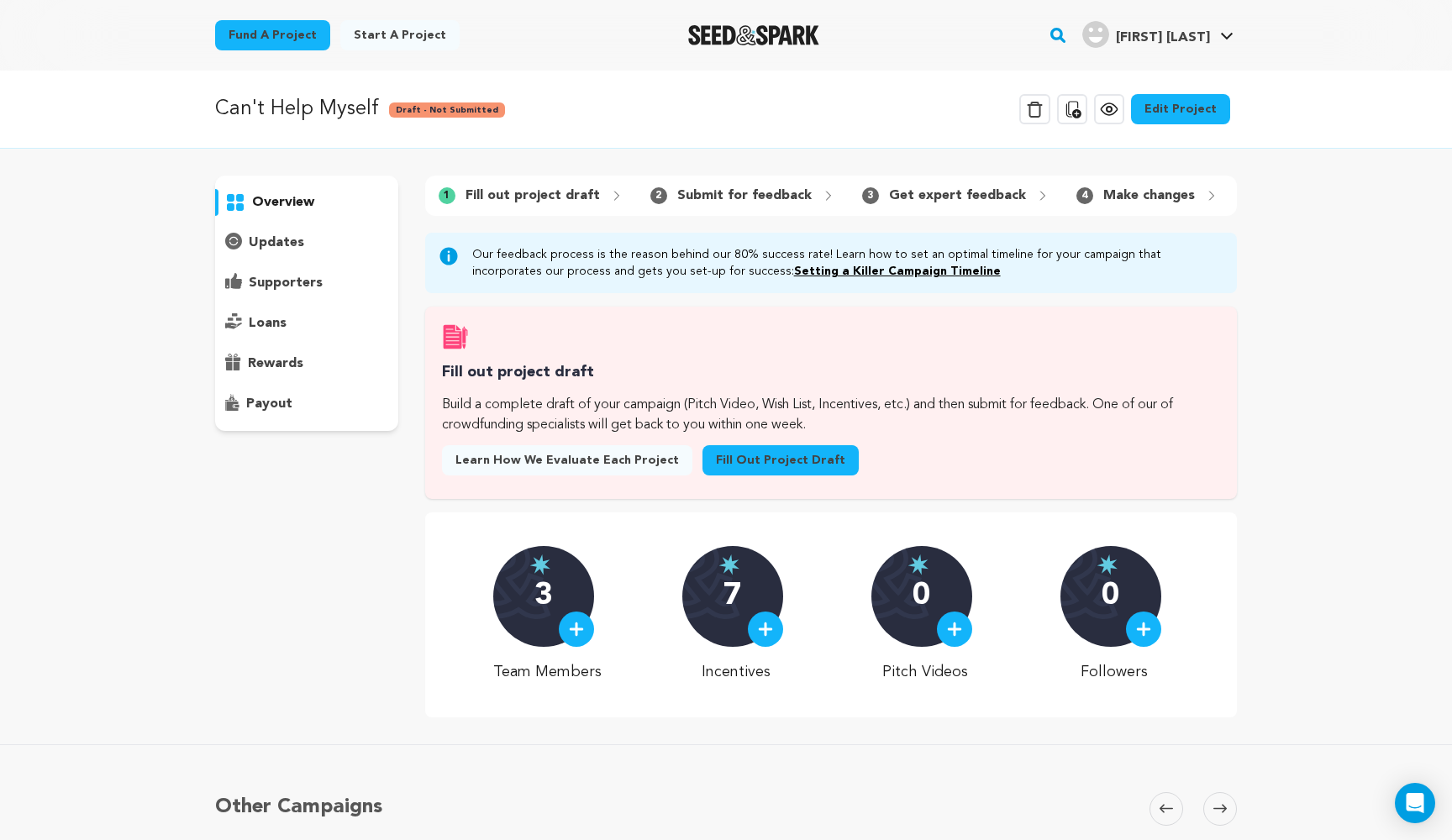scroll, scrollTop: 0, scrollLeft: 0, axis: both 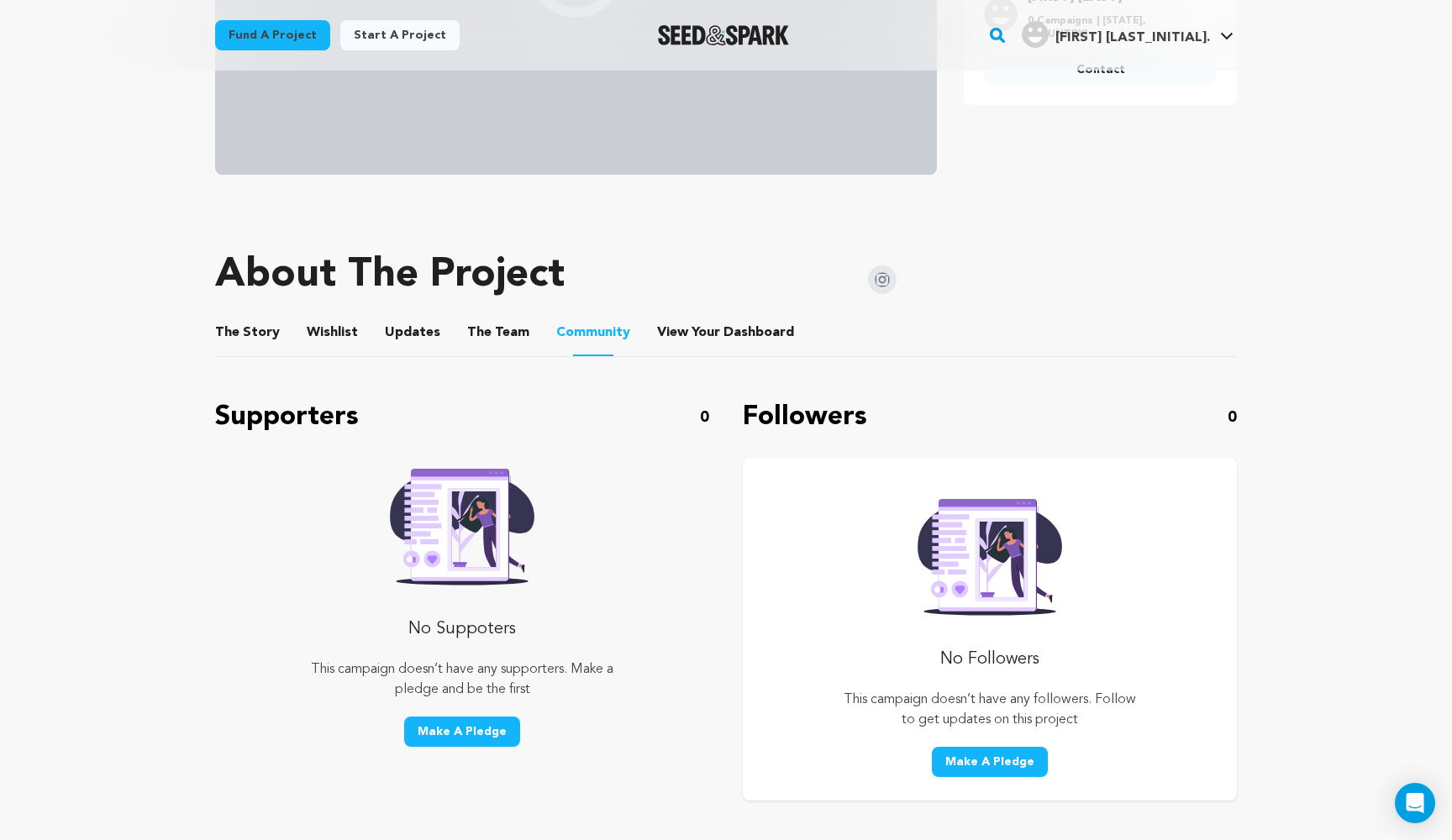 click on "The Story" at bounding box center (248, 336) 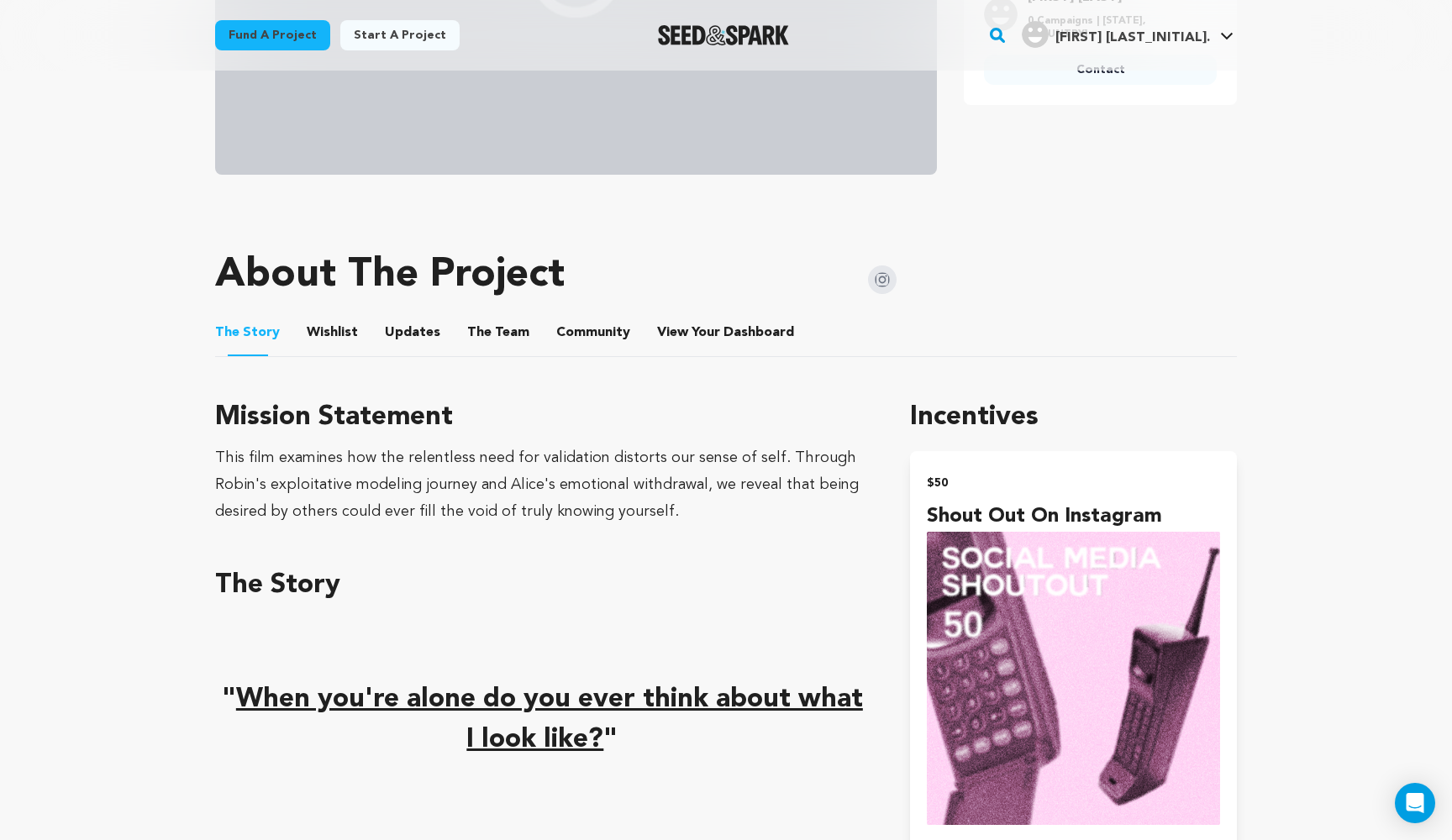 drag, startPoint x: 669, startPoint y: 519, endPoint x: 339, endPoint y: 455, distance: 336.14878 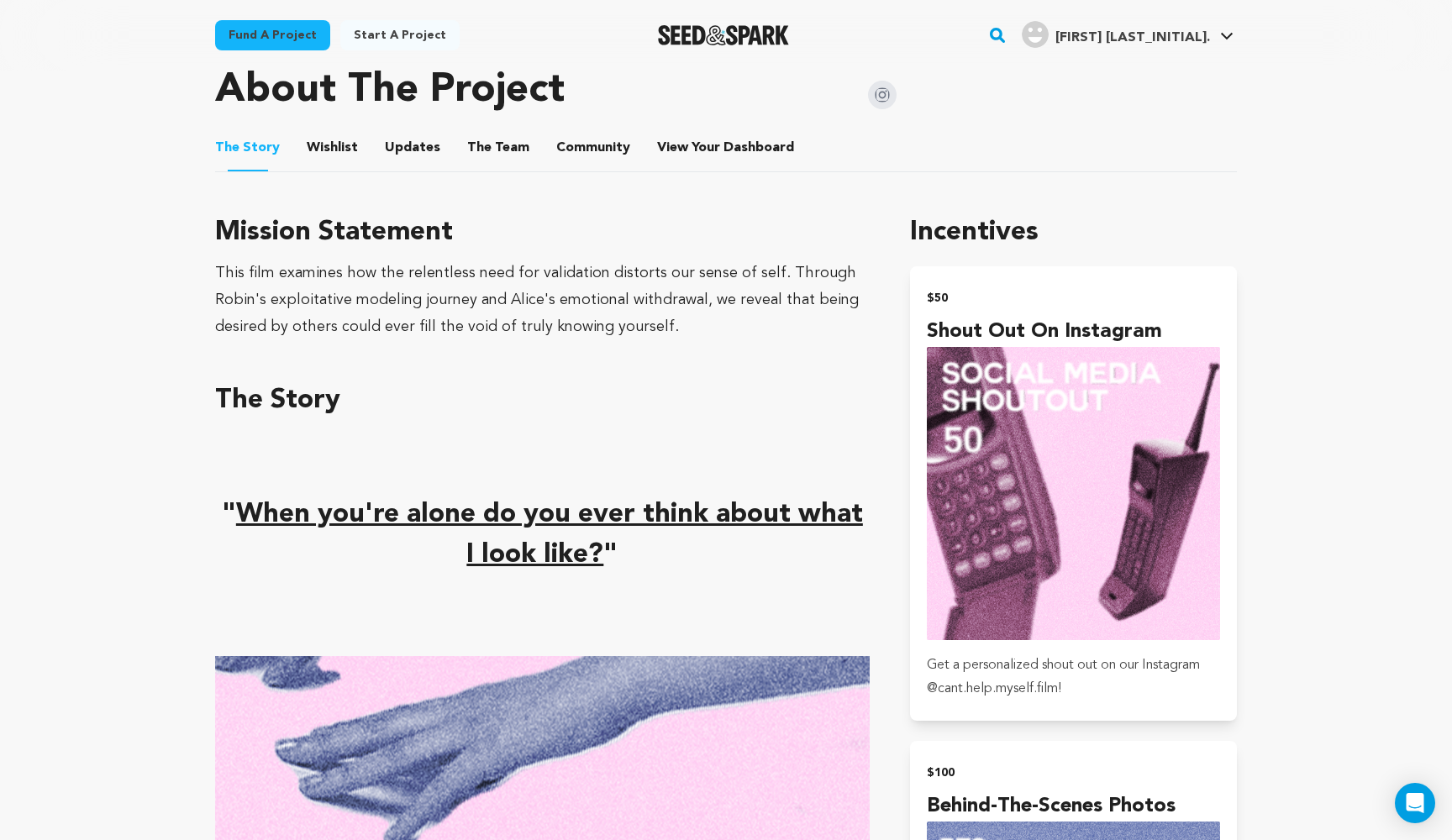 scroll, scrollTop: 749, scrollLeft: 0, axis: vertical 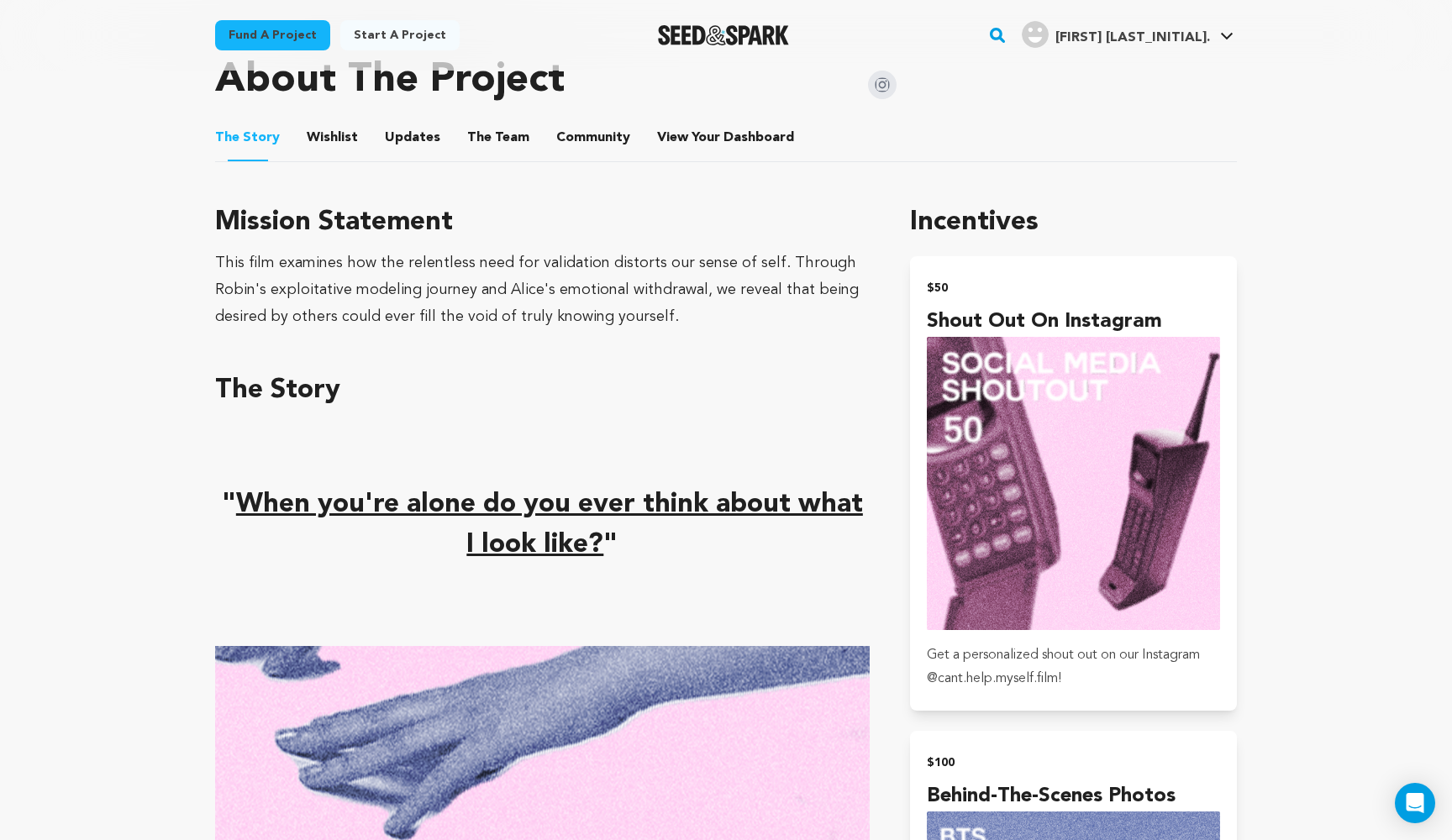 drag, startPoint x: 213, startPoint y: 401, endPoint x: 639, endPoint y: 664, distance: 500.64458 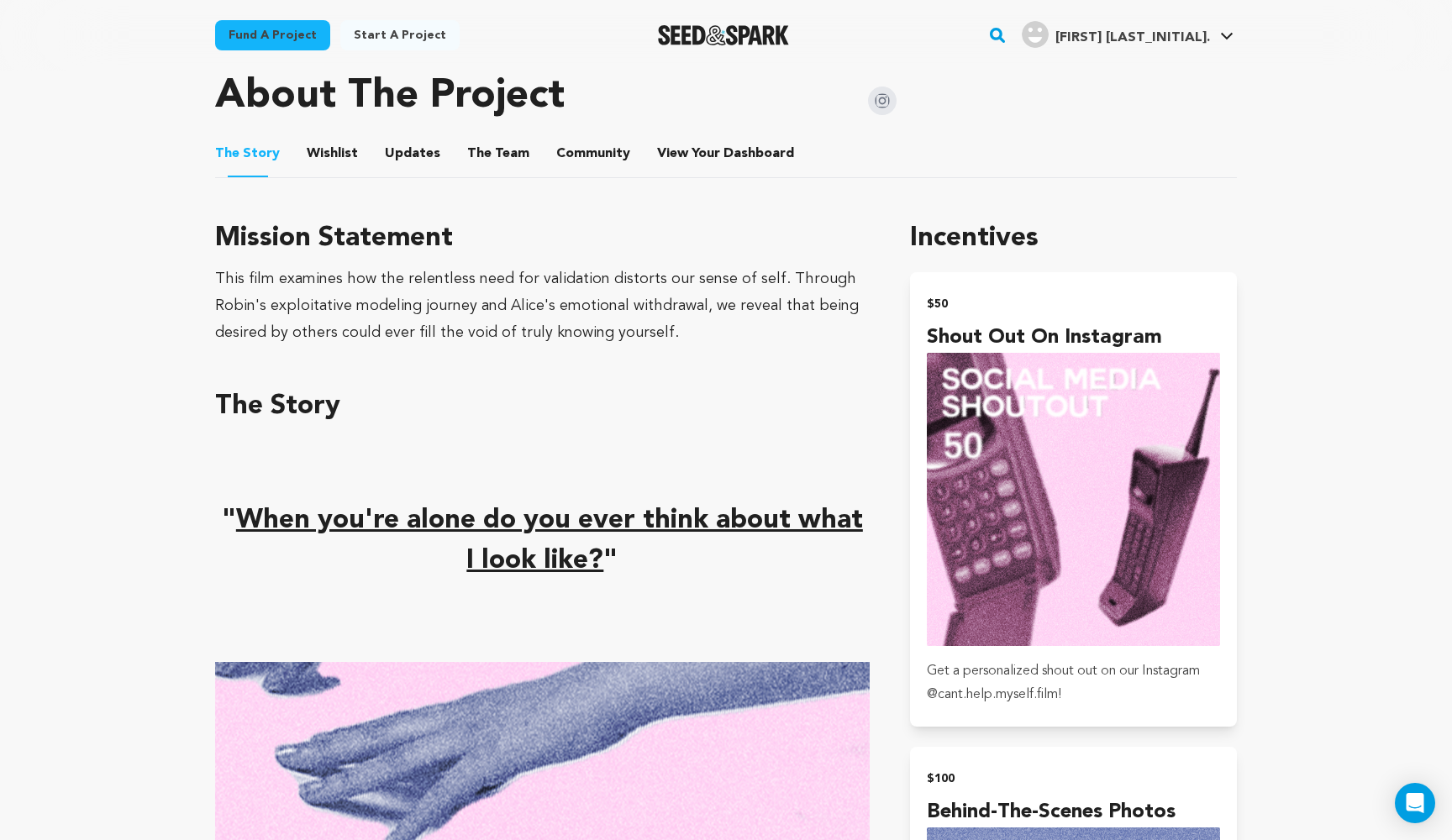scroll, scrollTop: 734, scrollLeft: 0, axis: vertical 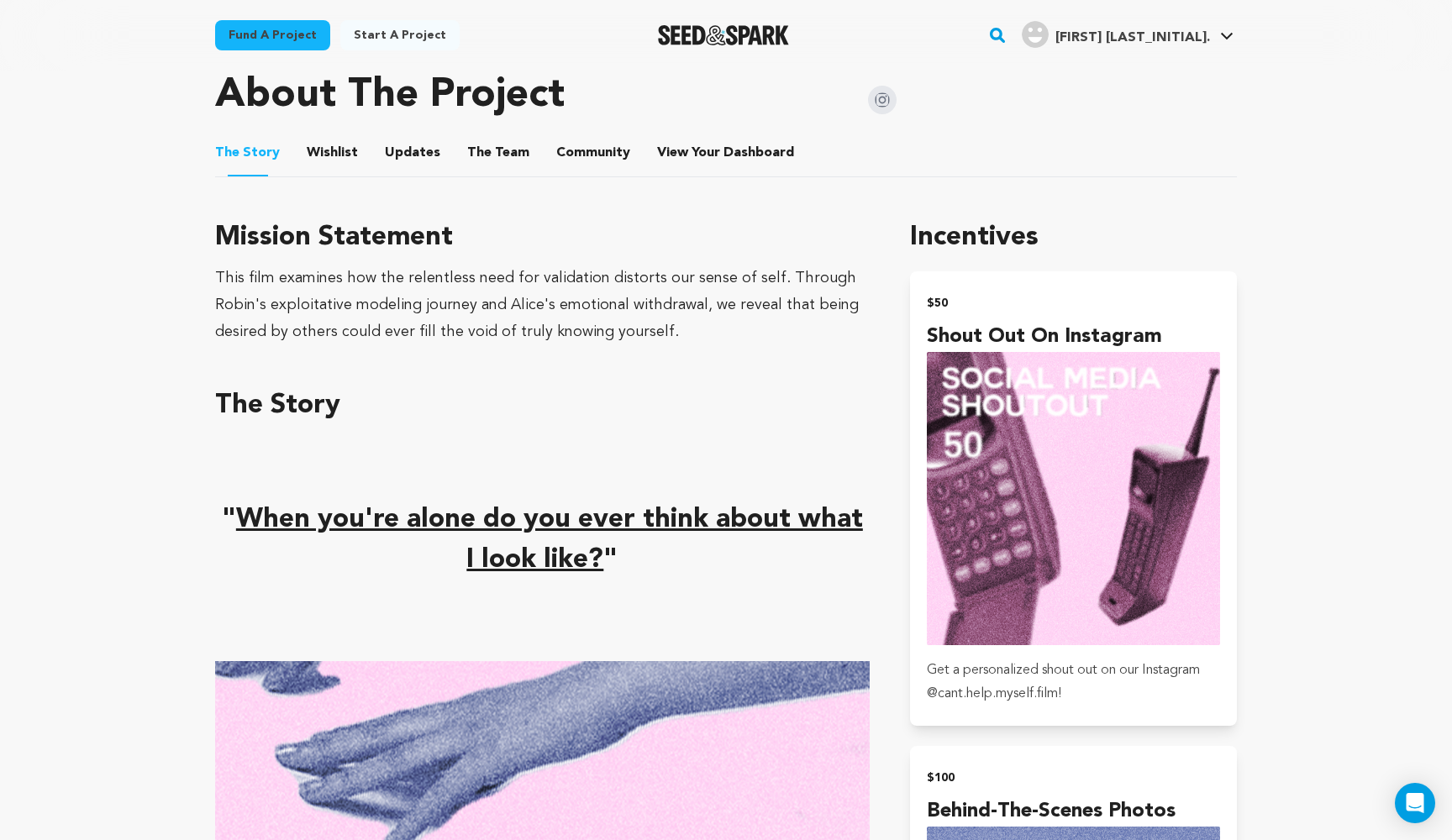 click on "" When you're alone do you ever think about what I look like? "" at bounding box center (542, 540) 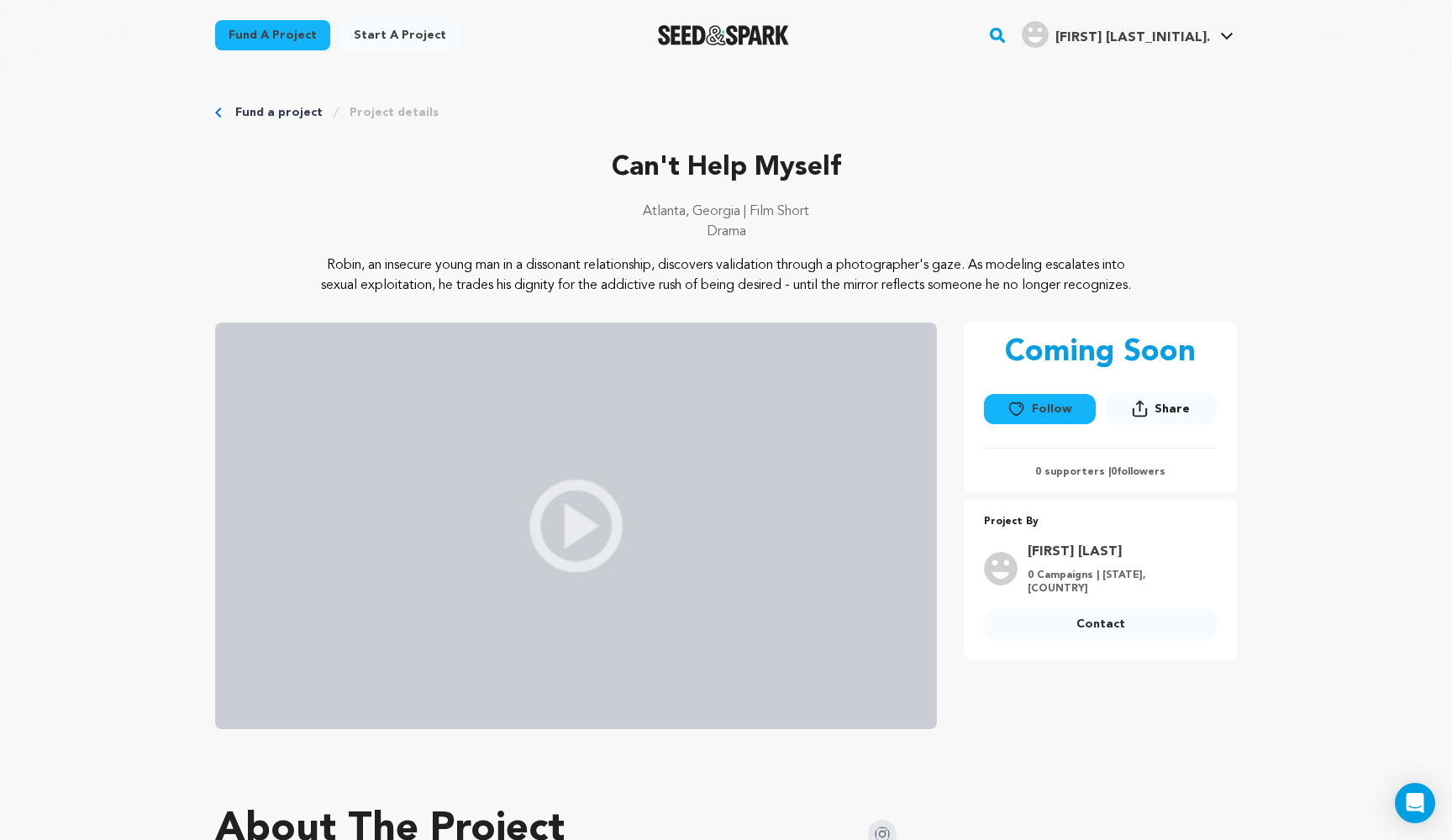 scroll, scrollTop: 0, scrollLeft: 0, axis: both 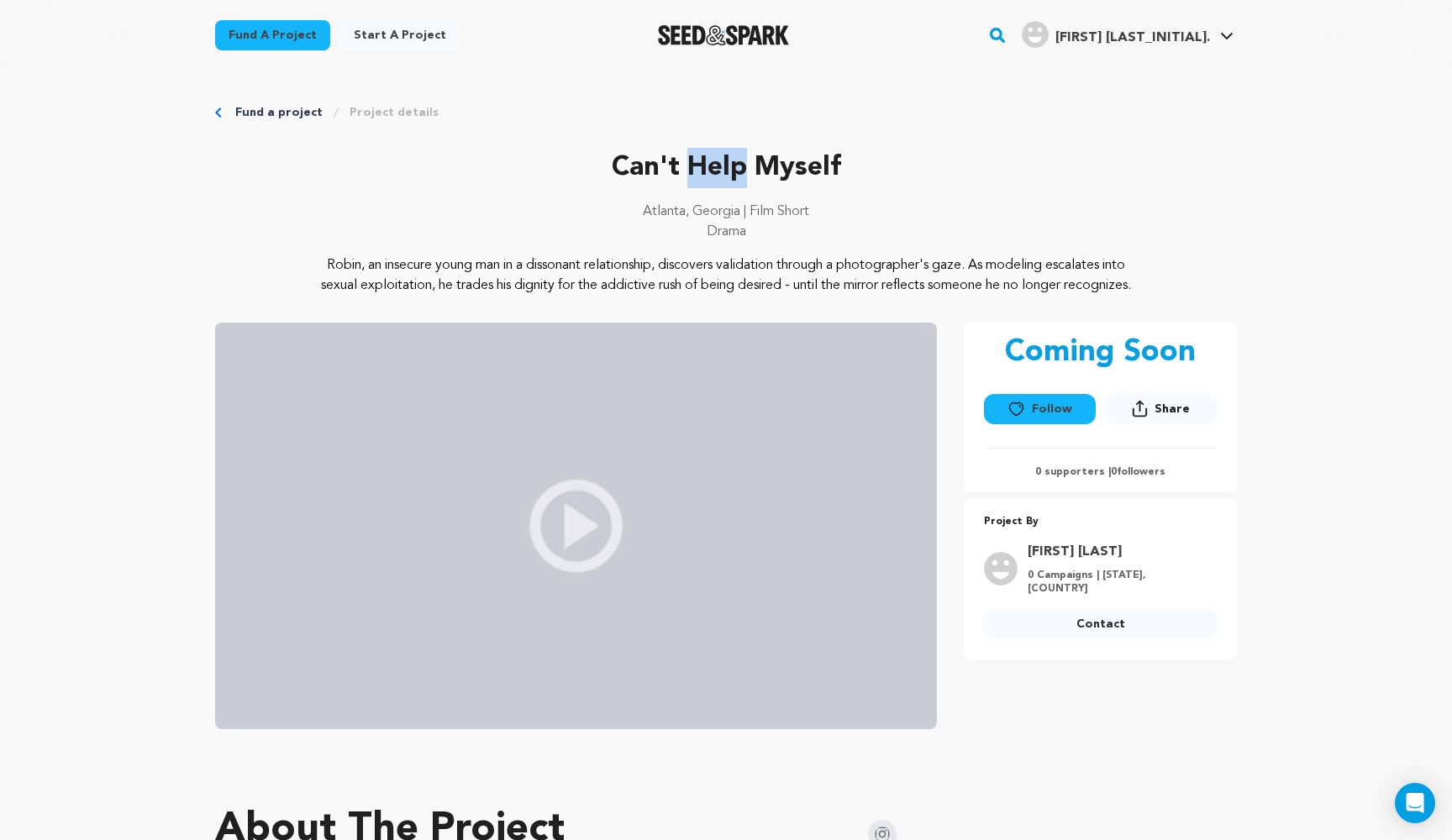 click on "Can't Help Myself" at bounding box center (726, 168) 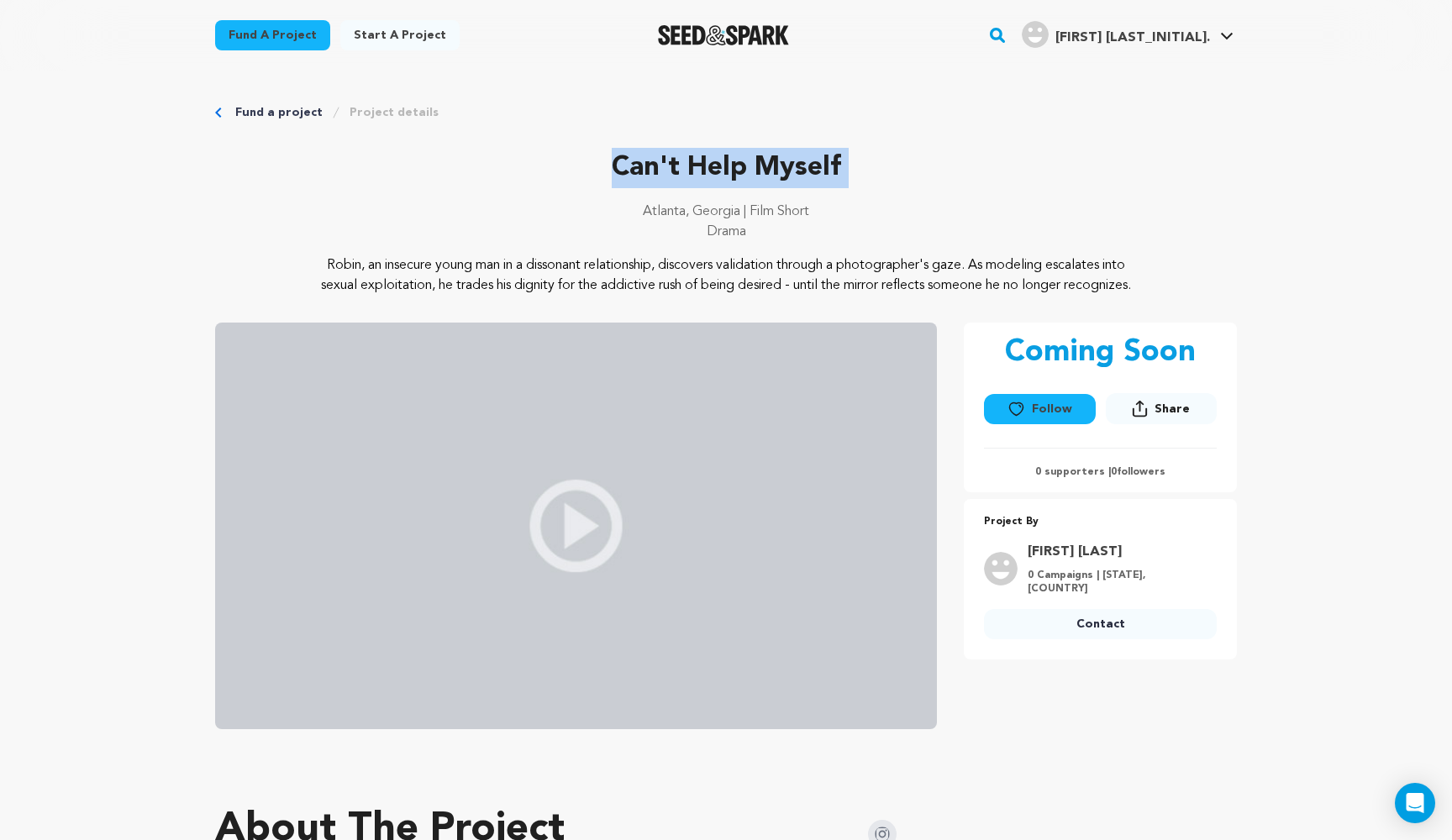 click on "Can't Help Myself" at bounding box center [726, 168] 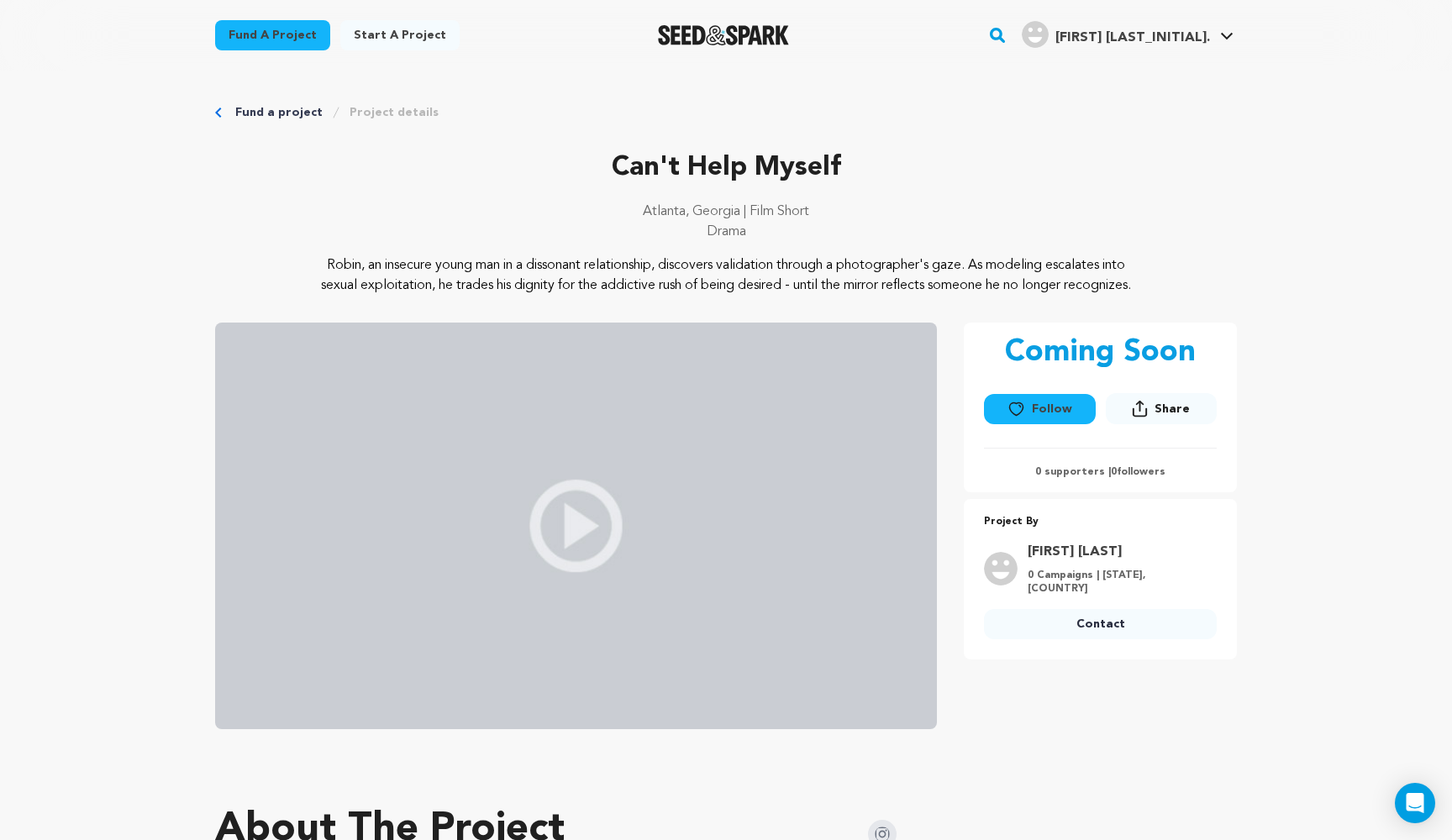 click on "Atlanta, Georgia |                                 Film Short" at bounding box center [726, 212] 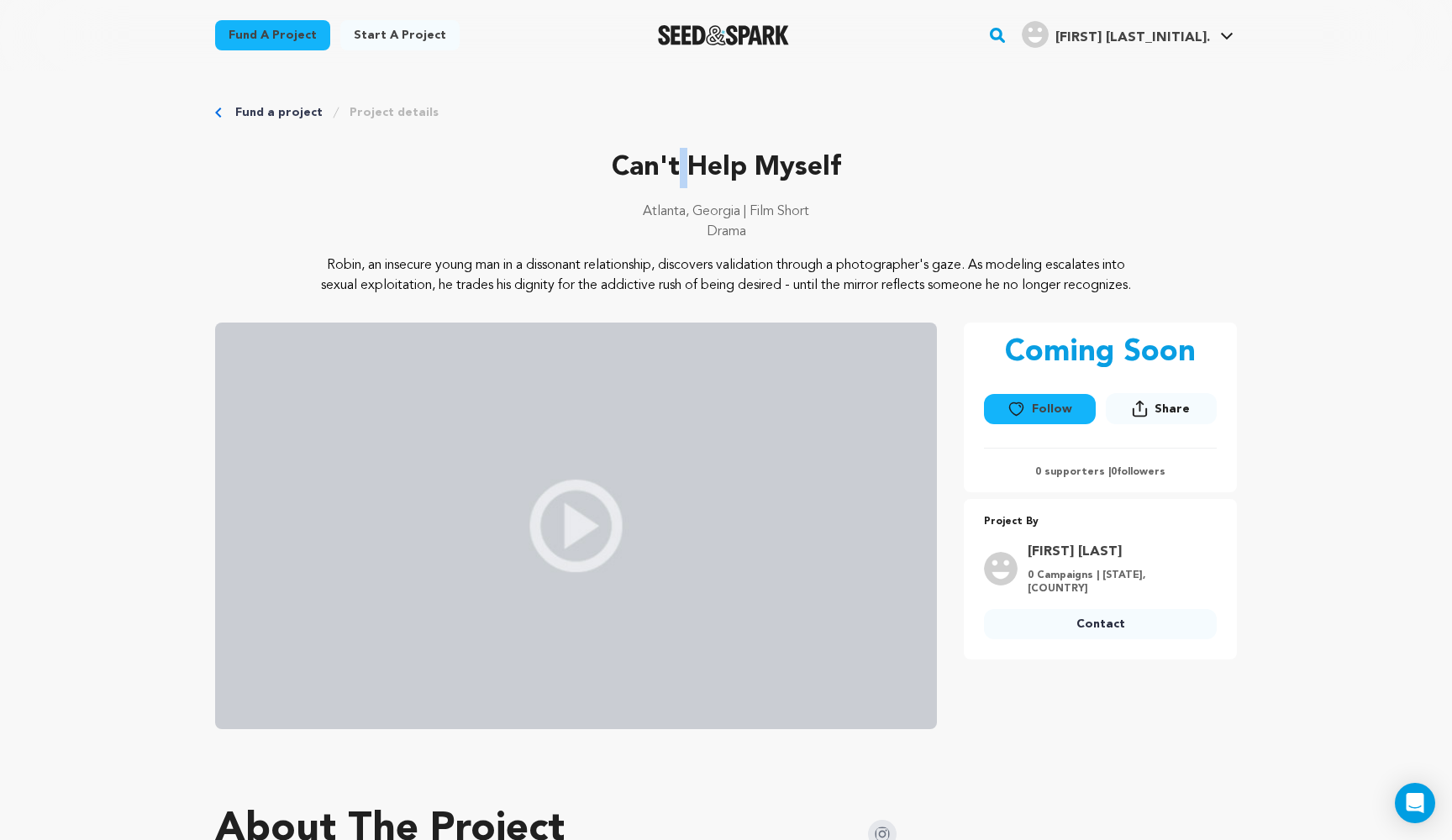 click on "Can't Help Myself" at bounding box center [726, 168] 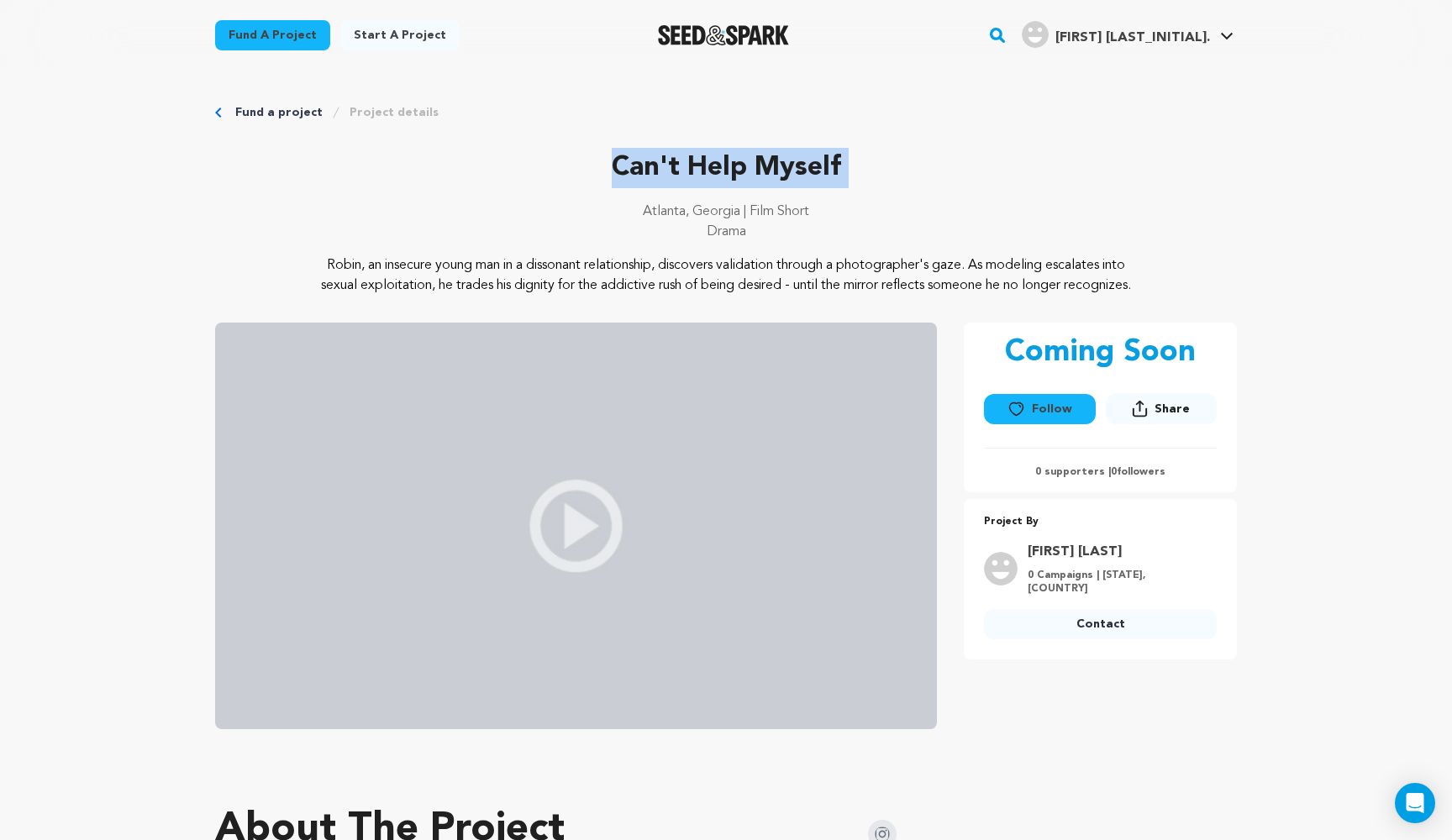 click on "Can't Help Myself" at bounding box center (726, 168) 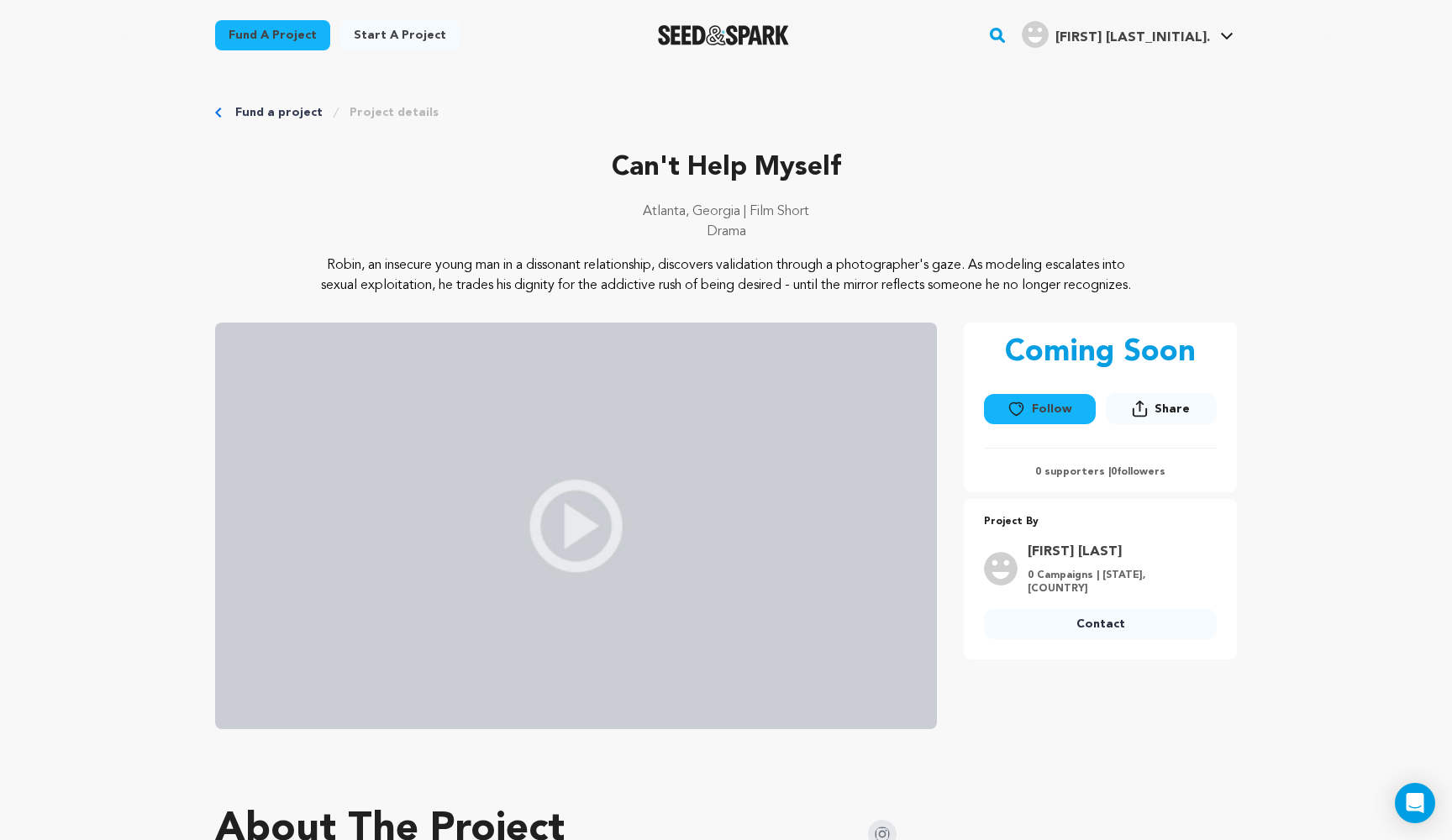 click on "Fund a project" at bounding box center (279, 113) 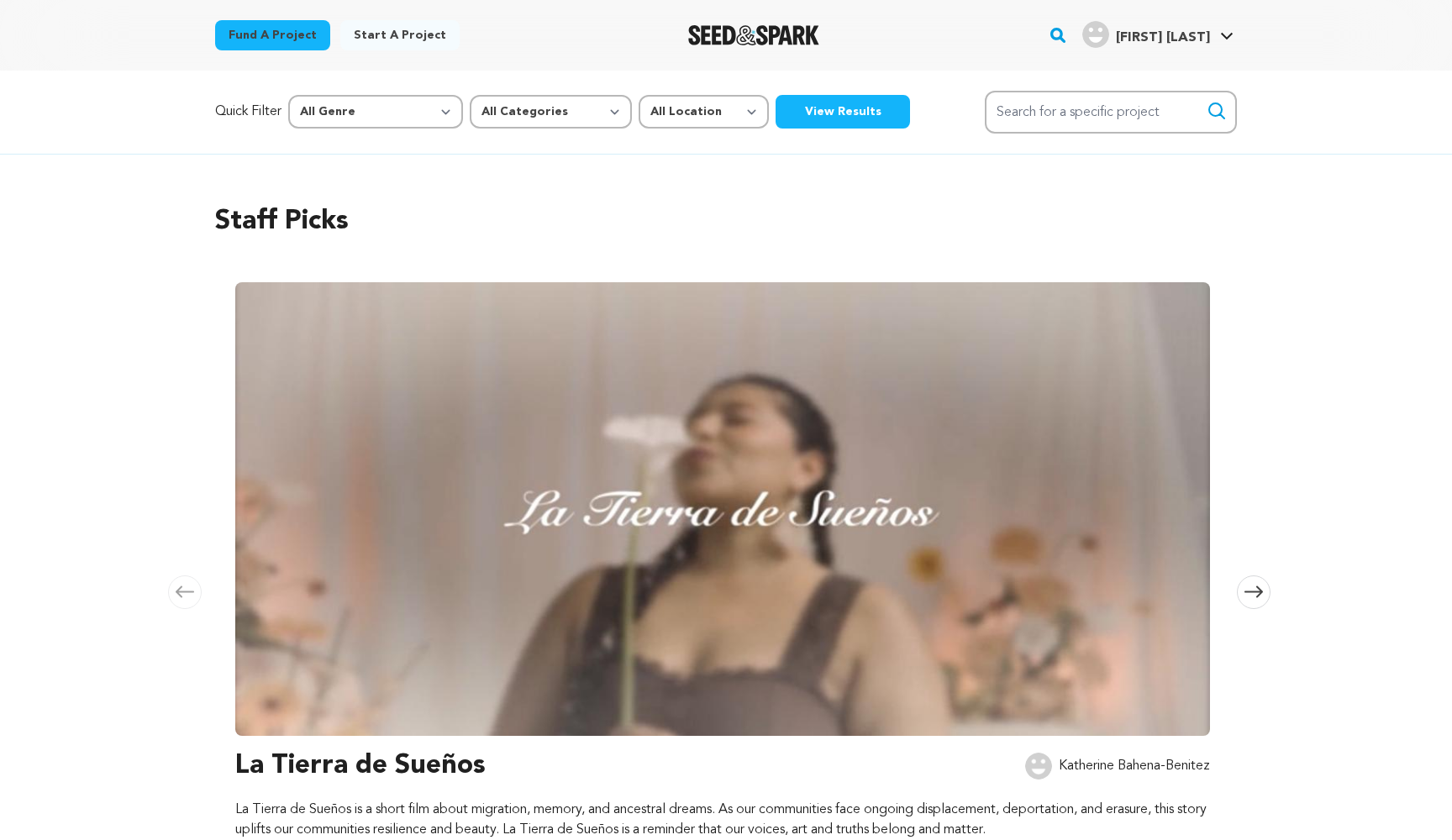 scroll, scrollTop: 0, scrollLeft: 0, axis: both 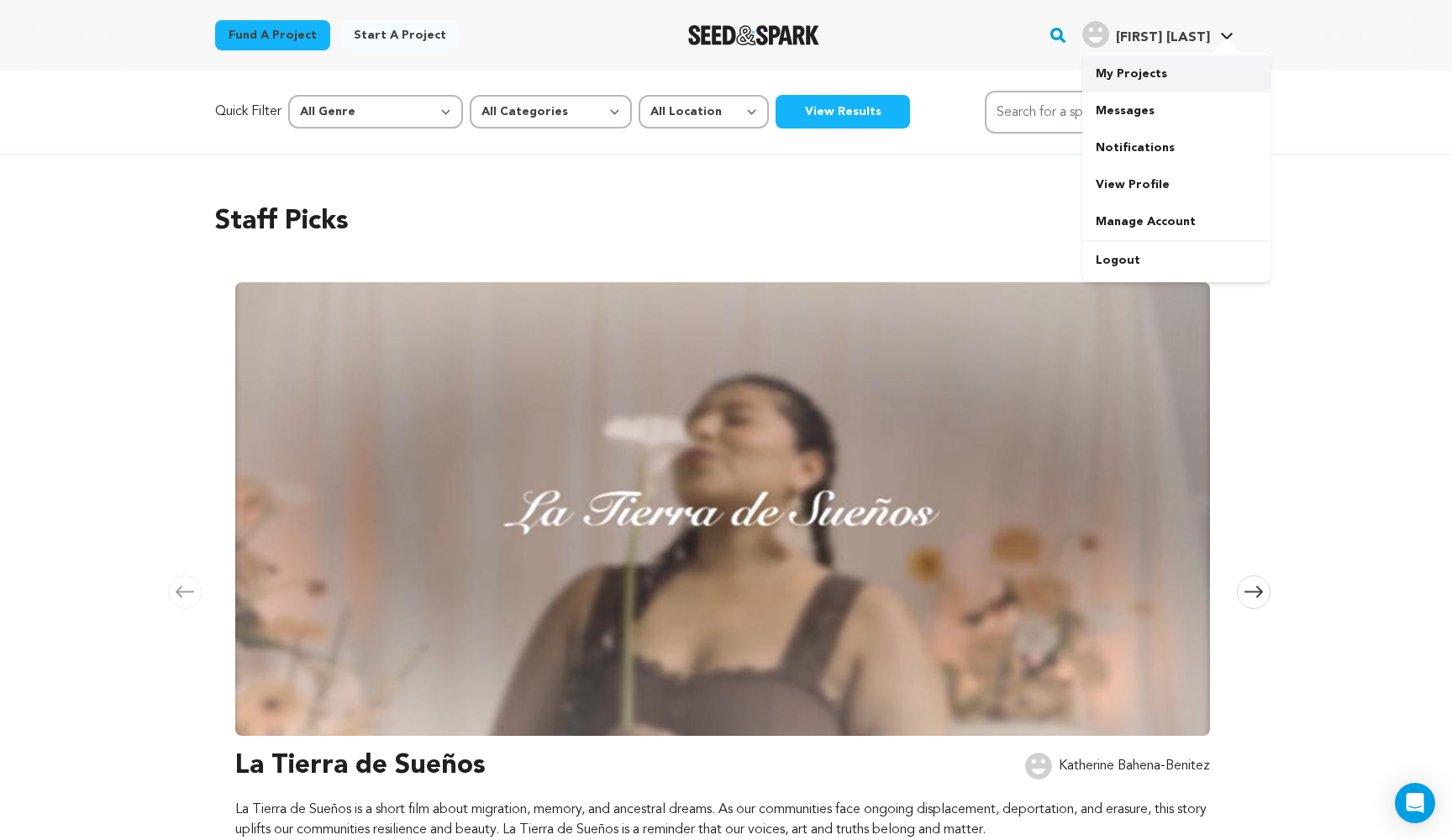 click on "My Projects" at bounding box center [1176, 74] 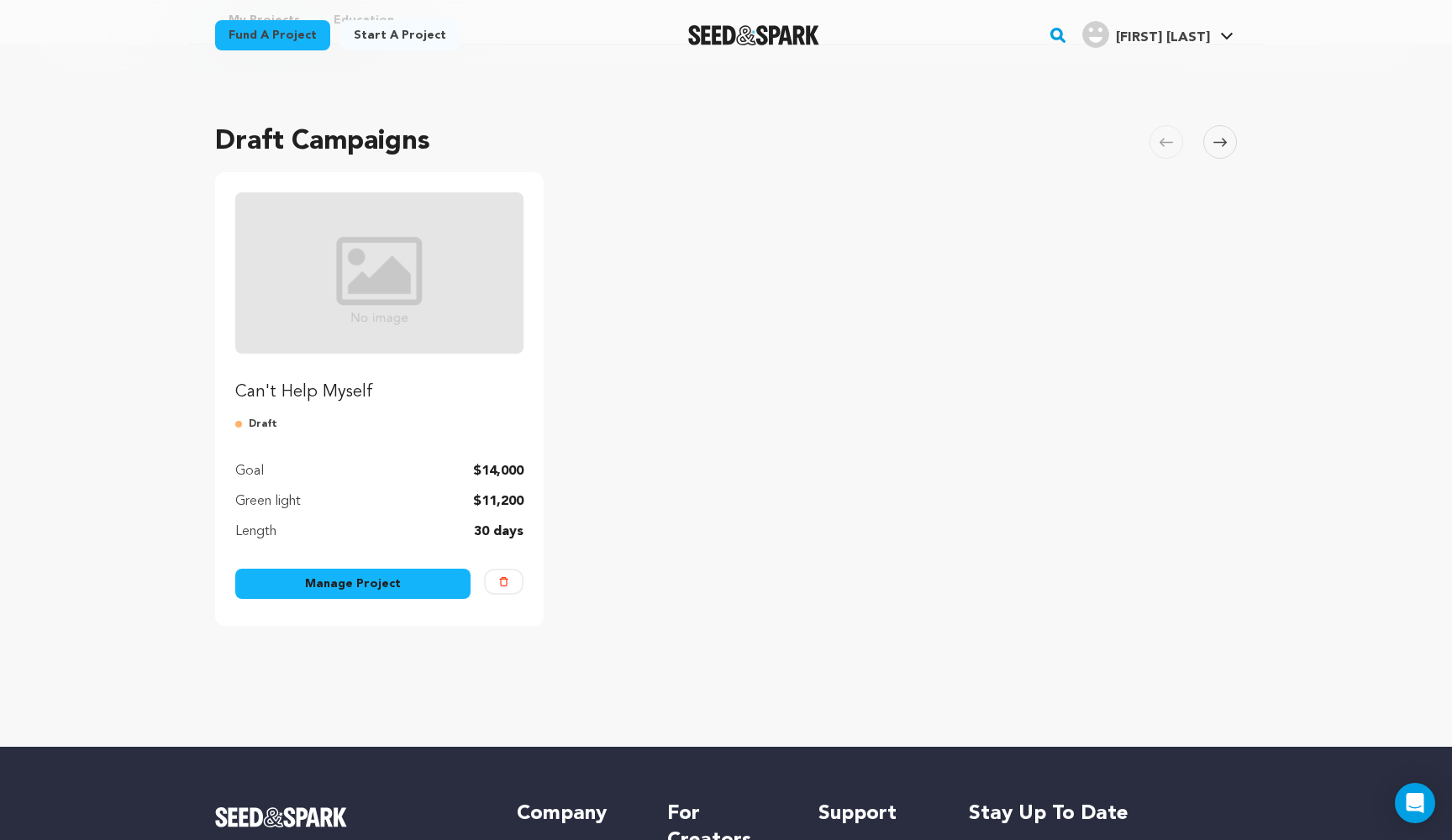 scroll, scrollTop: 61, scrollLeft: 0, axis: vertical 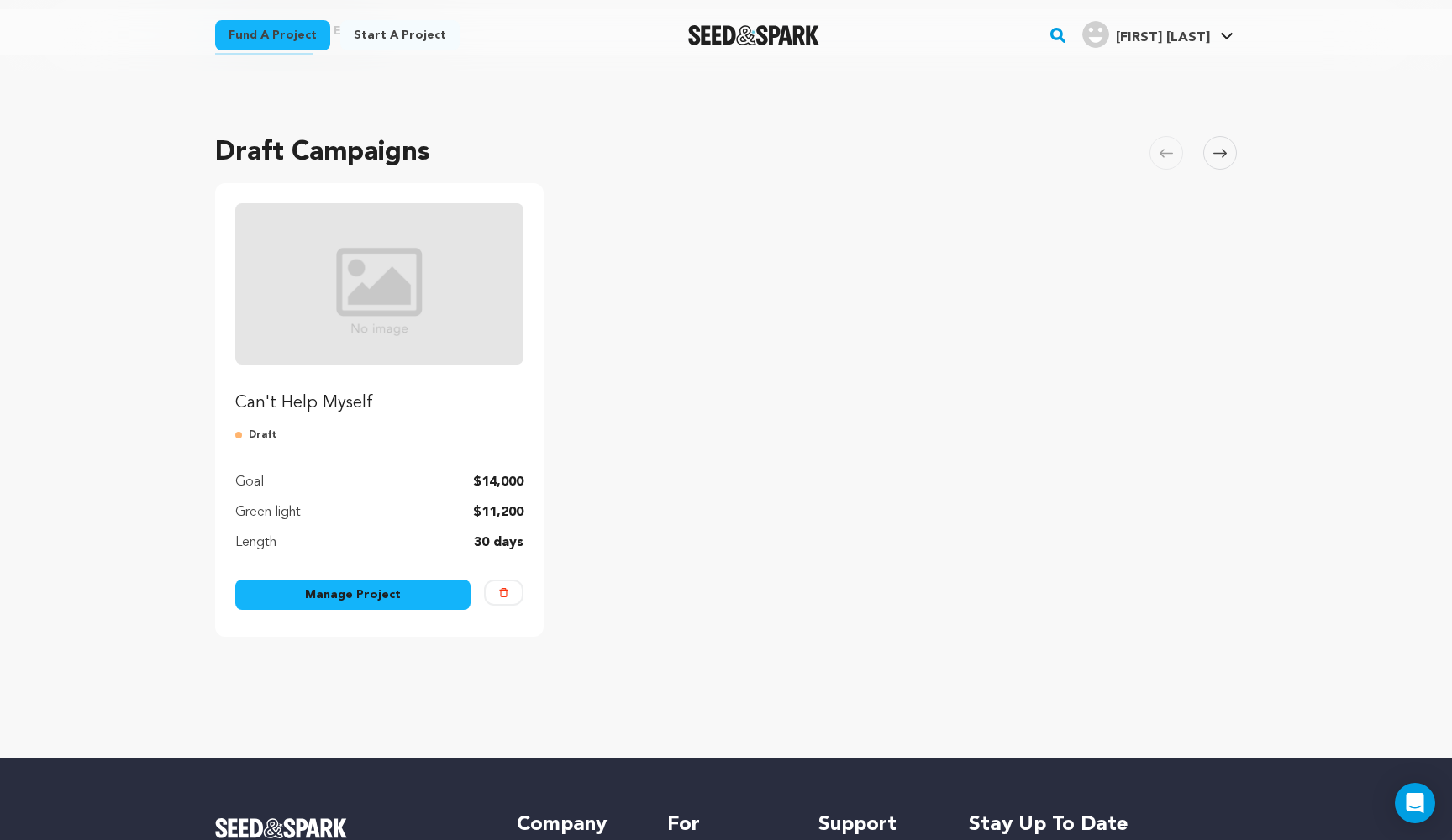 click on "Skip to next slide page" at bounding box center [1220, 153] 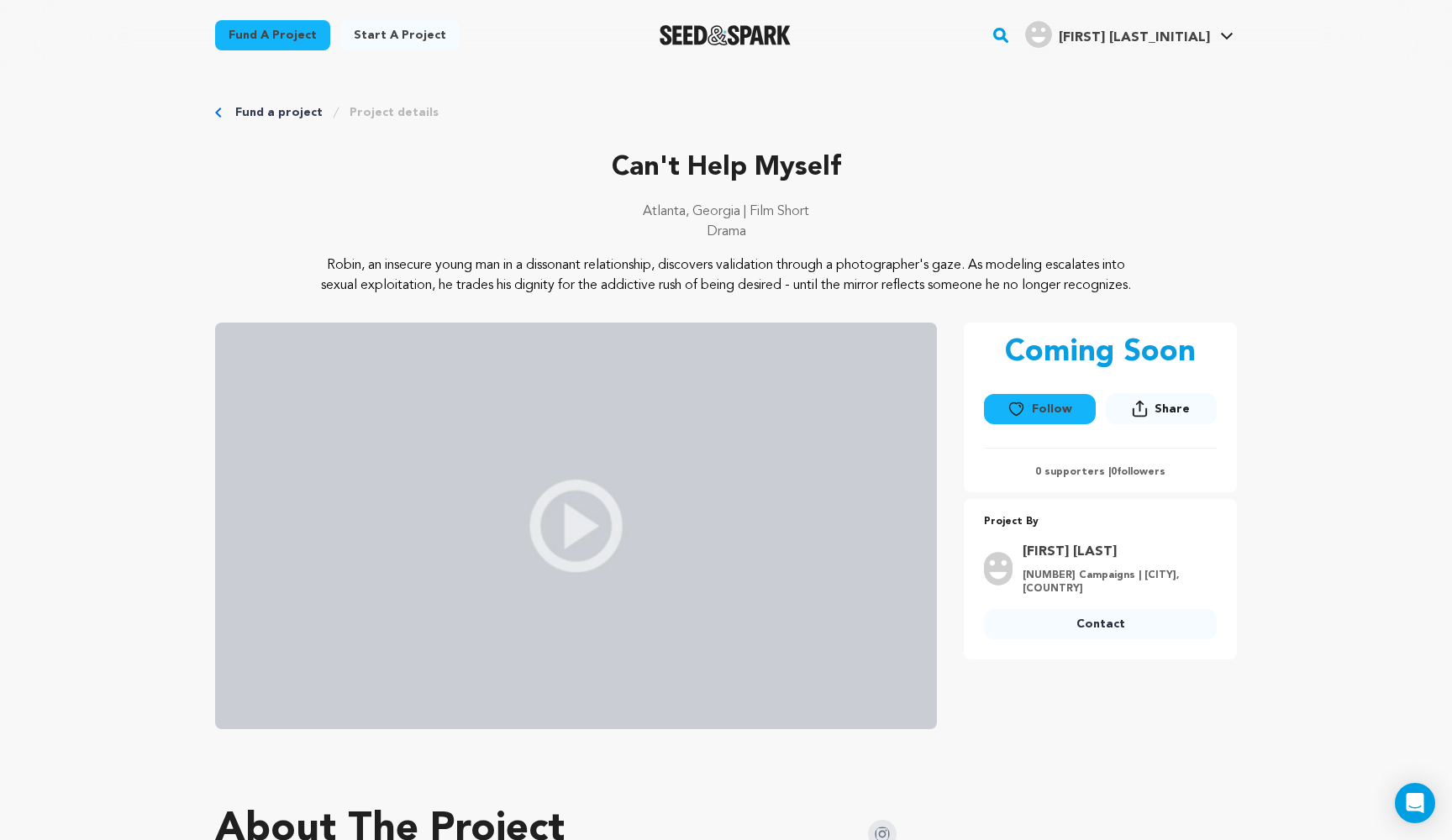 scroll, scrollTop: 0, scrollLeft: 0, axis: both 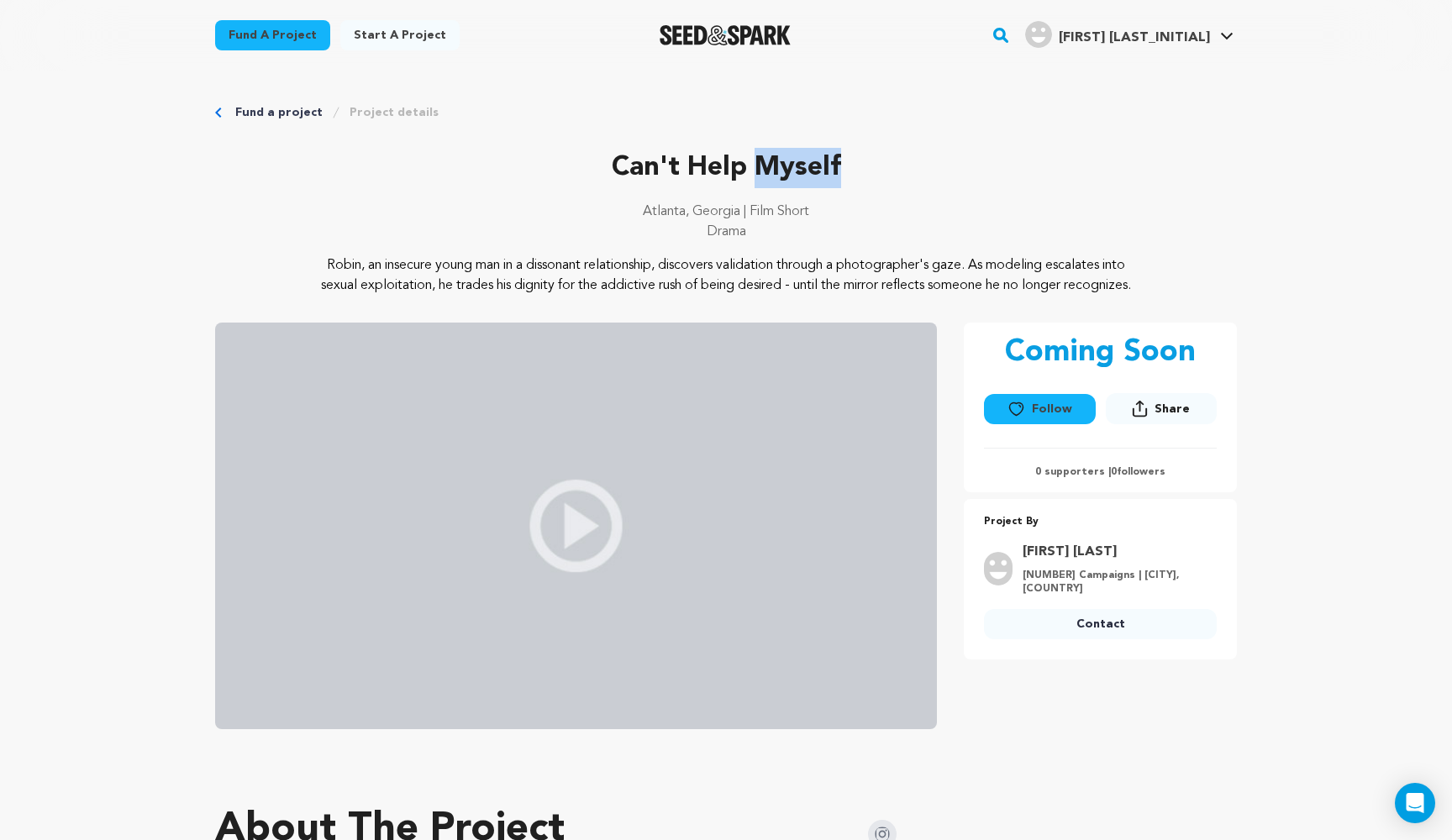 click on "Can't Help Myself" at bounding box center [726, 168] 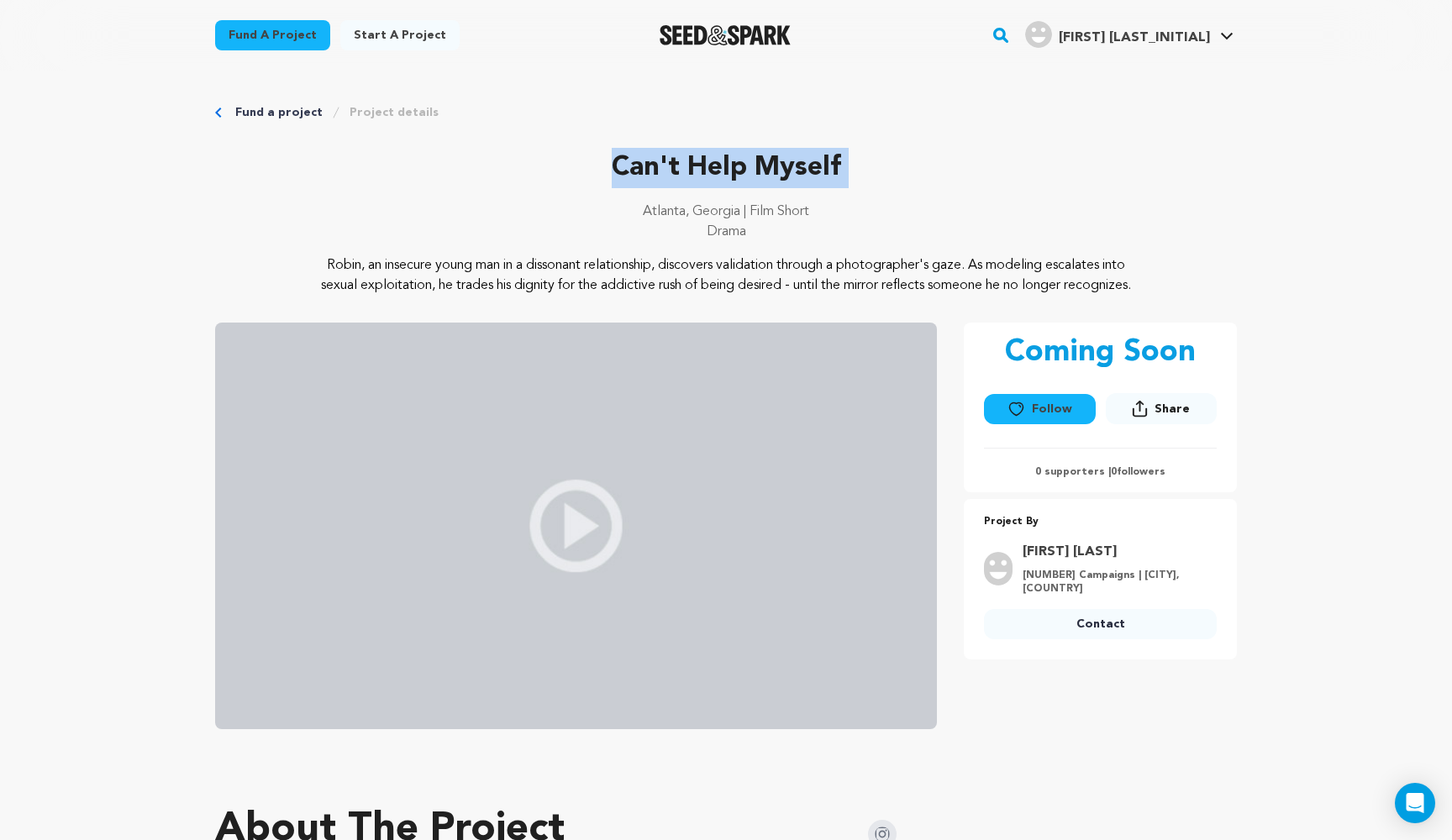 click on "Can't Help Myself" at bounding box center [726, 168] 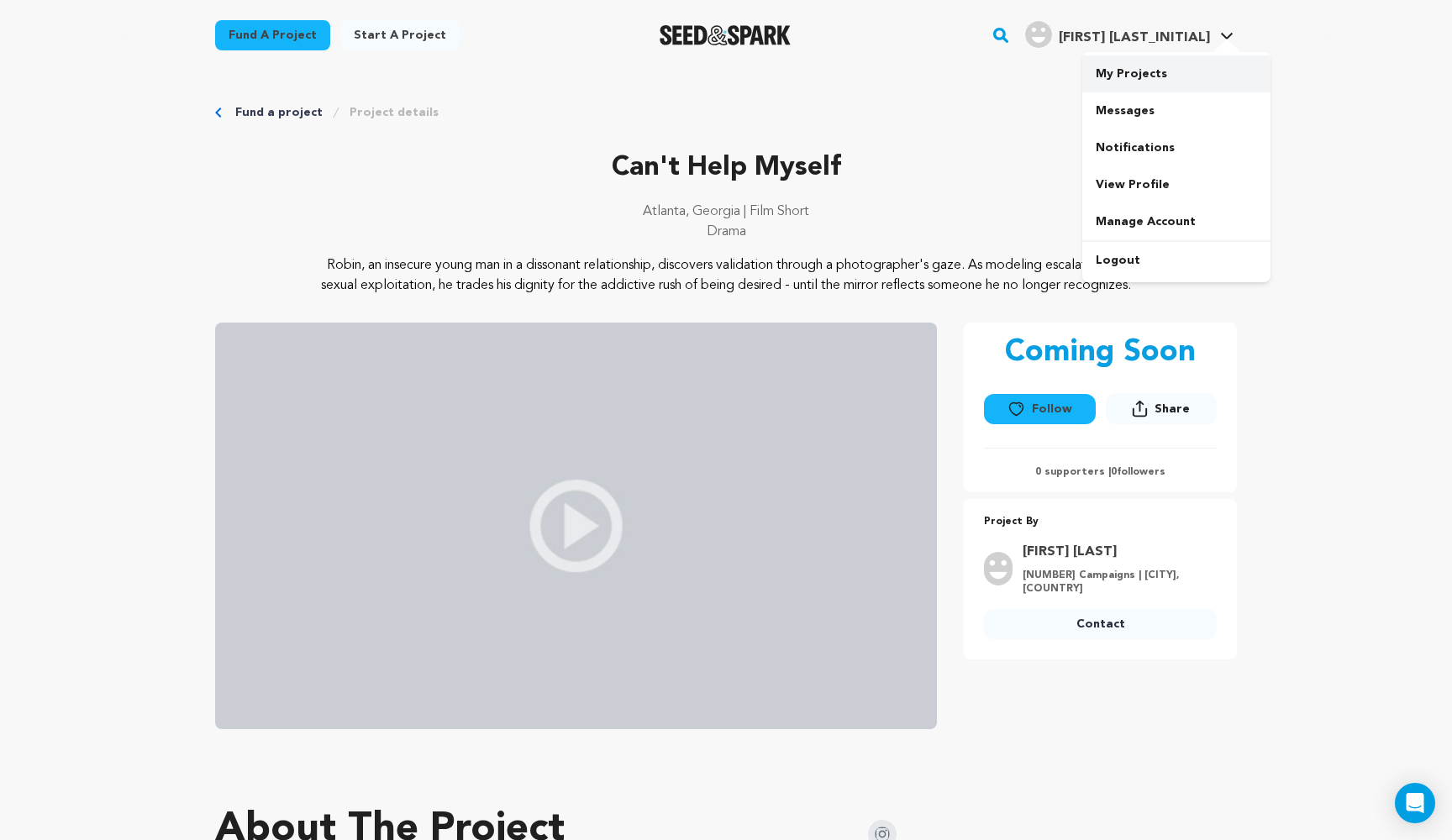 click on "My Projects" at bounding box center (1176, 74) 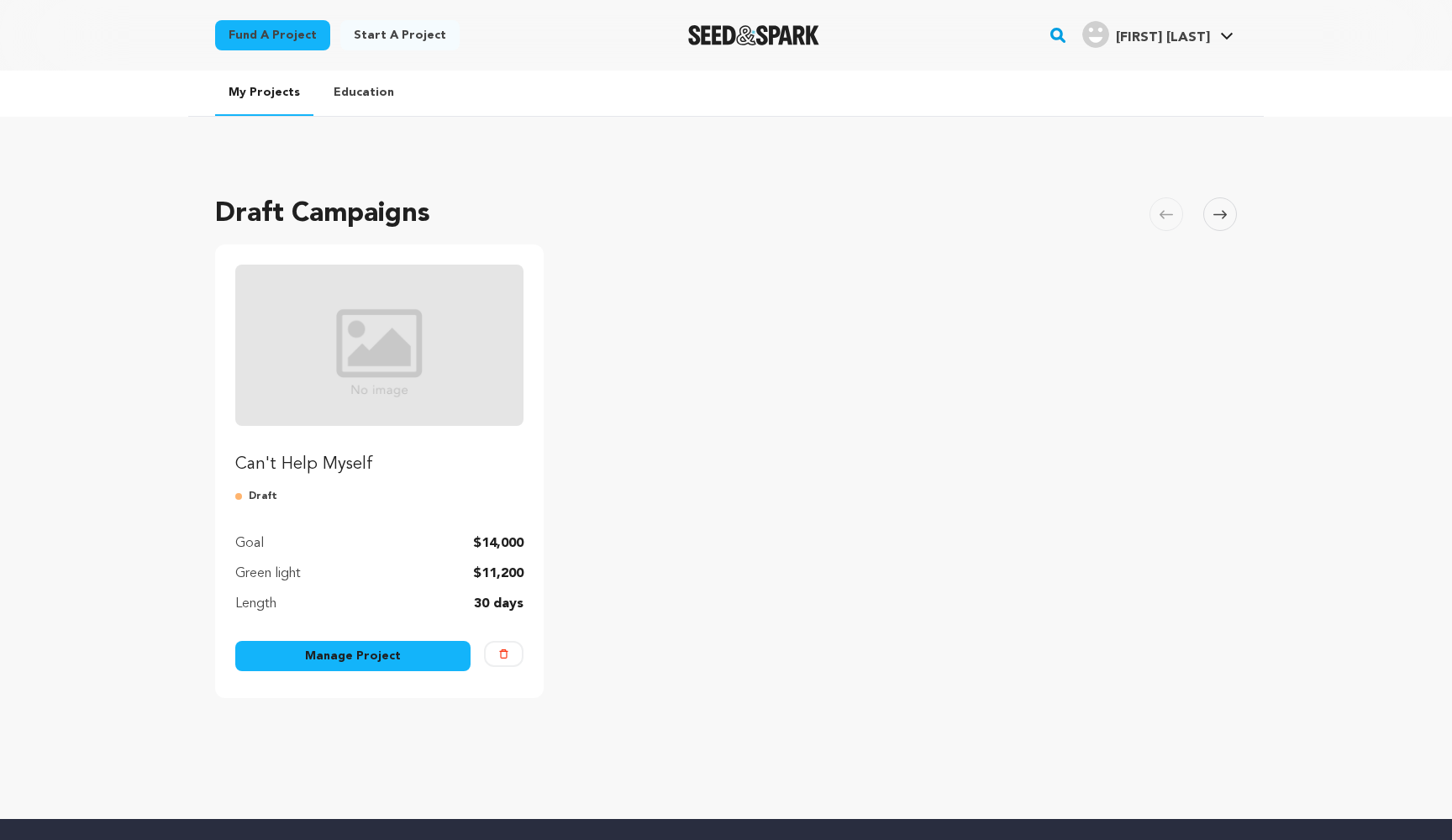 scroll, scrollTop: 0, scrollLeft: 0, axis: both 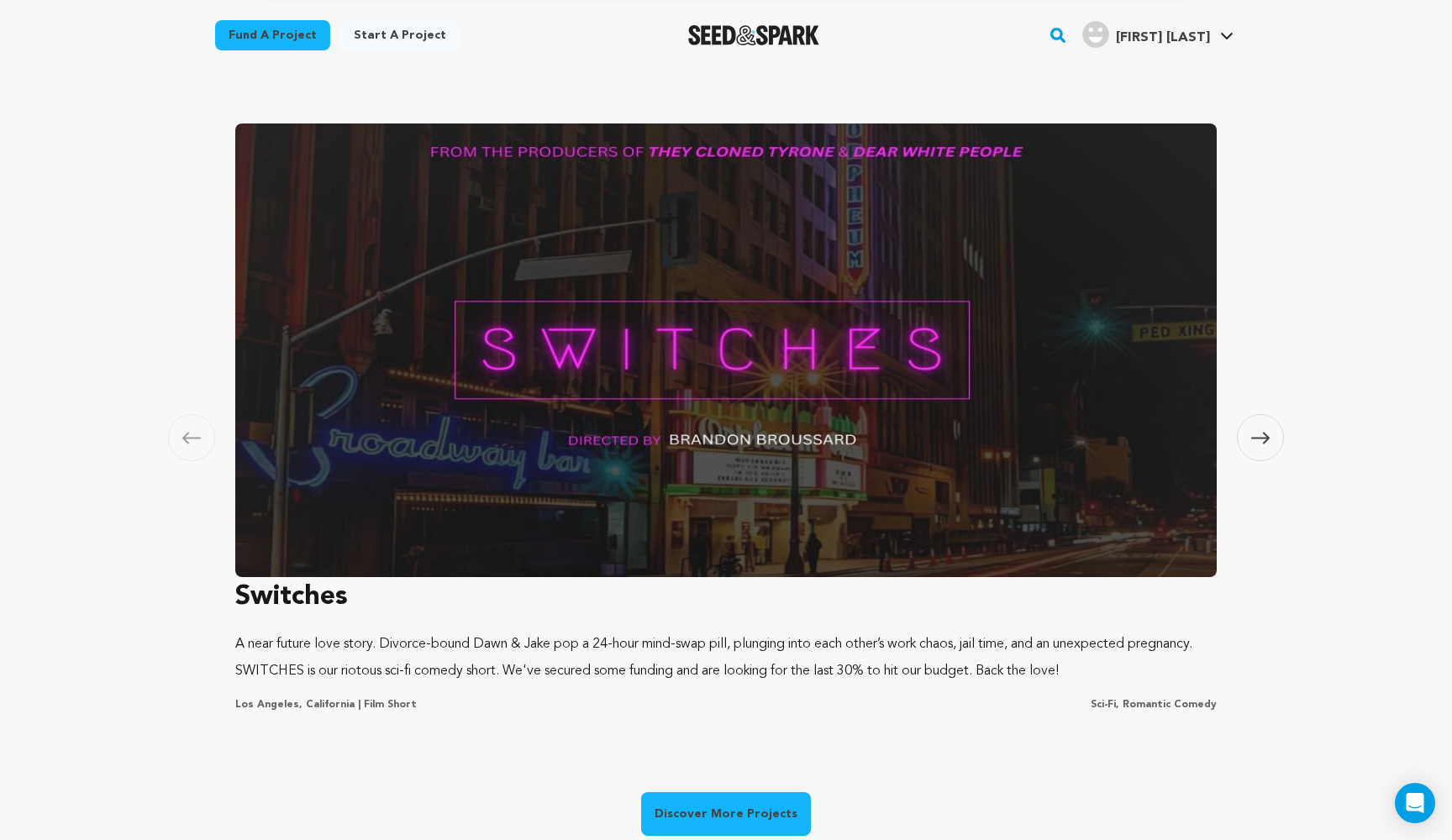click at bounding box center [726, 350] 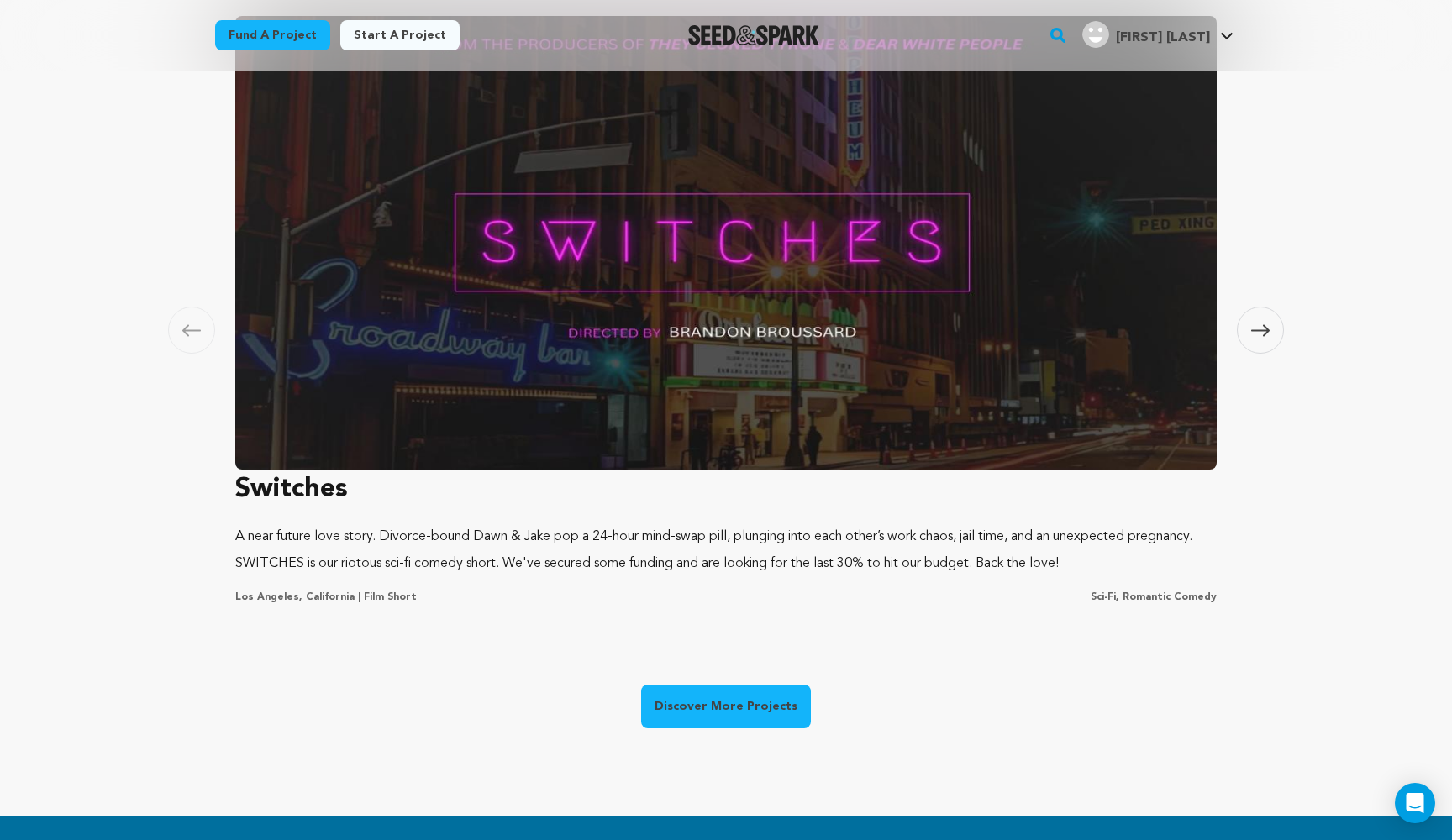 scroll, scrollTop: 1090, scrollLeft: 0, axis: vertical 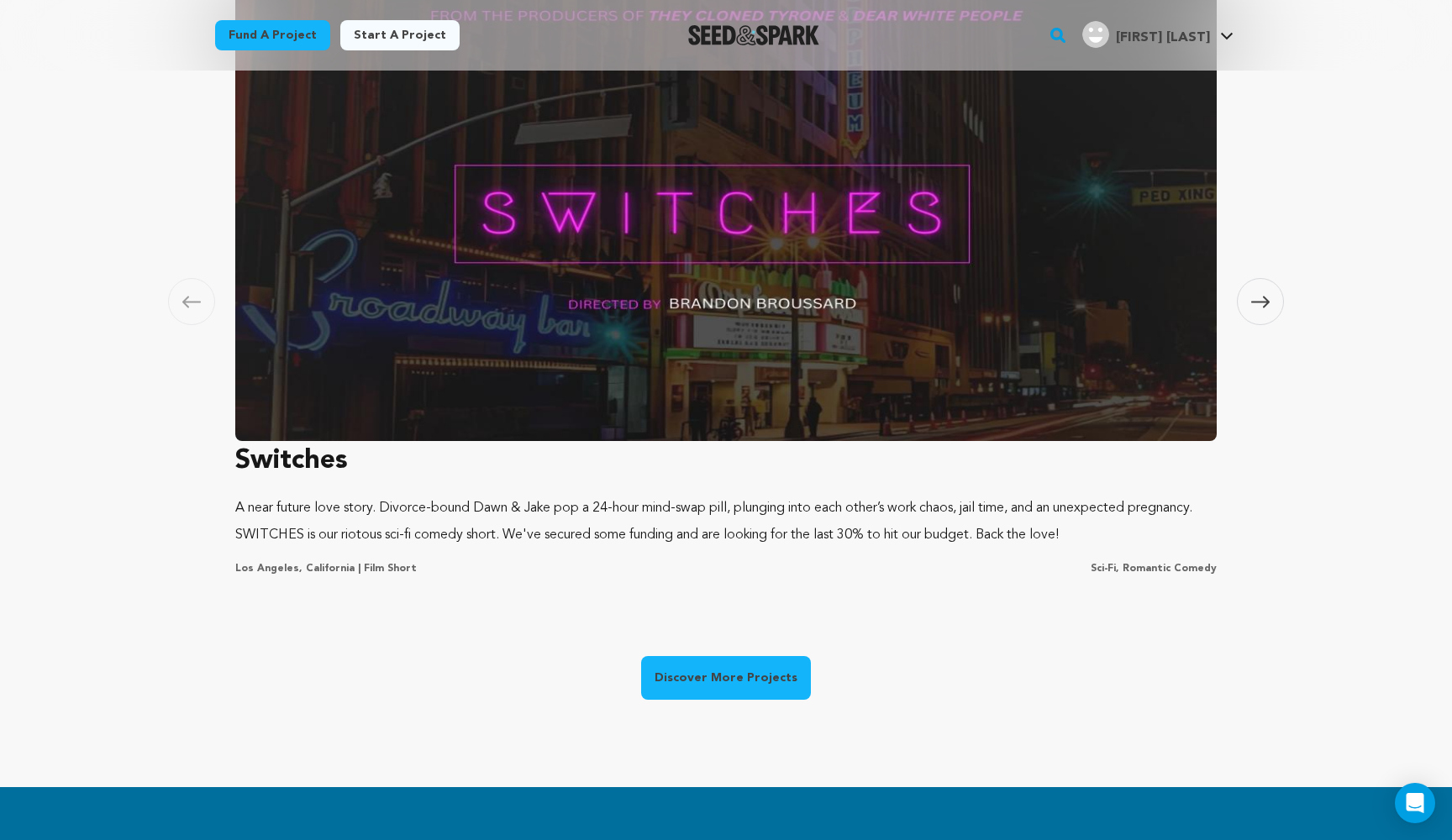 click at bounding box center [1260, 302] 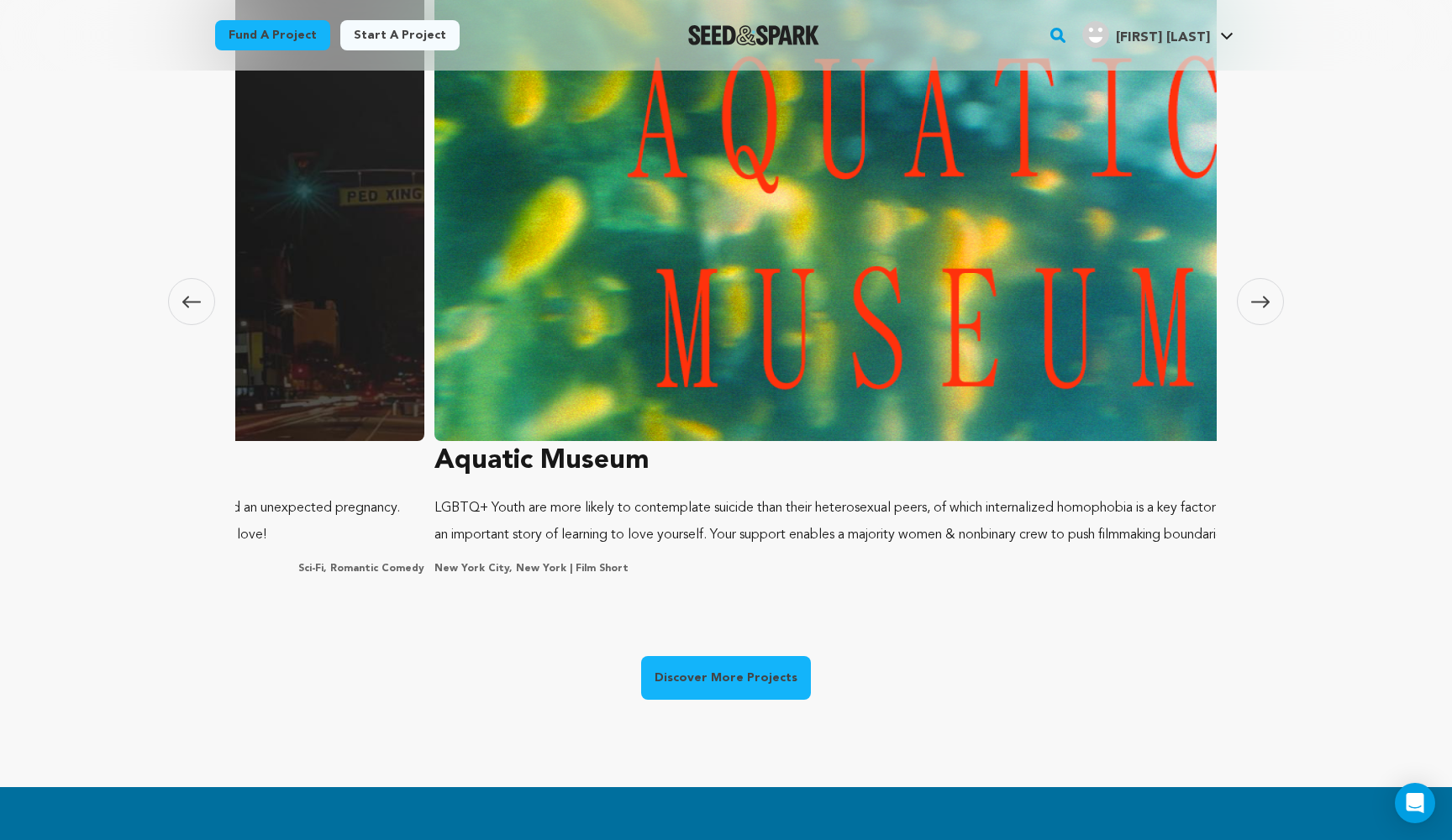 scroll, scrollTop: 0, scrollLeft: 992, axis: horizontal 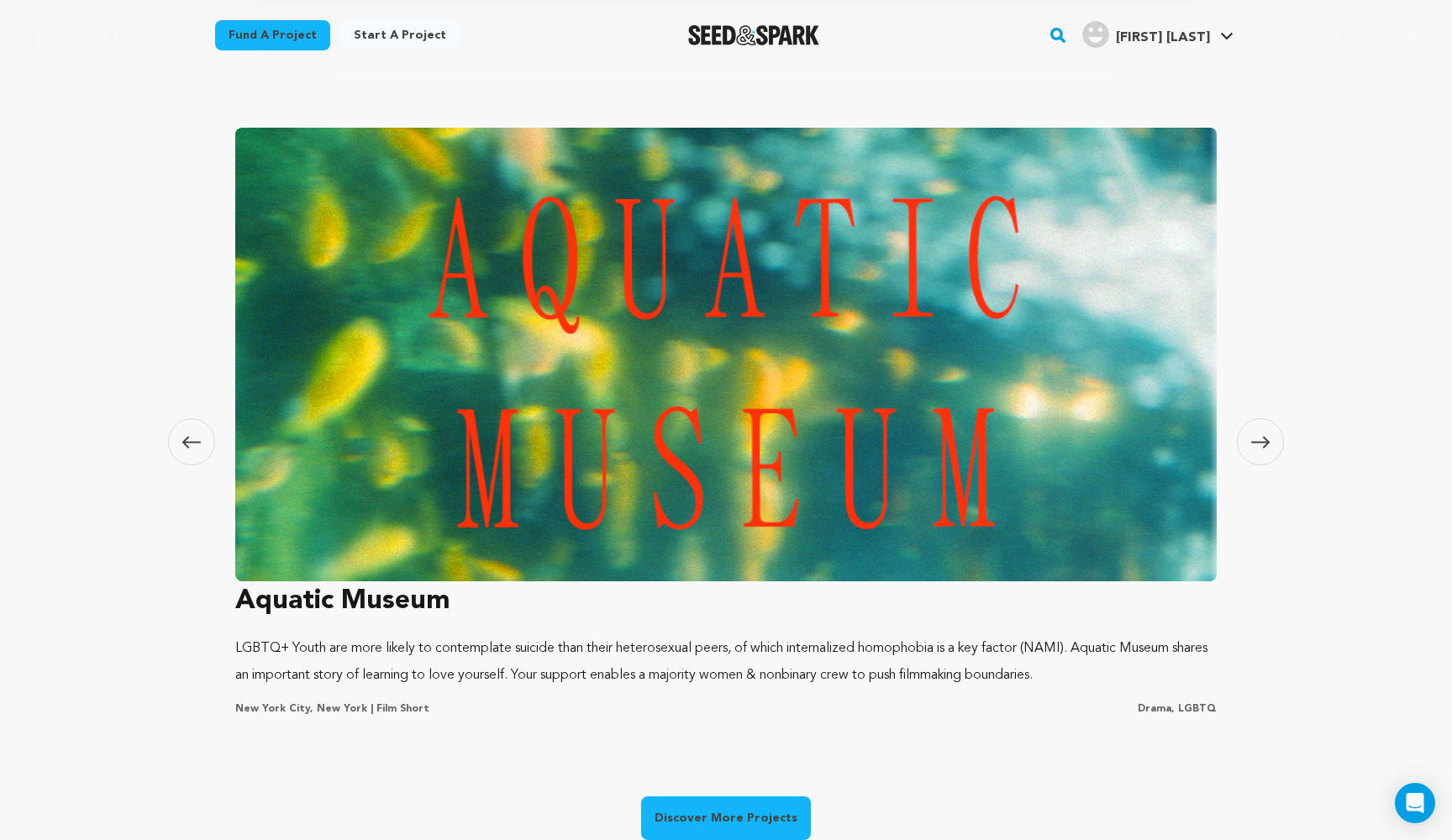 click at bounding box center (726, 354) 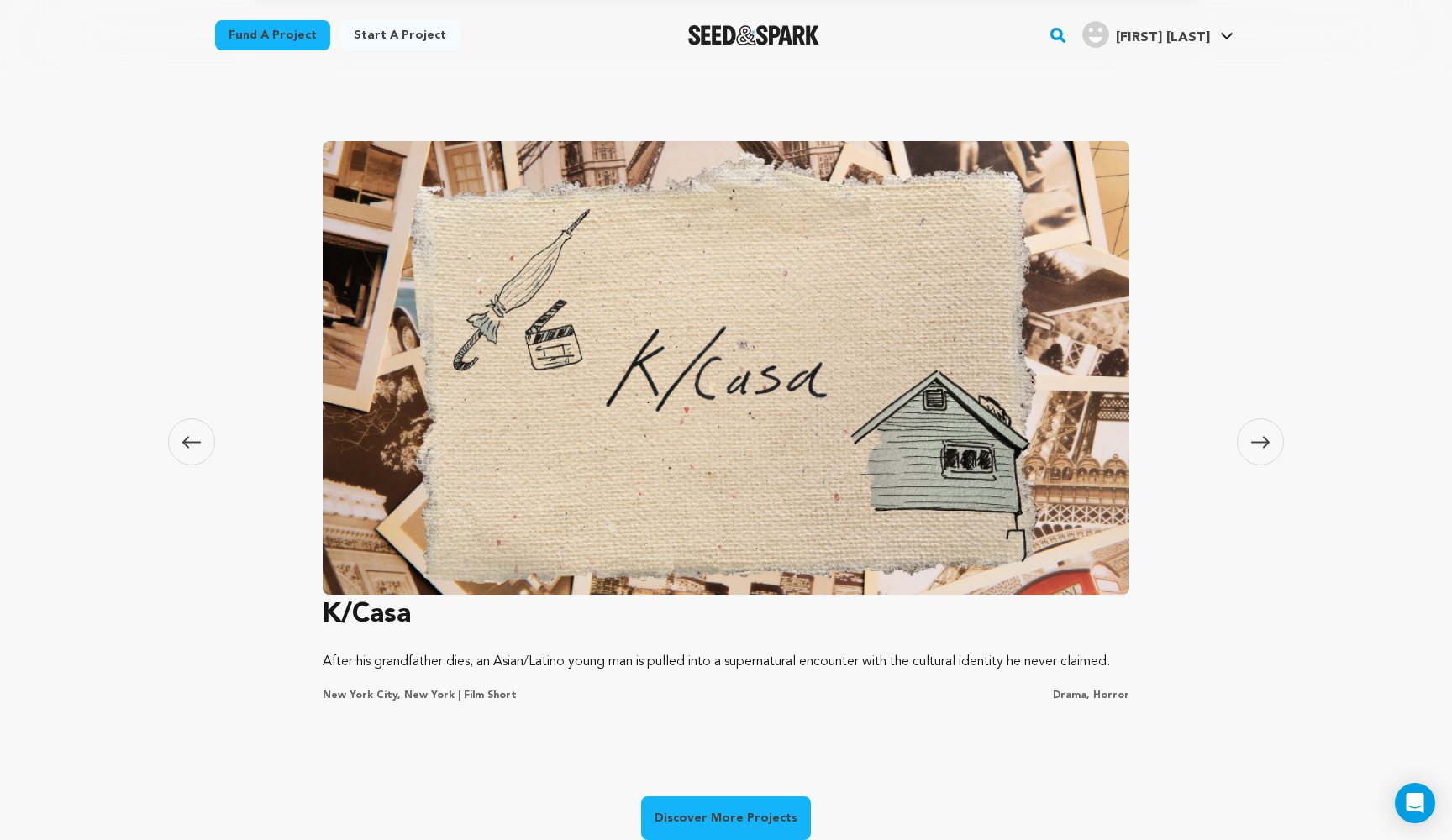scroll, scrollTop: 0, scrollLeft: 387, axis: horizontal 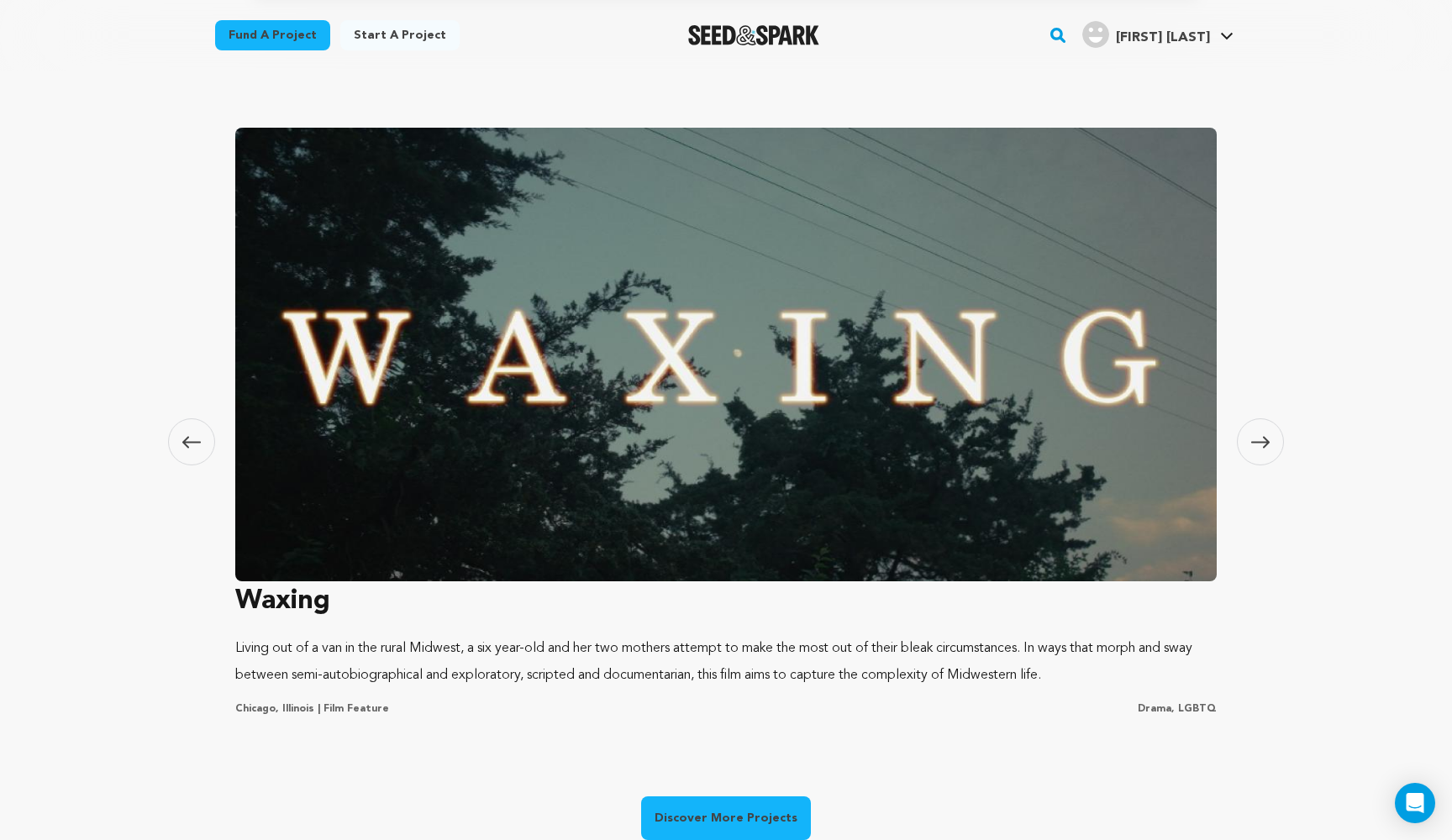 click at bounding box center [726, 354] 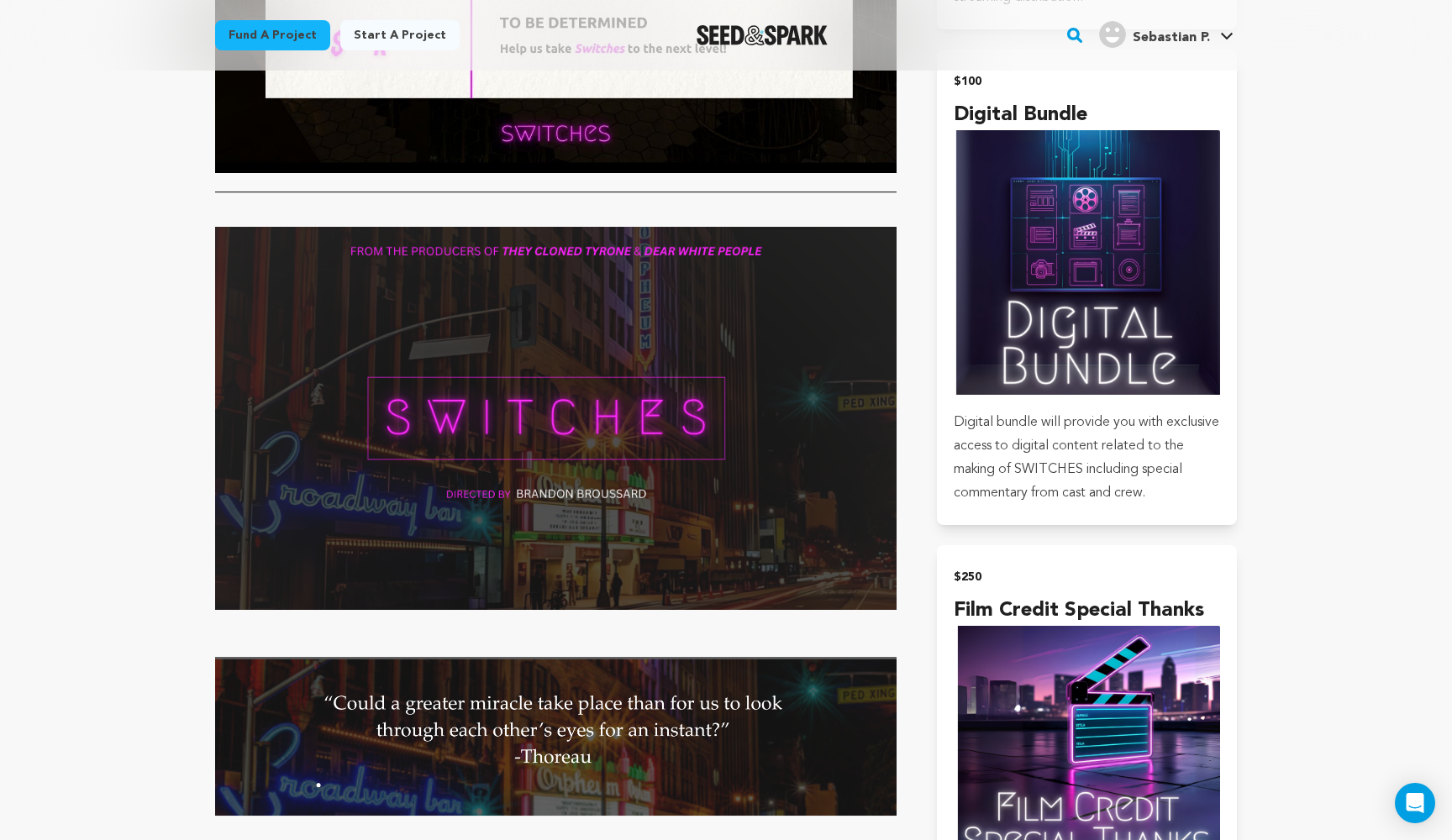 scroll, scrollTop: 2055, scrollLeft: 0, axis: vertical 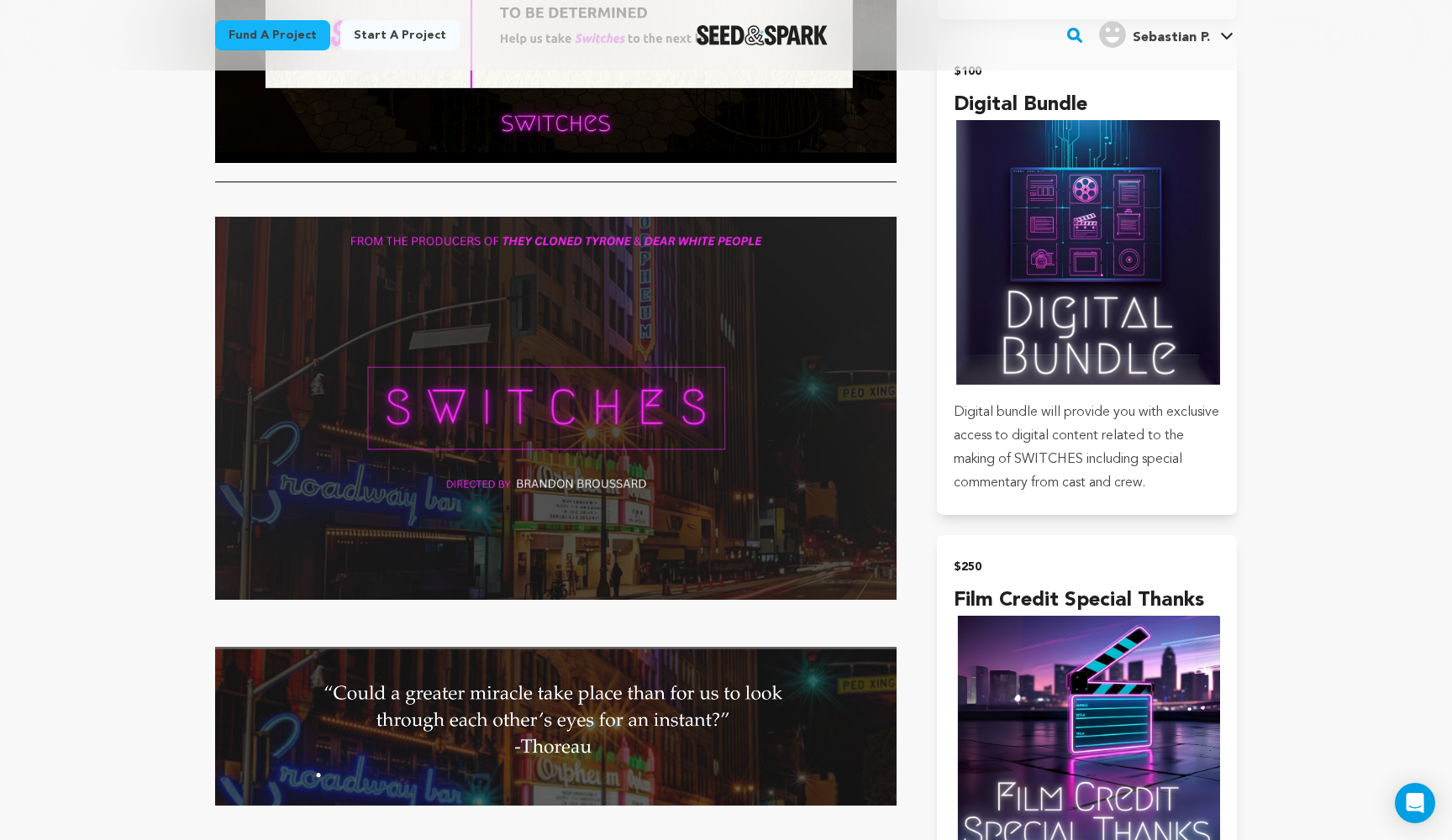 click on "Switches
[CITY], [STATE] |                                 Film Short
Sci-Fi,
Romantic Comedy" at bounding box center (726, 2678) 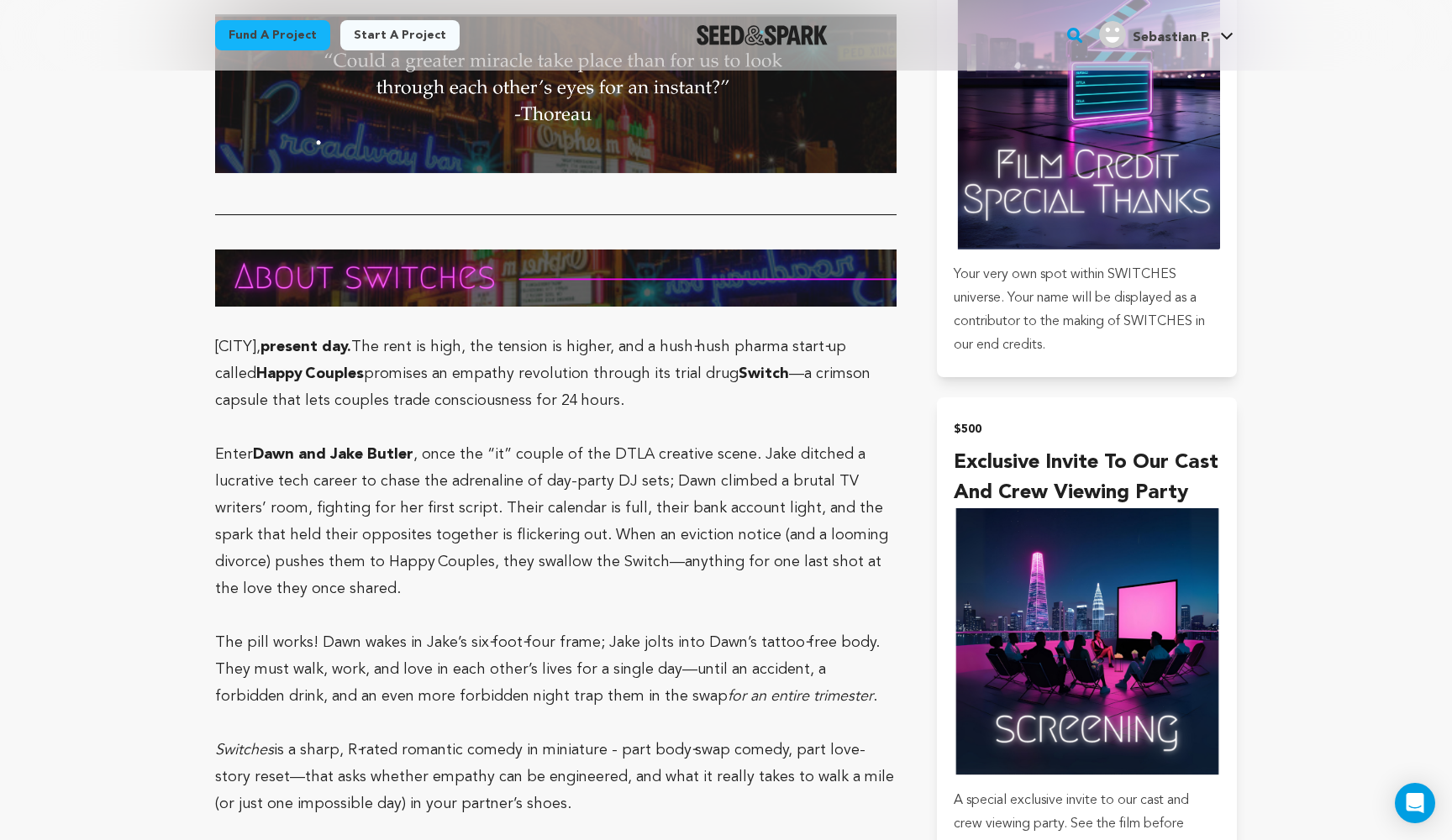 scroll, scrollTop: 2714, scrollLeft: 0, axis: vertical 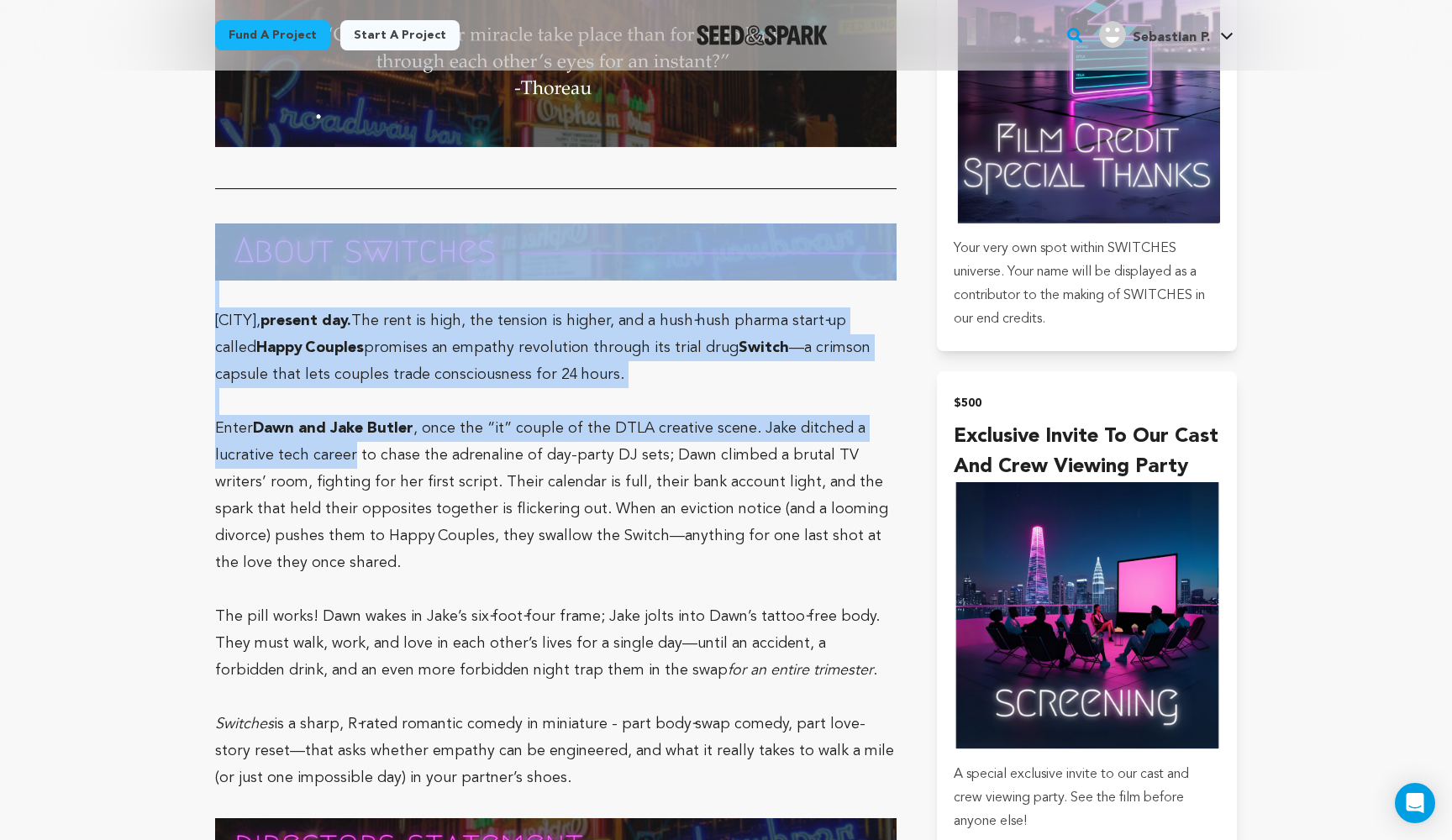 drag, startPoint x: 186, startPoint y: 250, endPoint x: 354, endPoint y: 445, distance: 257.38881 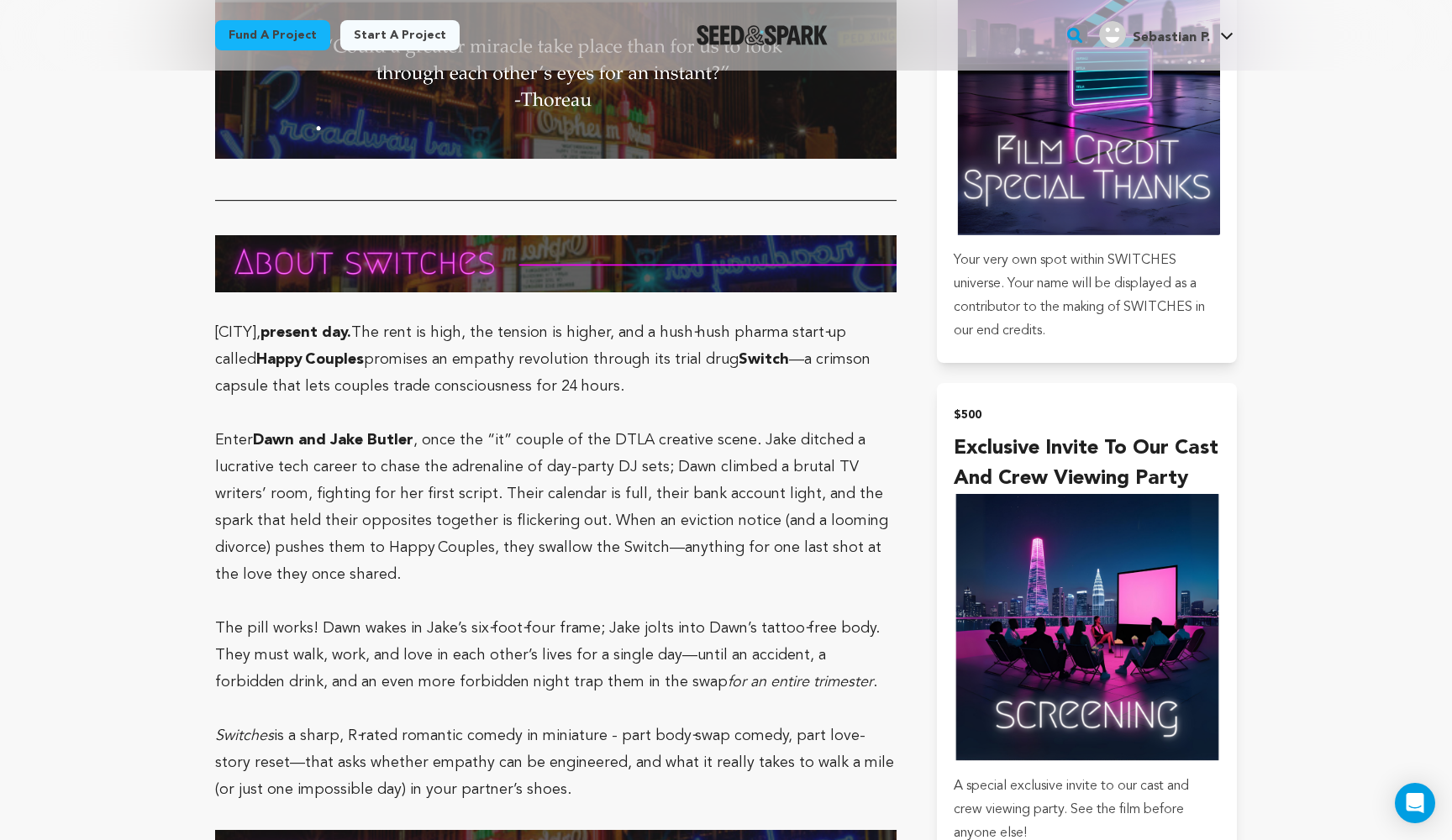 scroll, scrollTop: 2703, scrollLeft: 0, axis: vertical 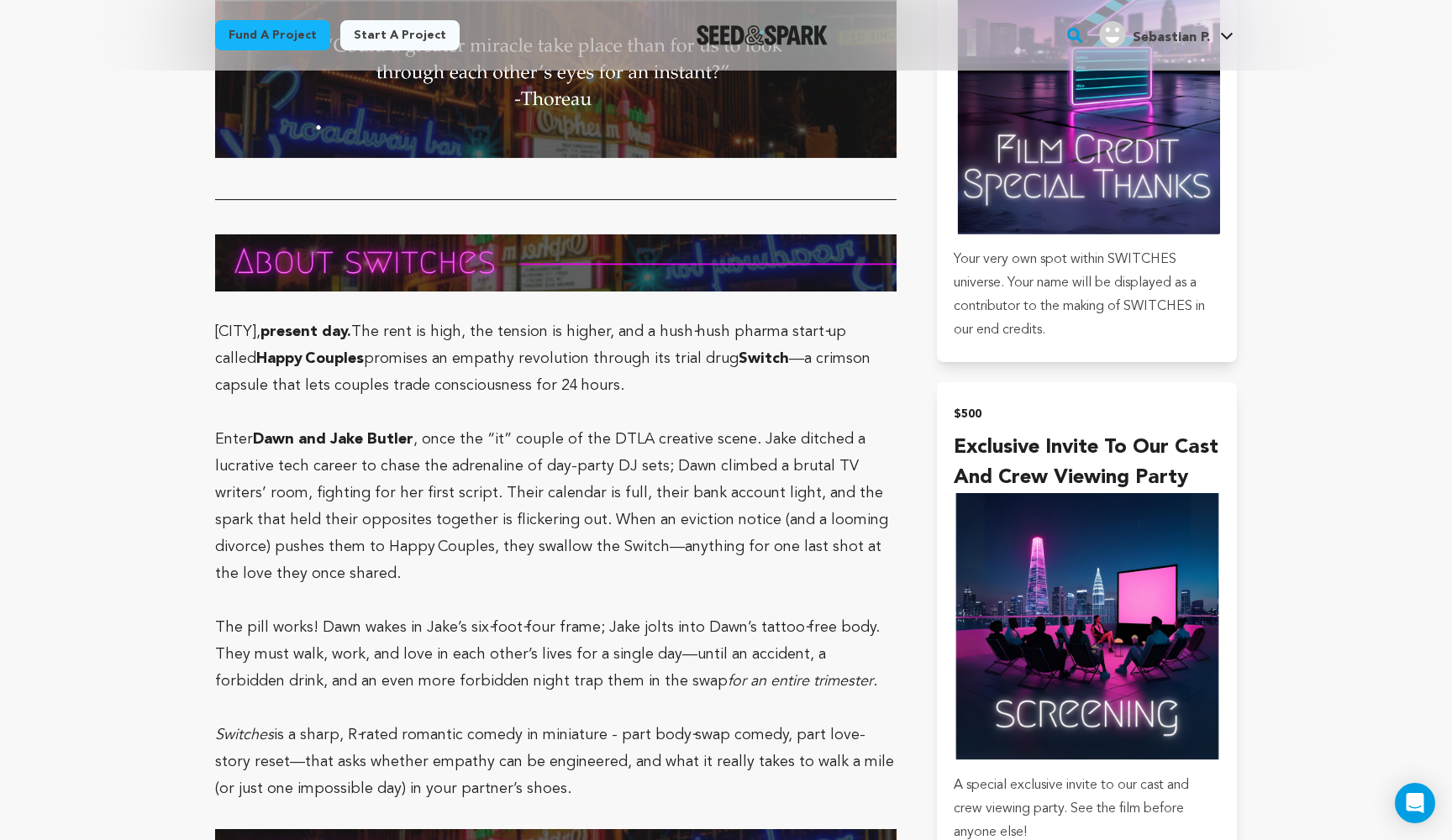 drag, startPoint x: 194, startPoint y: 313, endPoint x: 515, endPoint y: 782, distance: 568.3326 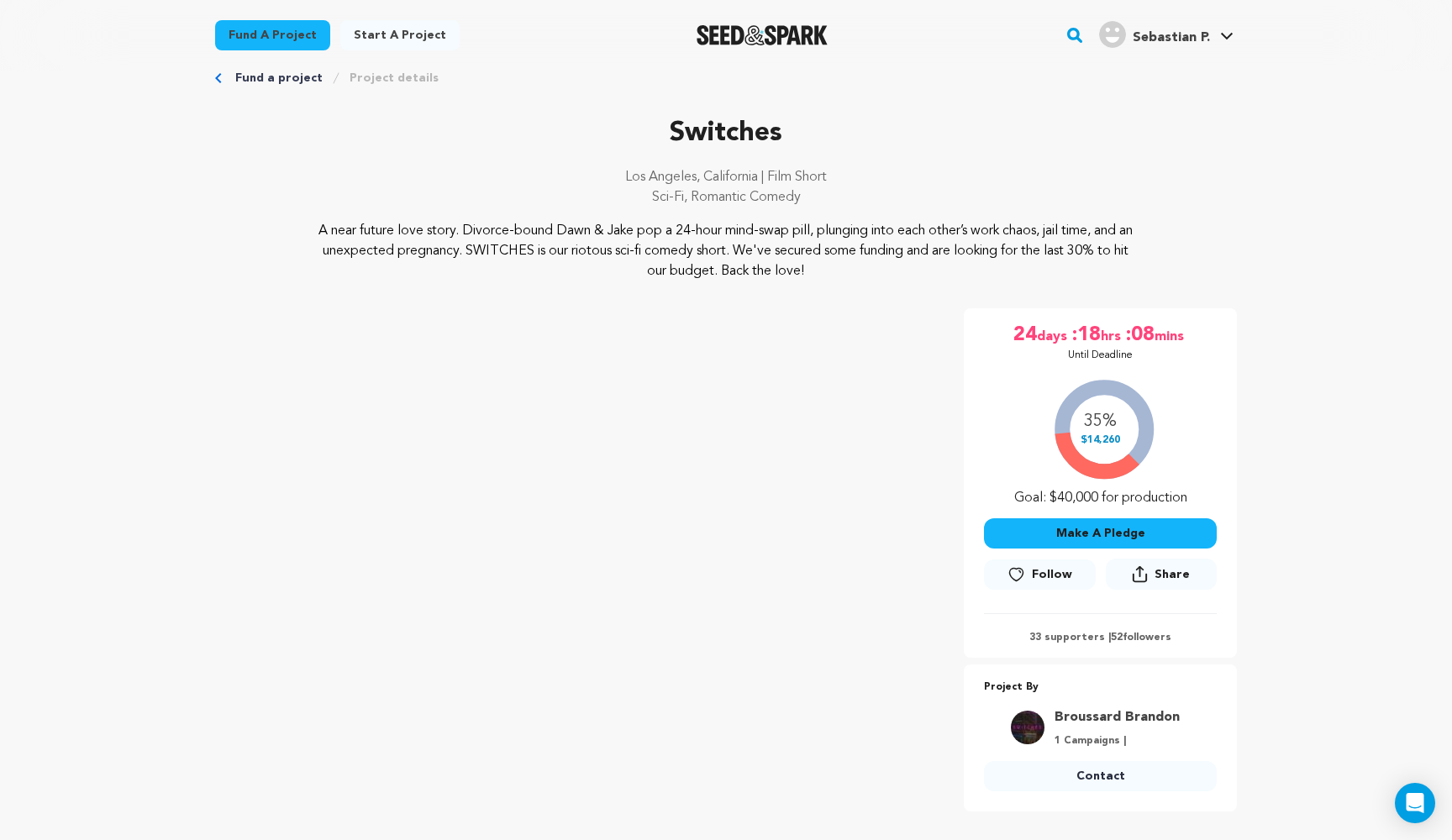 scroll, scrollTop: 37, scrollLeft: 0, axis: vertical 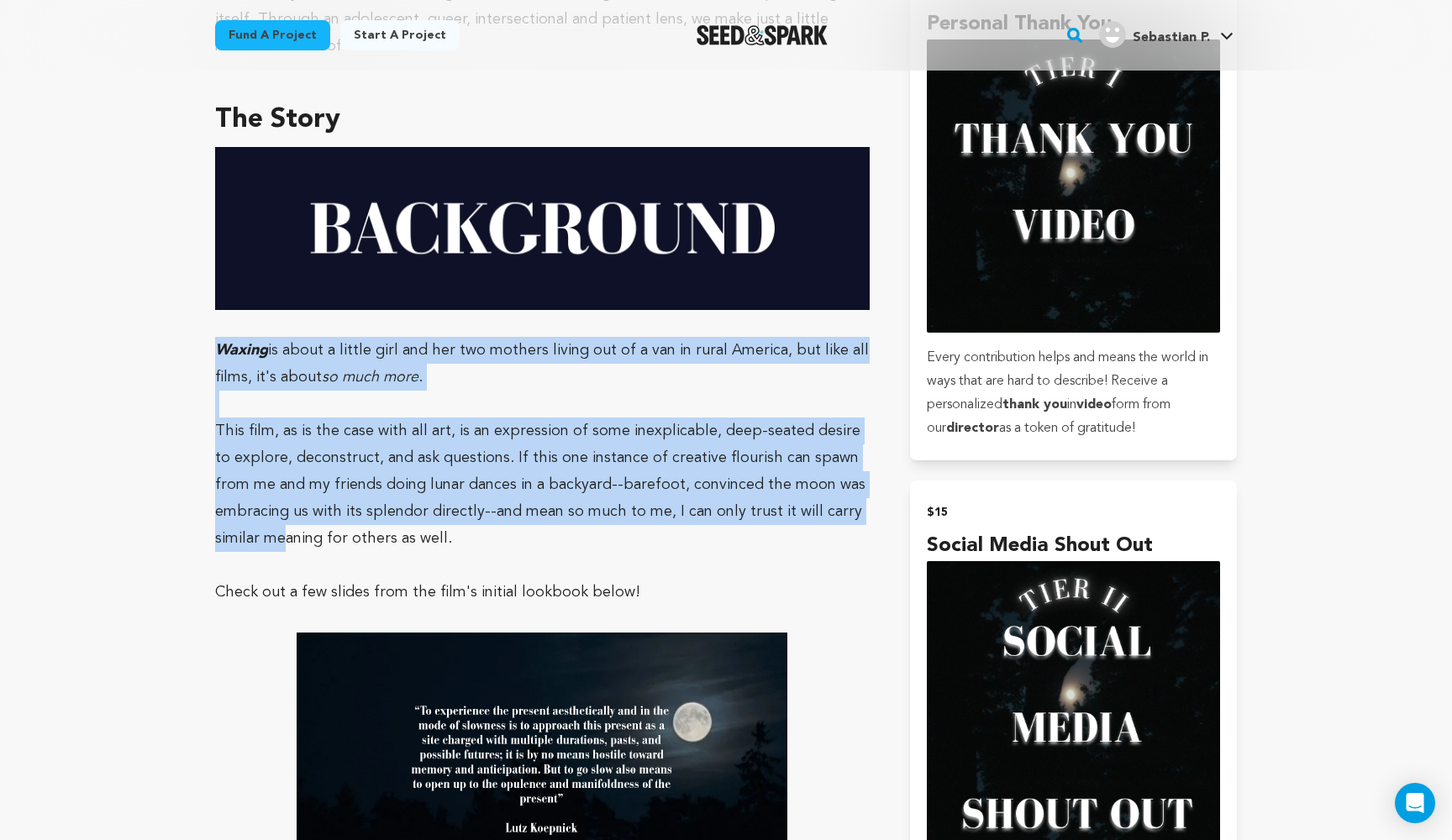 drag, startPoint x: 202, startPoint y: 307, endPoint x: 285, endPoint y: 482, distance: 193.68531 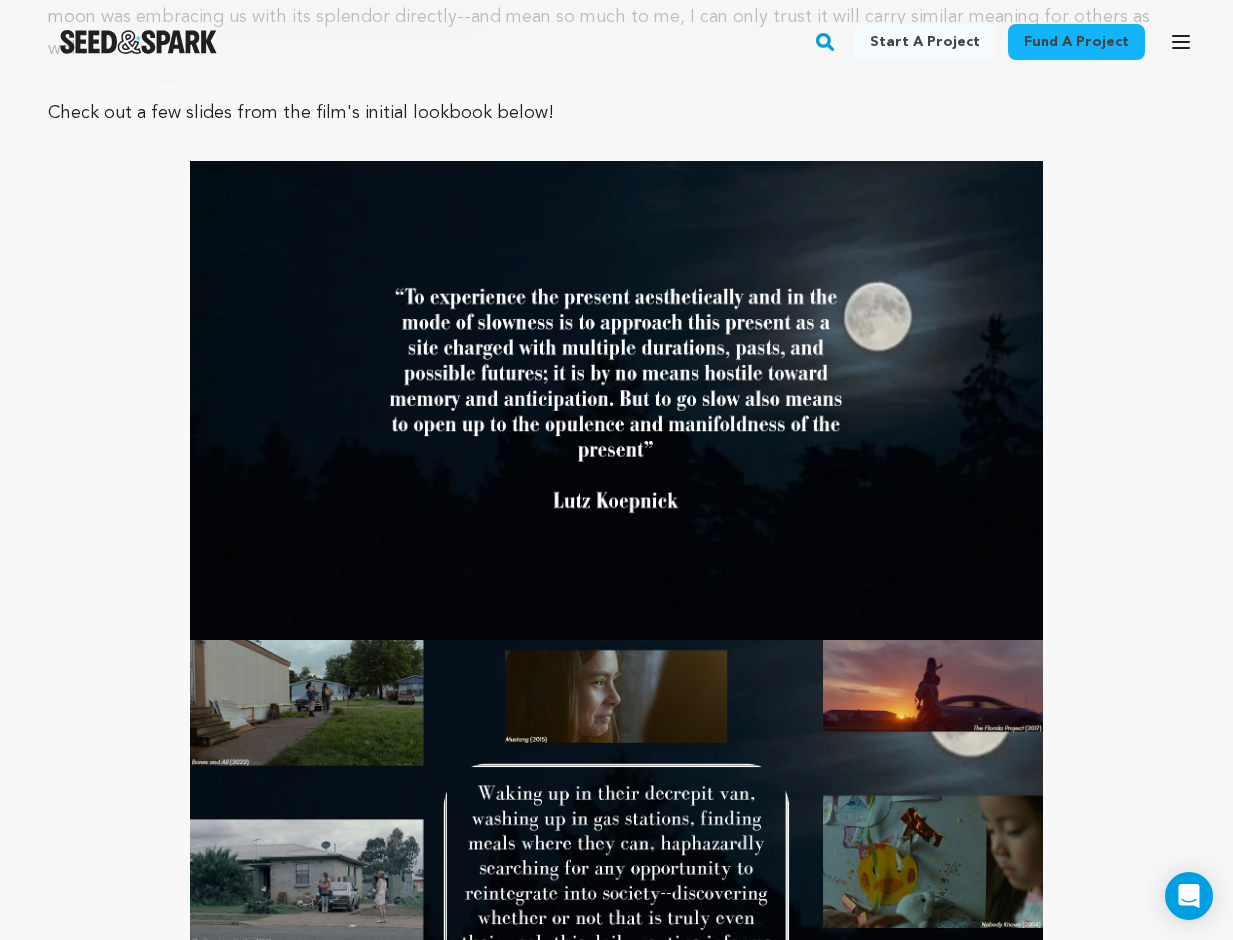 scroll, scrollTop: 2203, scrollLeft: 0, axis: vertical 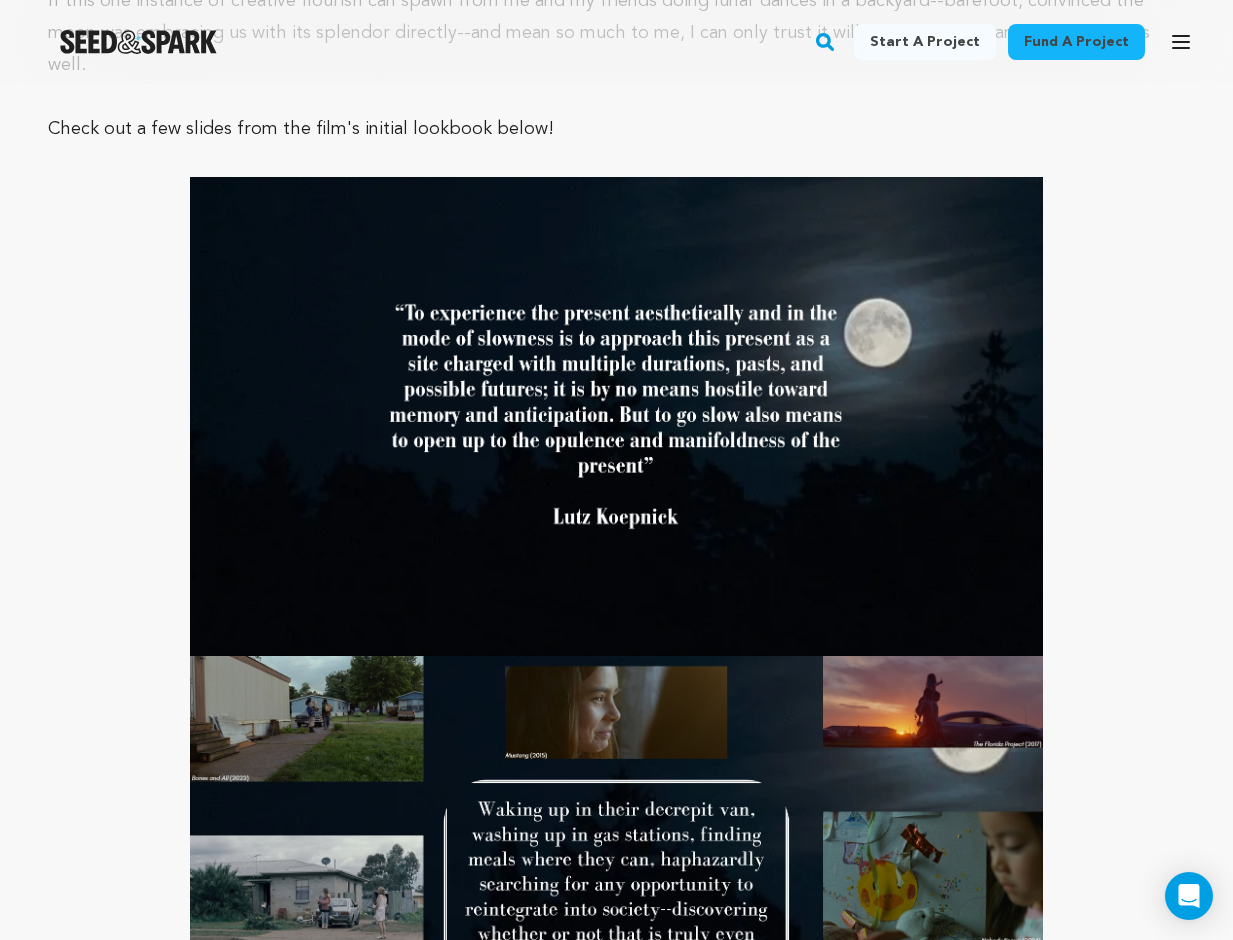 click 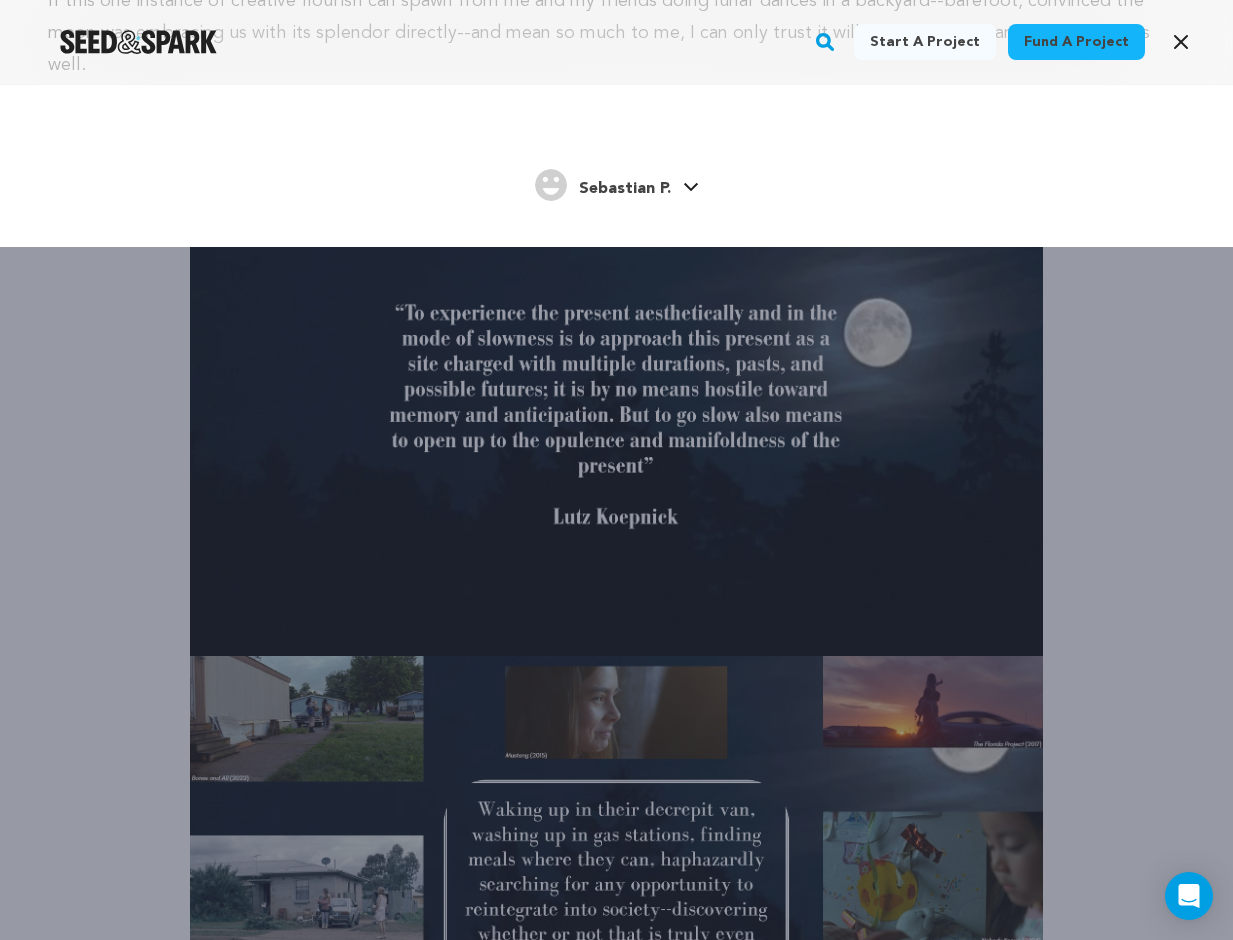 click on "Sebastian P." at bounding box center (625, 189) 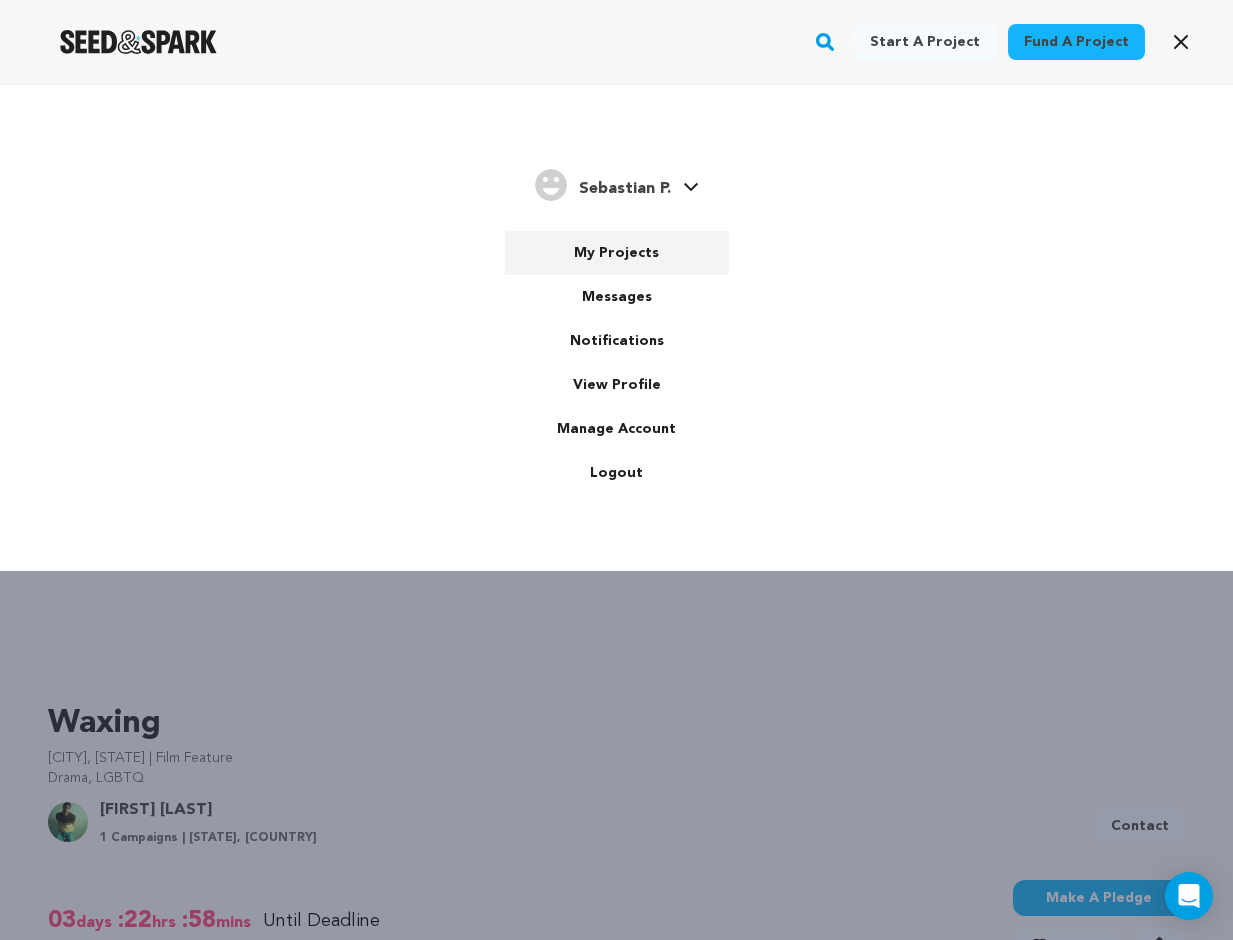 click on "My Projects" at bounding box center (617, 253) 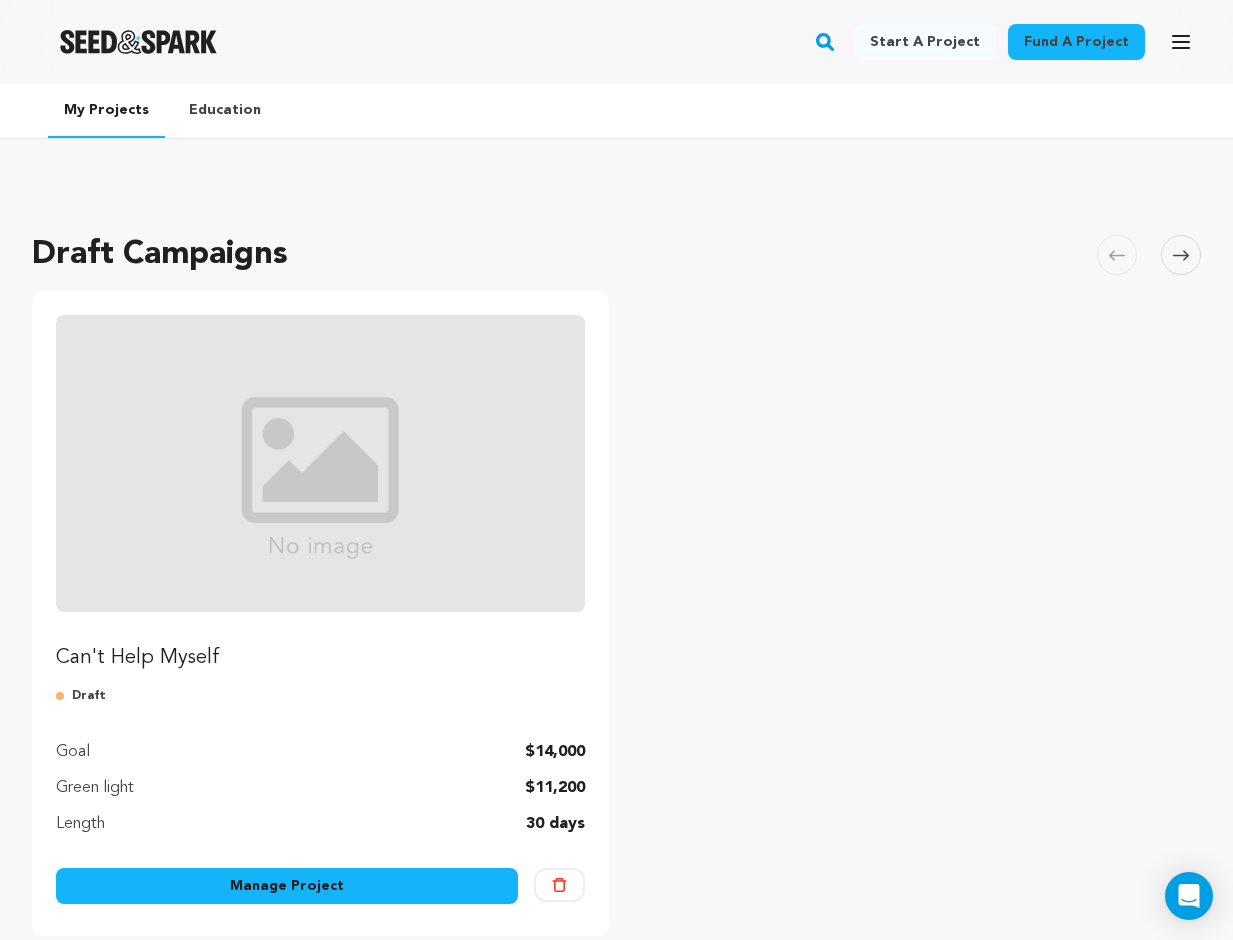 scroll, scrollTop: 0, scrollLeft: 0, axis: both 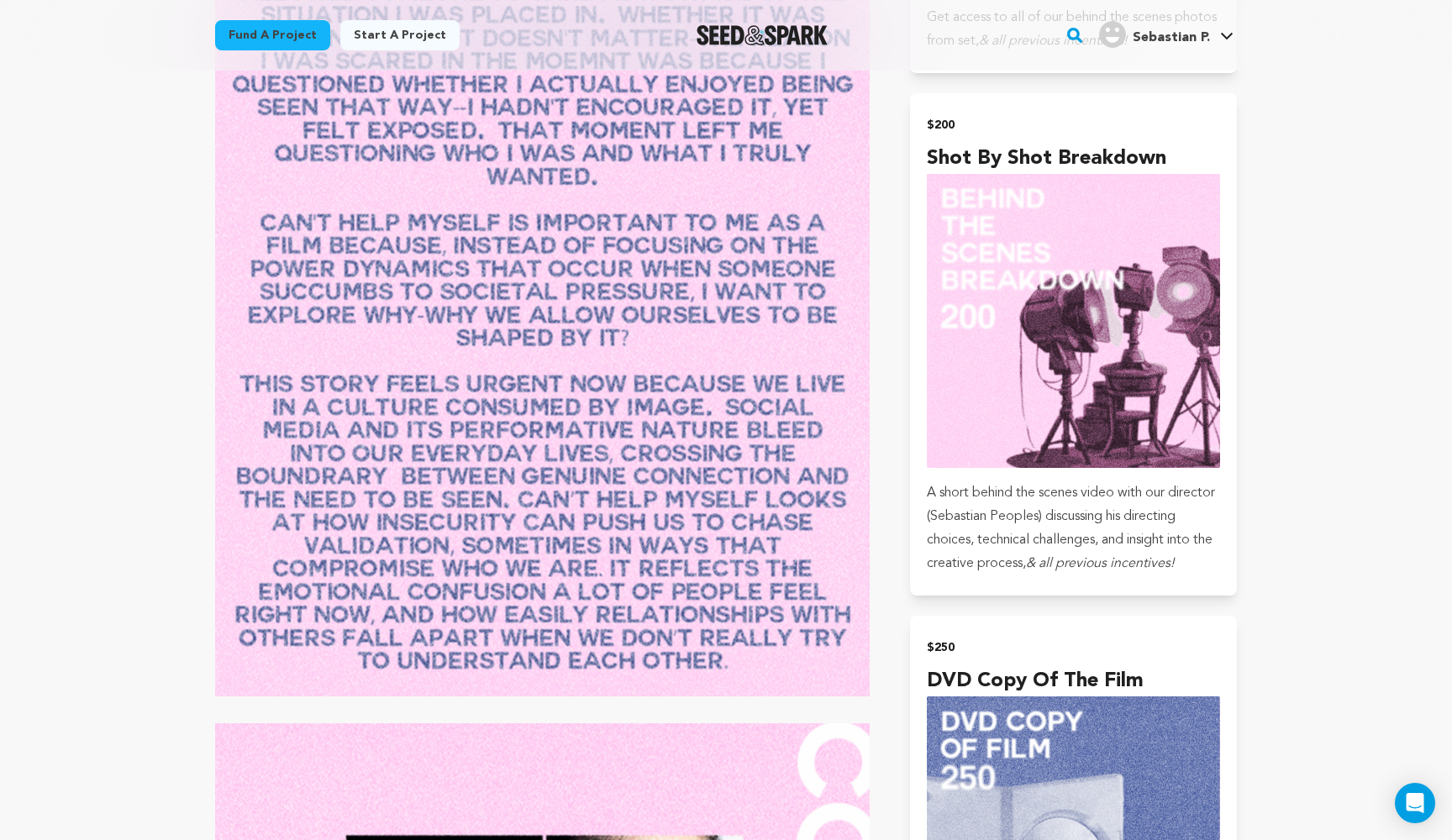 click on "Fund a project
Start a project
Search" at bounding box center [726, 896] 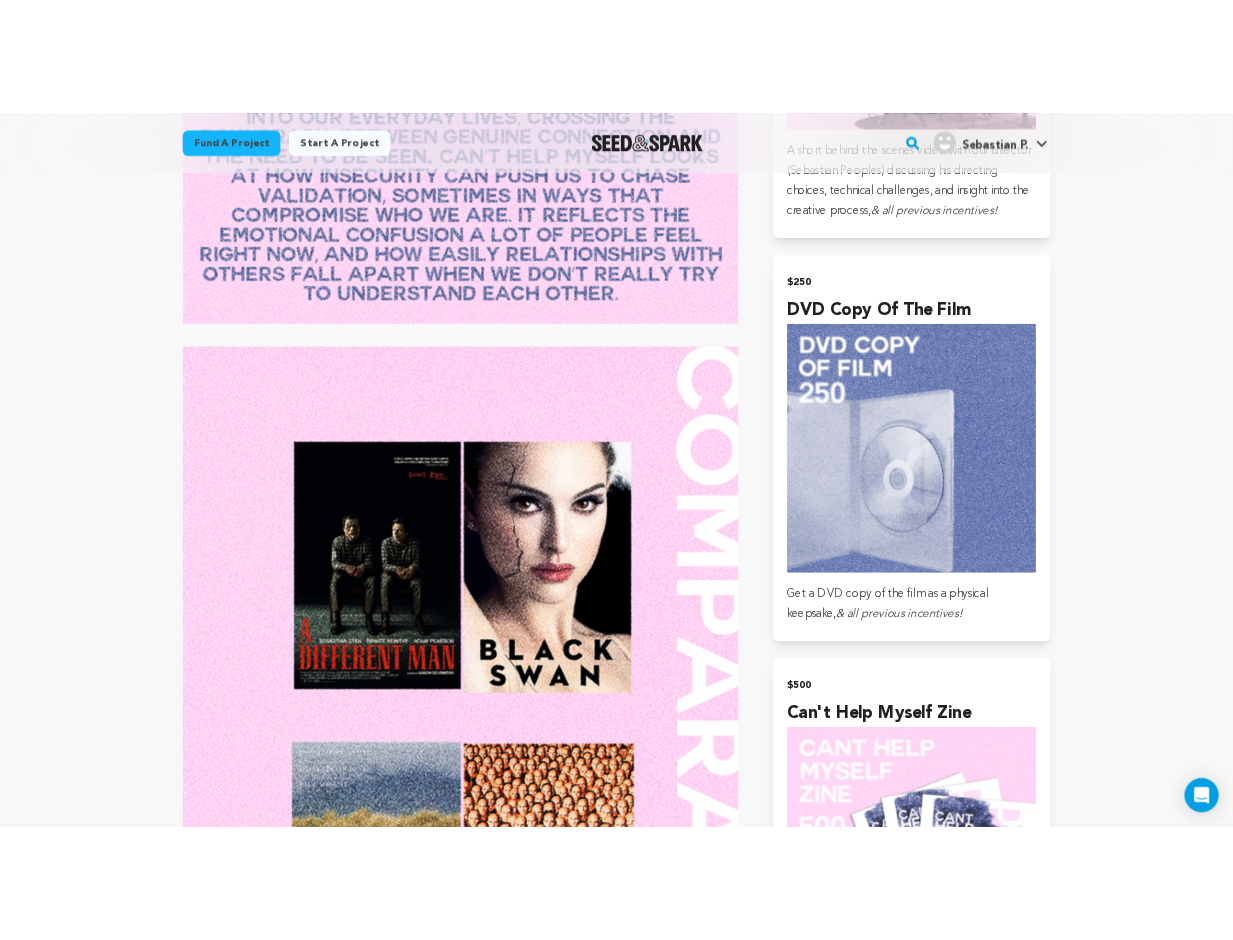 scroll, scrollTop: 2747, scrollLeft: 0, axis: vertical 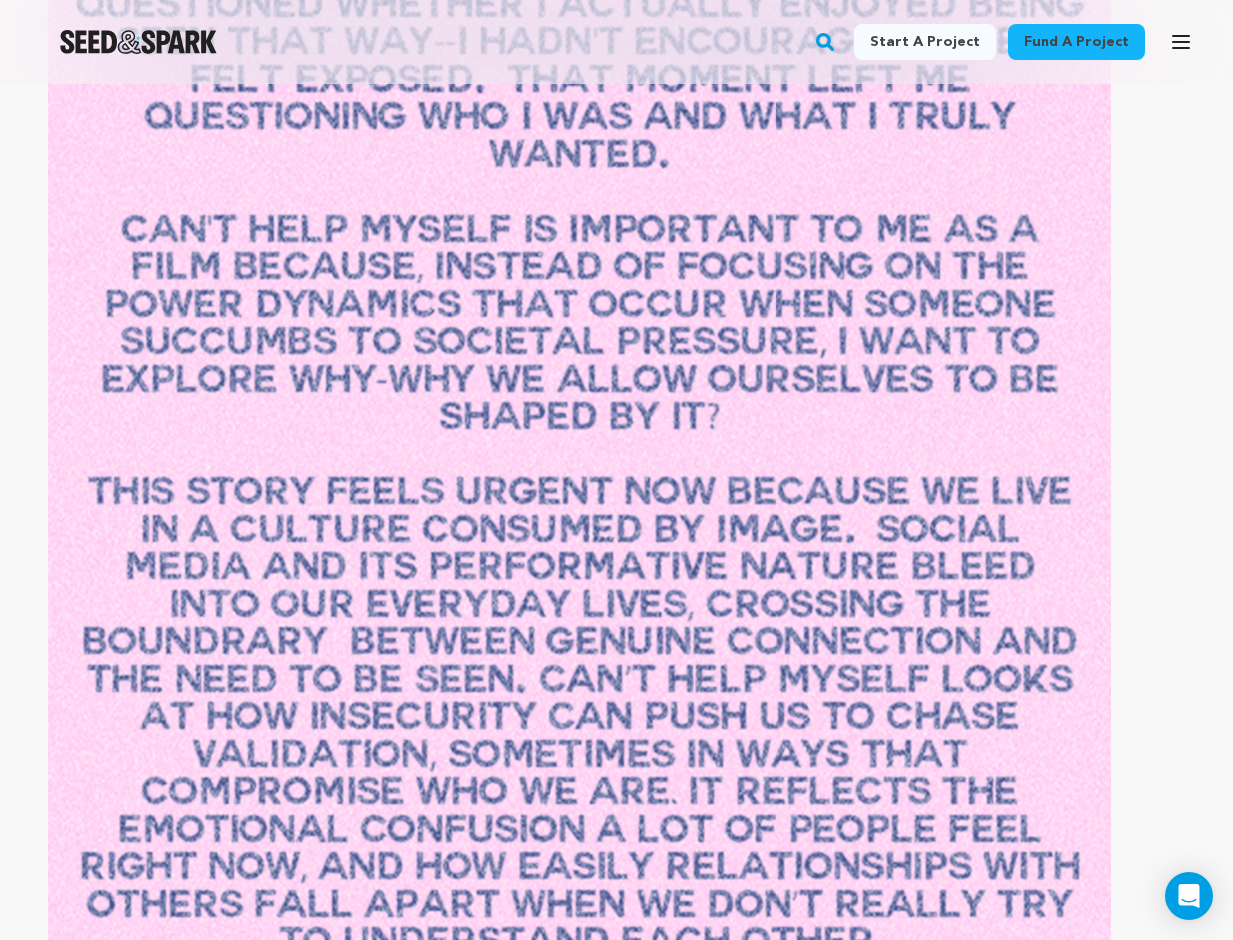 click on "Open main menu" at bounding box center (1181, 42) 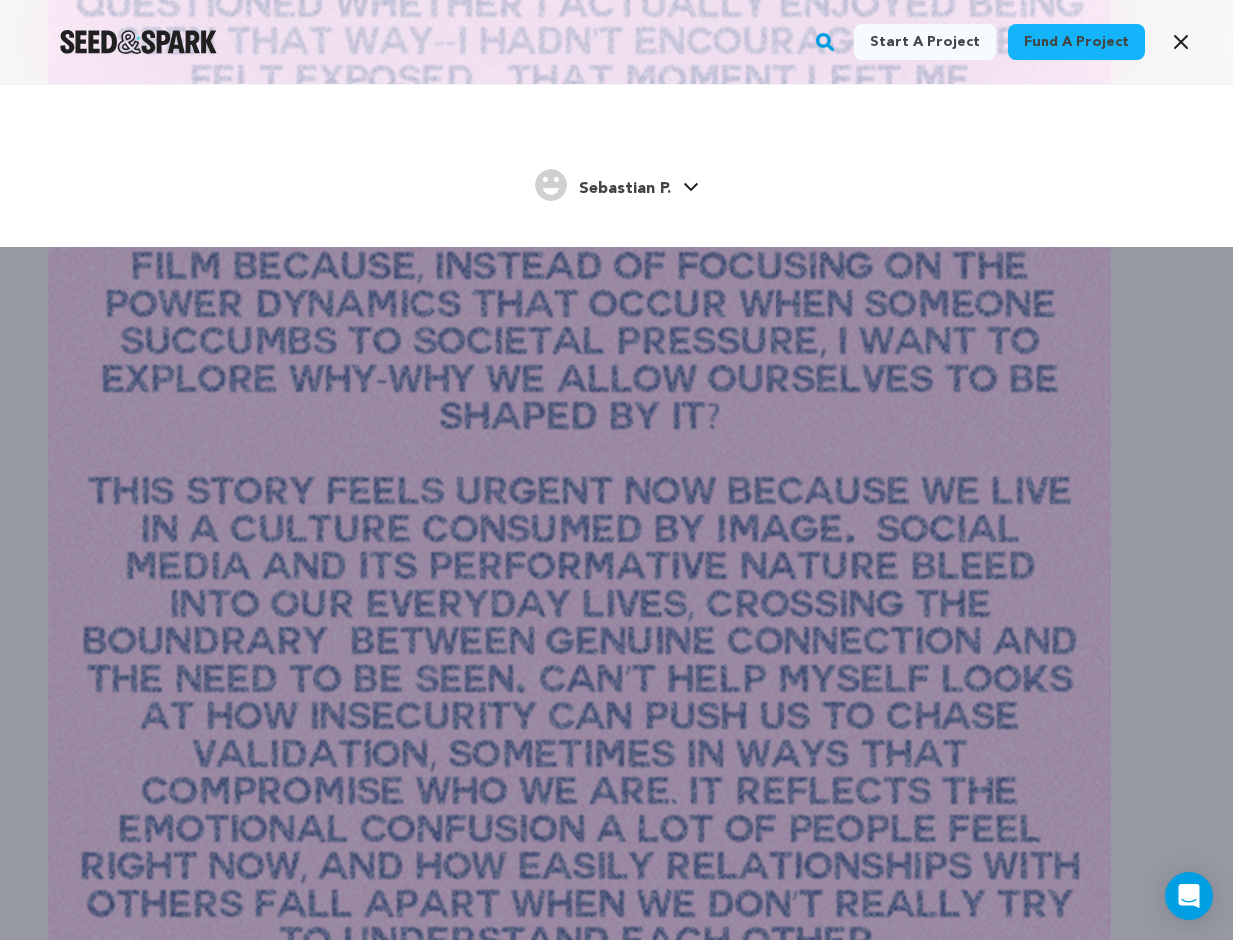 click on "Sebastian P." at bounding box center [625, 189] 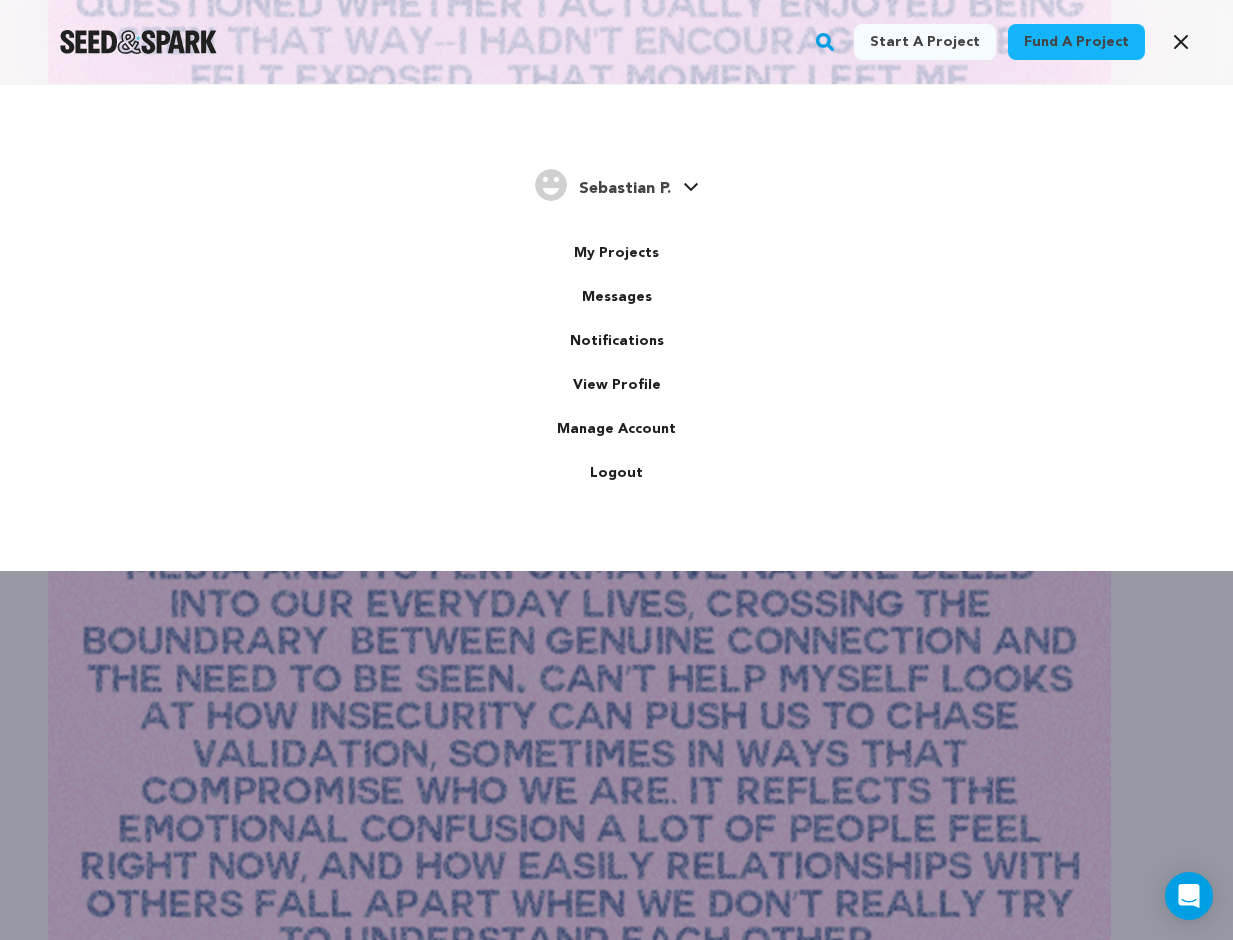 scroll, scrollTop: 0, scrollLeft: 0, axis: both 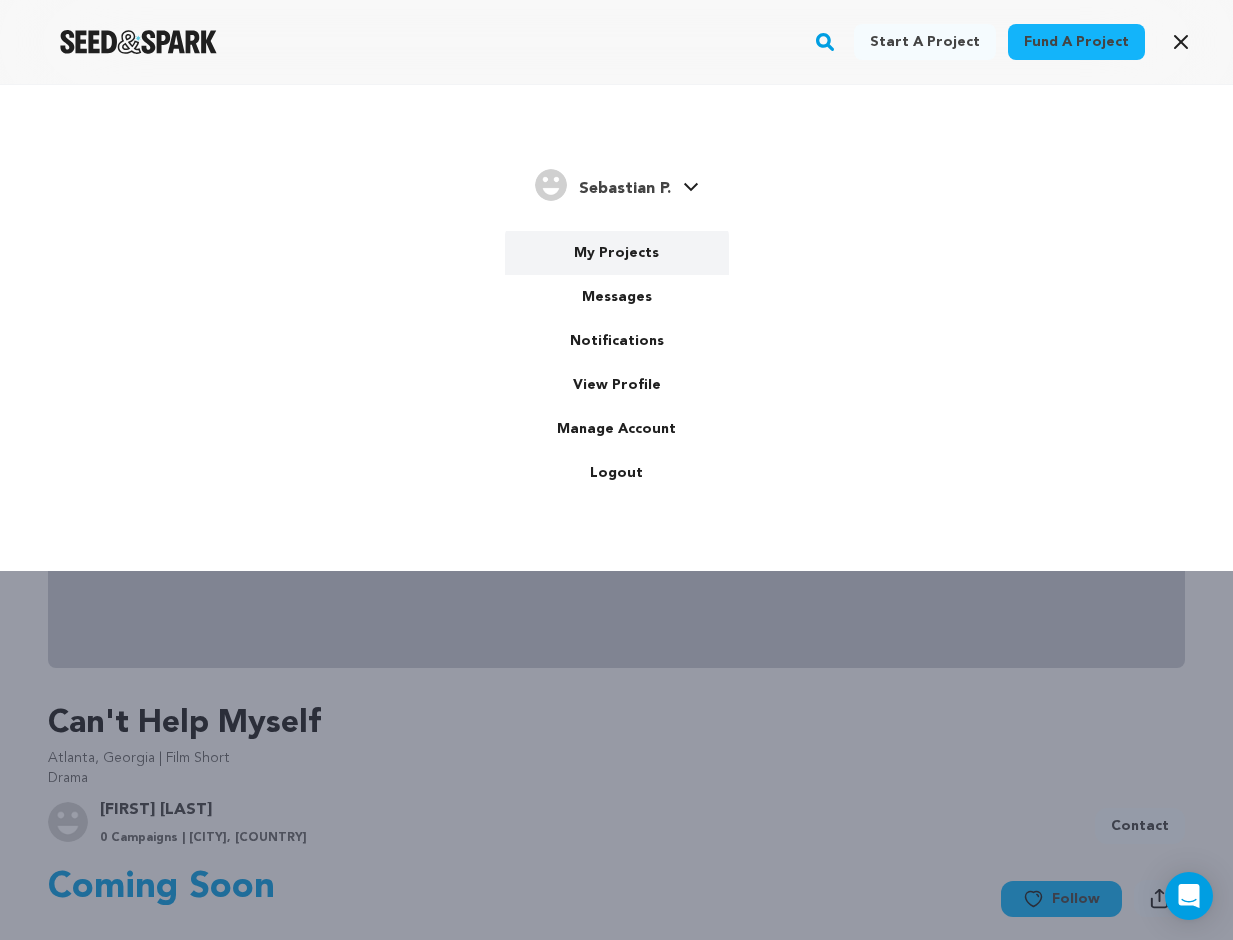 click on "My Projects" at bounding box center (617, 253) 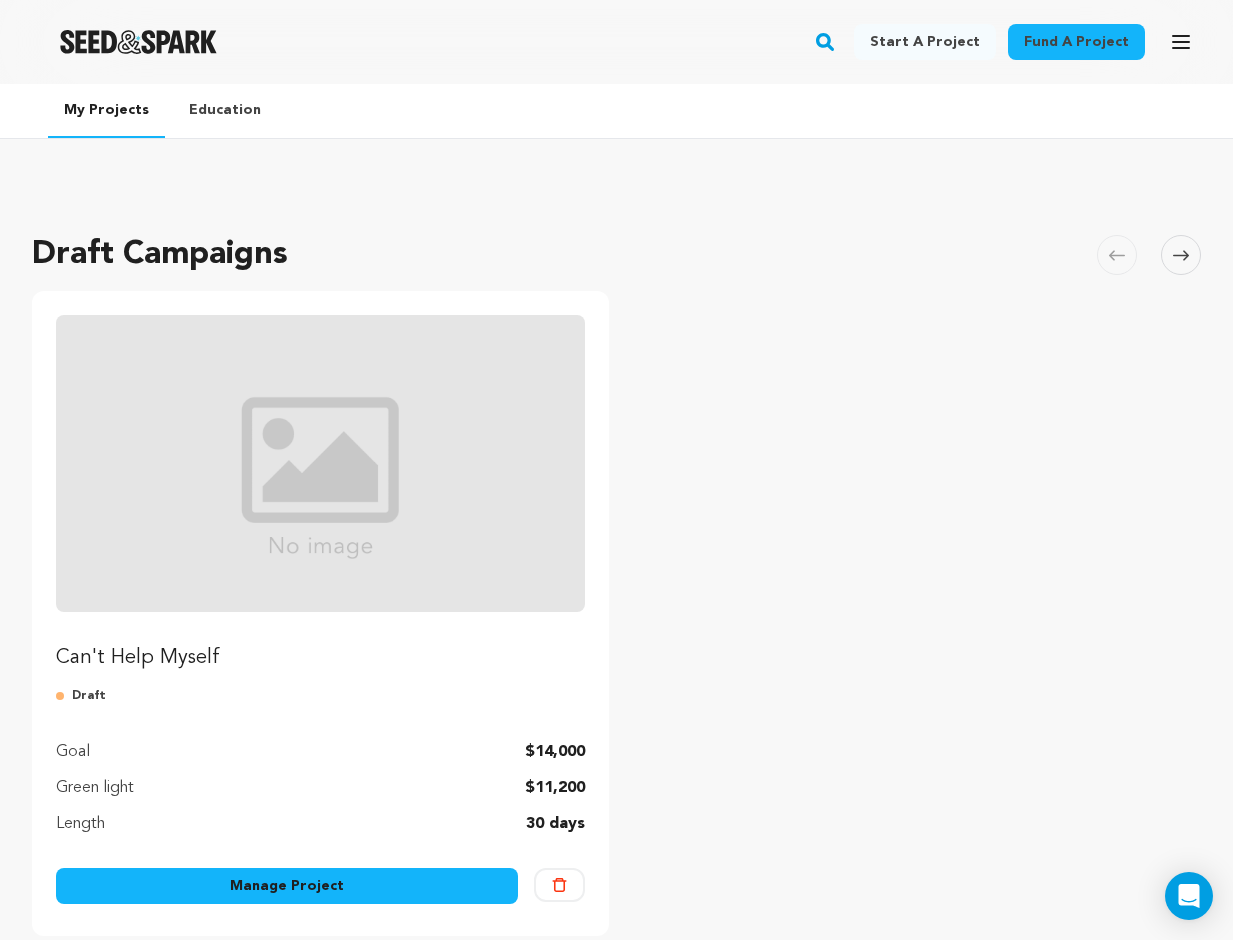 scroll, scrollTop: 0, scrollLeft: 0, axis: both 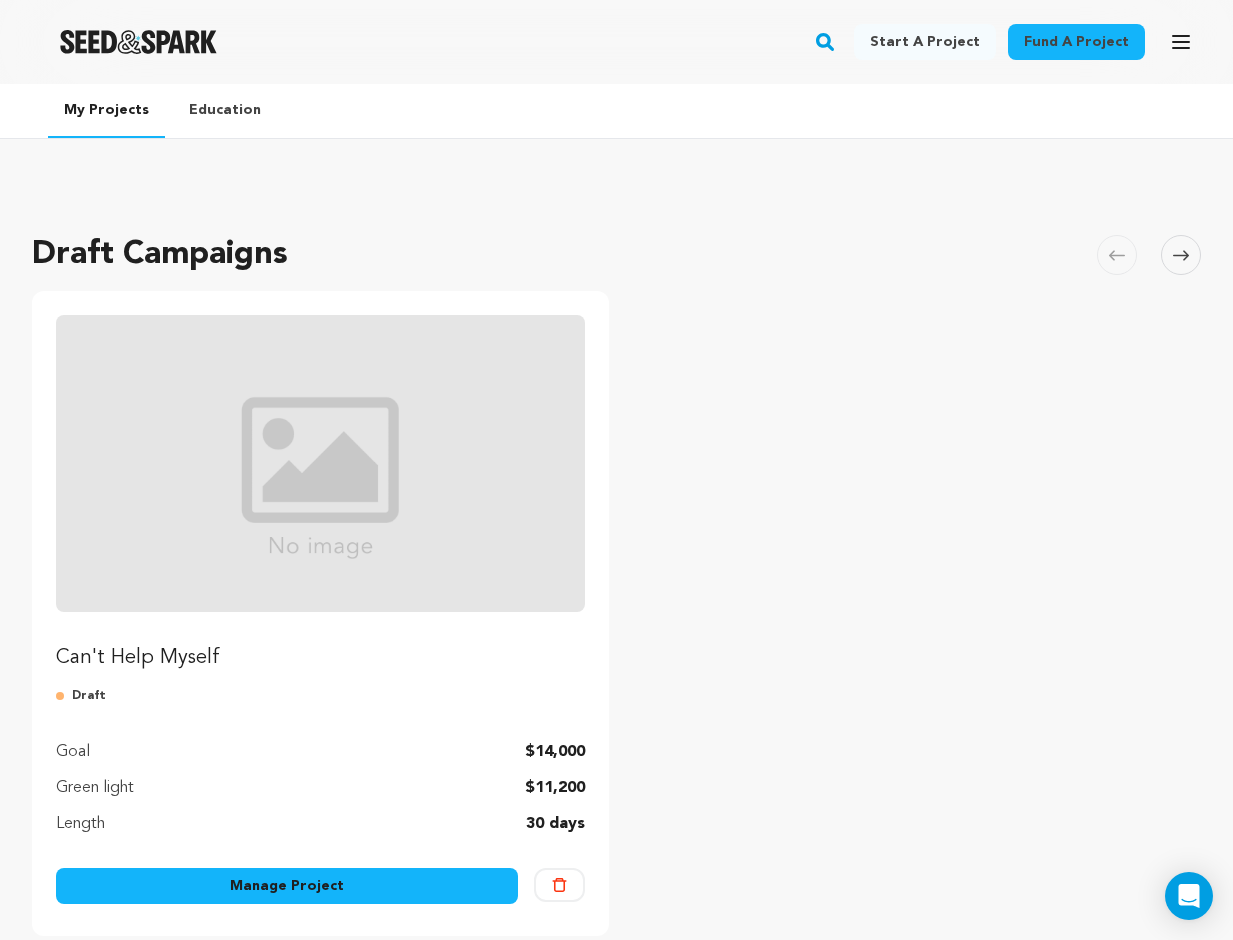 click on "Manage Project" at bounding box center [287, 886] 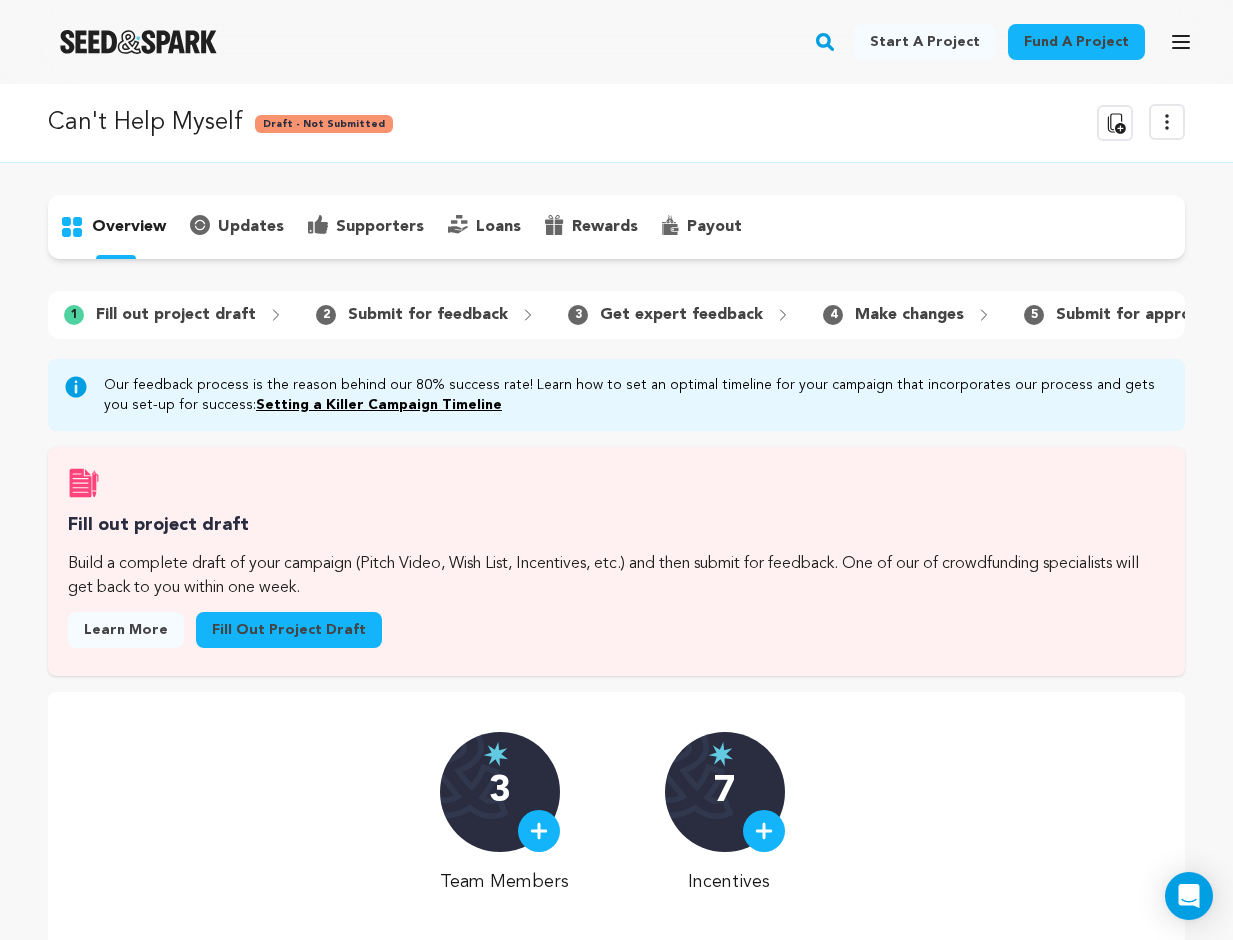 scroll, scrollTop: 0, scrollLeft: 0, axis: both 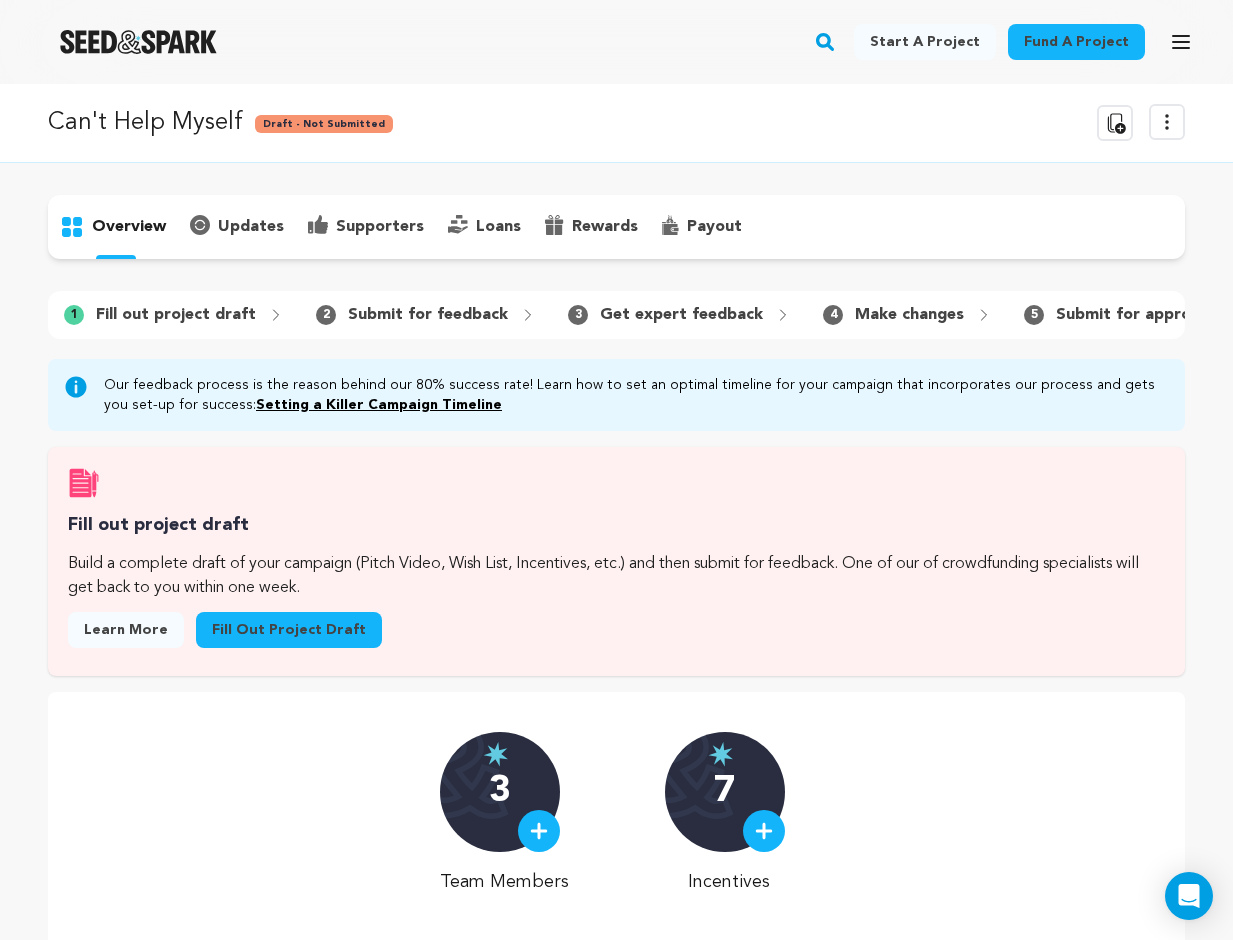 click at bounding box center [764, 831] 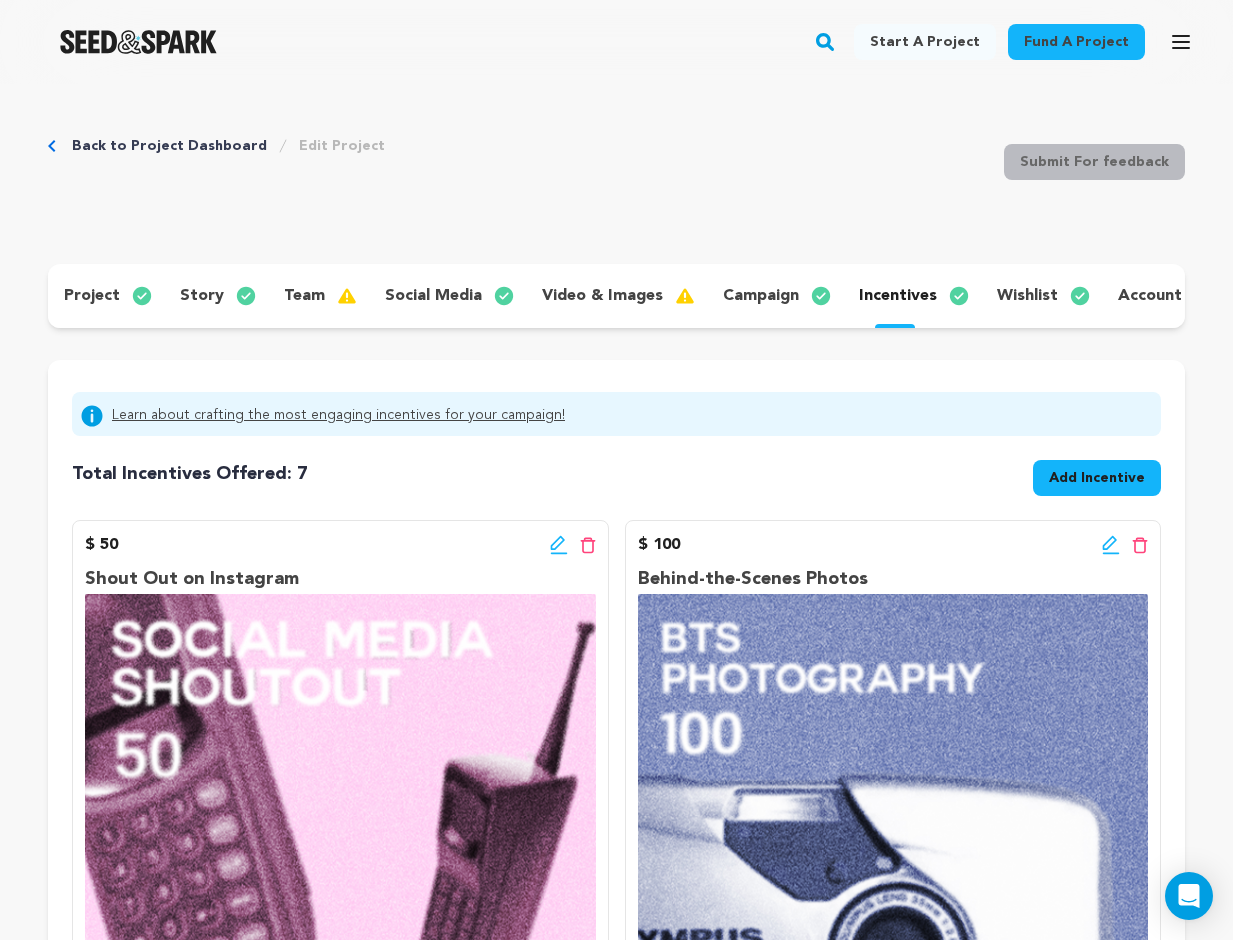 scroll, scrollTop: 0, scrollLeft: 0, axis: both 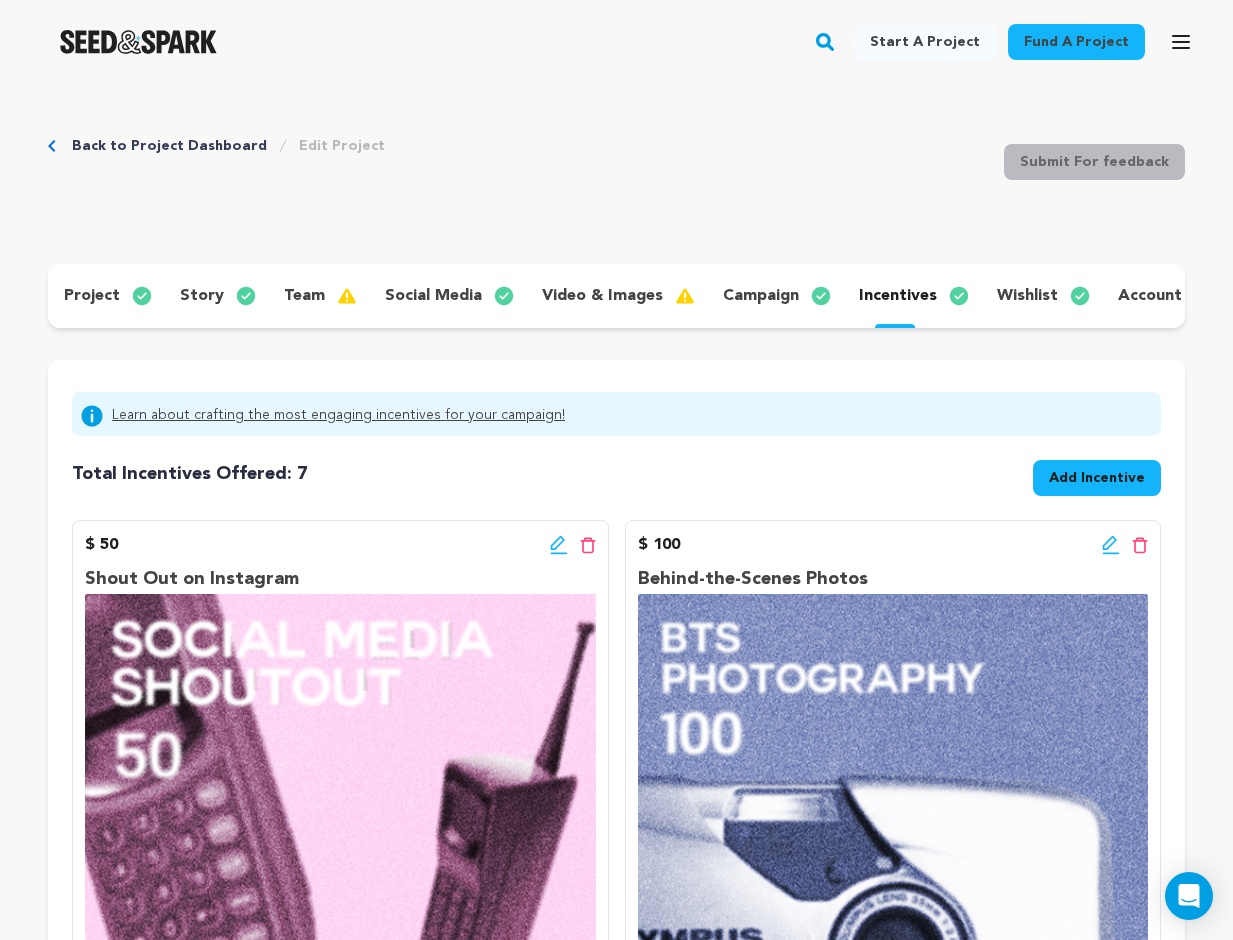 click on "story" at bounding box center (202, 296) 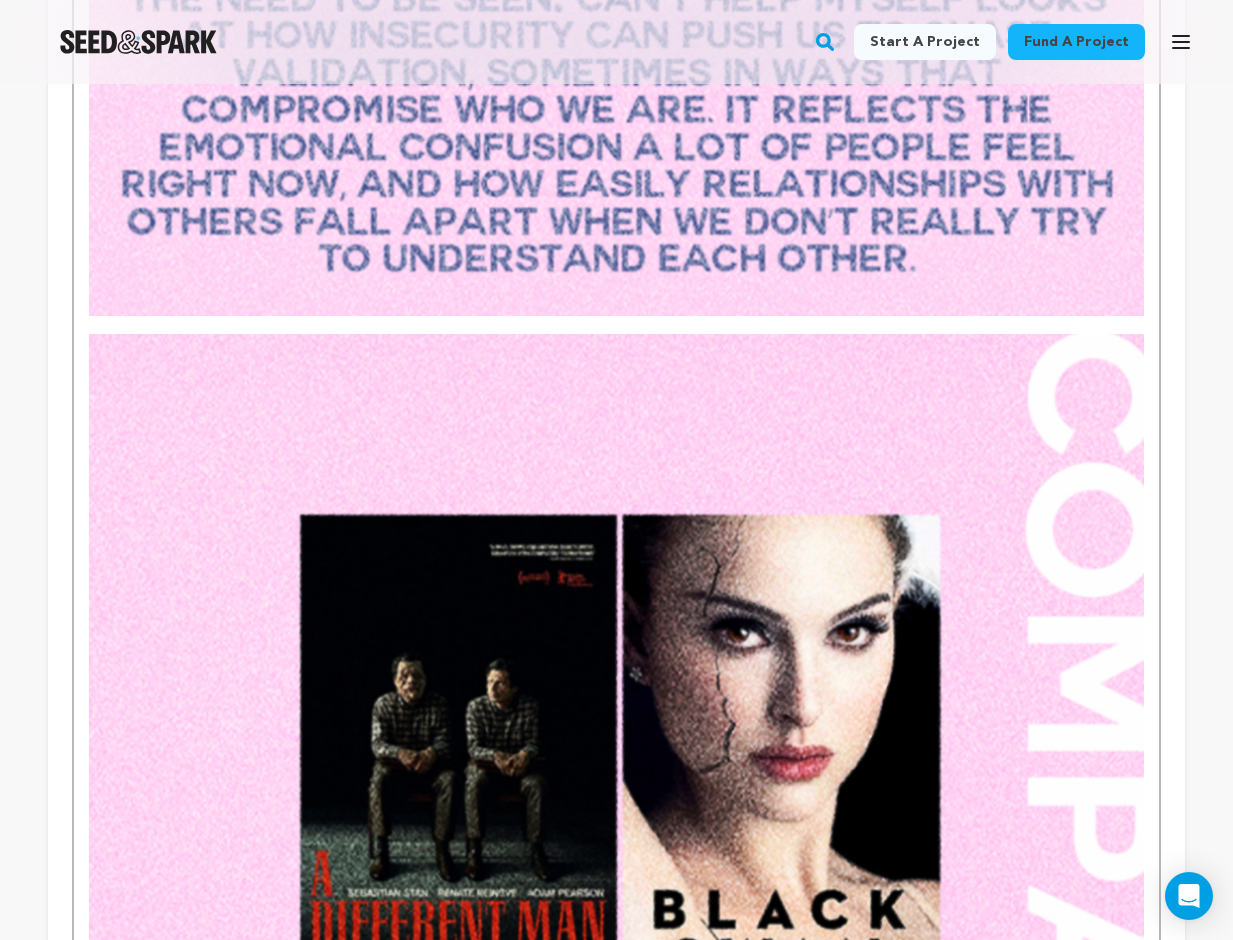 scroll, scrollTop: 2048, scrollLeft: 0, axis: vertical 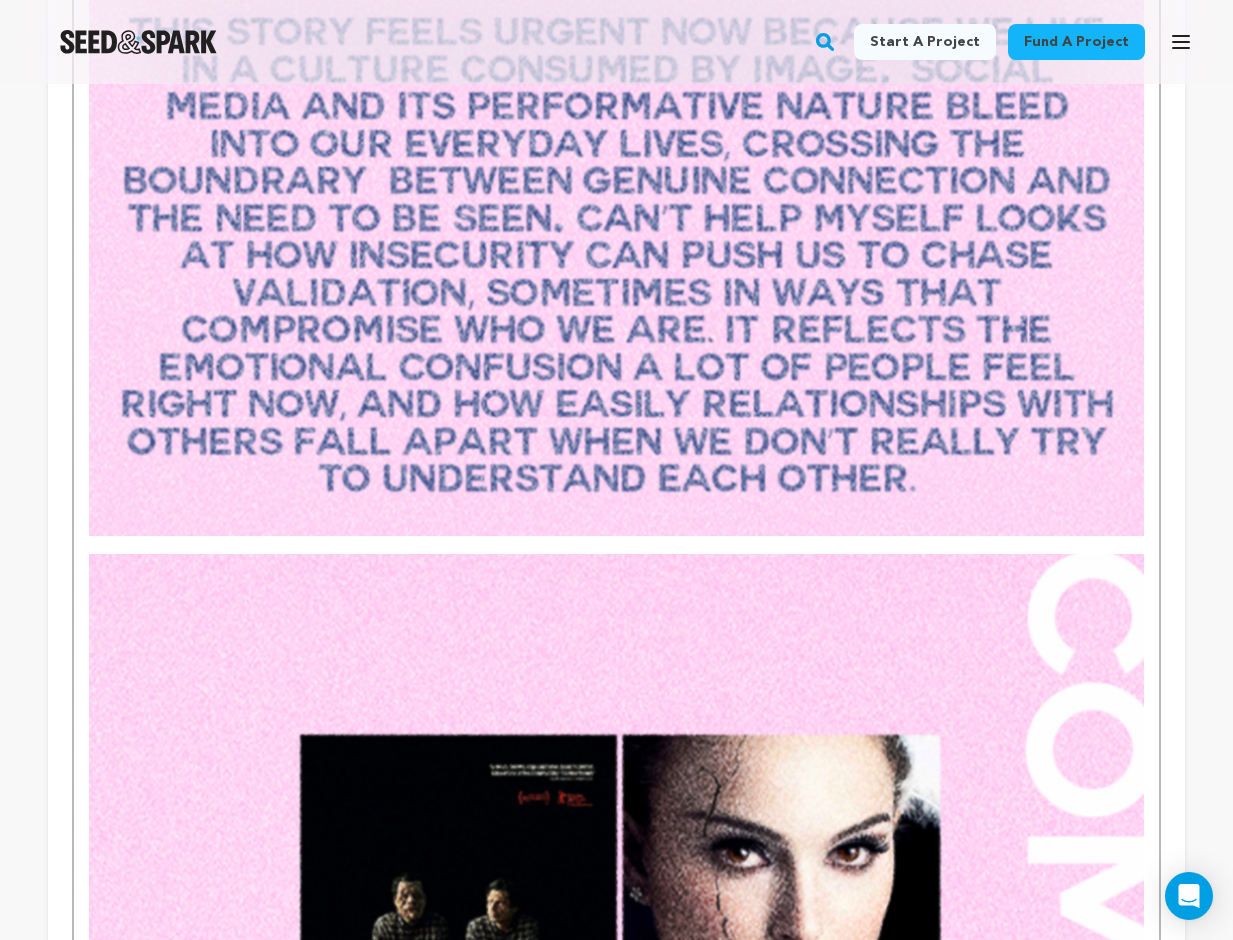 click on "" When you're alone do you ever think about what I look like? " " Do you think I look good? "" at bounding box center [616, 1464] 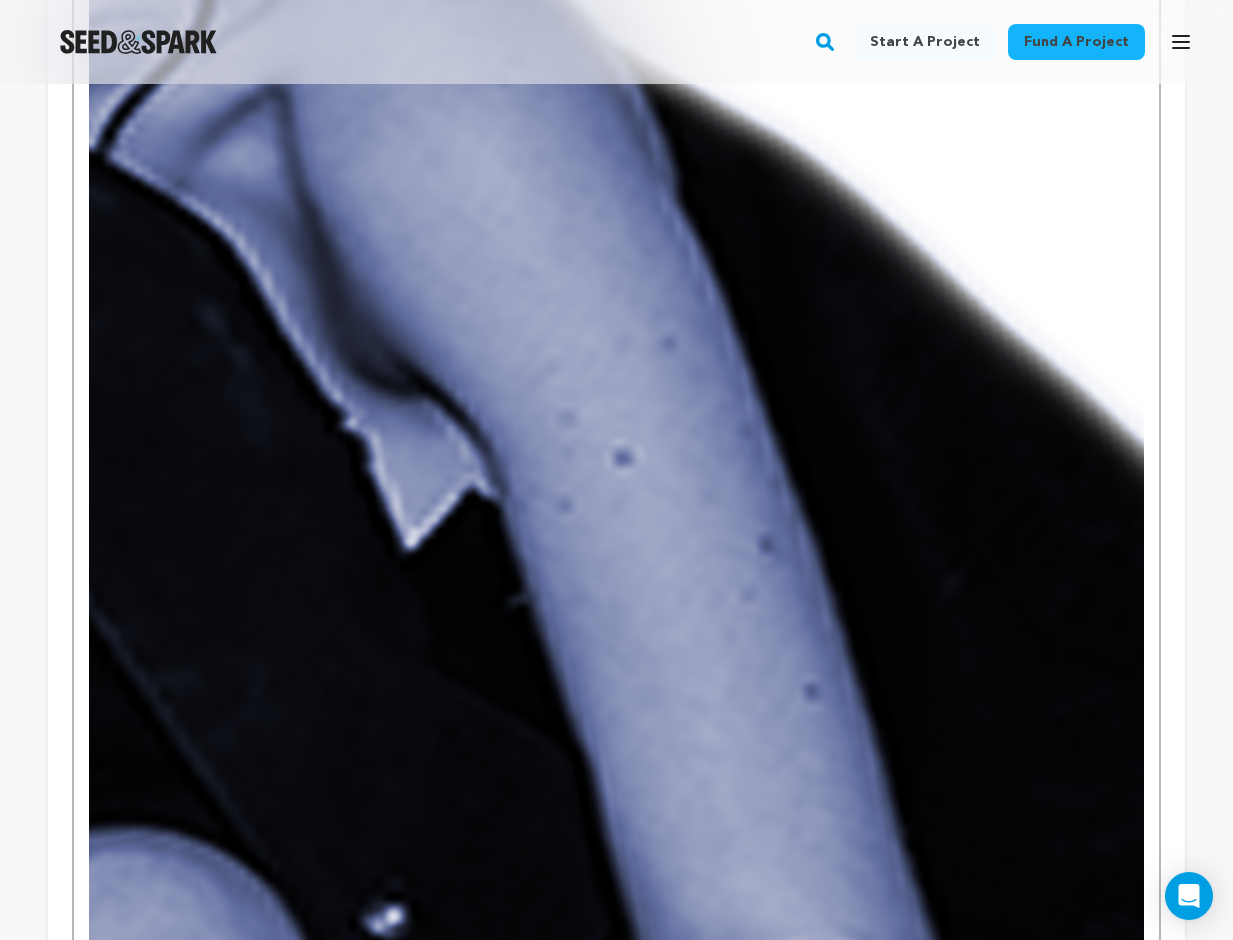 scroll, scrollTop: 1481, scrollLeft: 0, axis: vertical 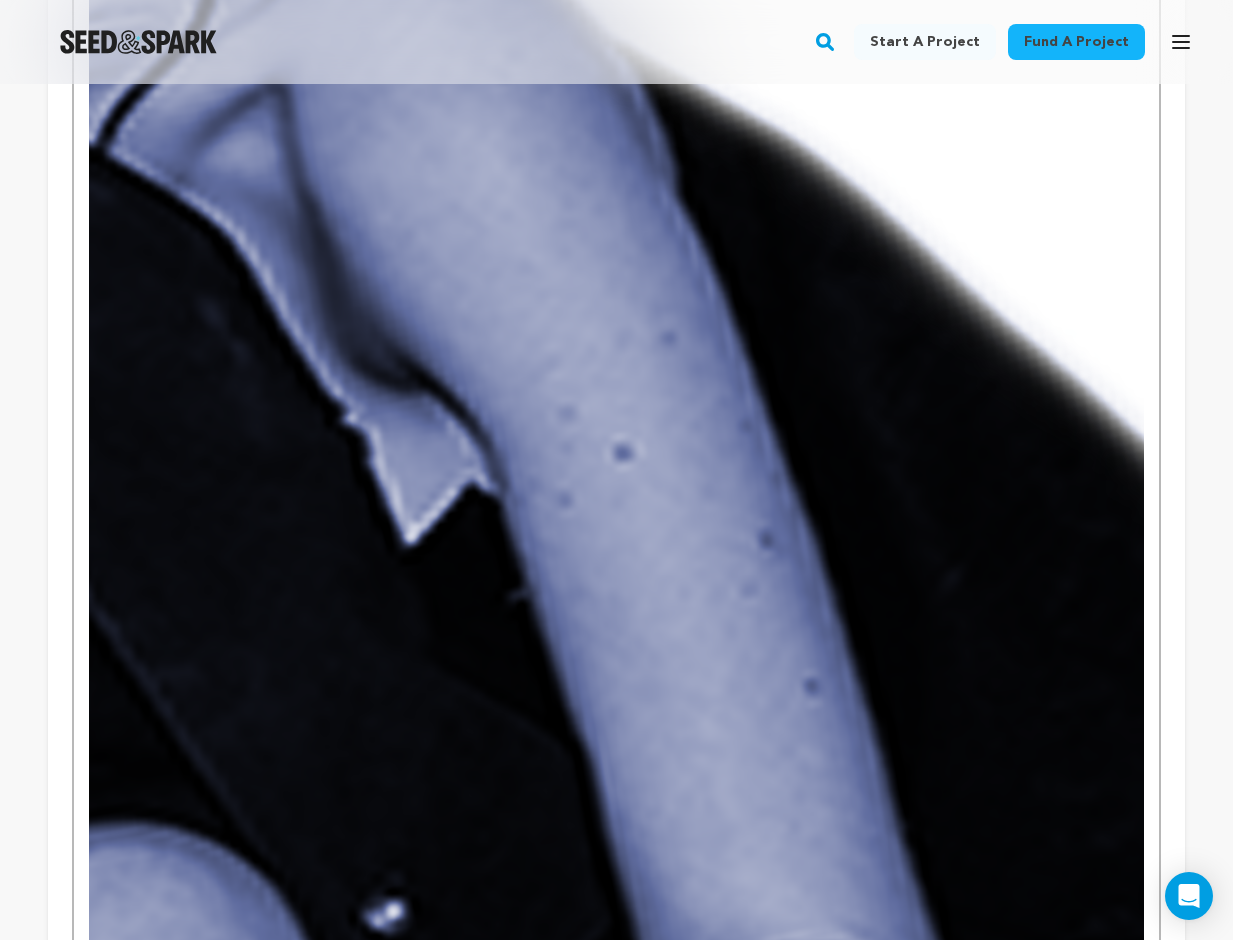 click 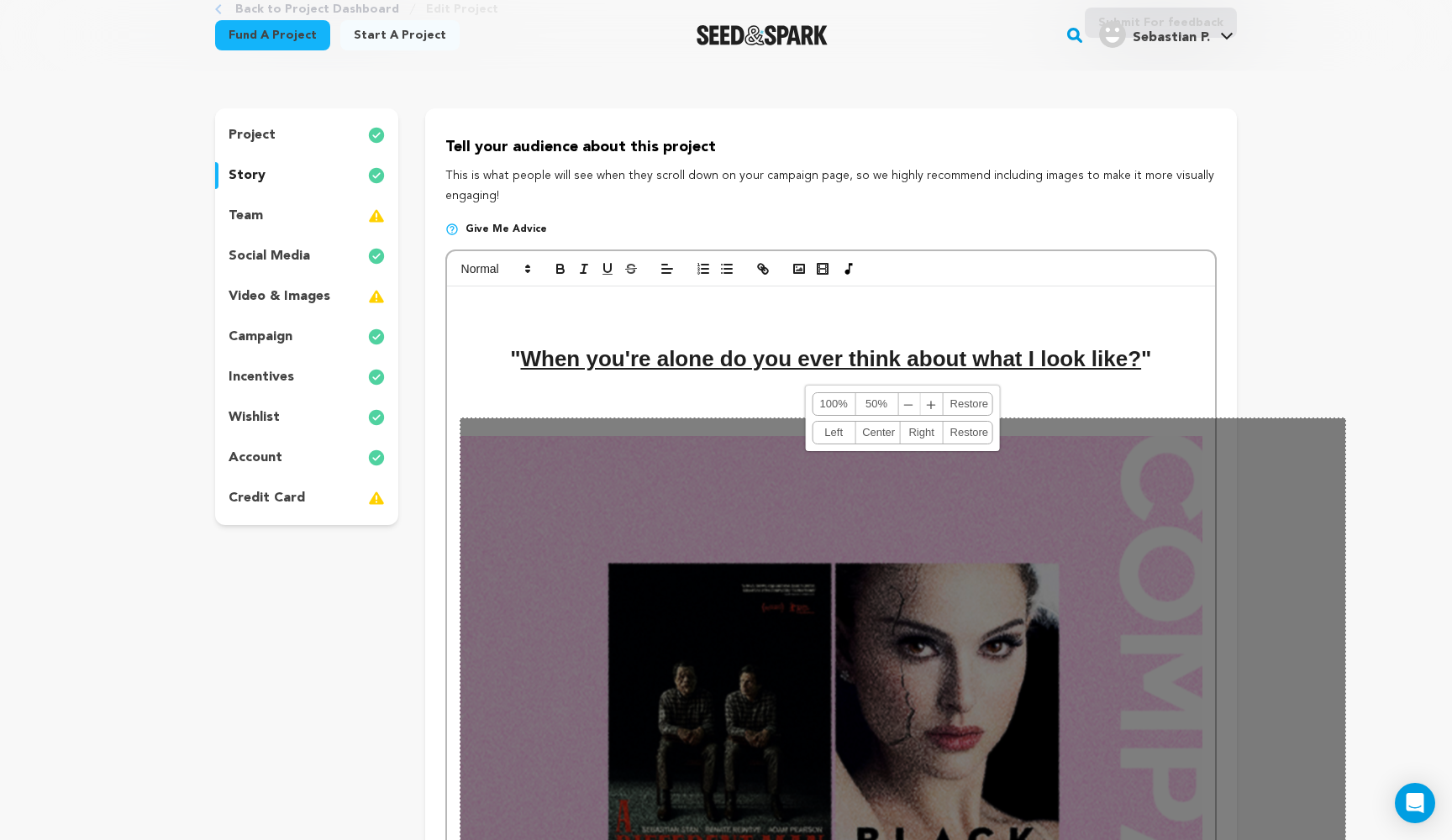 scroll, scrollTop: 122, scrollLeft: 0, axis: vertical 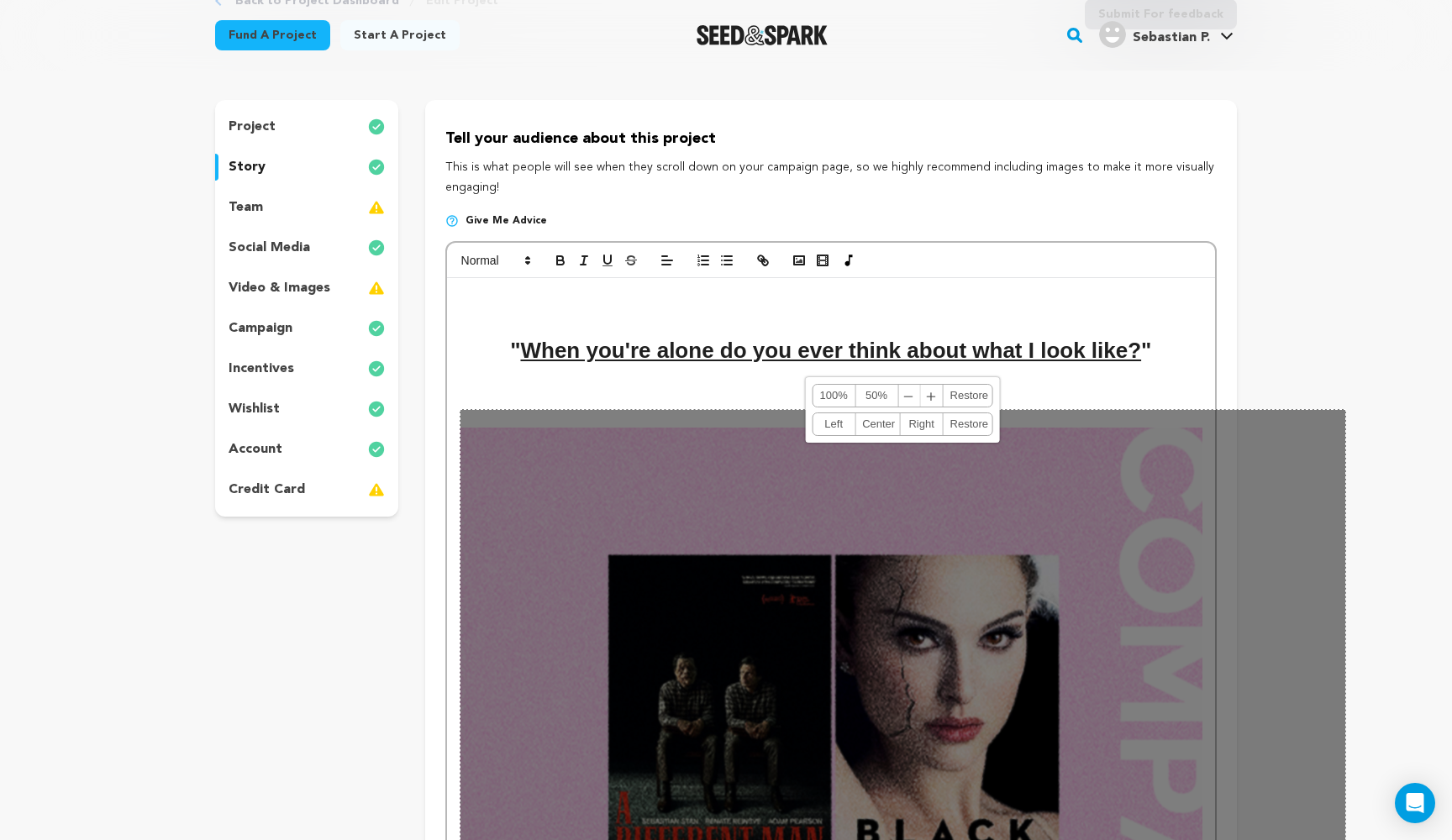 click on "1055, 1876
100%
50%
﹣
﹢
Restore
Left
Center
Right
Restore" at bounding box center (902, 1197) 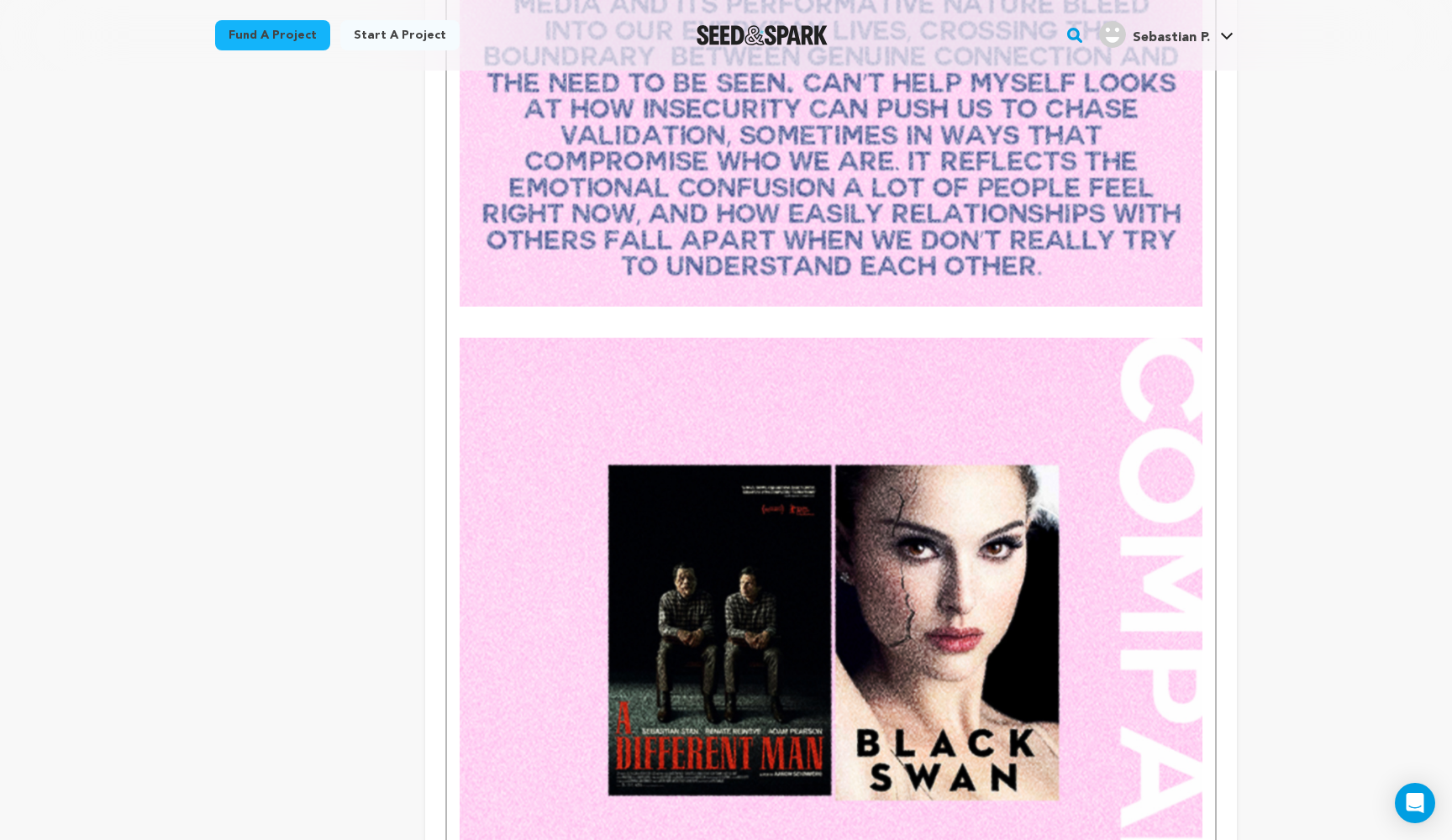 scroll, scrollTop: 1549, scrollLeft: 0, axis: vertical 